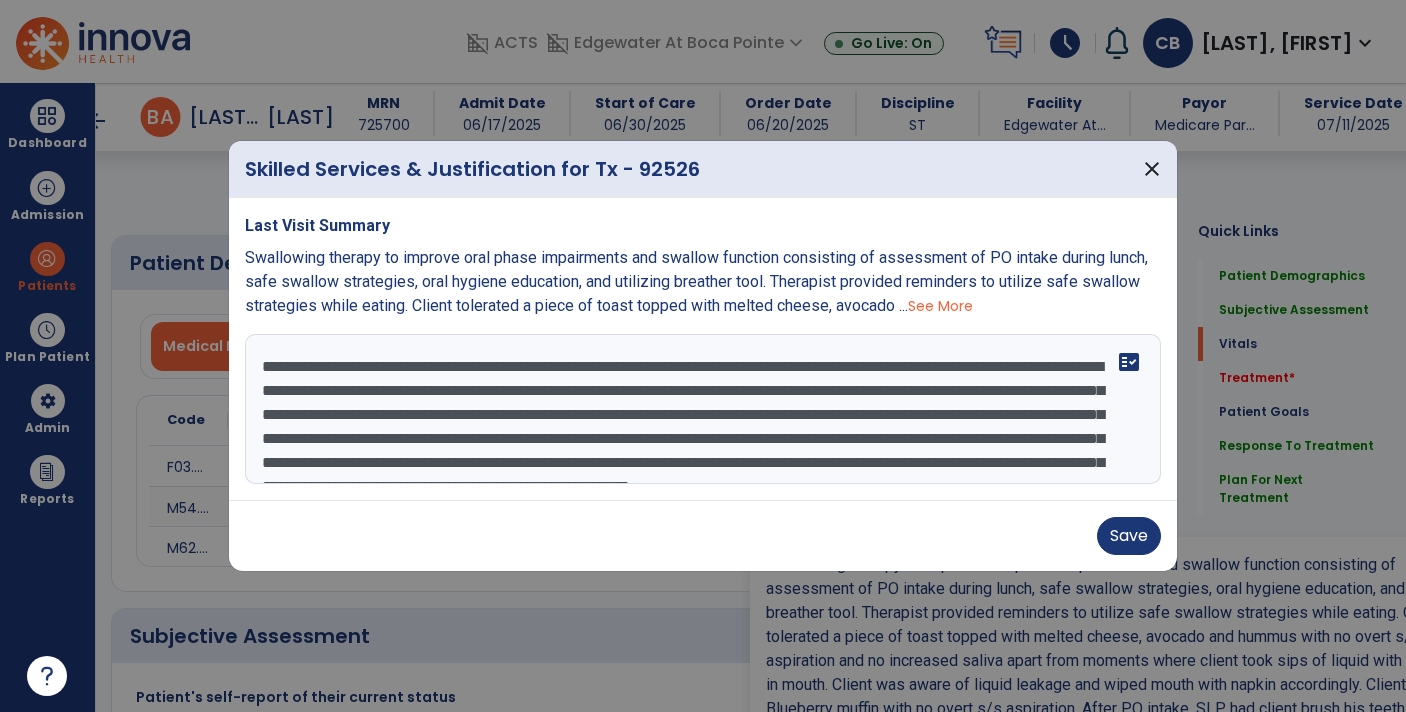 select on "*" 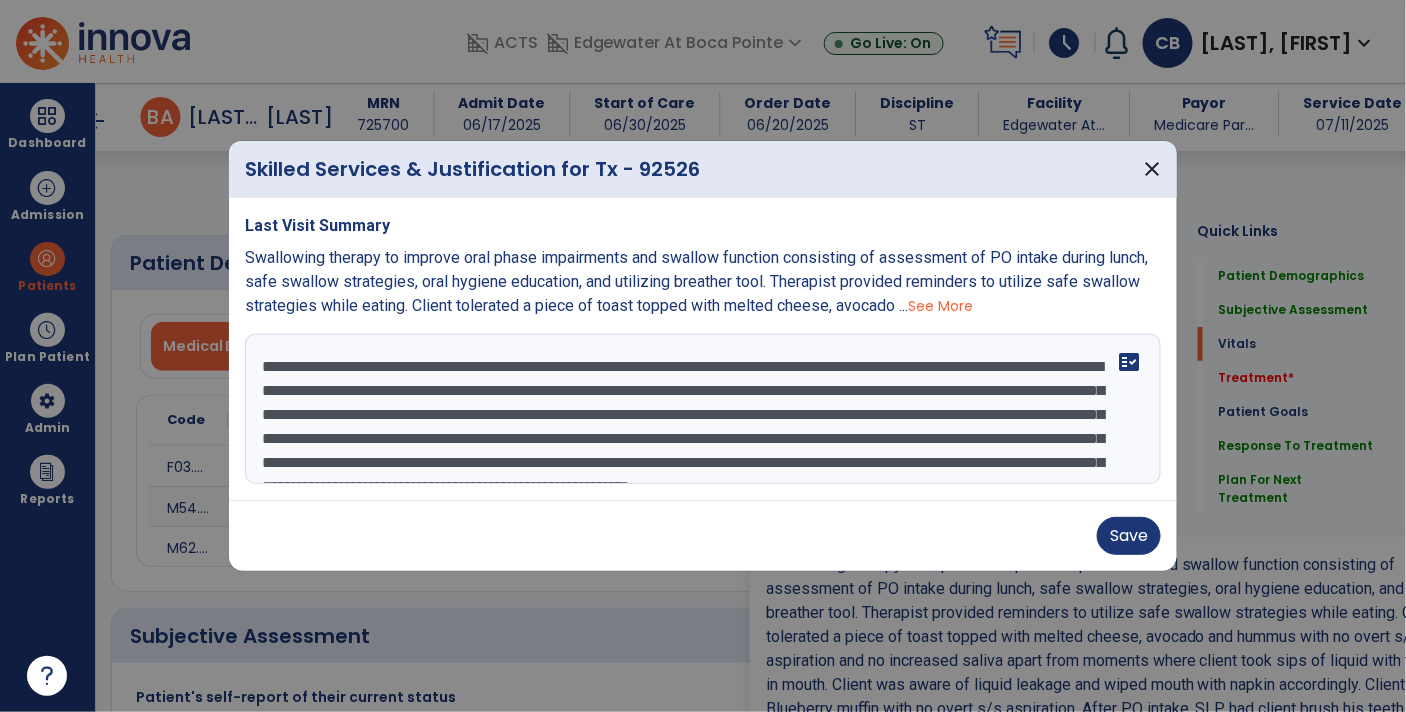 scroll, scrollTop: 934, scrollLeft: 0, axis: vertical 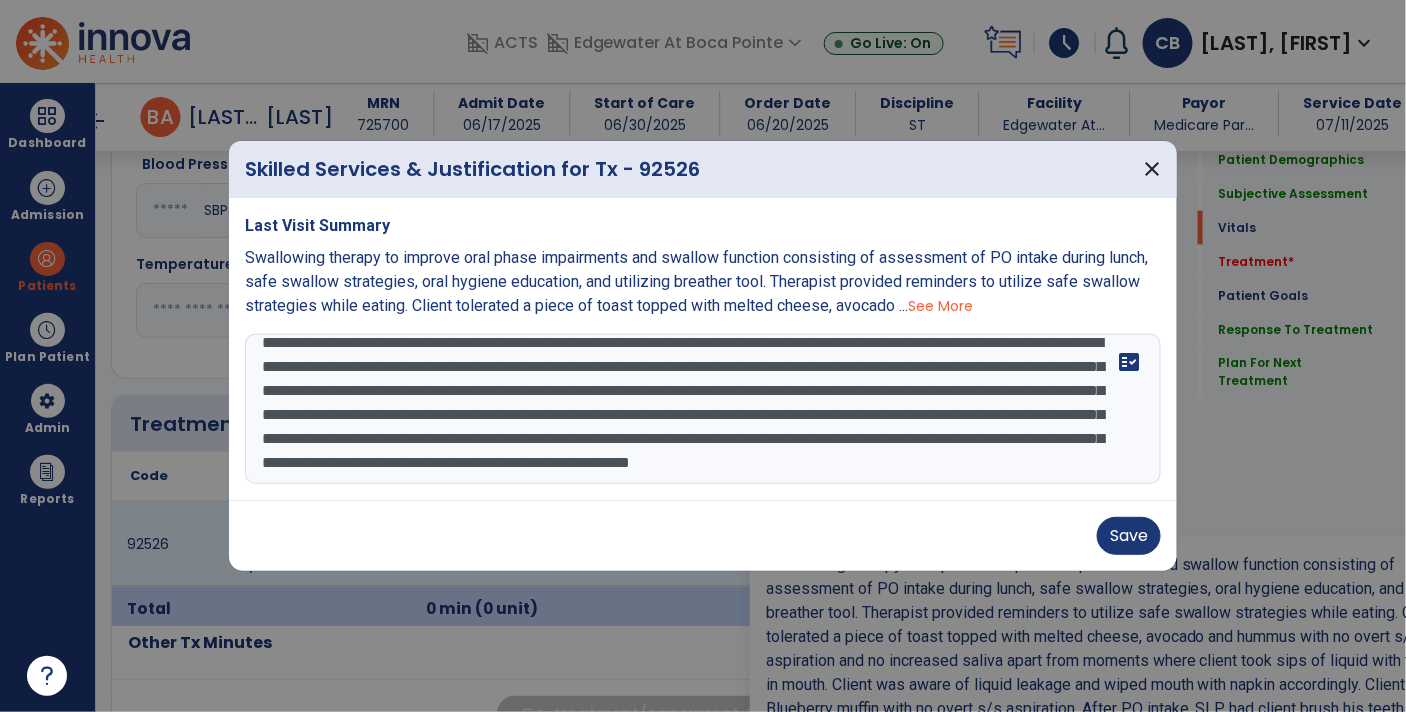 click on "**********" at bounding box center [703, 409] 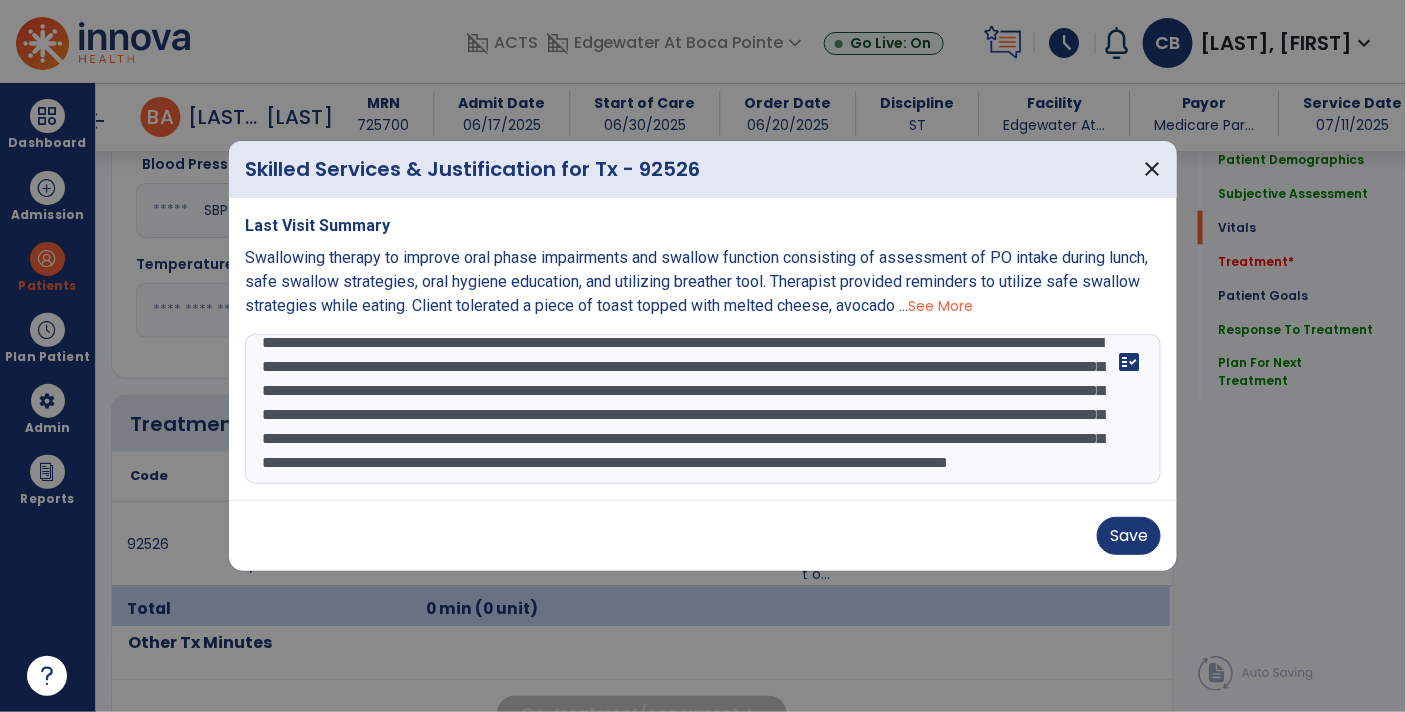 paste on "**********" 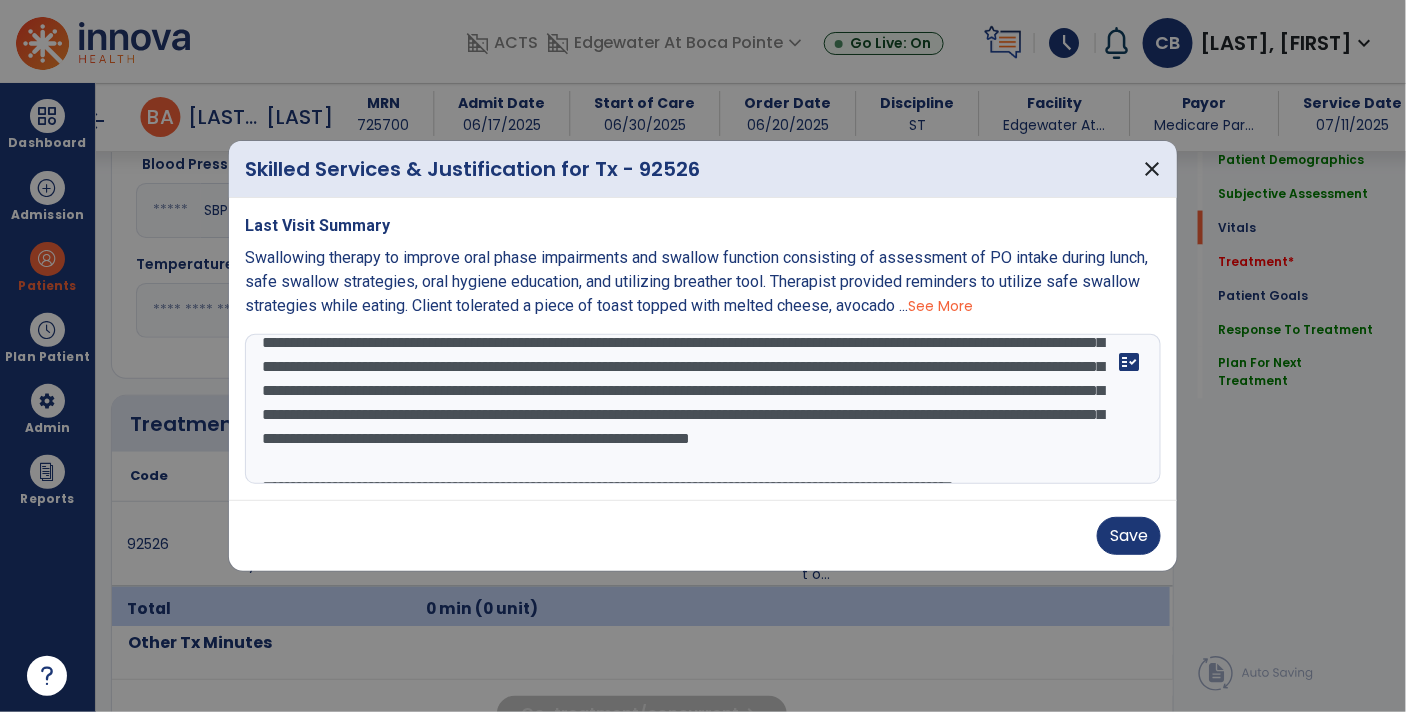 scroll, scrollTop: 327, scrollLeft: 0, axis: vertical 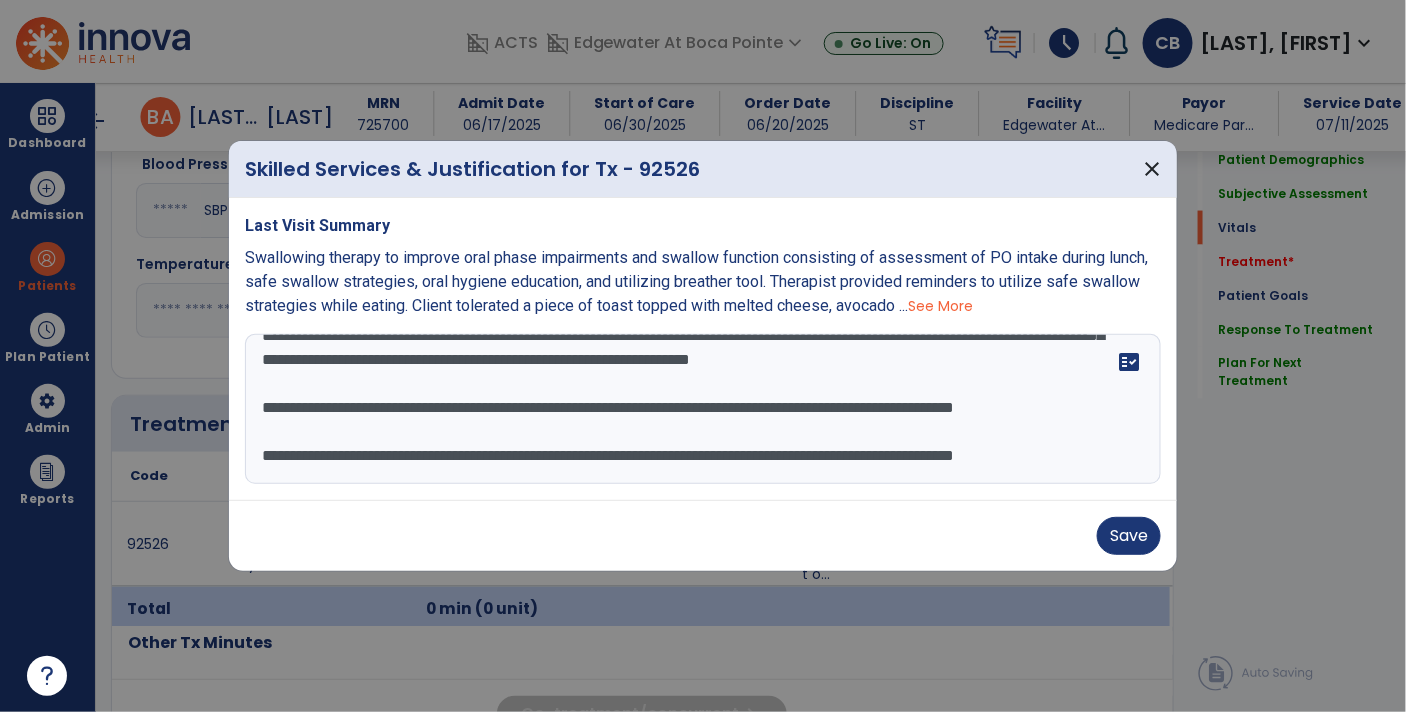 click at bounding box center (703, 409) 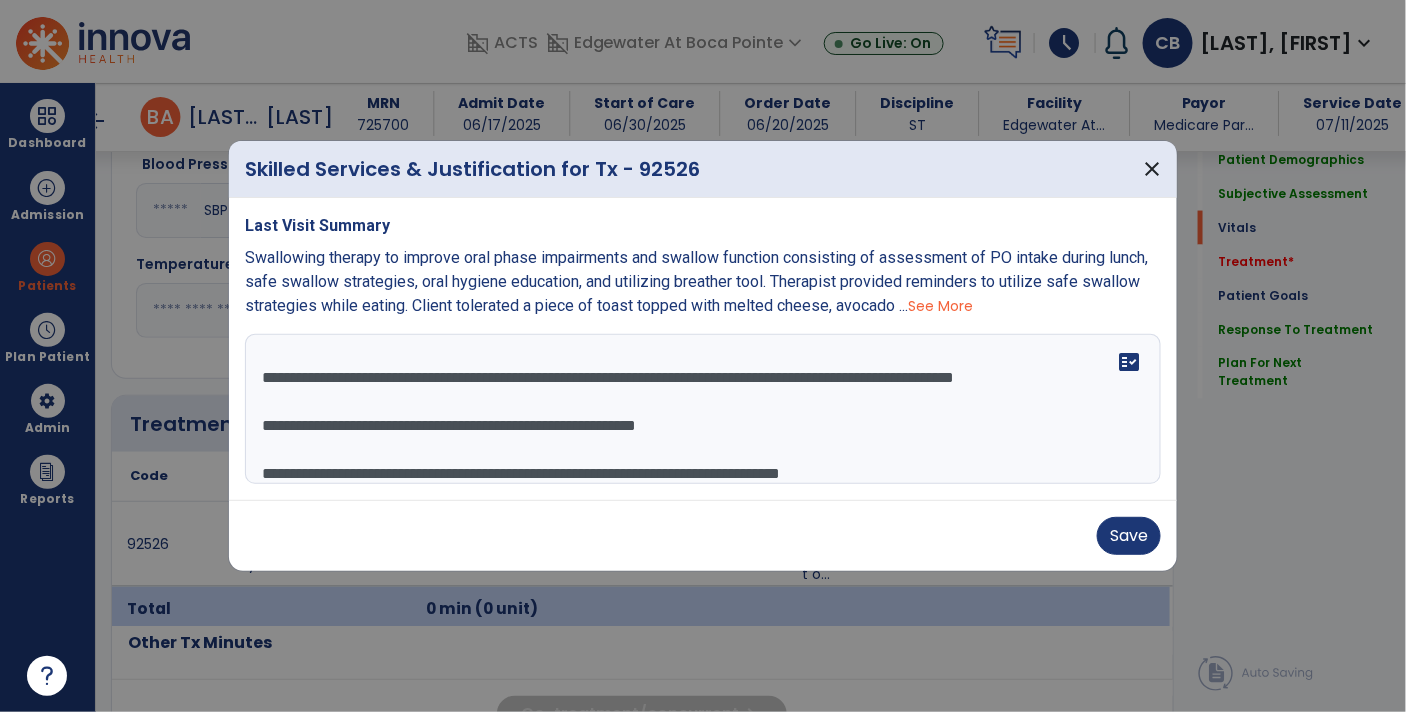 click at bounding box center [703, 409] 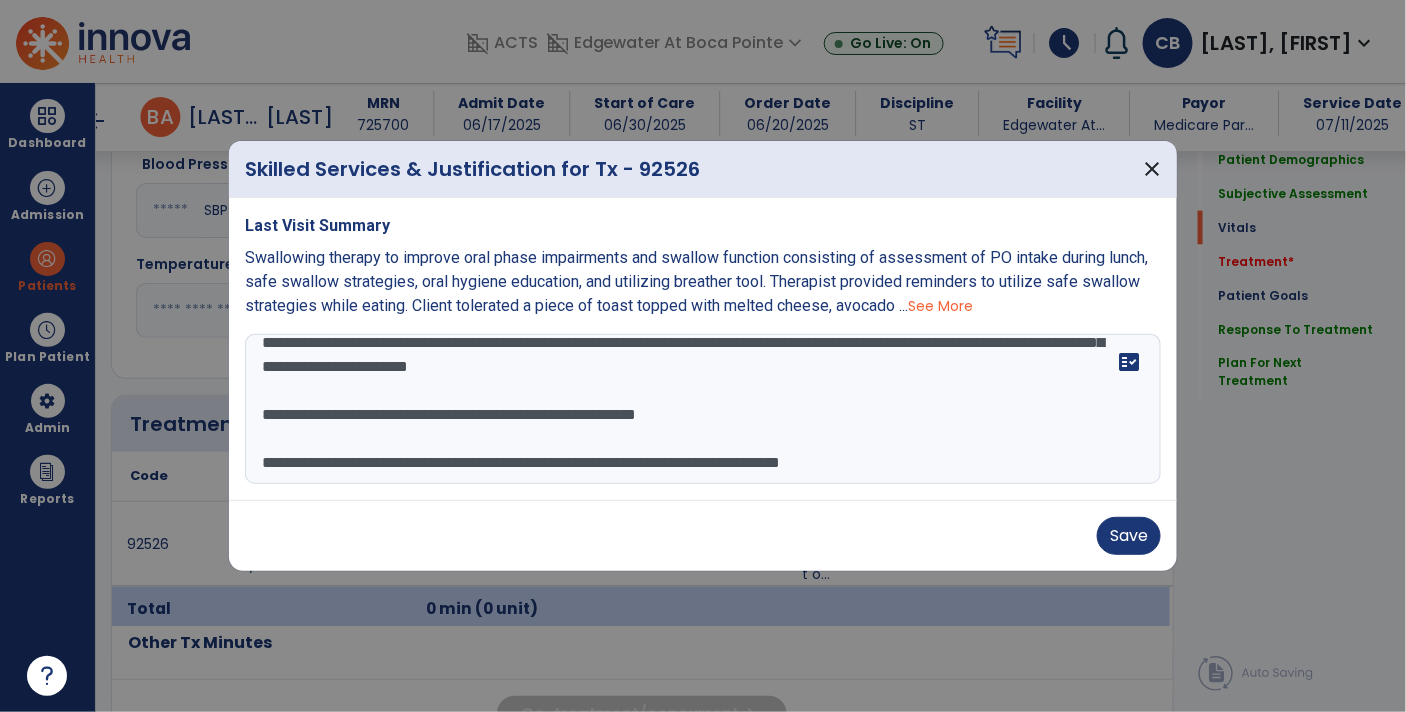click at bounding box center (703, 409) 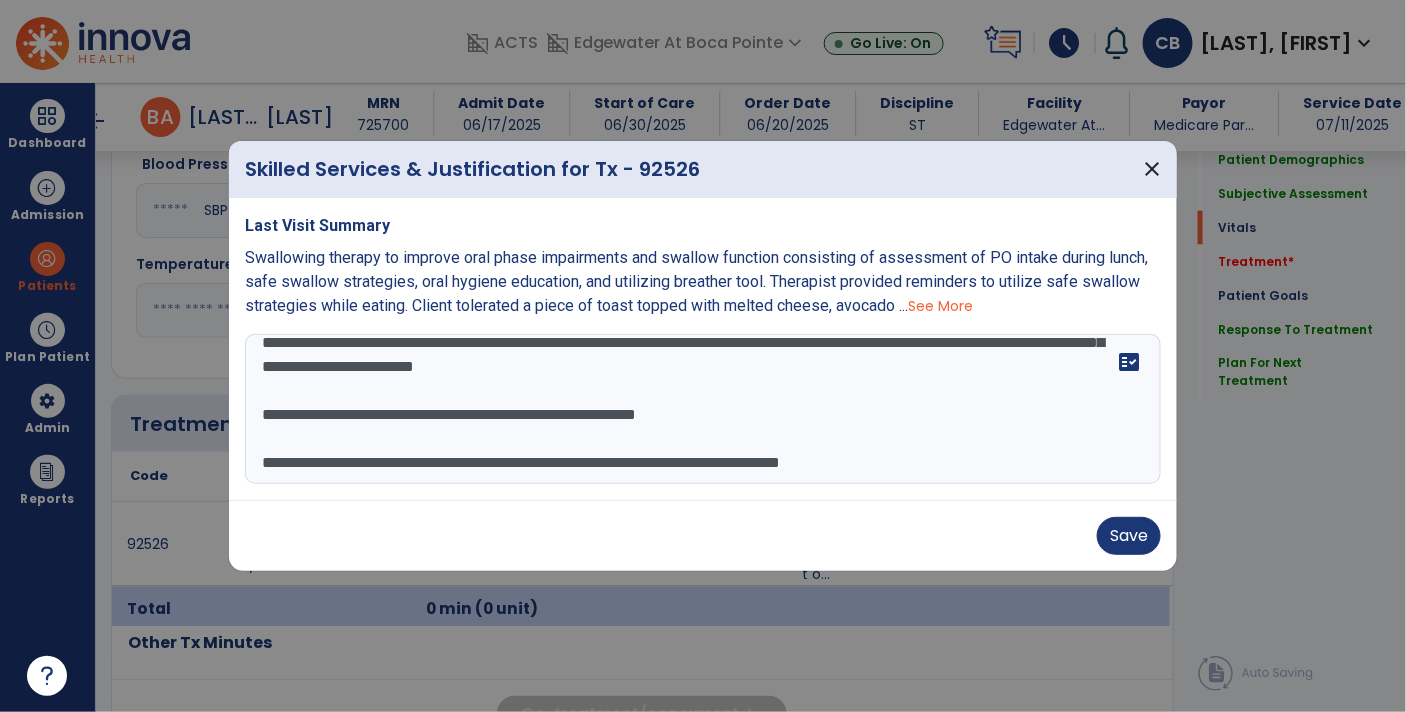 click at bounding box center [703, 409] 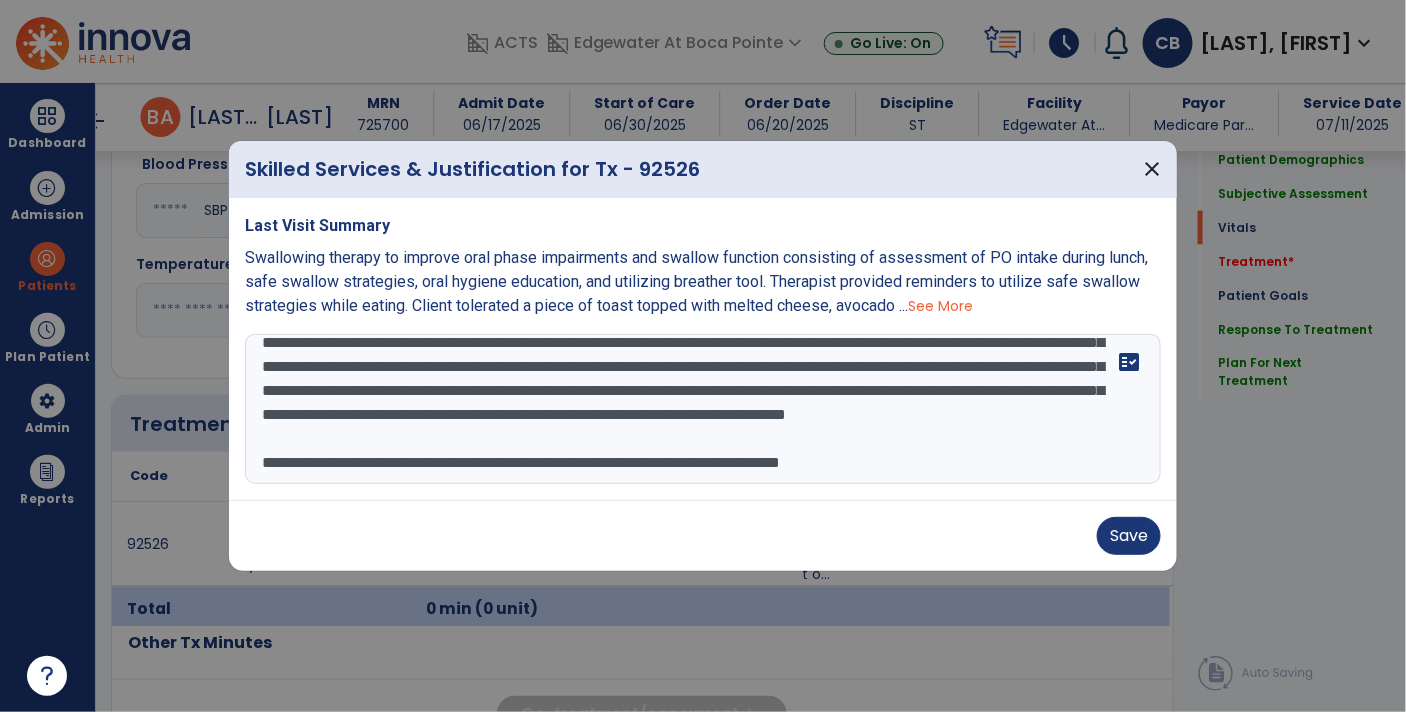 click at bounding box center (703, 409) 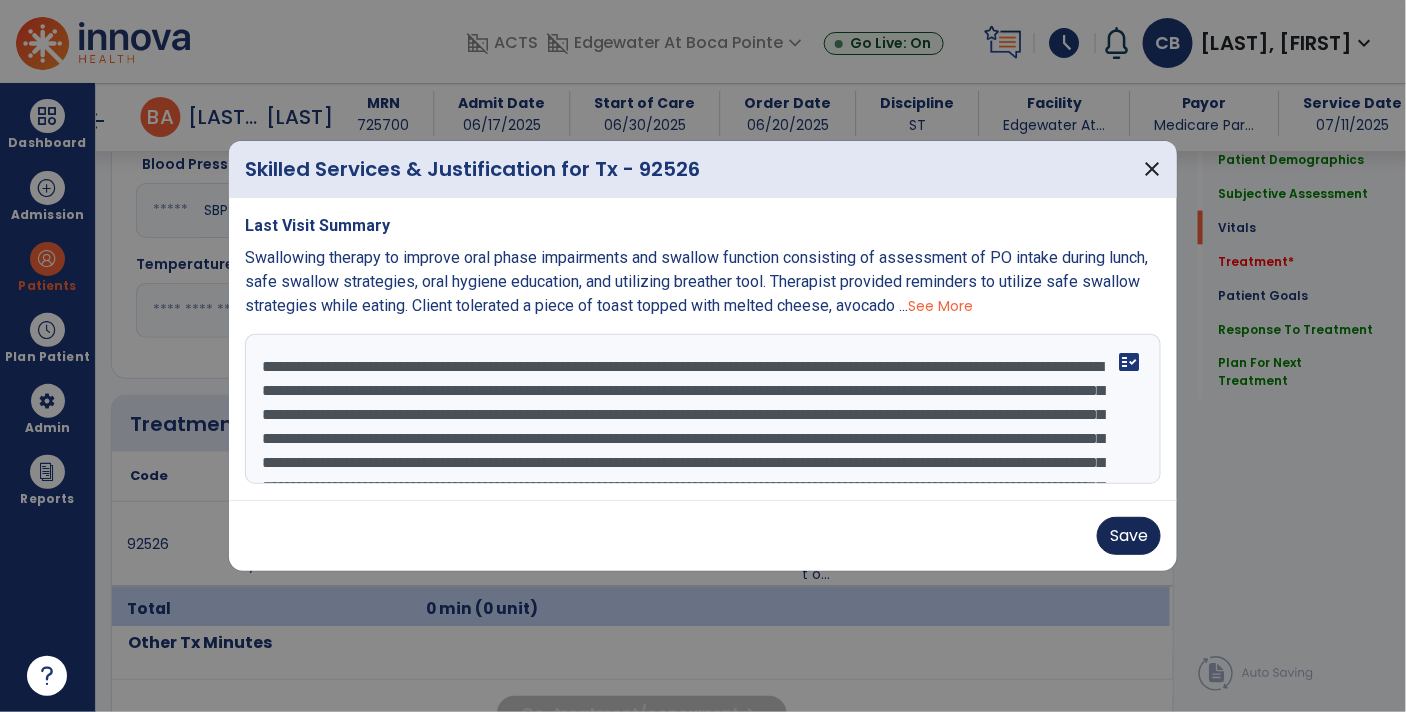 type on "**********" 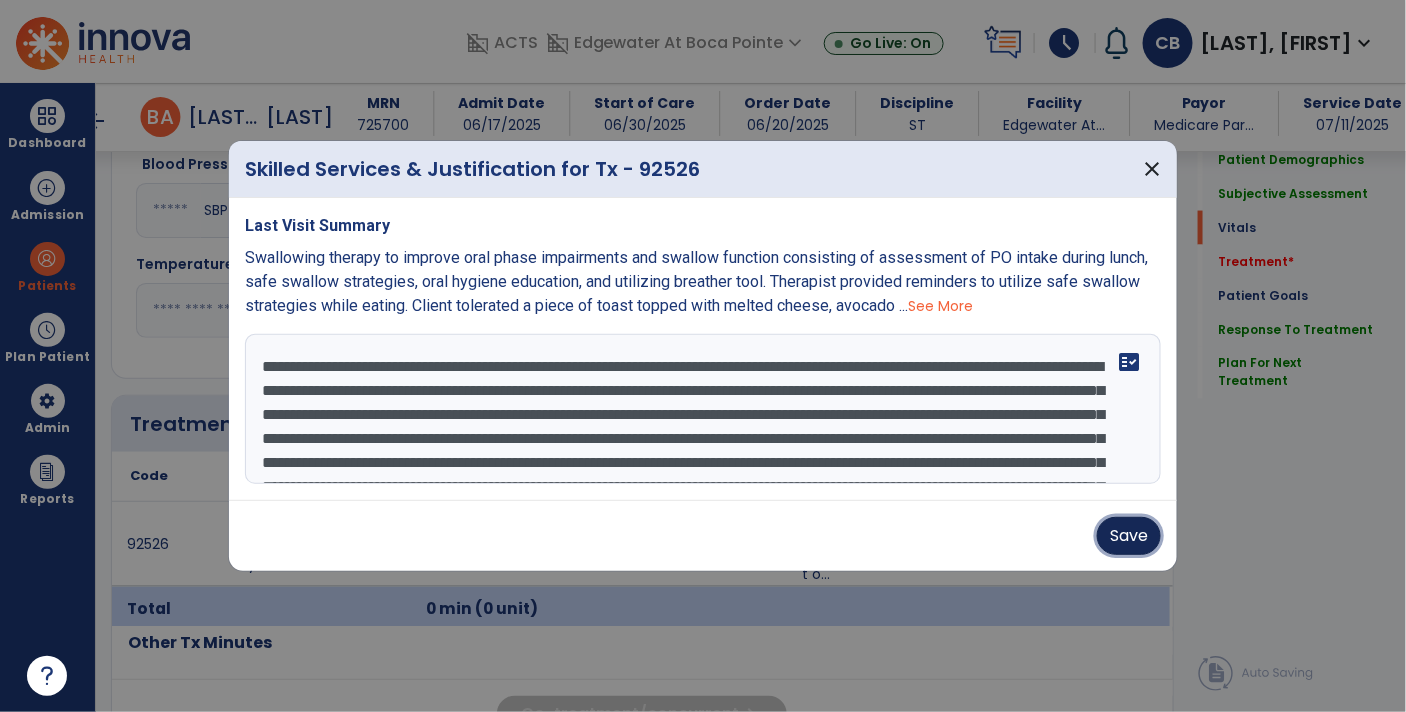 click on "Save" at bounding box center (1129, 536) 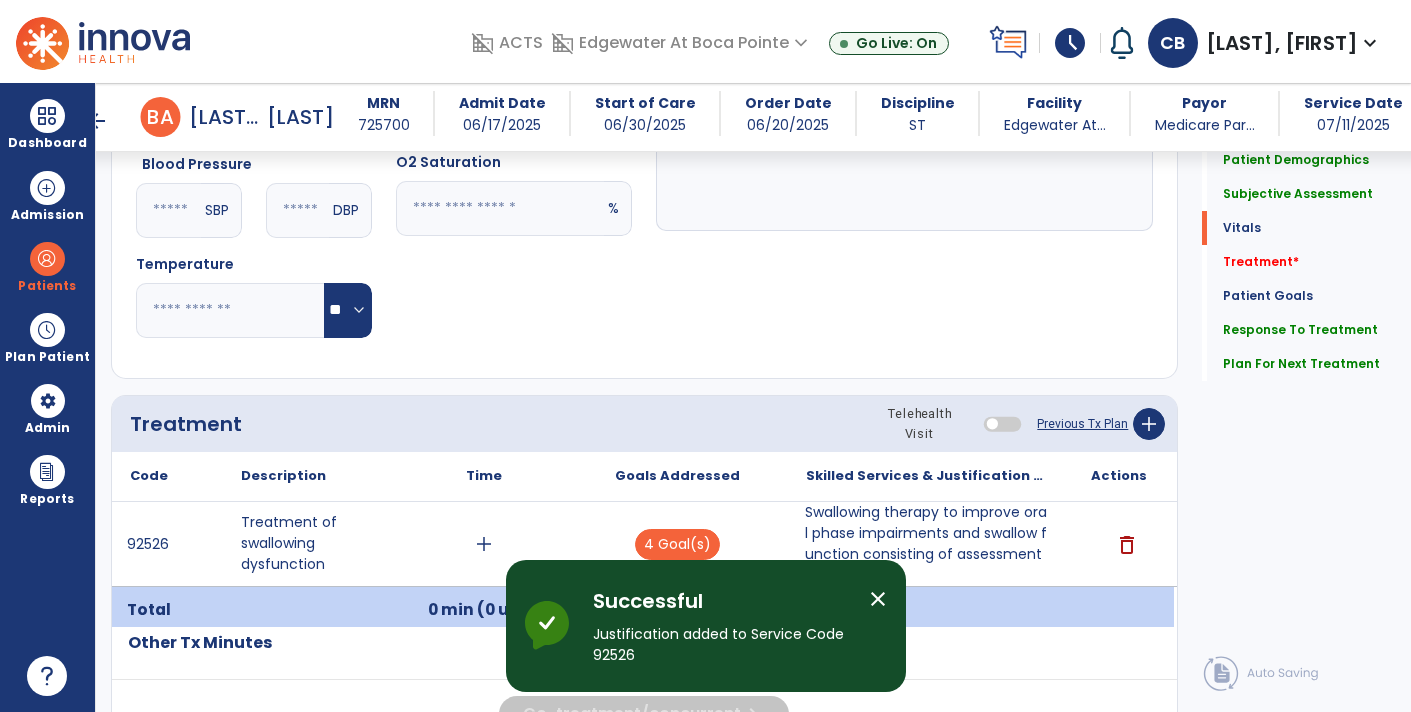 click on "add" at bounding box center [484, 544] 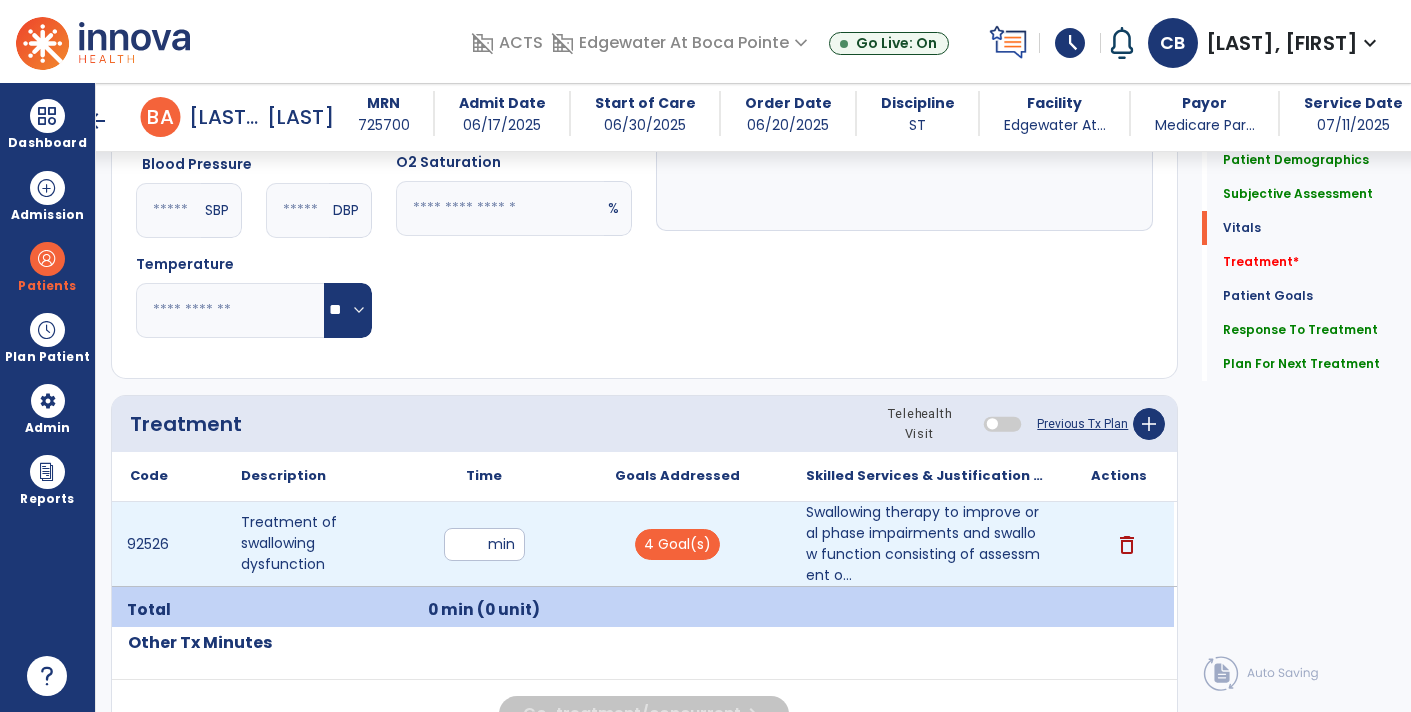 type on "**" 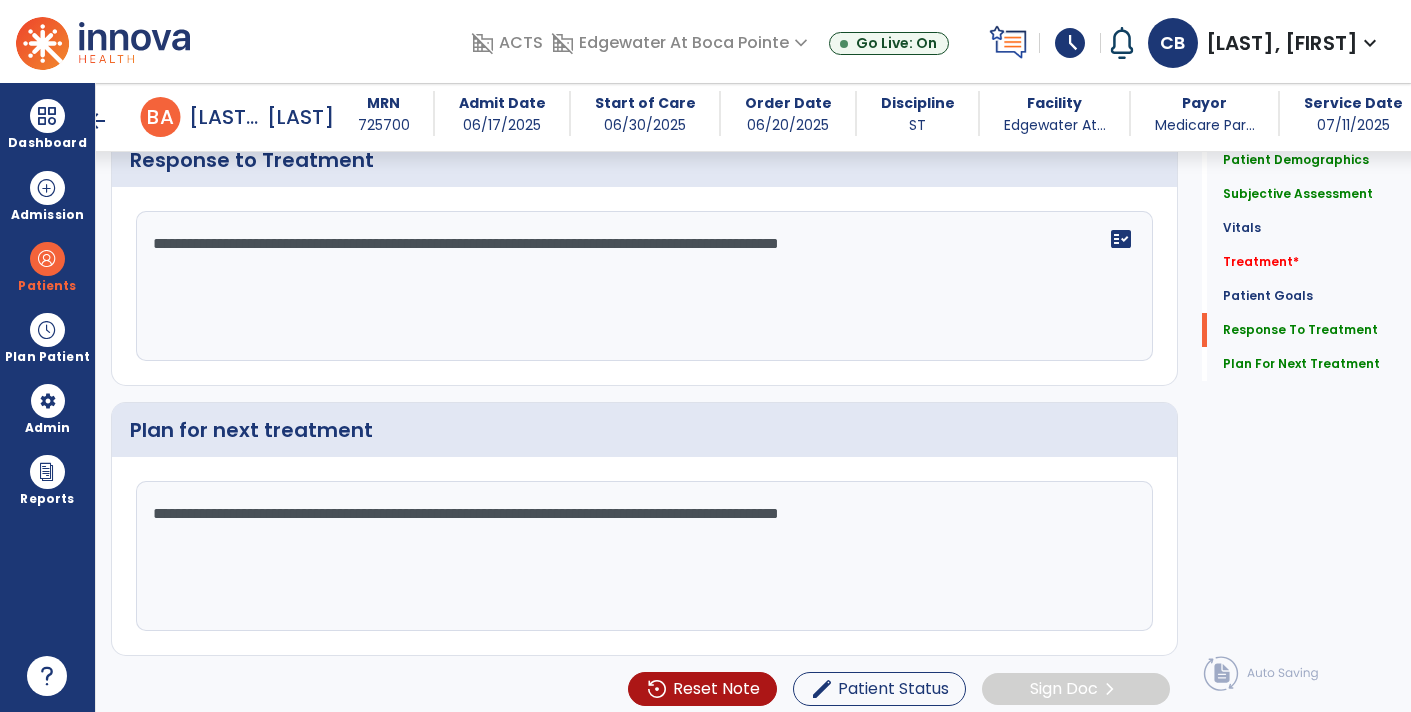 click on "**********" 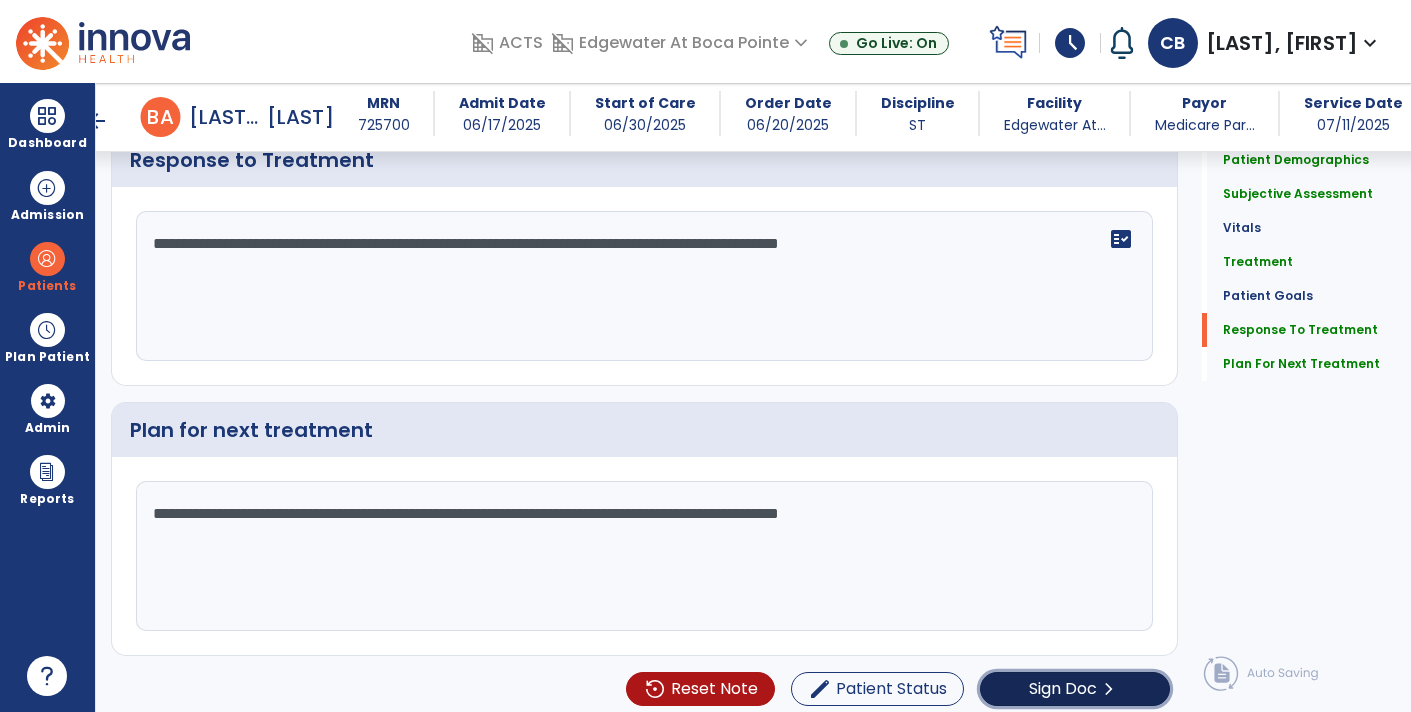 click on "Sign Doc" 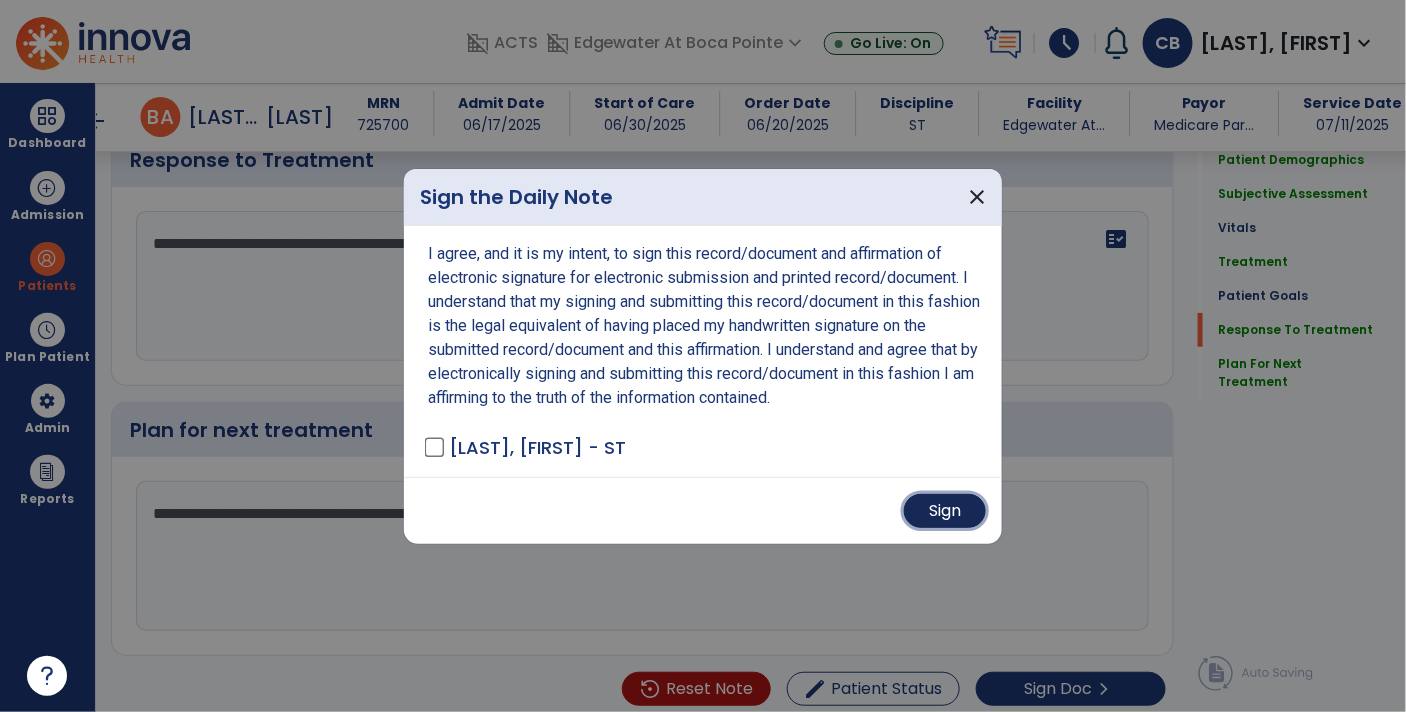 click on "Sign" at bounding box center (945, 511) 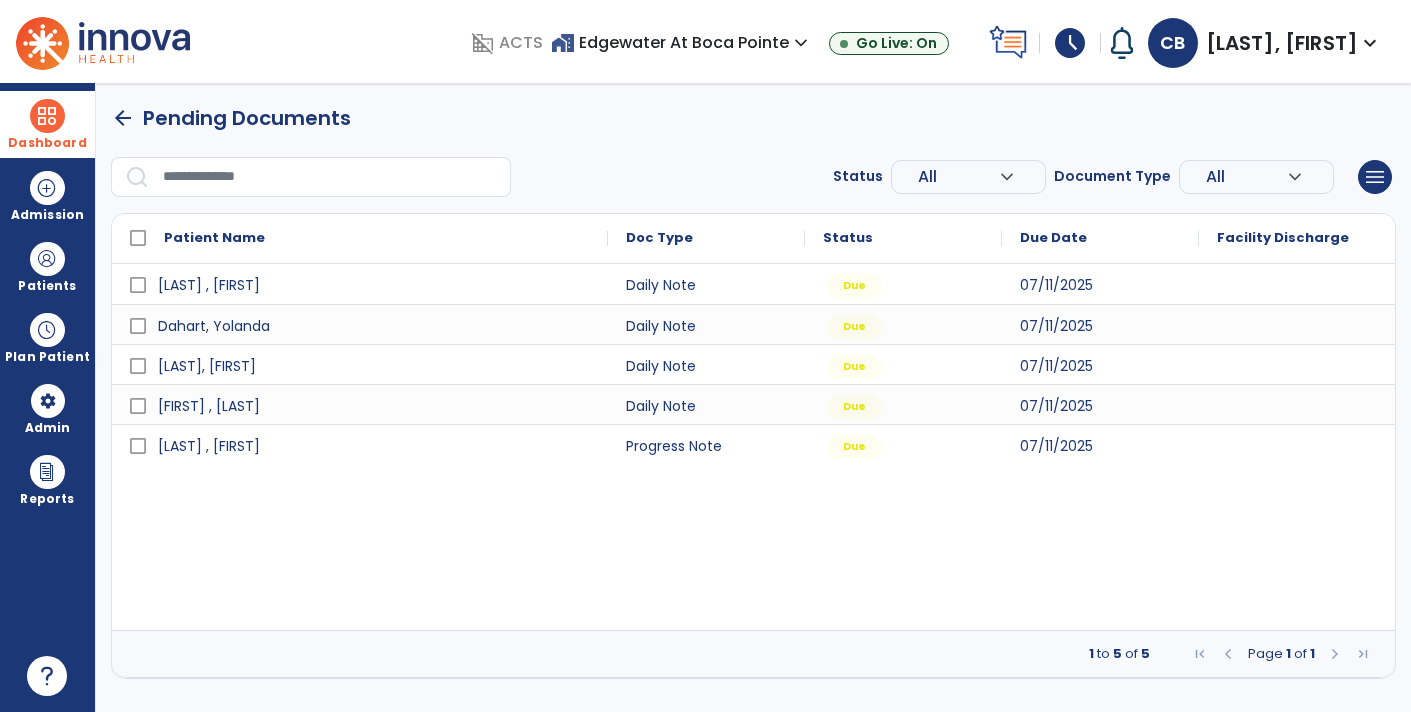click on "Dashboard" at bounding box center [47, 143] 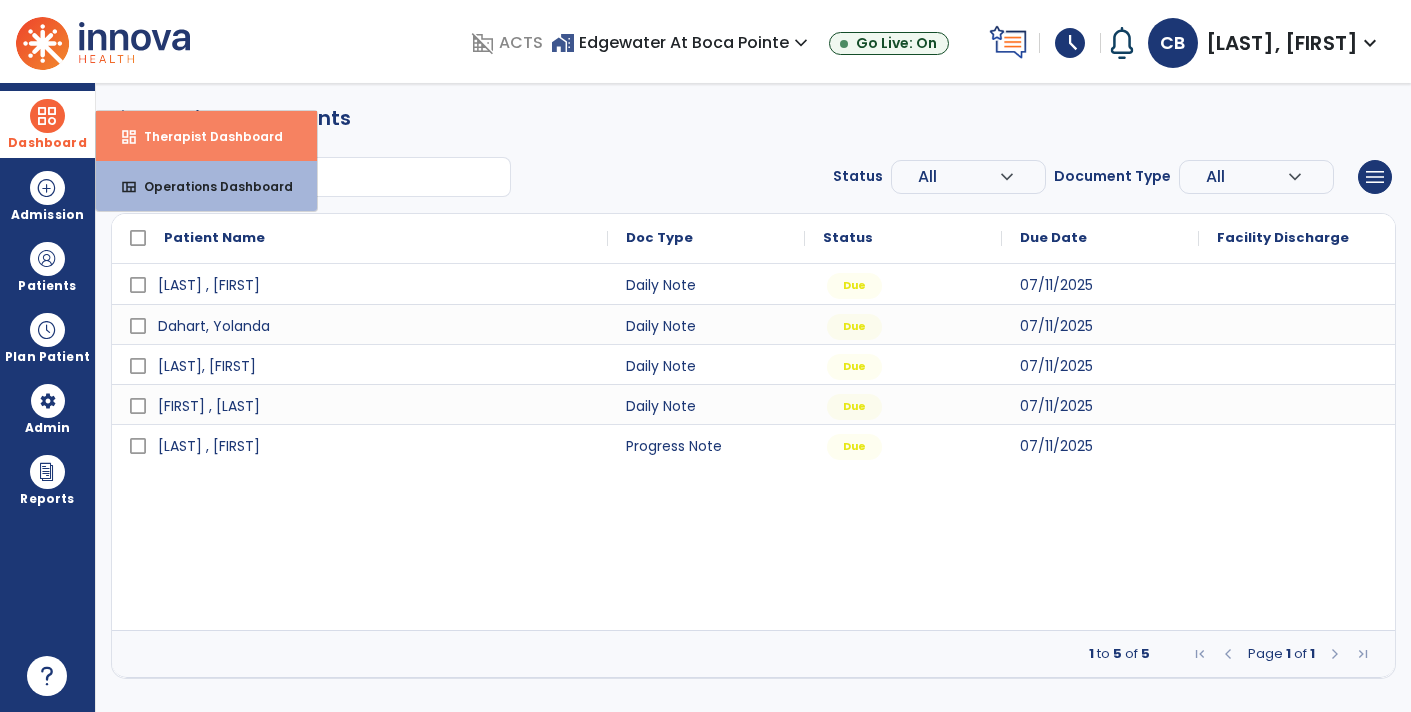 click on "Therapist Dashboard" at bounding box center (205, 136) 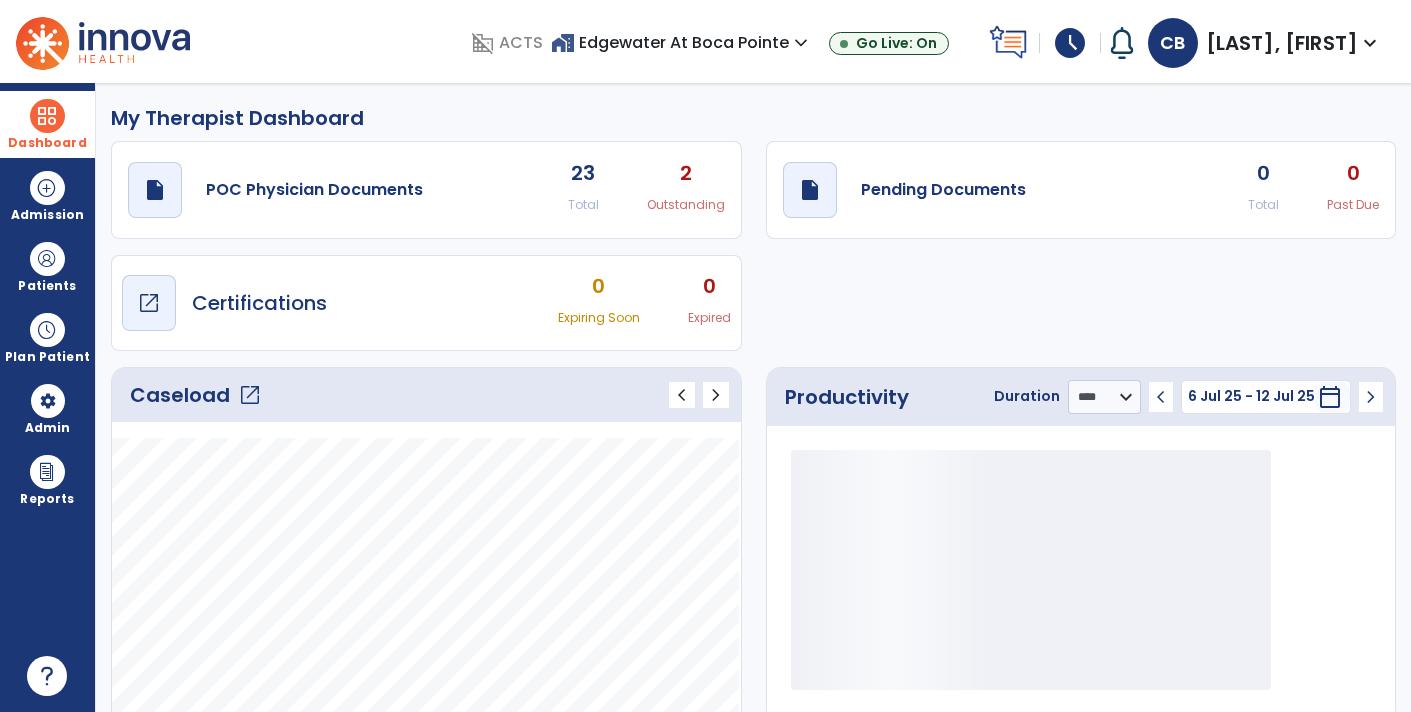 click on "Certifications" at bounding box center (259, 303) 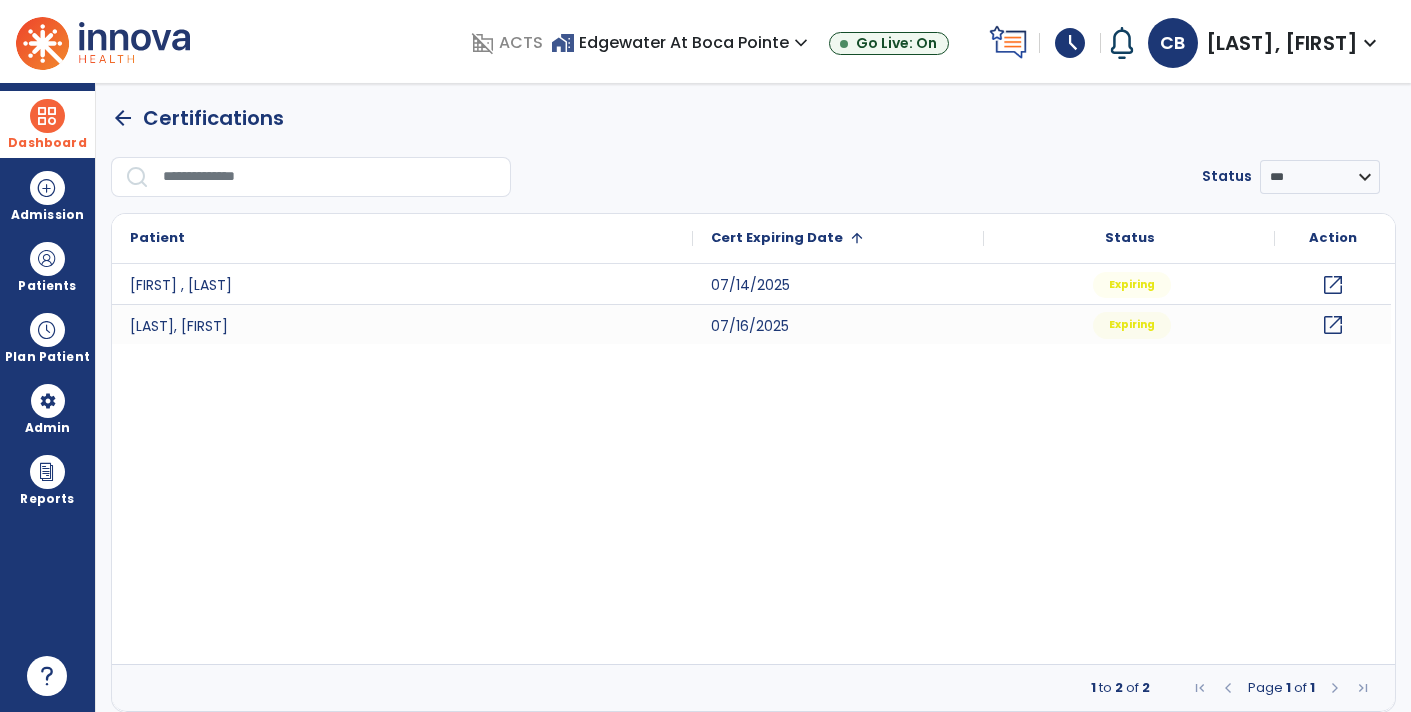 click at bounding box center (47, 116) 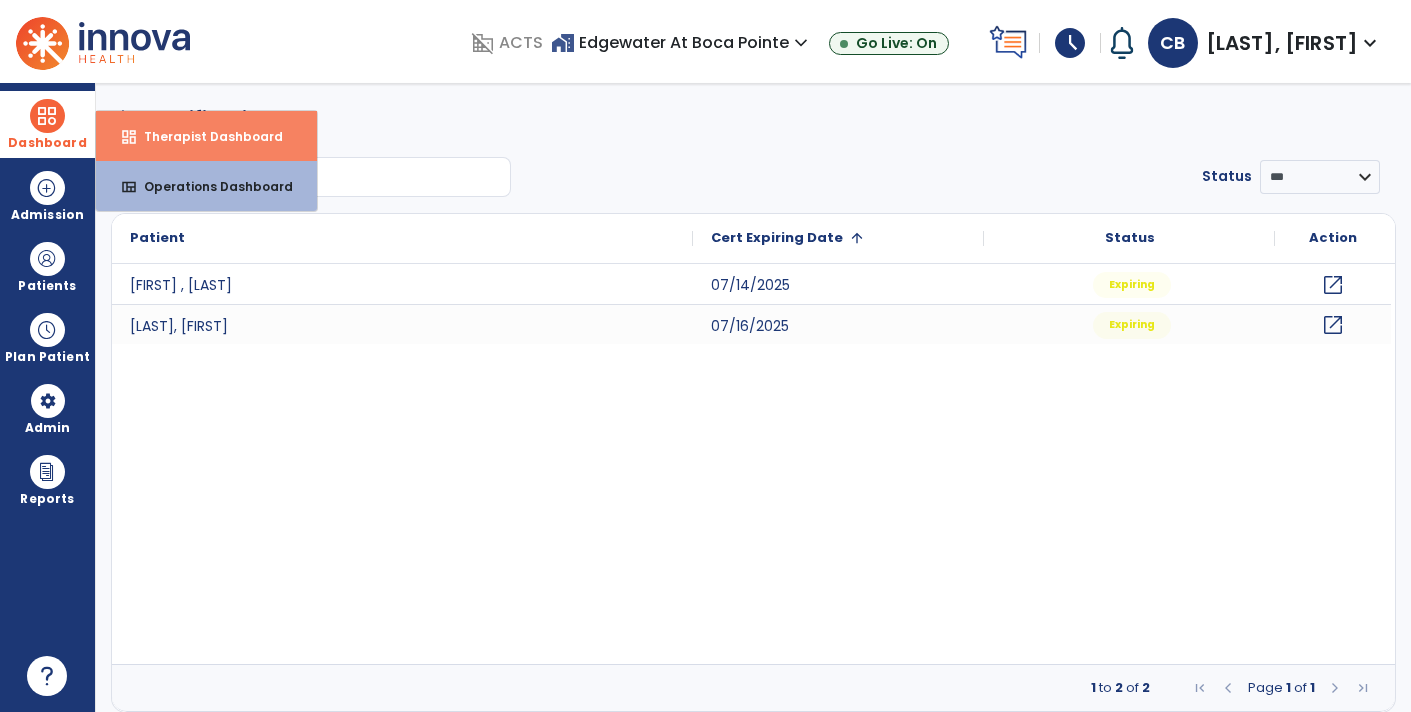 click on "Therapist Dashboard" at bounding box center [205, 136] 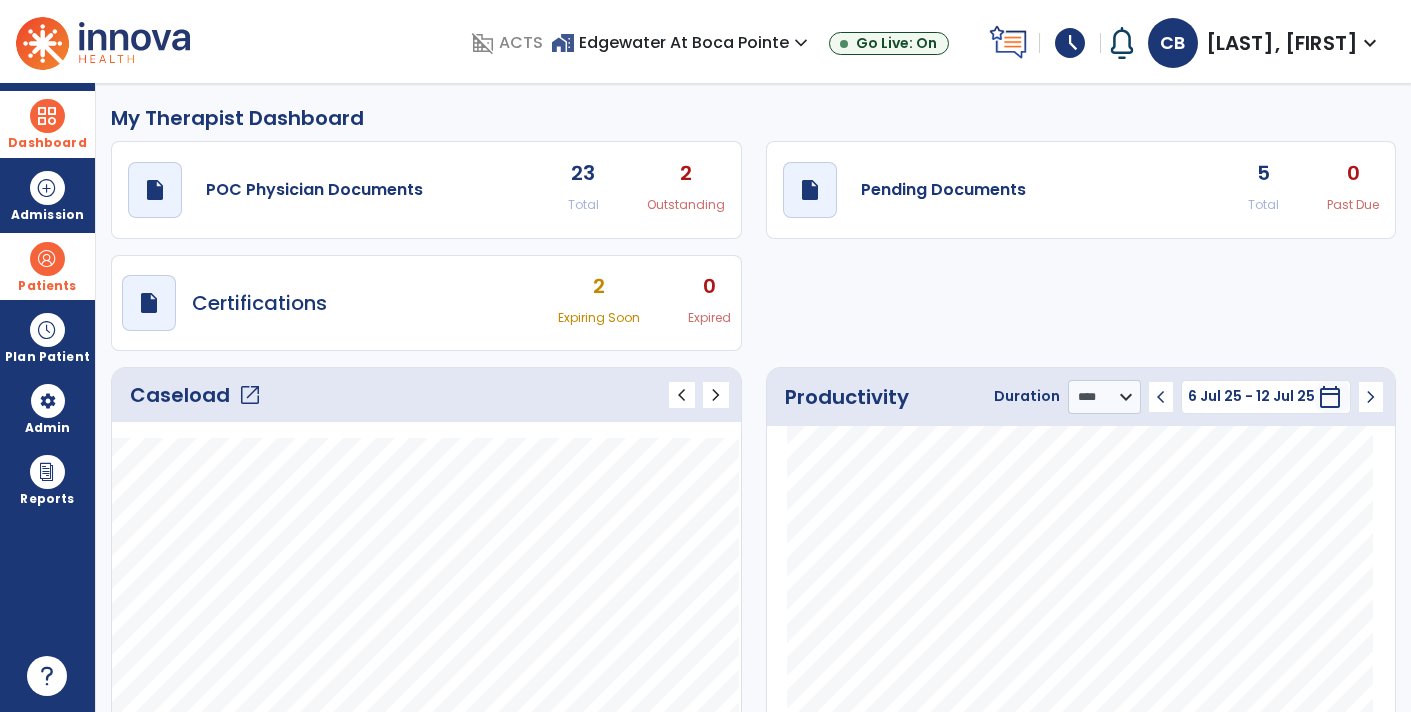 click at bounding box center (47, 259) 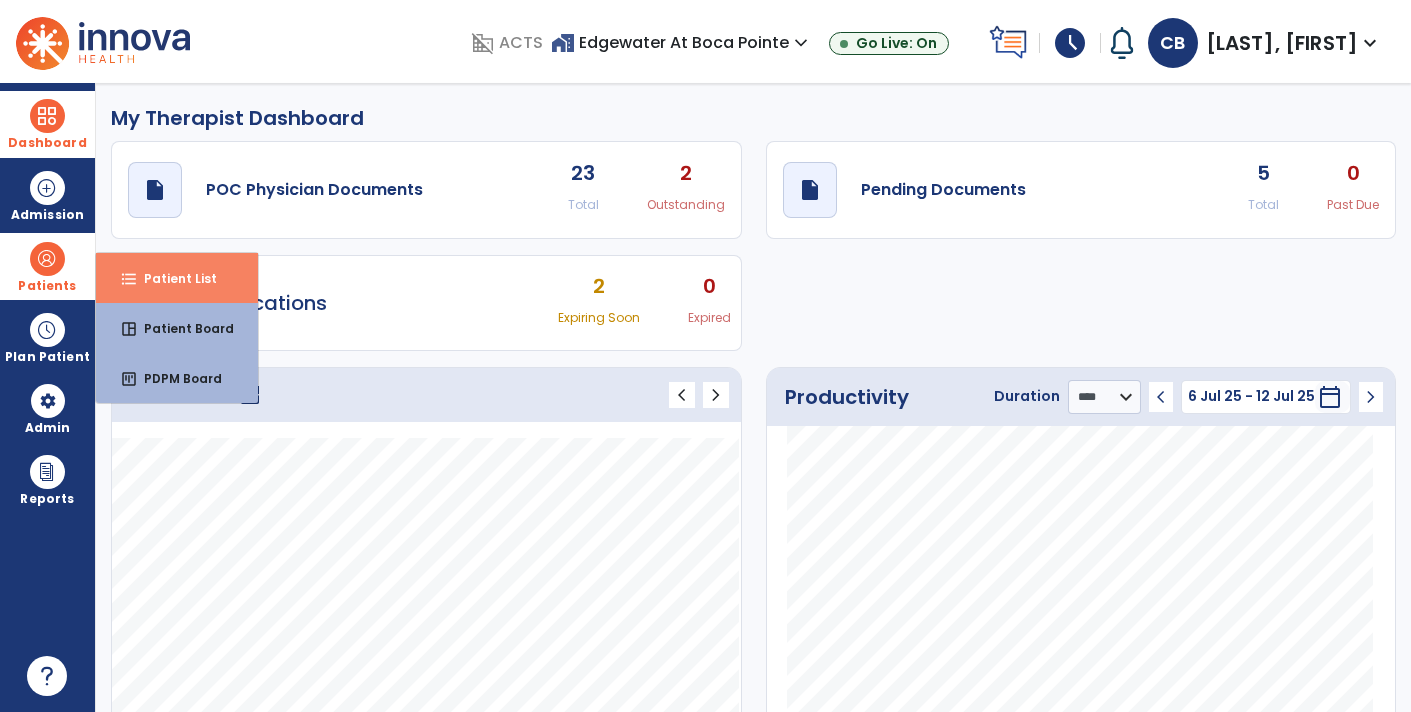 click on "format_list_bulleted  Patient List" at bounding box center (177, 278) 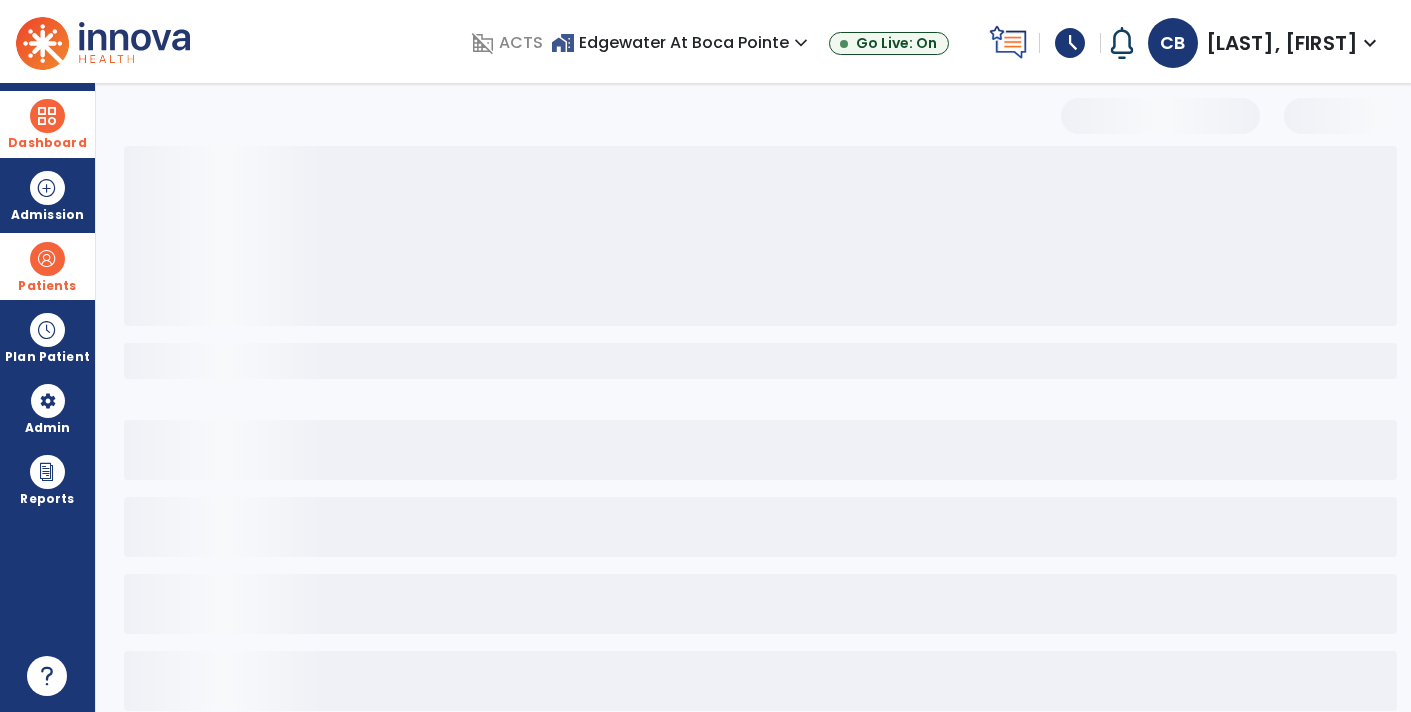 select on "***" 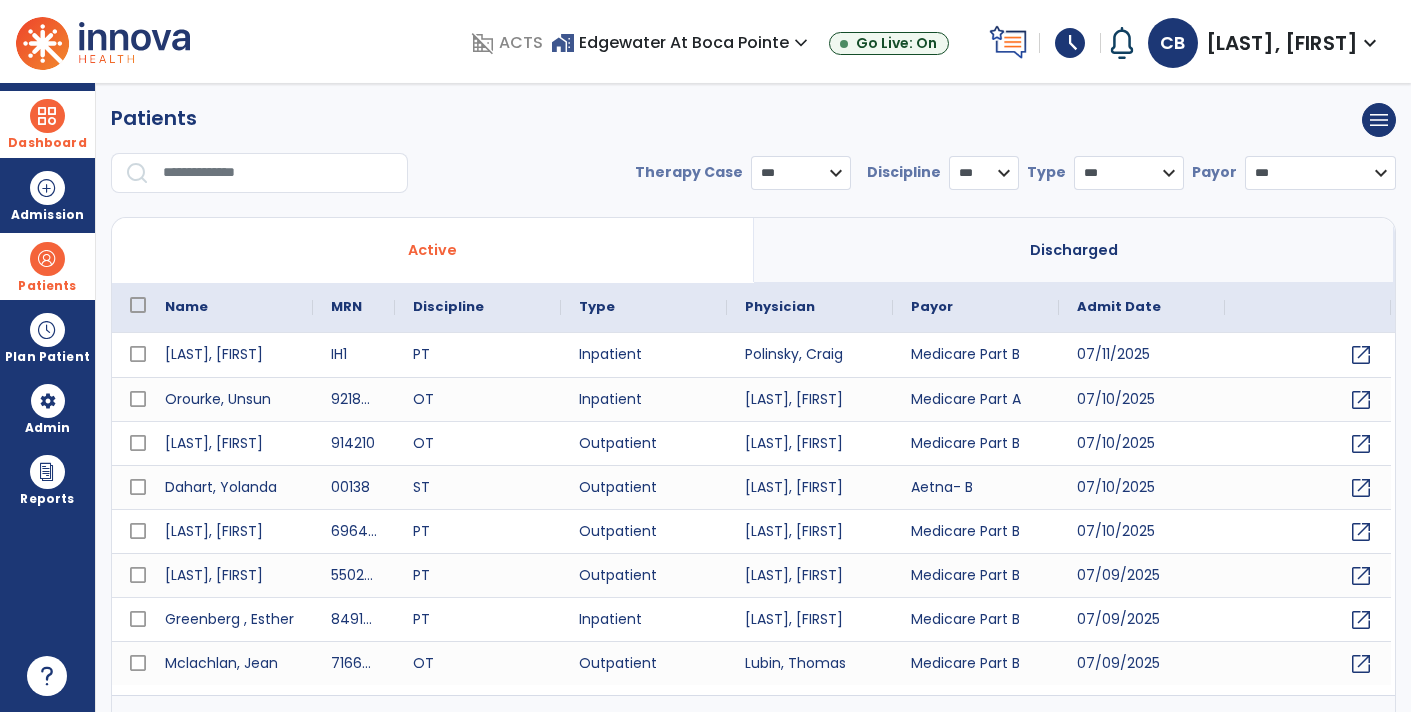 click at bounding box center (278, 173) 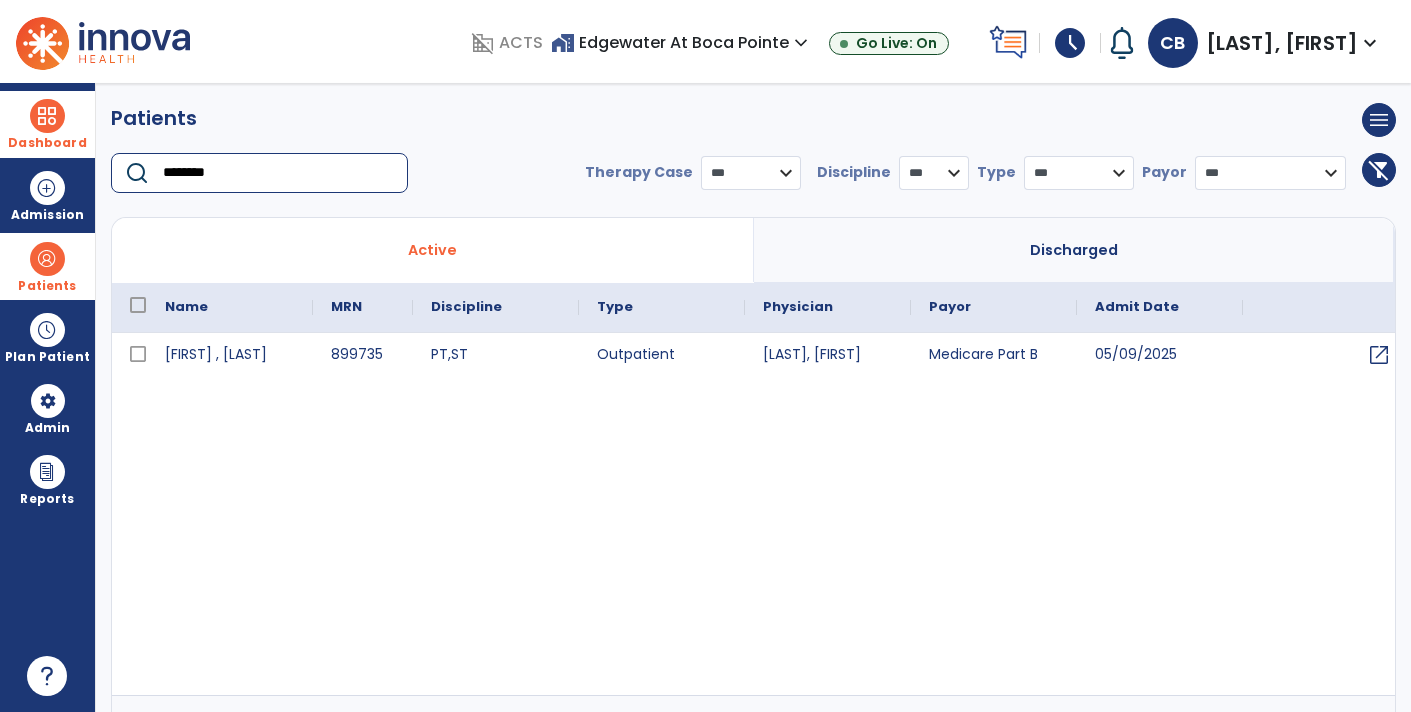 type on "********" 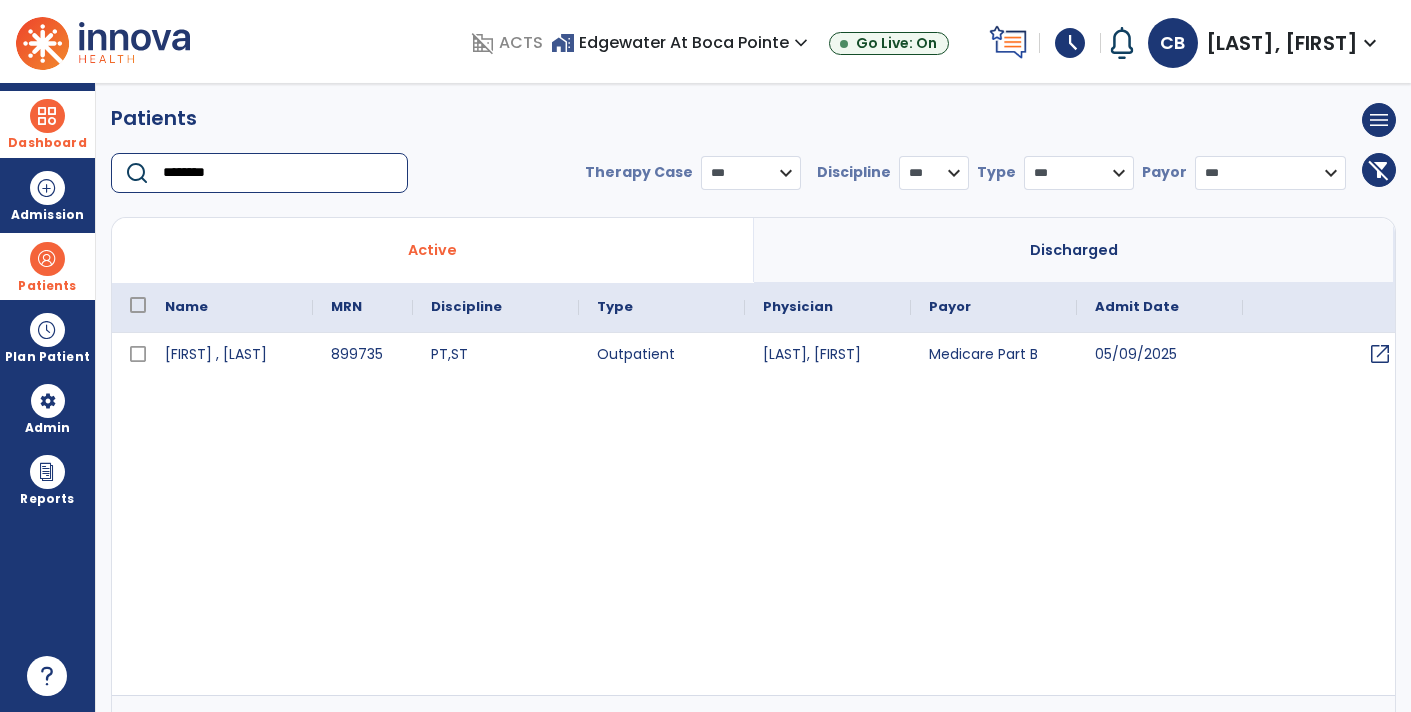 click on "open_in_new" at bounding box center (1326, 355) 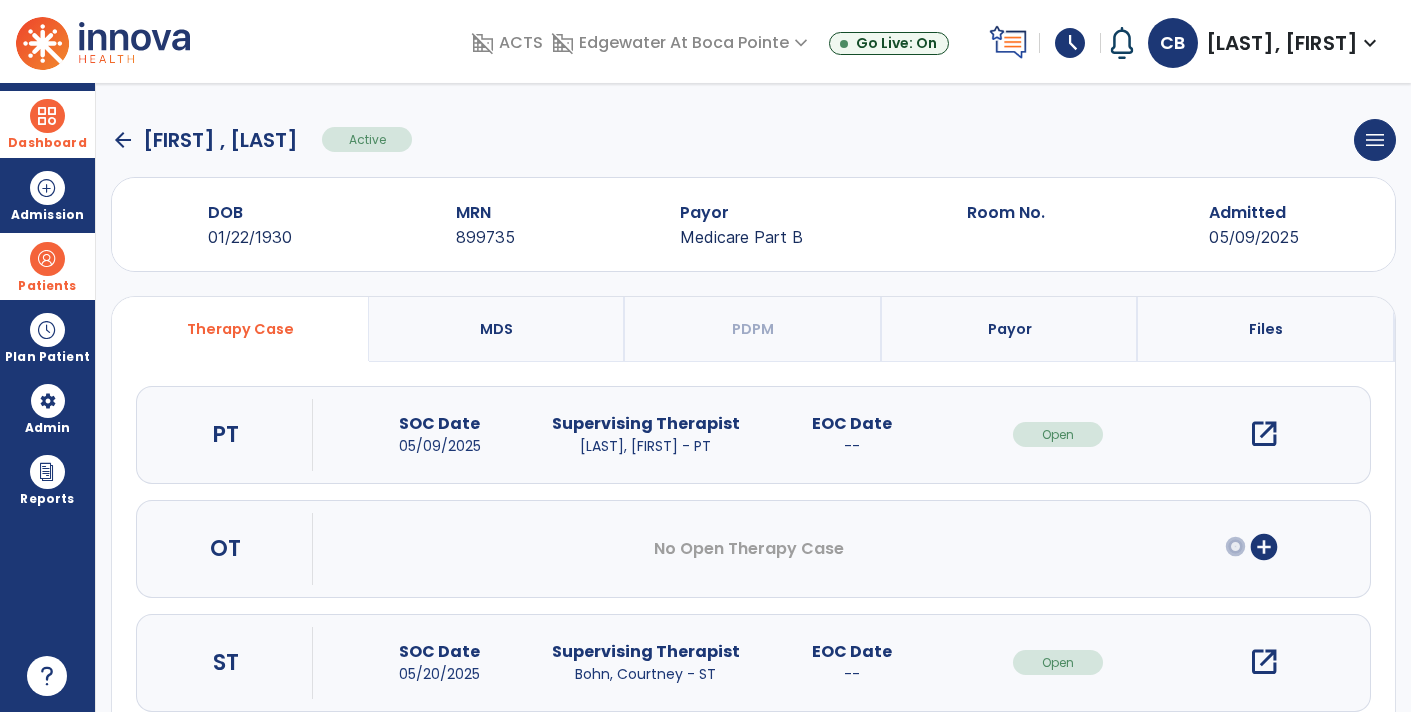scroll, scrollTop: 44, scrollLeft: 0, axis: vertical 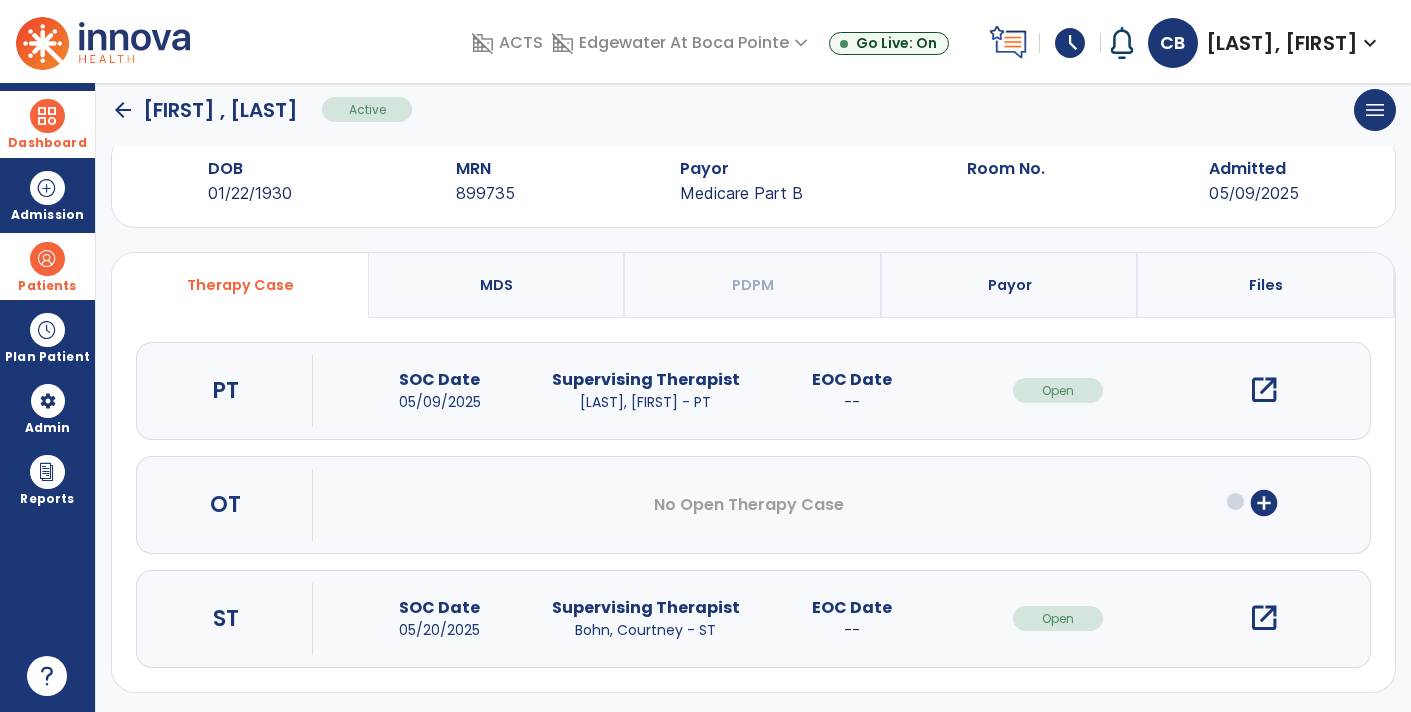 click on "open_in_new" at bounding box center [1264, 618] 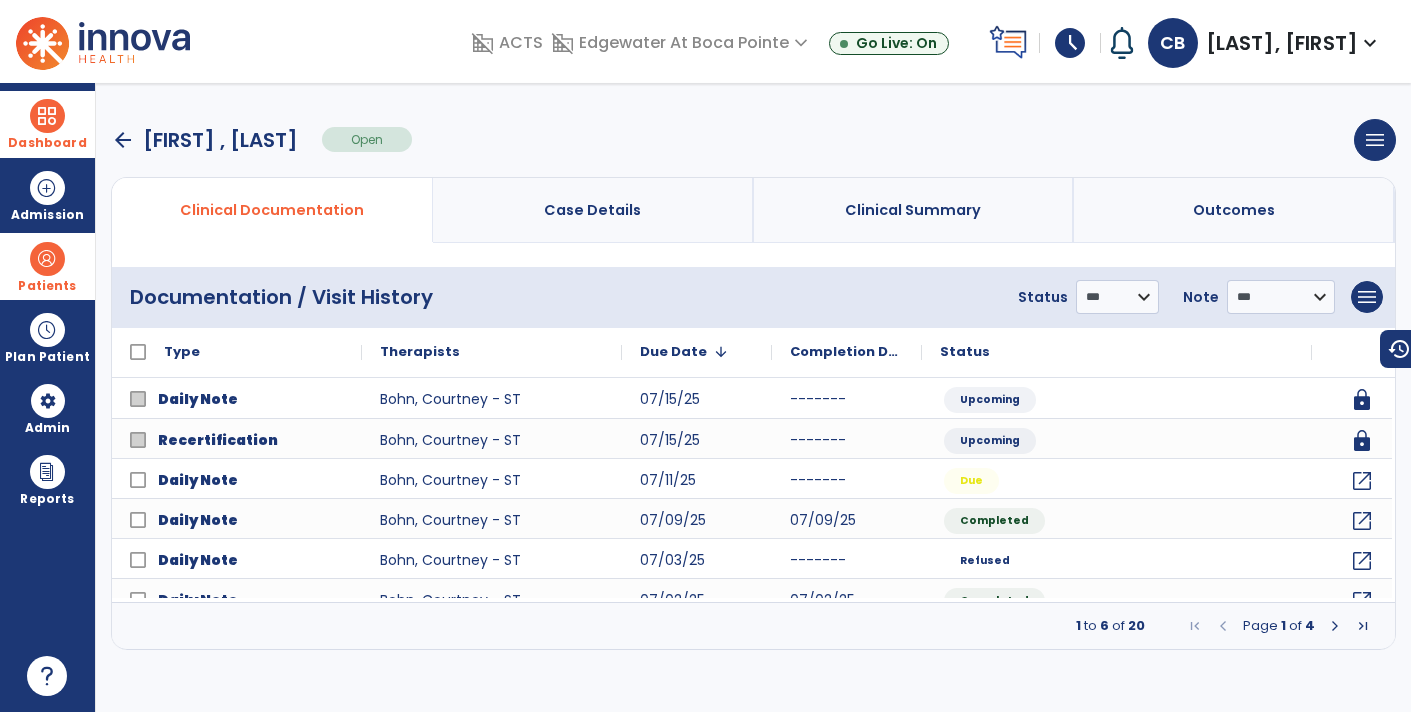 scroll, scrollTop: 0, scrollLeft: 0, axis: both 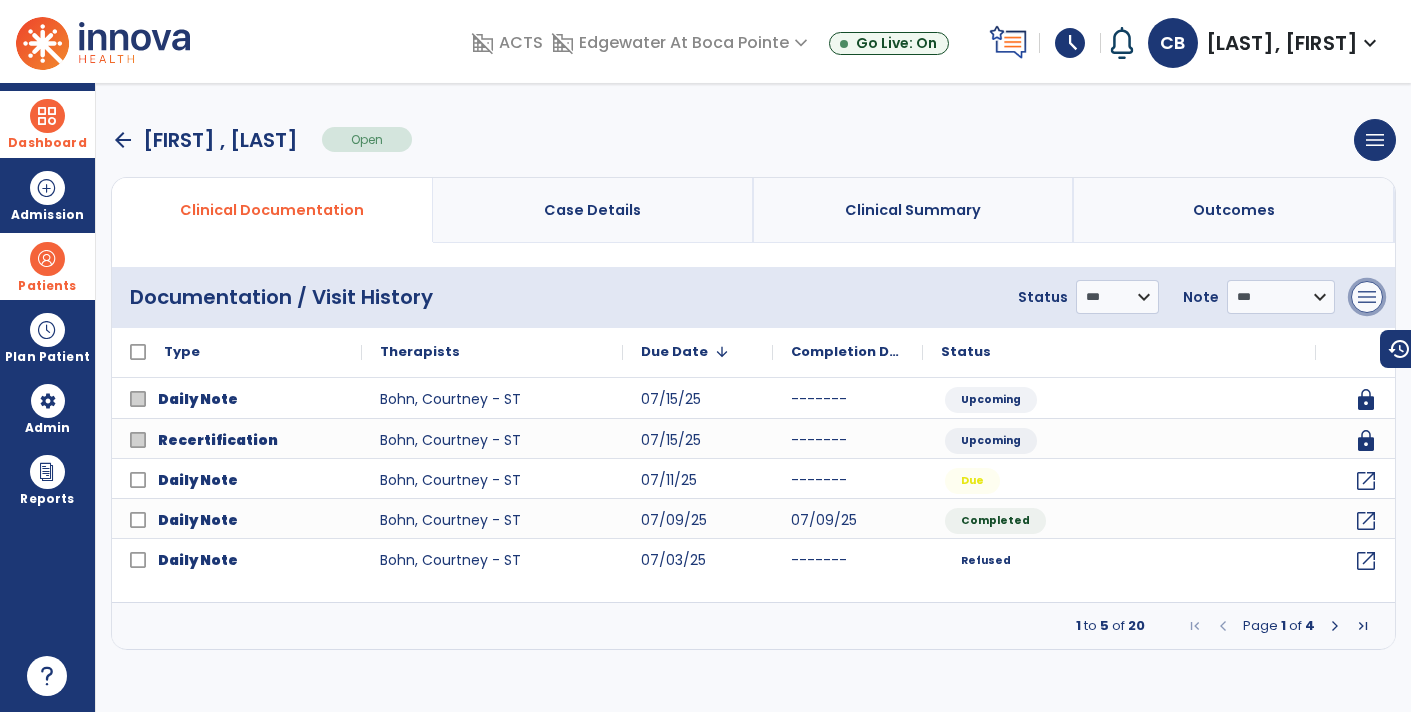 click on "menu" at bounding box center (1367, 297) 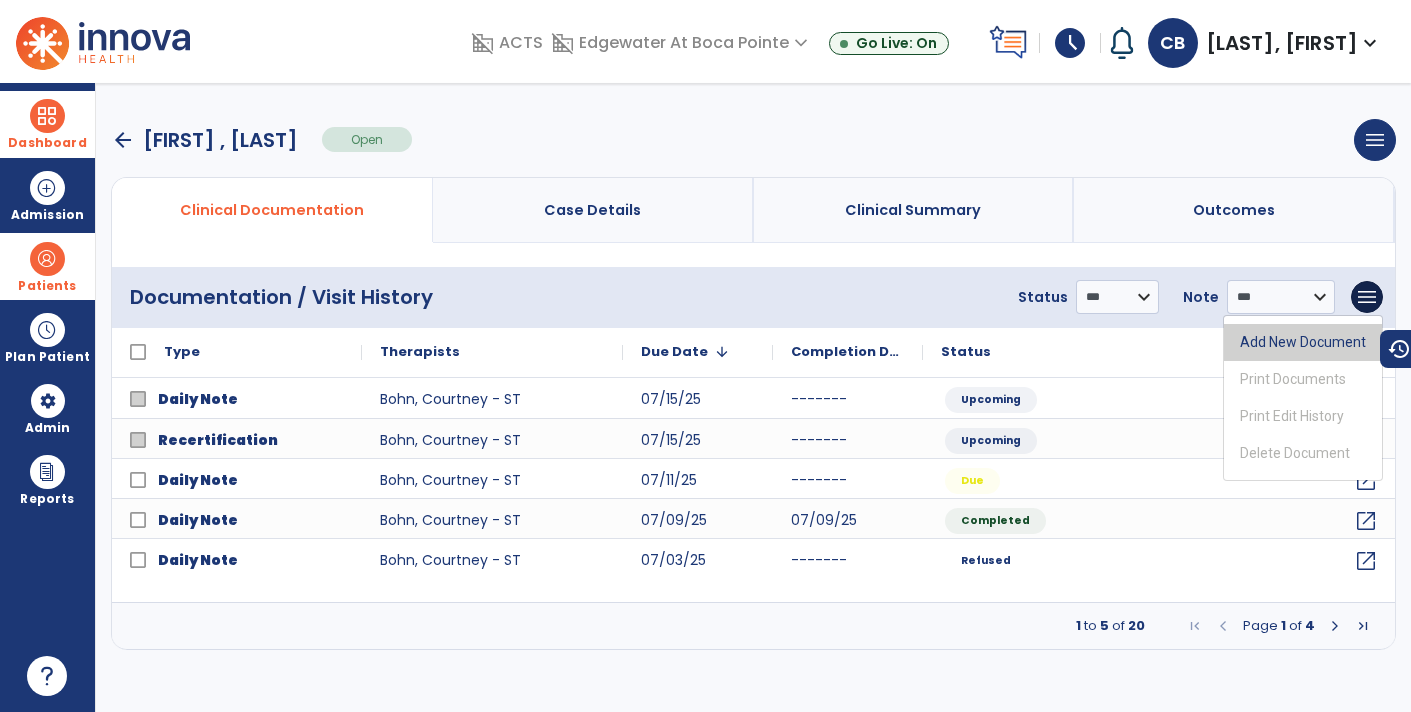 click on "Add New Document" at bounding box center [1303, 342] 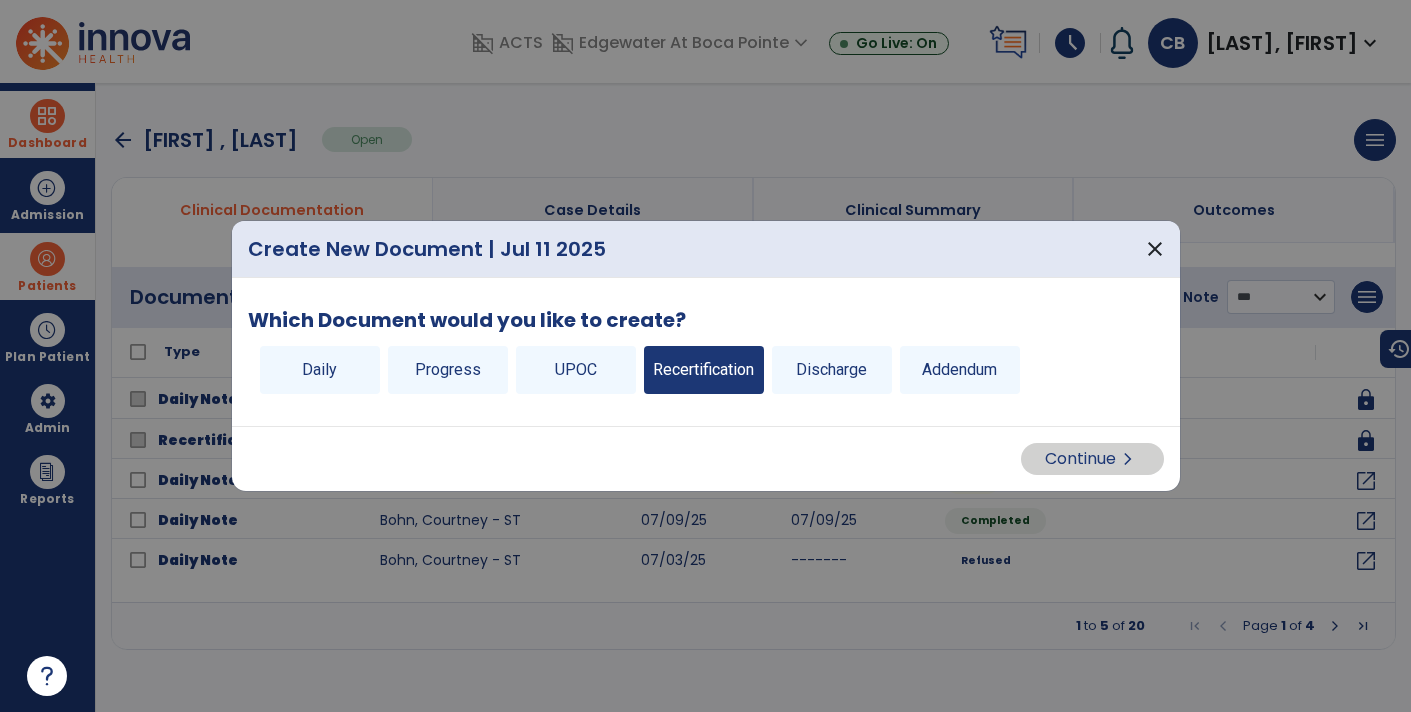click on "Recertification" at bounding box center (704, 370) 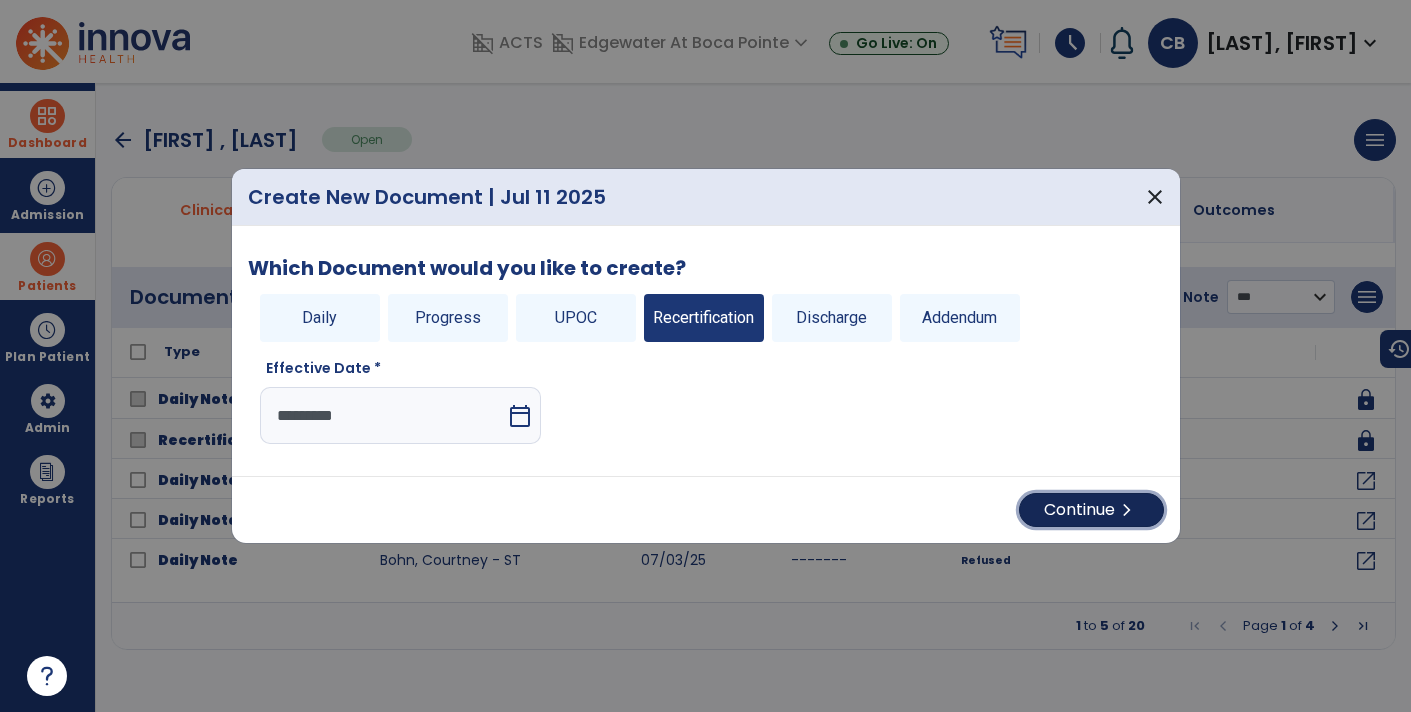 click on "Continue   chevron_right" at bounding box center (1091, 510) 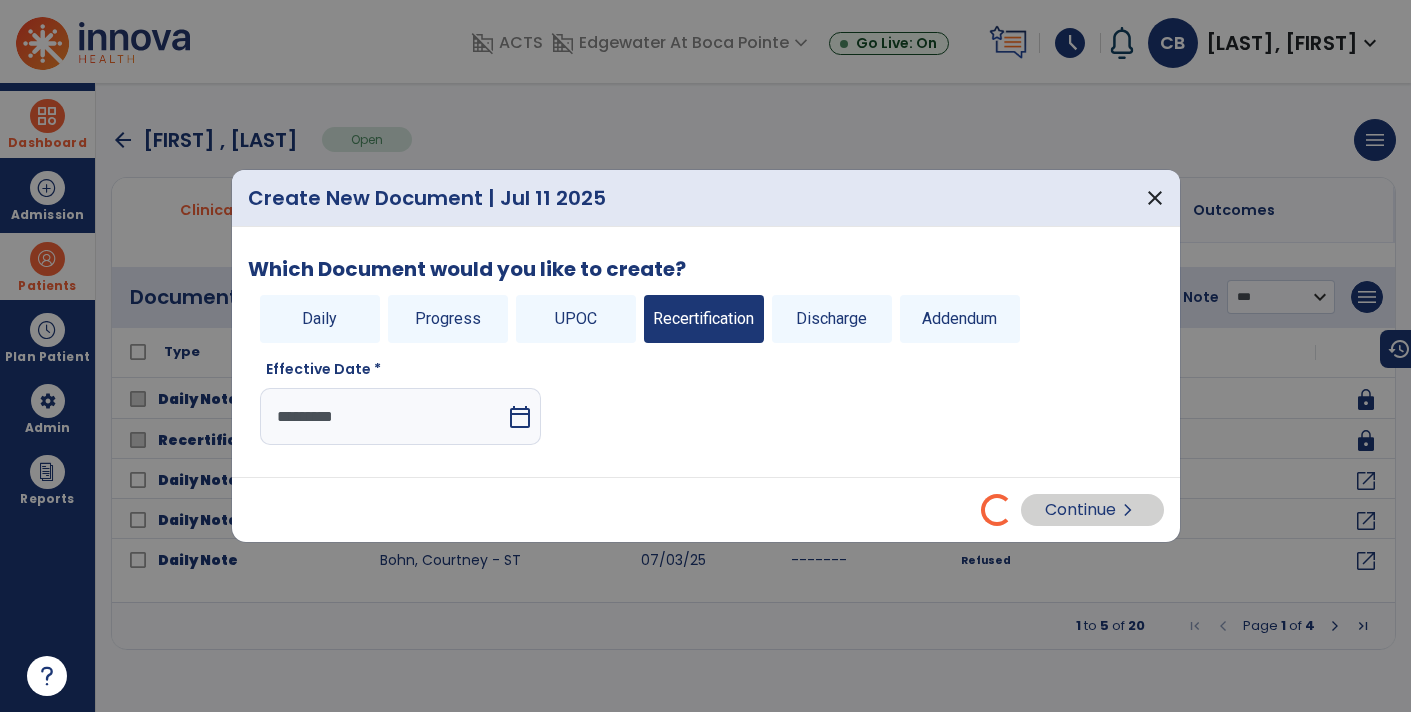 select on "**" 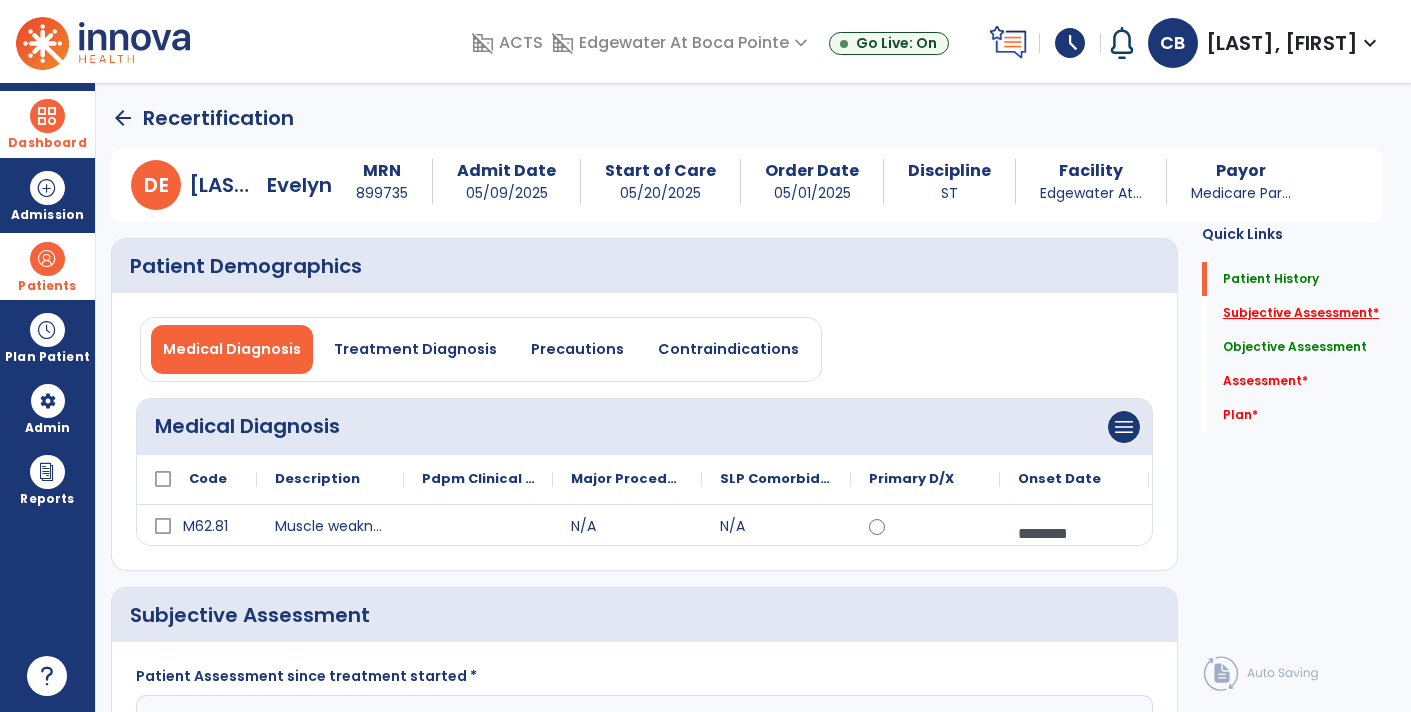 click on "Subjective Assessment   *" 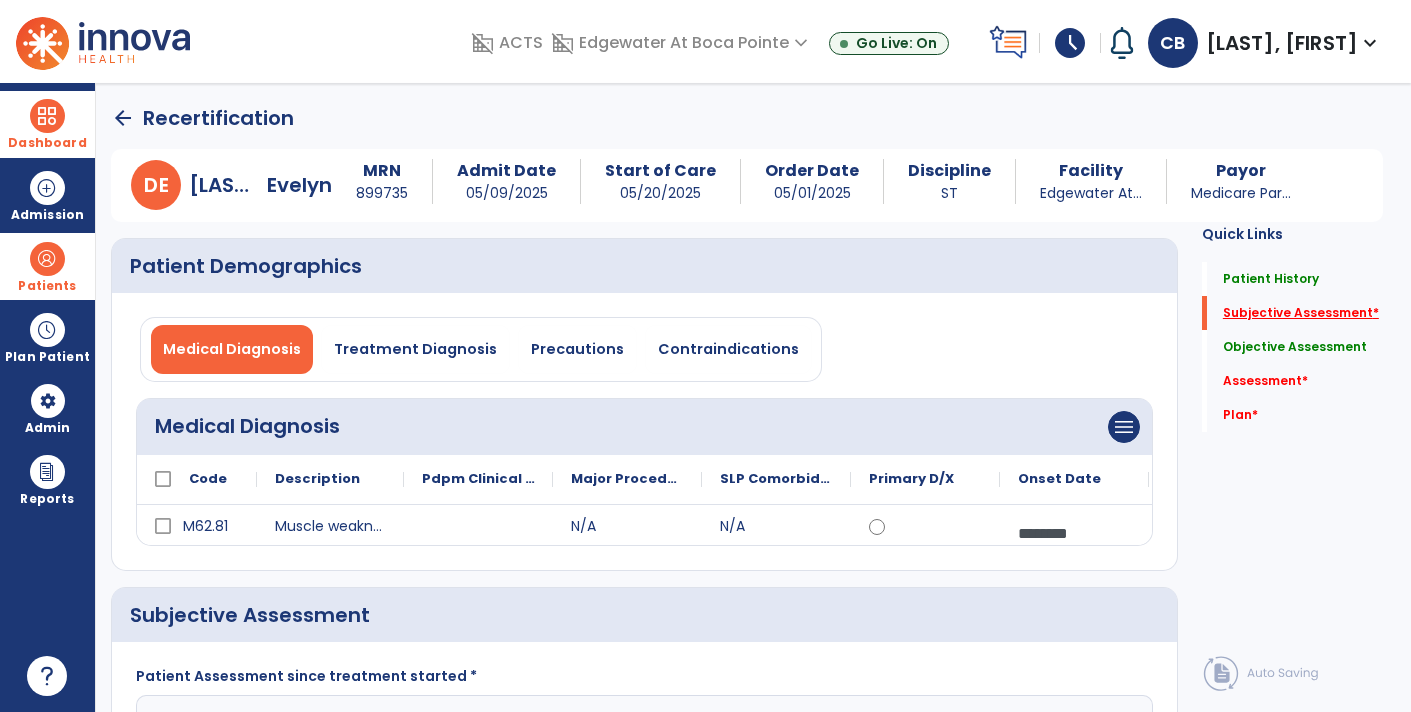 scroll, scrollTop: 41, scrollLeft: 0, axis: vertical 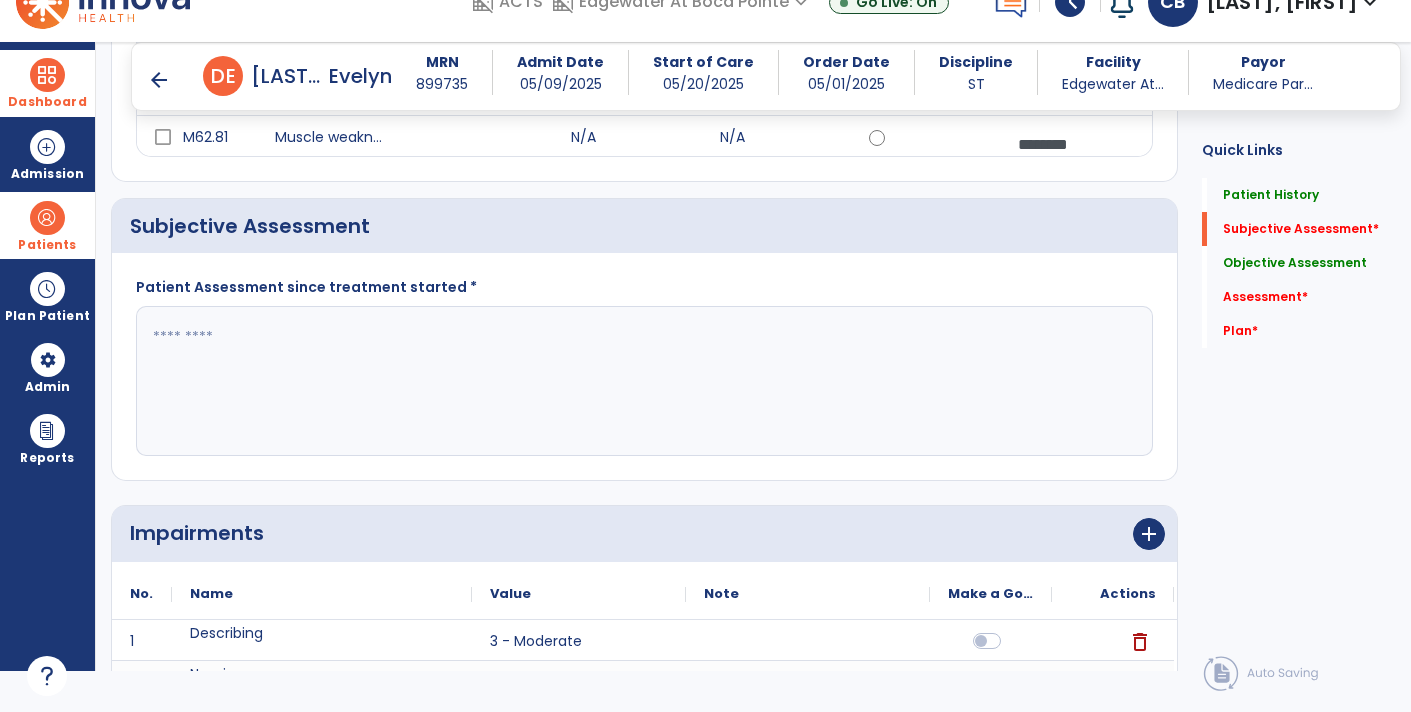 click 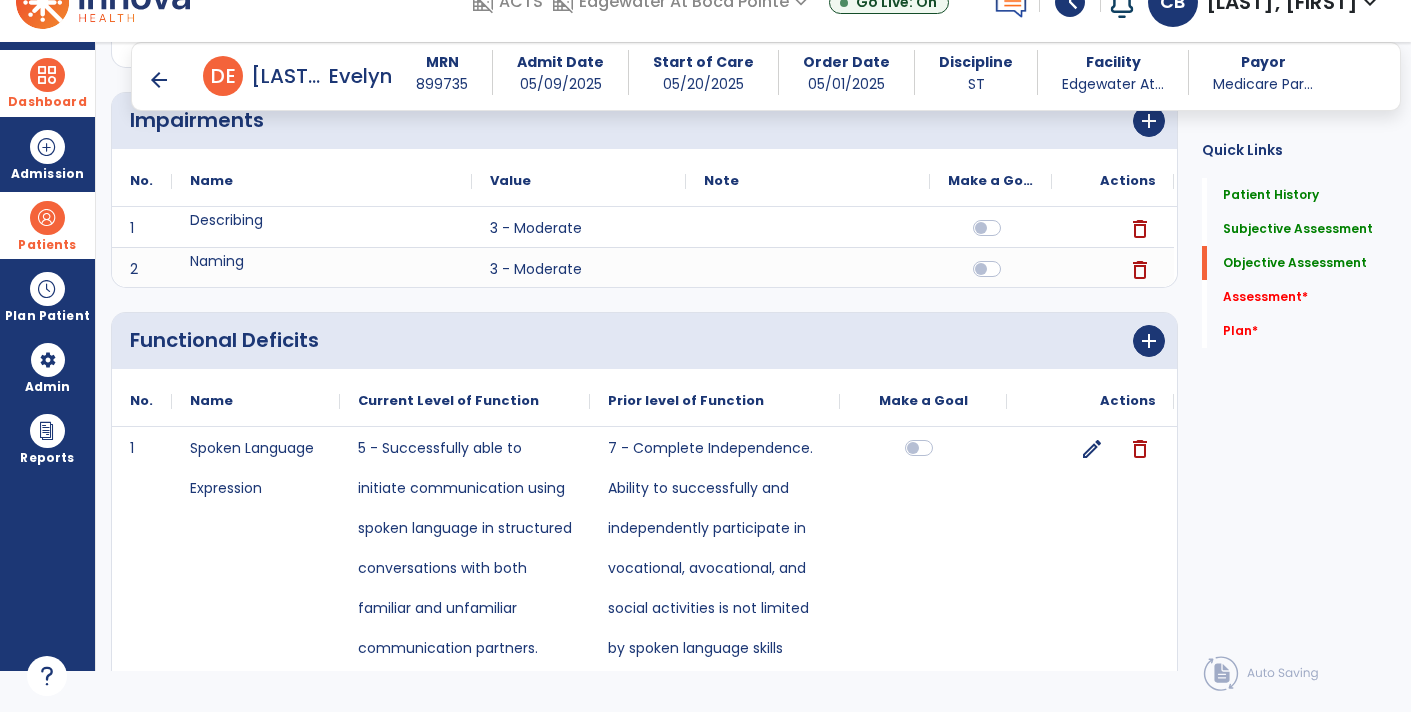 scroll, scrollTop: 743, scrollLeft: 0, axis: vertical 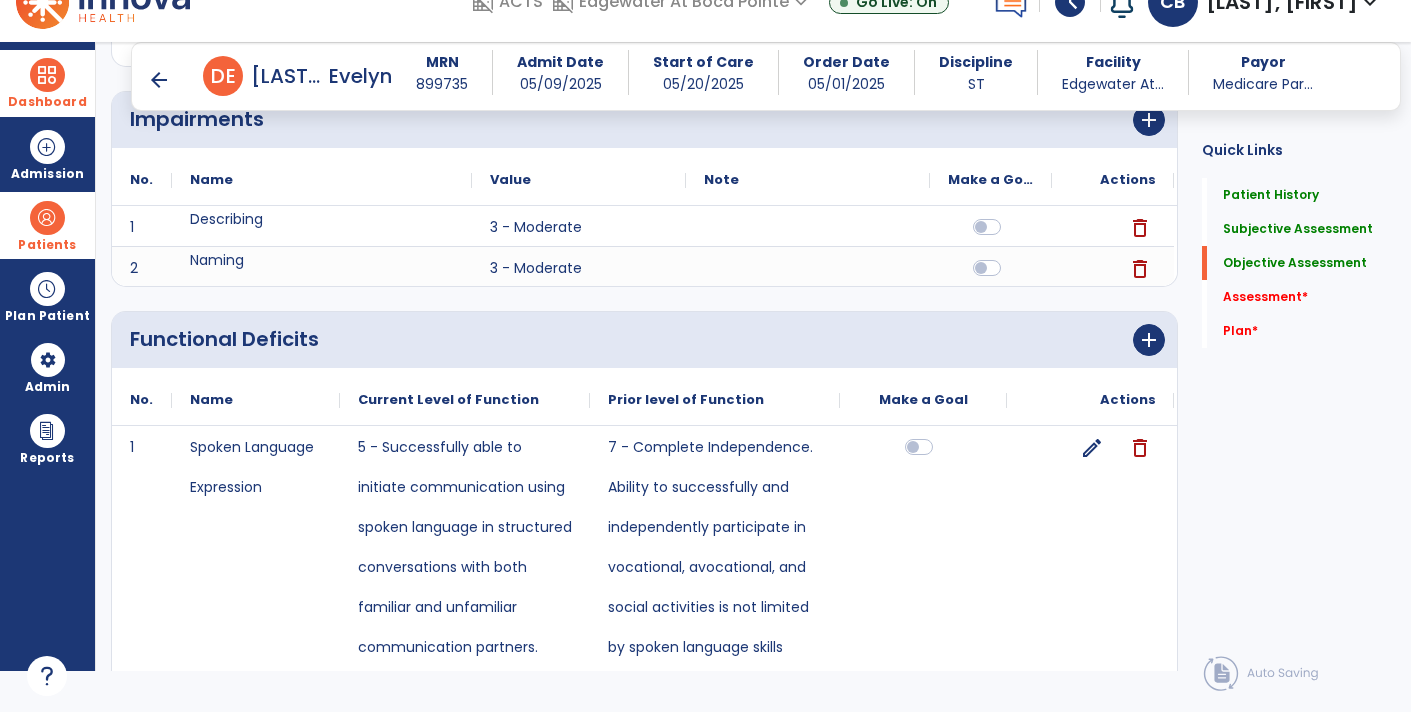 type on "**********" 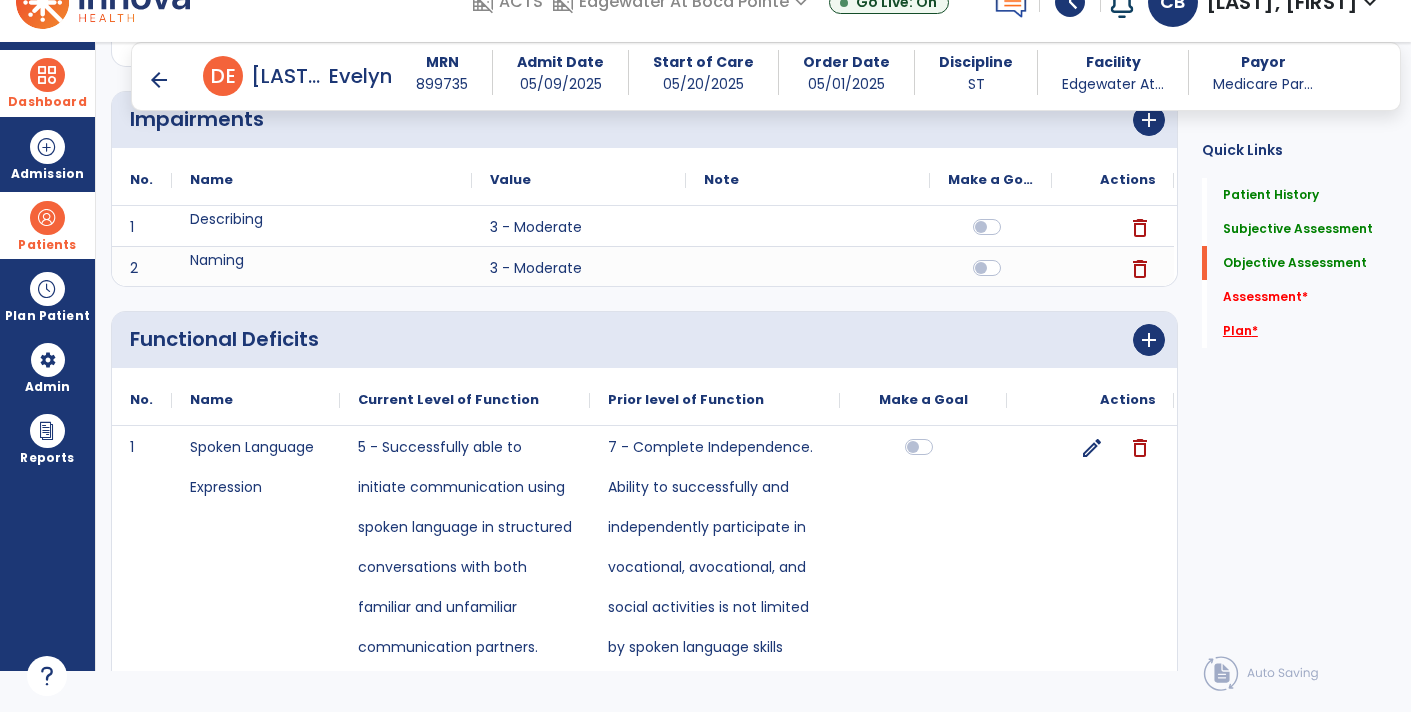 click on "Plan   *" 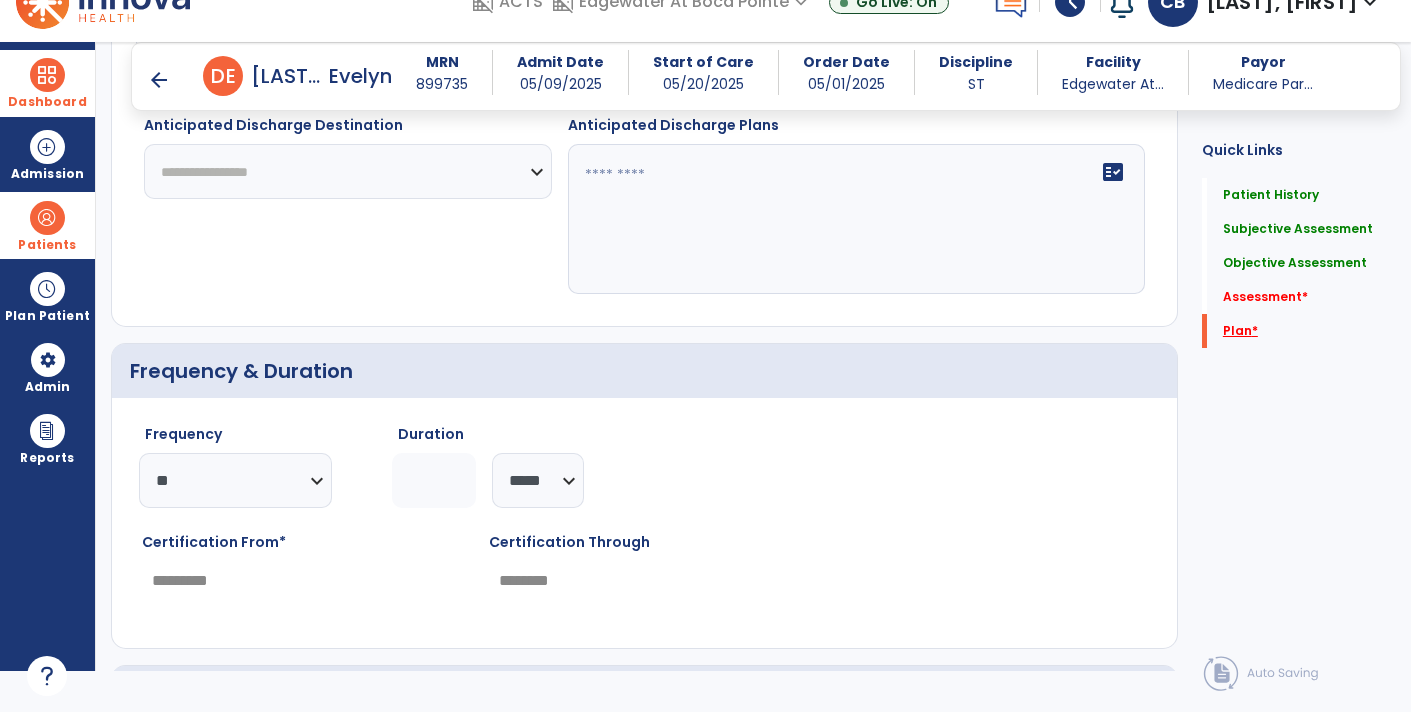 scroll, scrollTop: 3274, scrollLeft: 0, axis: vertical 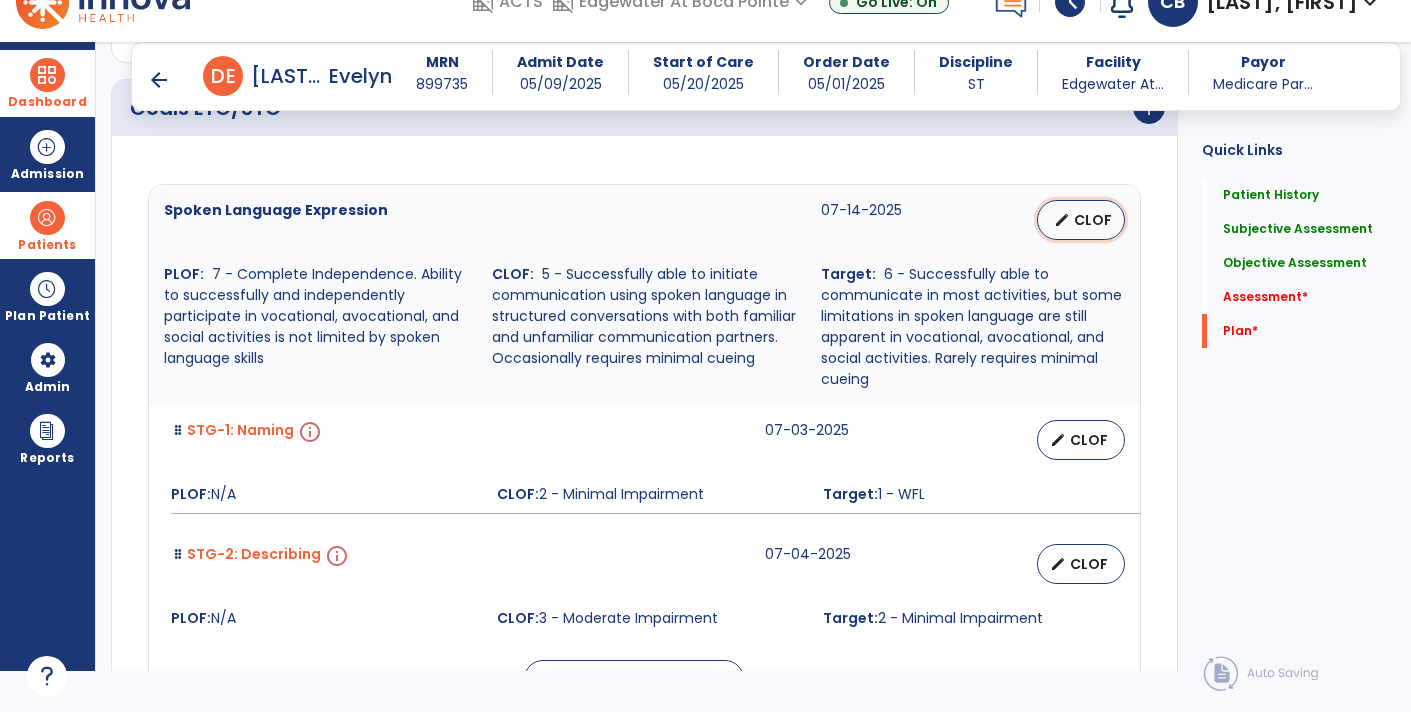 click on "edit   CLOF" at bounding box center (1081, 220) 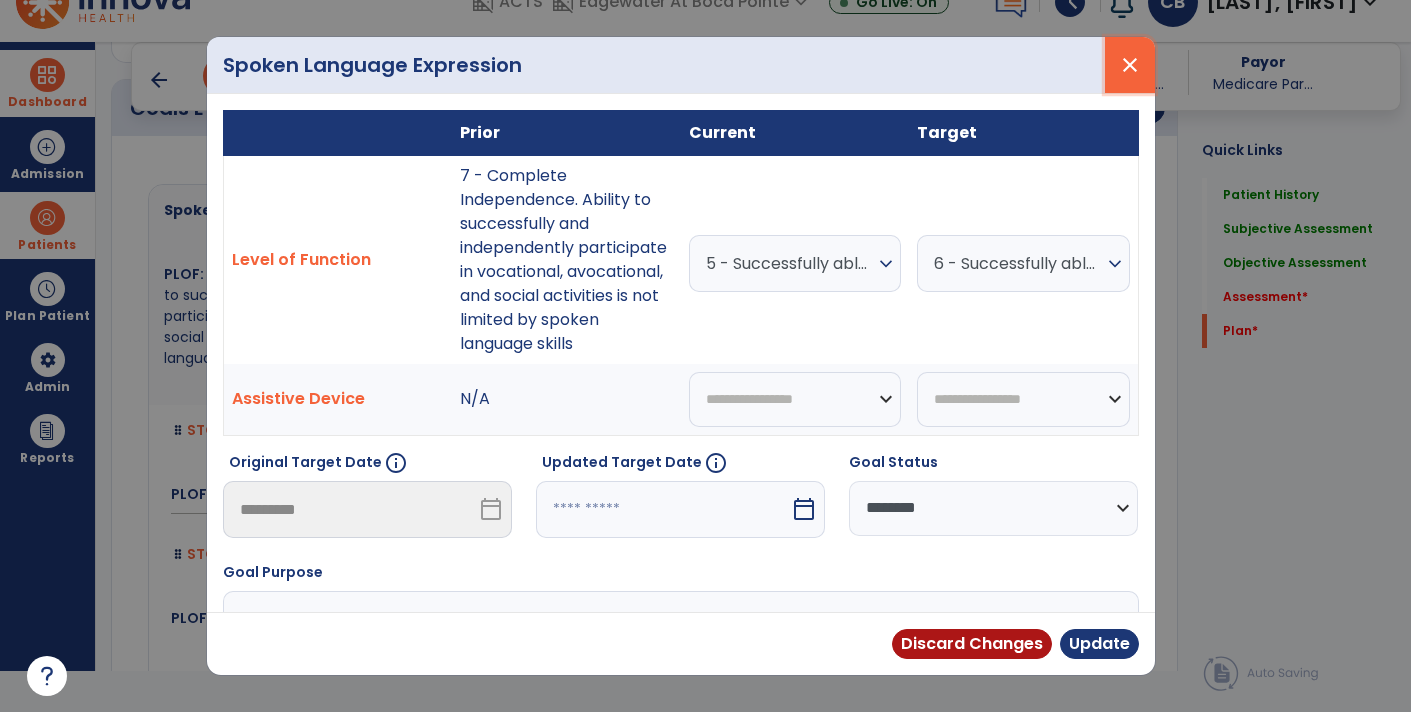 click on "close" at bounding box center (1130, 65) 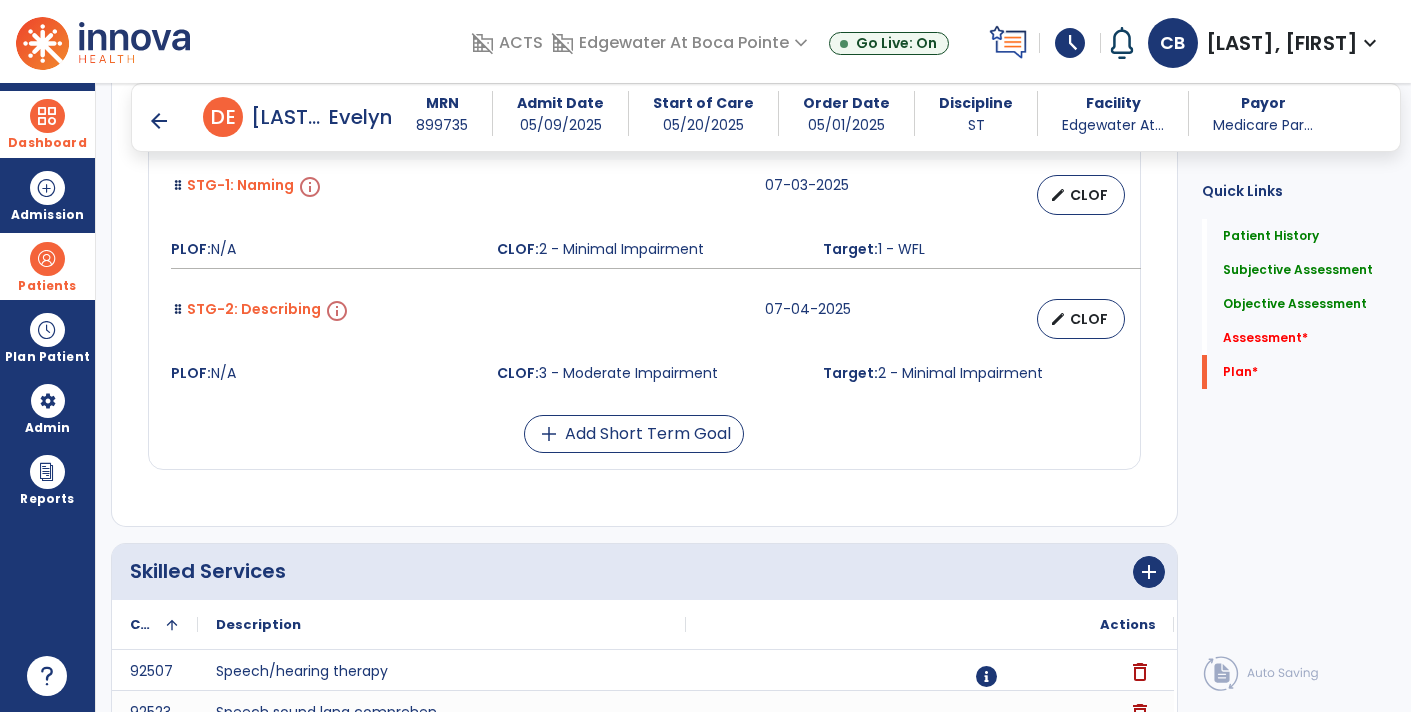 scroll, scrollTop: 3639, scrollLeft: 0, axis: vertical 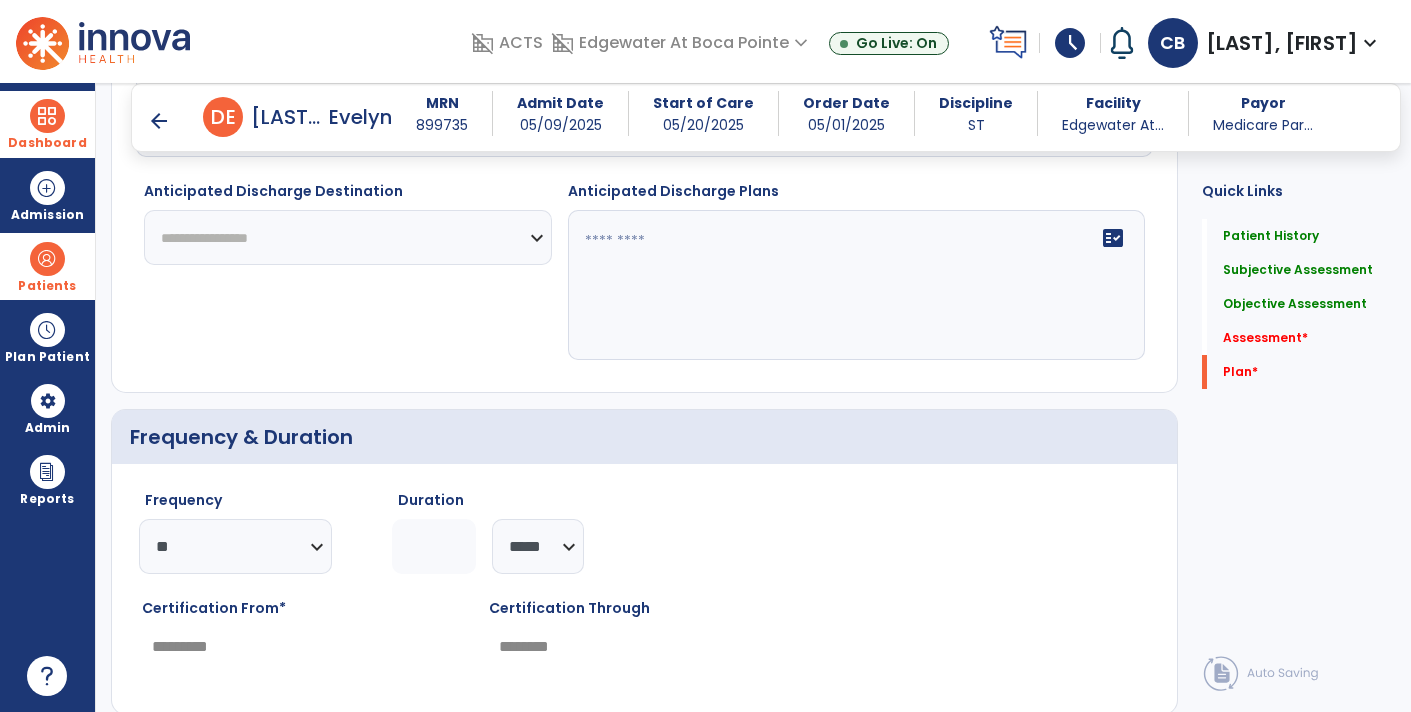 click on "*" 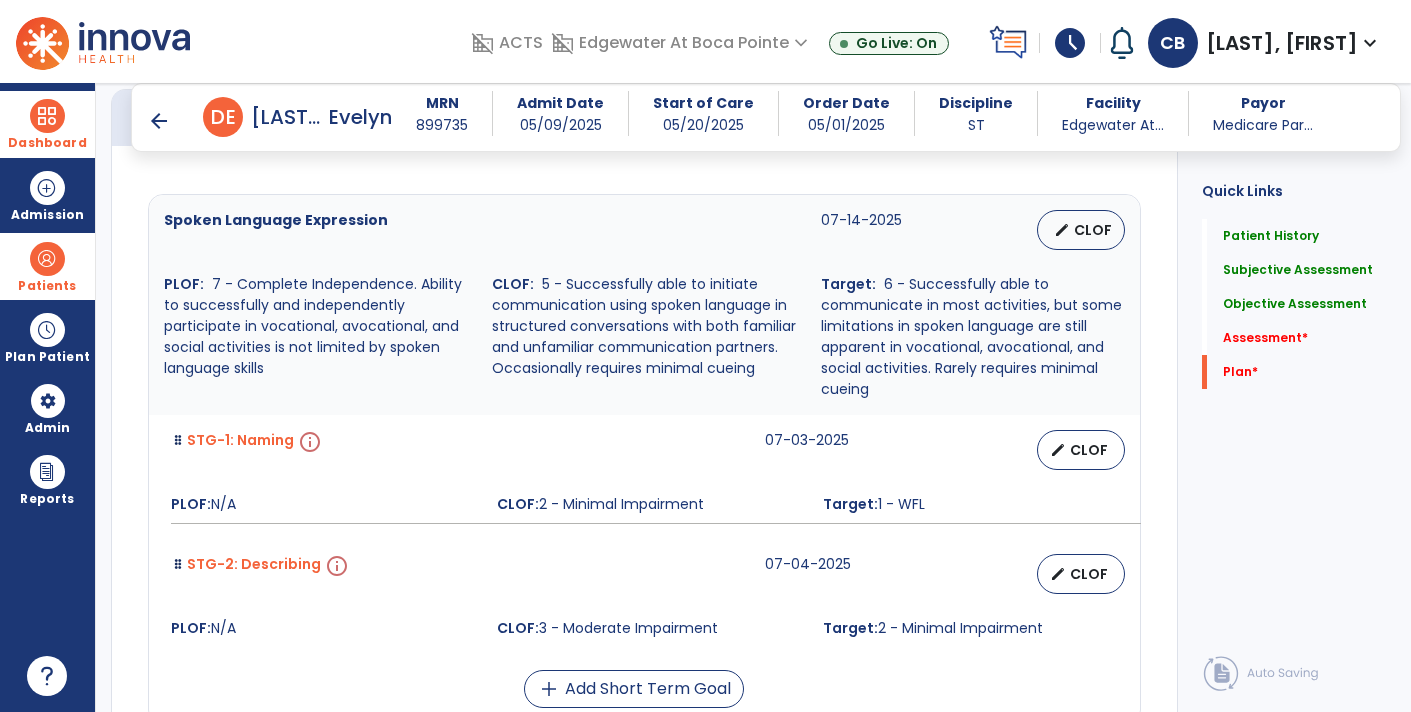 scroll, scrollTop: 3306, scrollLeft: 0, axis: vertical 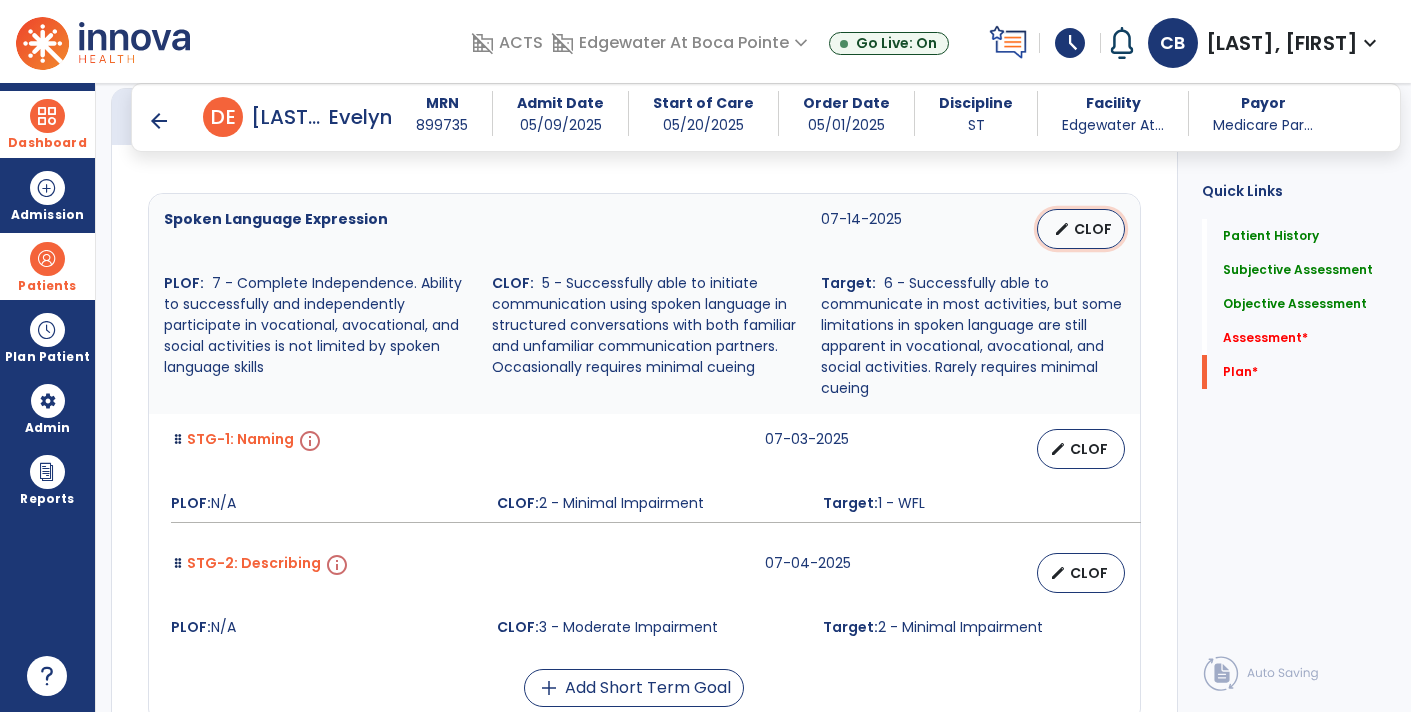 click on "edit   CLOF" at bounding box center (1081, 229) 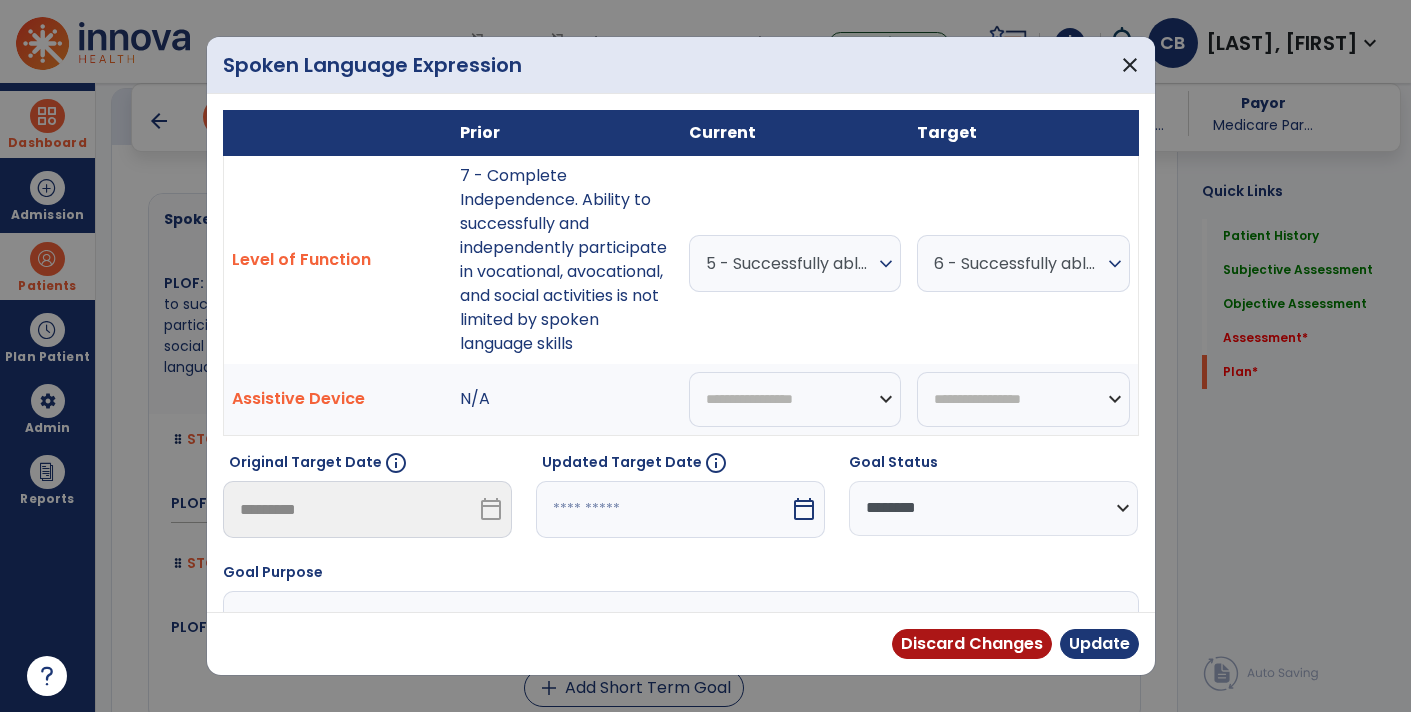 click on "calendar_today" at bounding box center [804, 509] 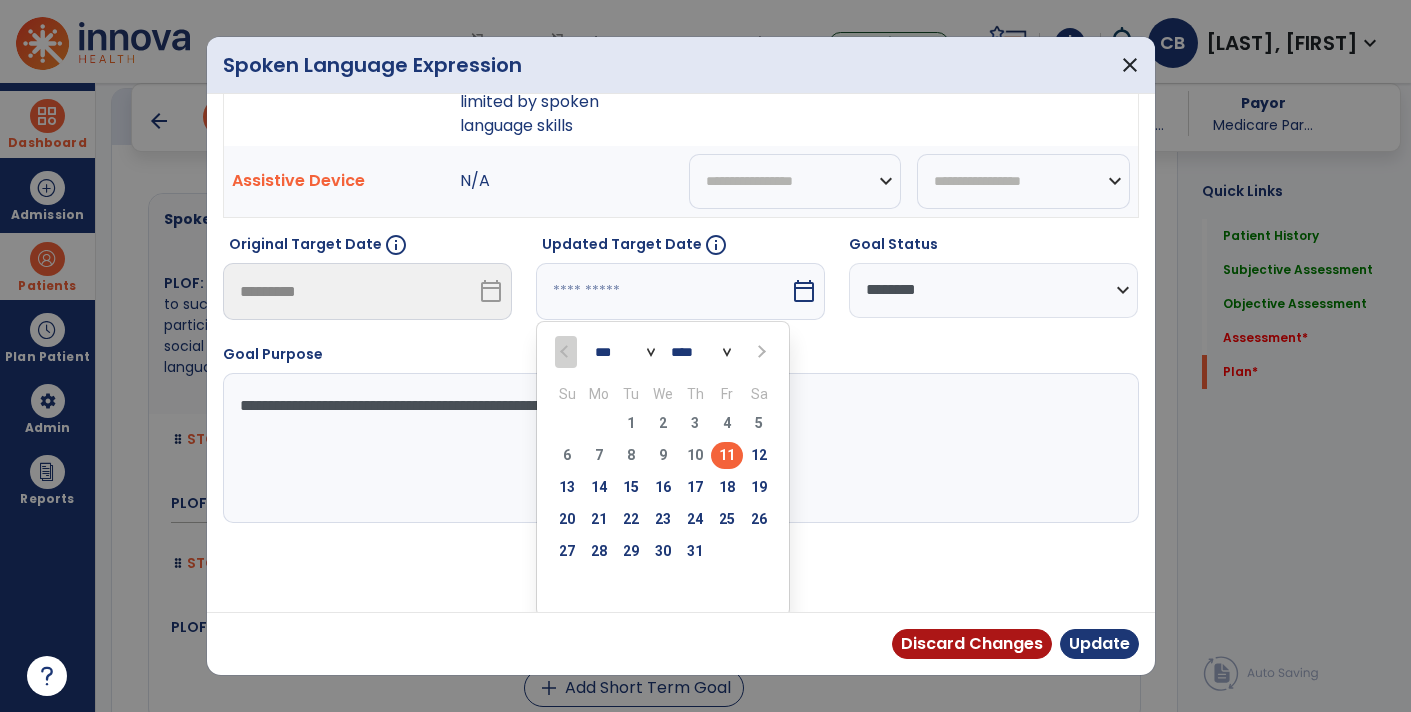click at bounding box center [759, 351] 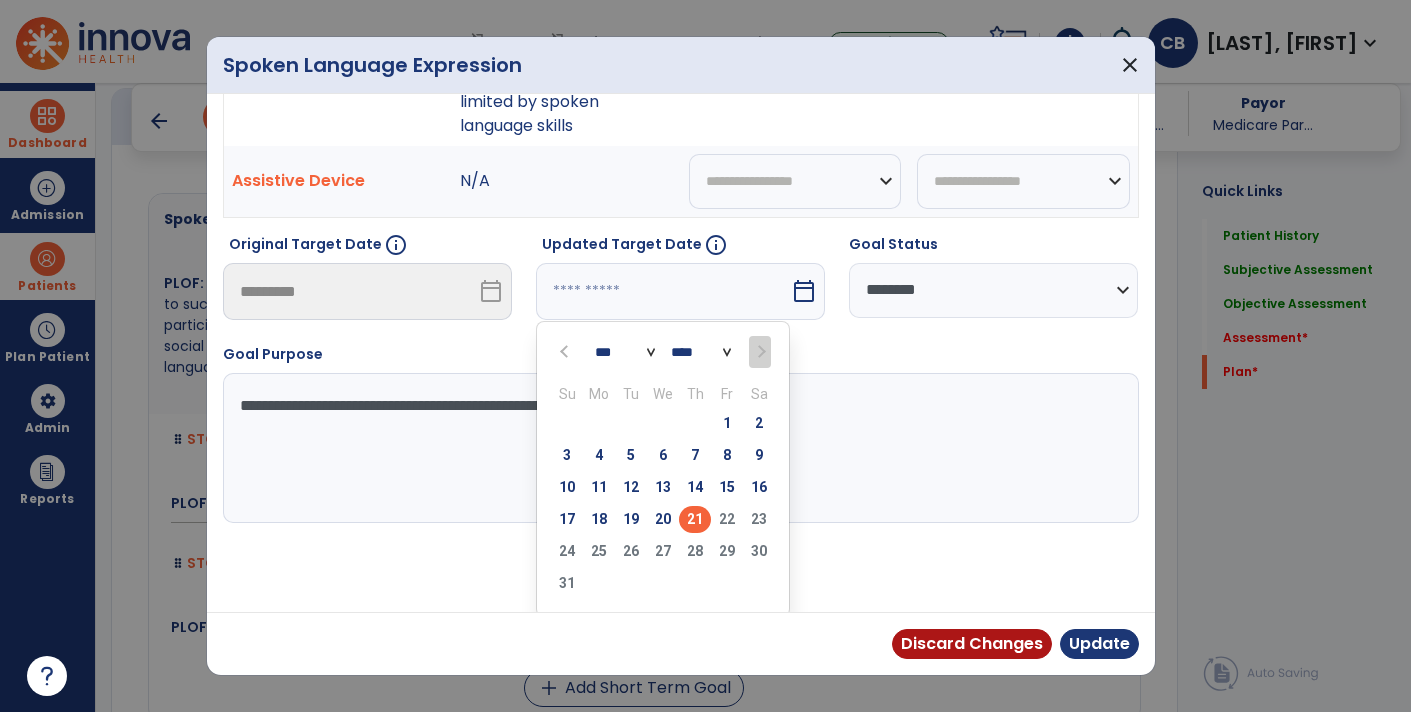 click on "21" at bounding box center (695, 519) 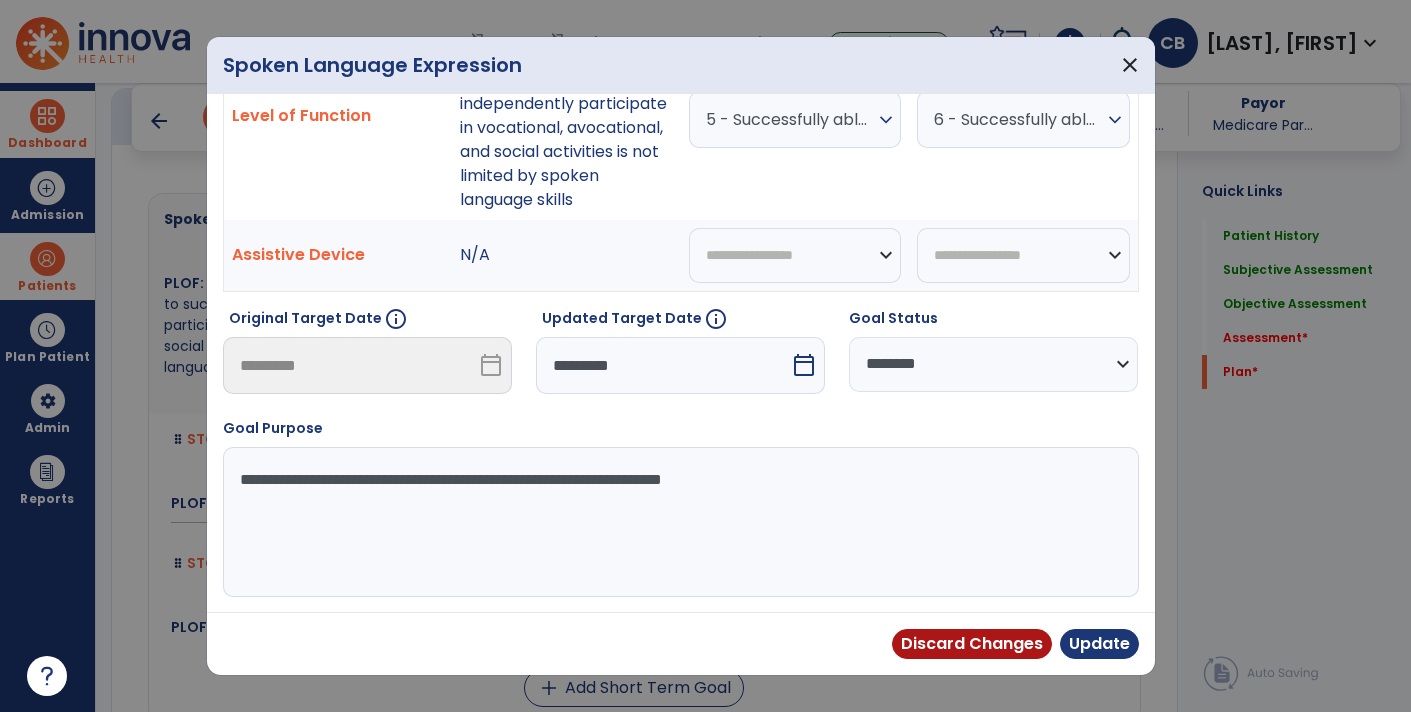 scroll, scrollTop: 140, scrollLeft: 0, axis: vertical 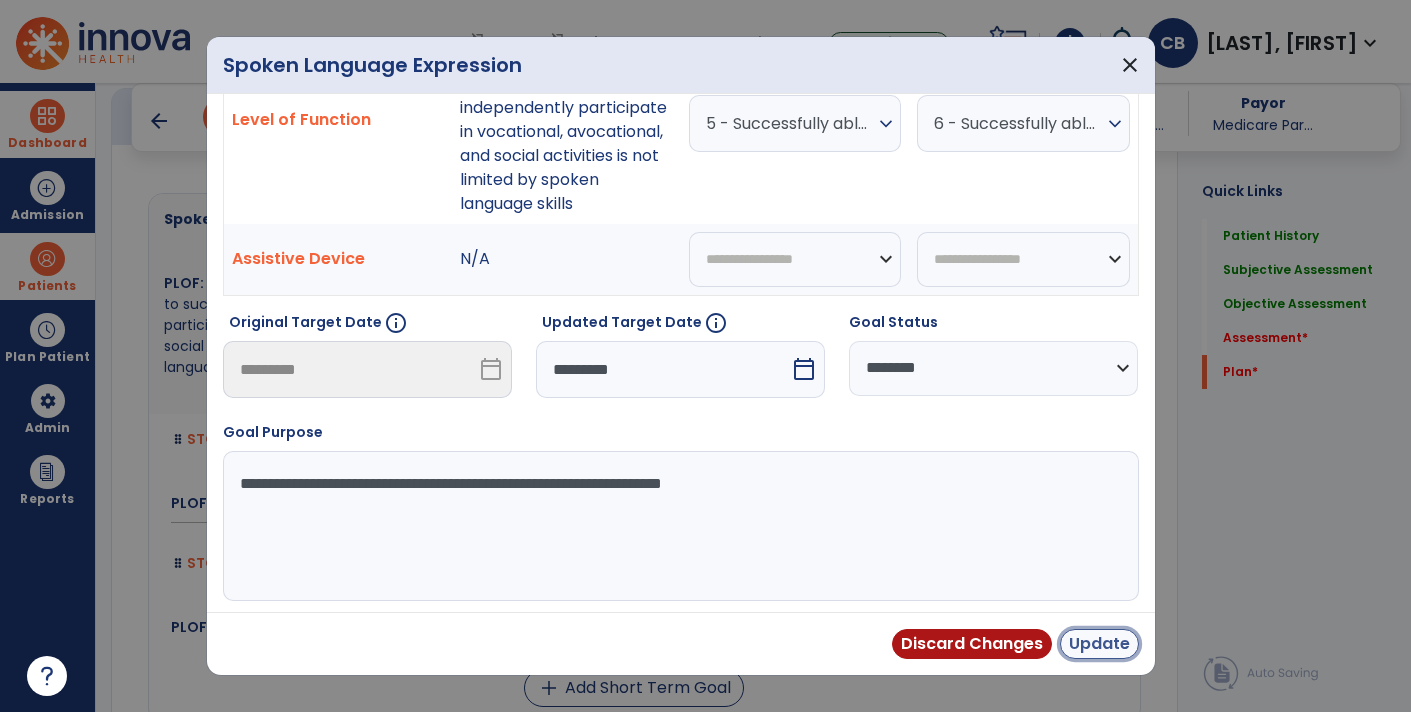 click on "Update" at bounding box center [1099, 644] 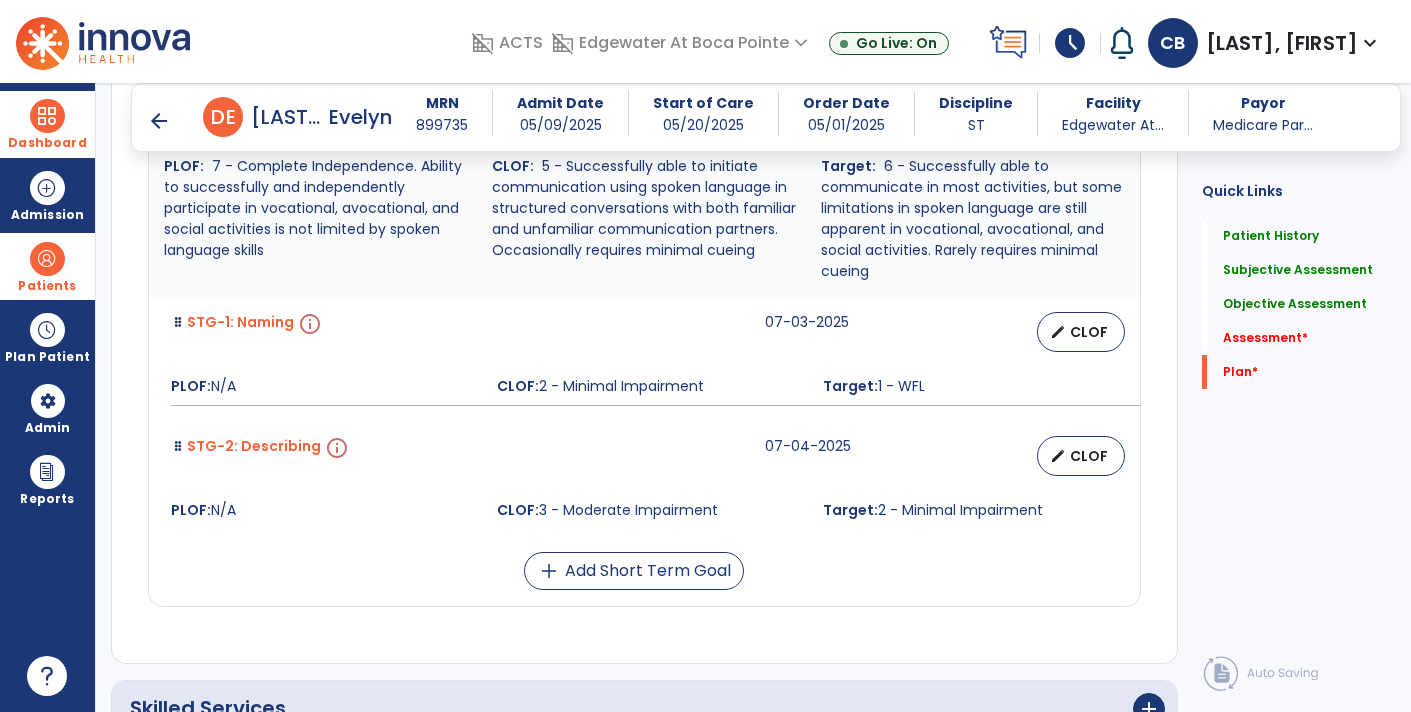 scroll, scrollTop: 3423, scrollLeft: 0, axis: vertical 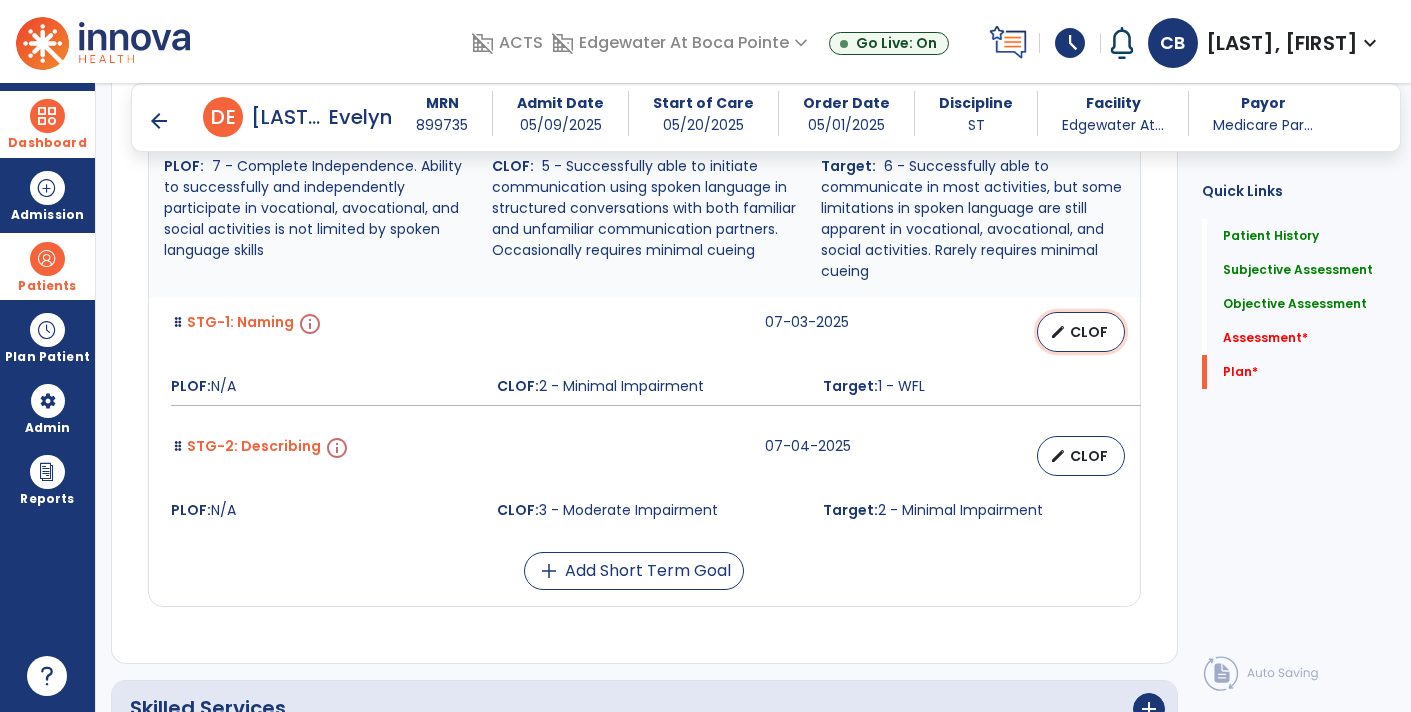 click on "CLOF" at bounding box center (1089, 332) 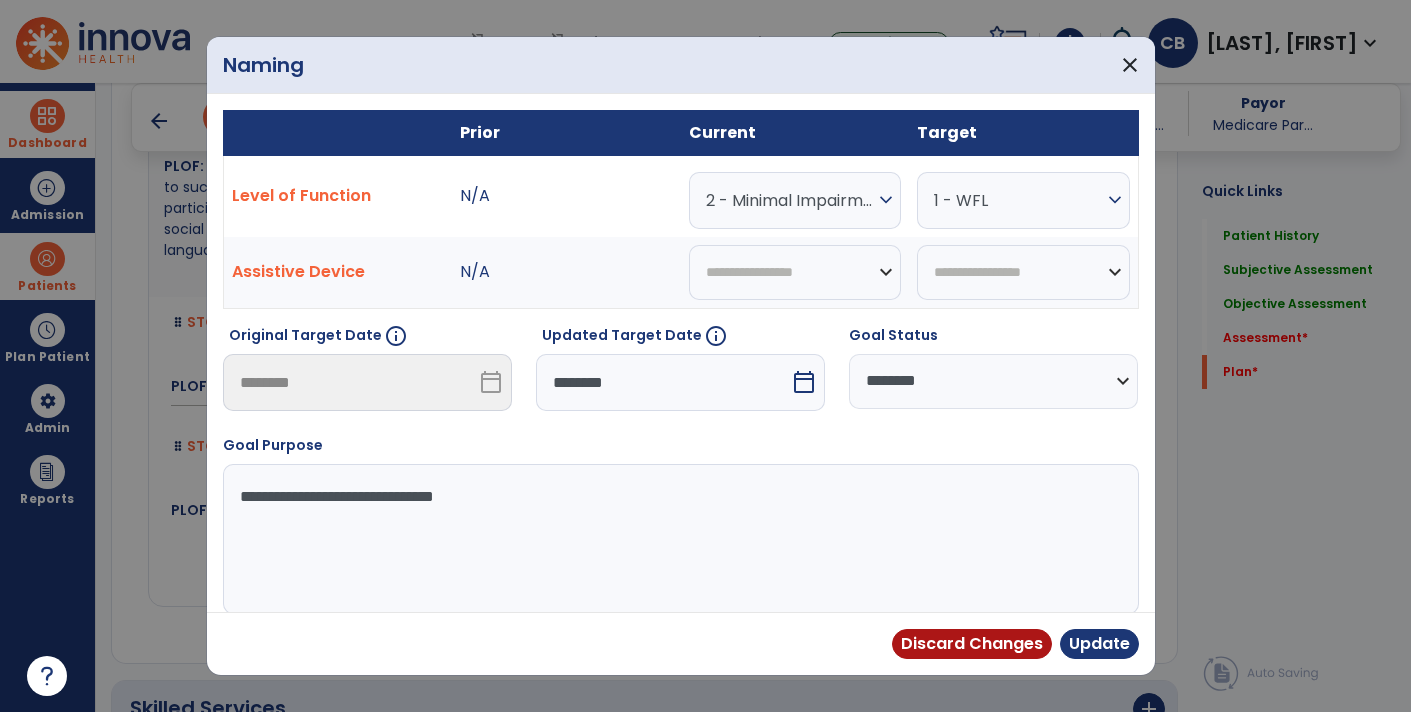 click on "**********" at bounding box center (993, 381) 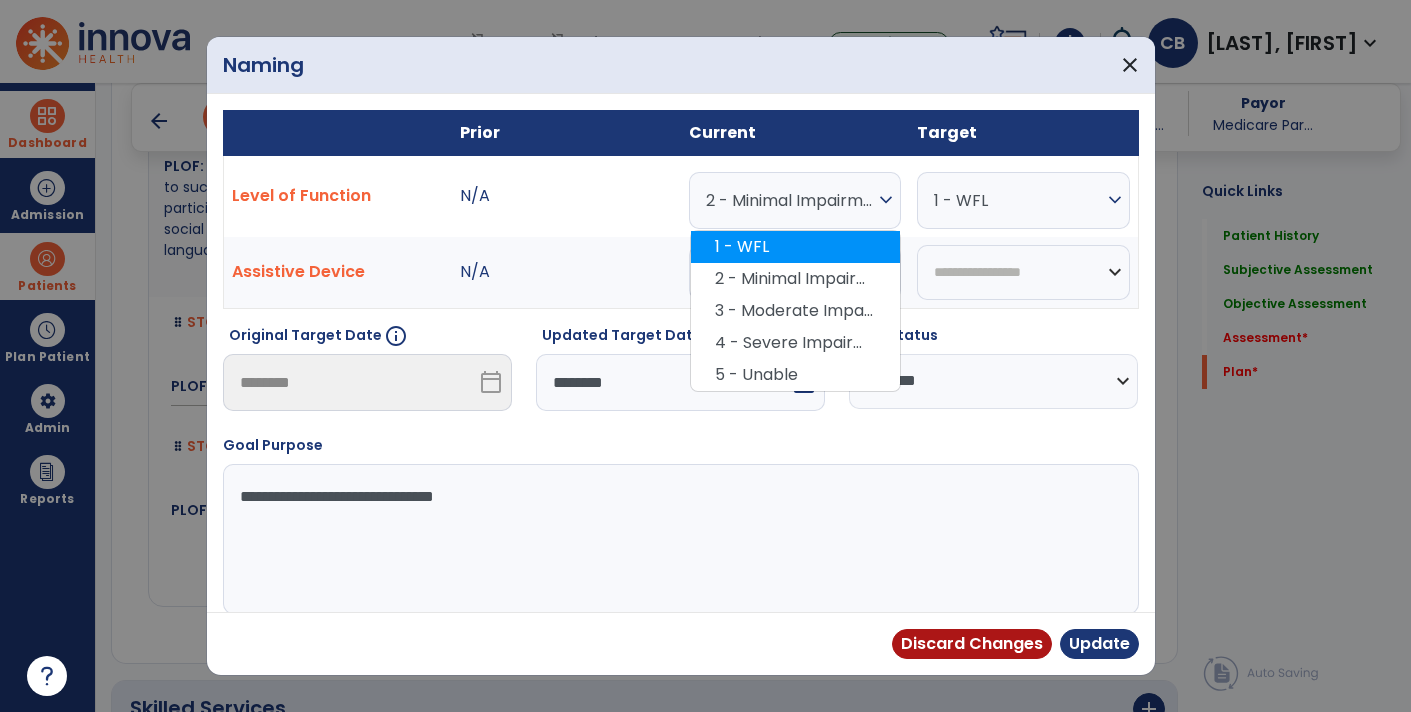 click on "1 - WFL" at bounding box center [795, 247] 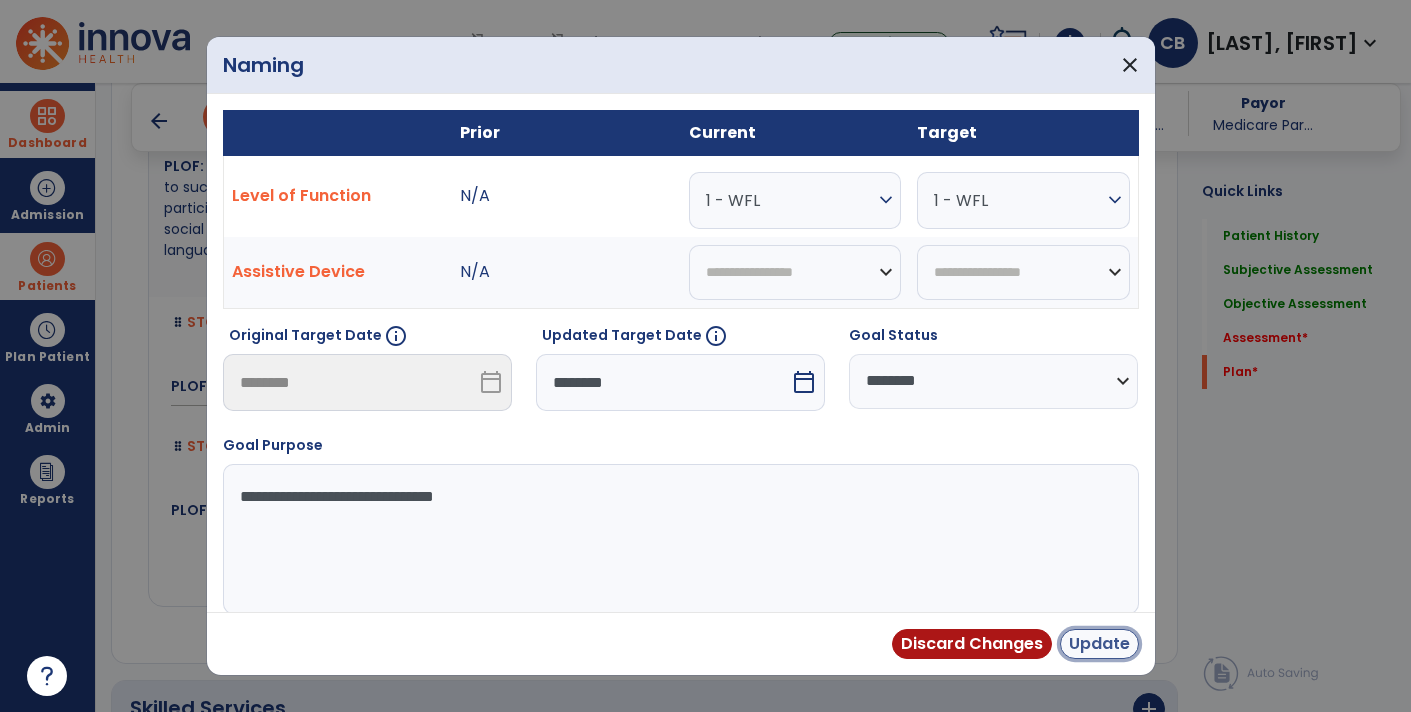 click on "Update" at bounding box center (1099, 644) 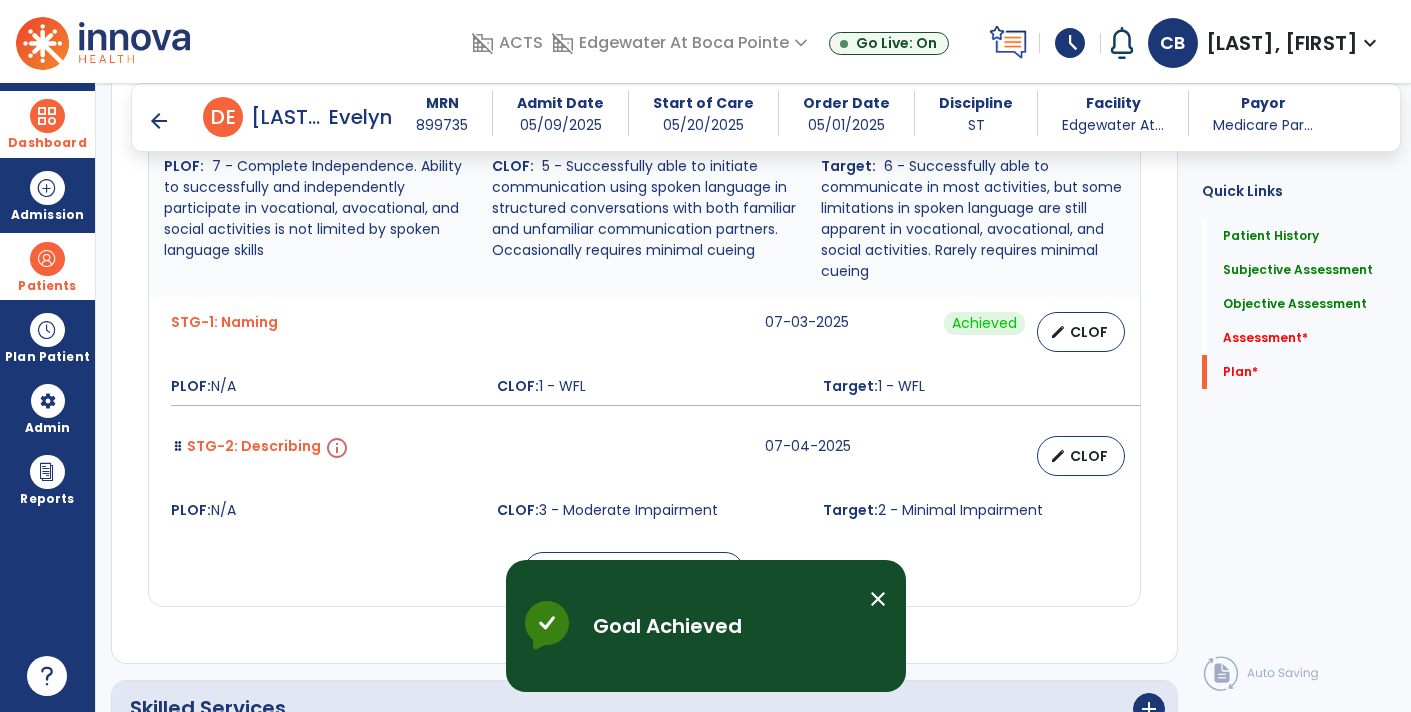 scroll, scrollTop: 2885, scrollLeft: 0, axis: vertical 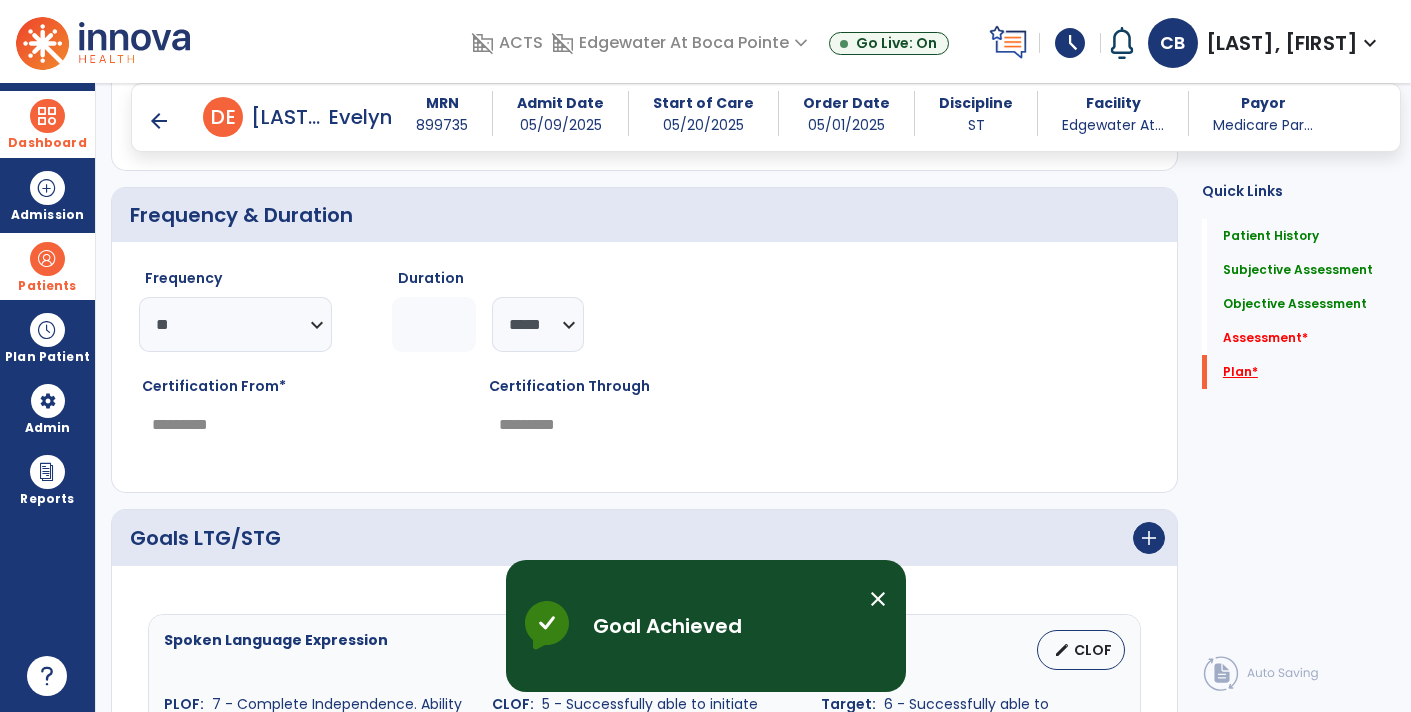 click on "Plan   *" 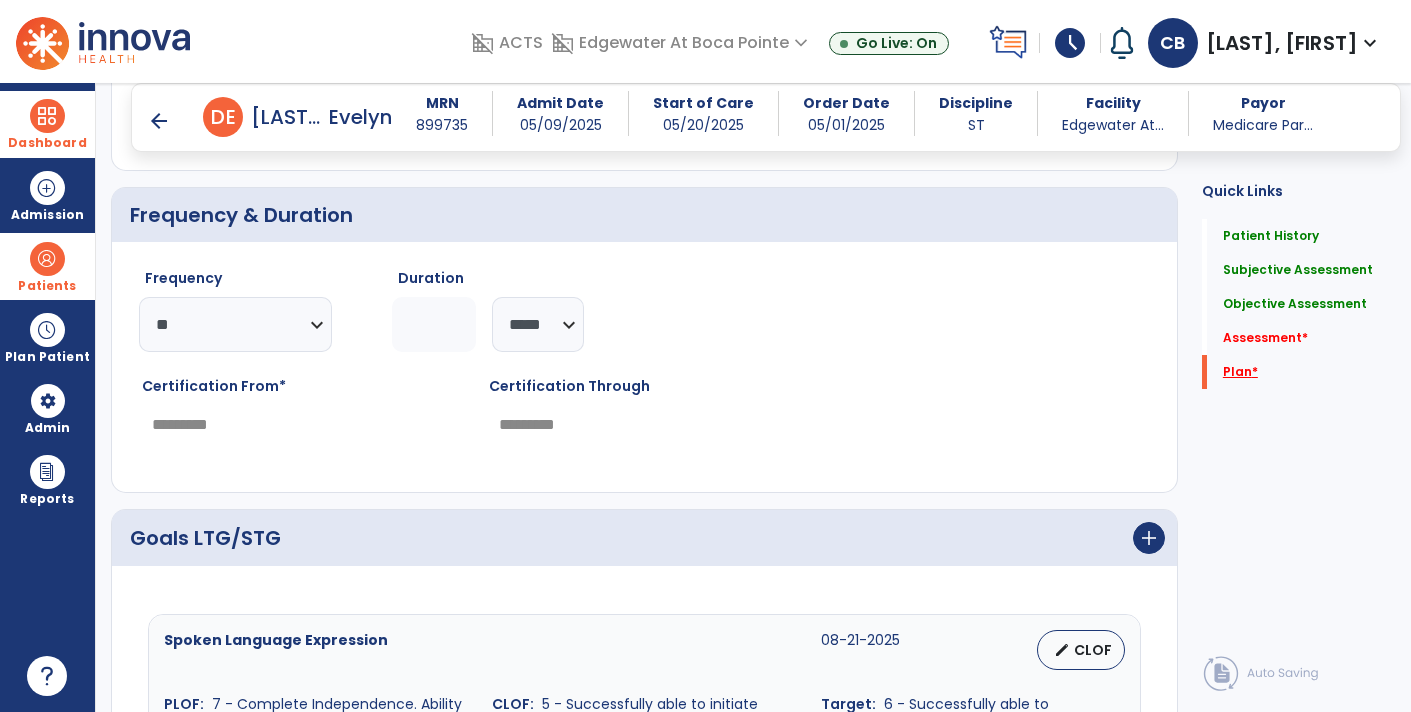 scroll, scrollTop: 2960, scrollLeft: 0, axis: vertical 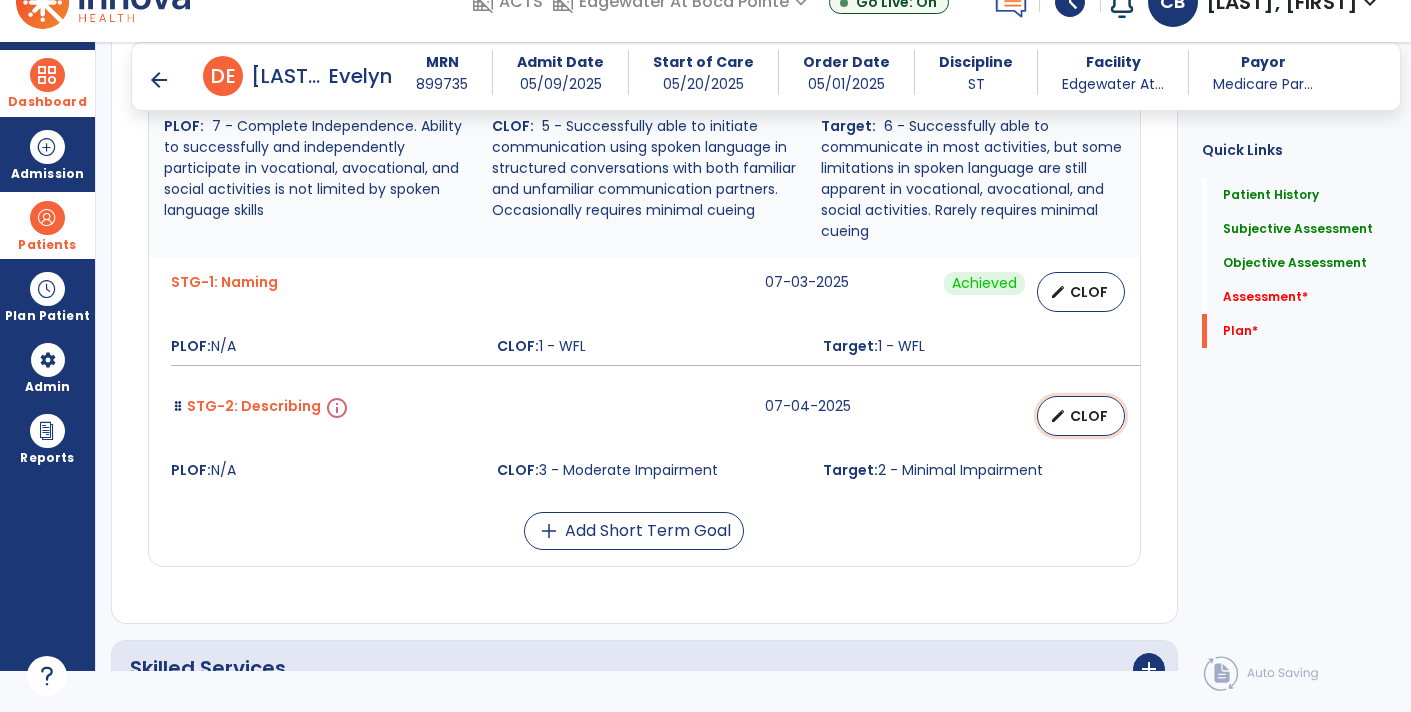 click on "edit   CLOF" at bounding box center [1081, 416] 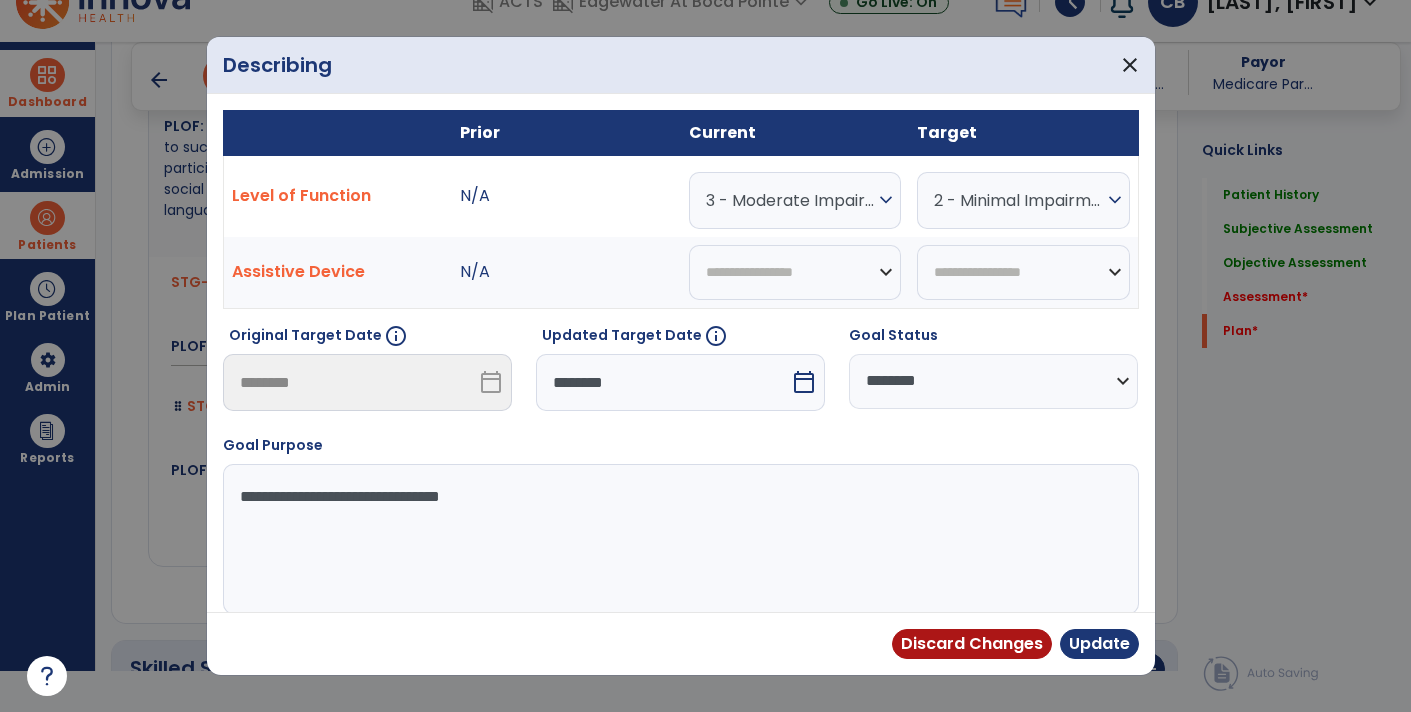 click on "**********" at bounding box center (993, 381) 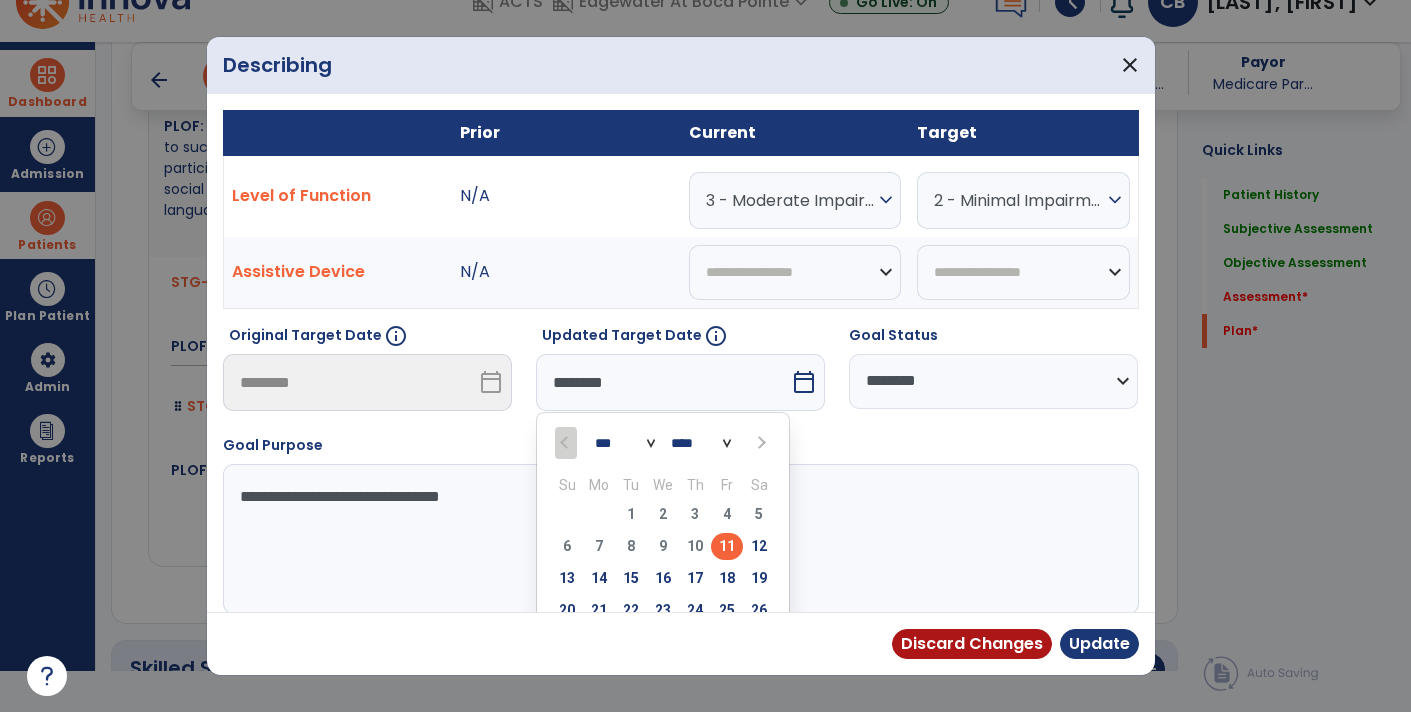 click on "calendar_today" at bounding box center [806, 382] 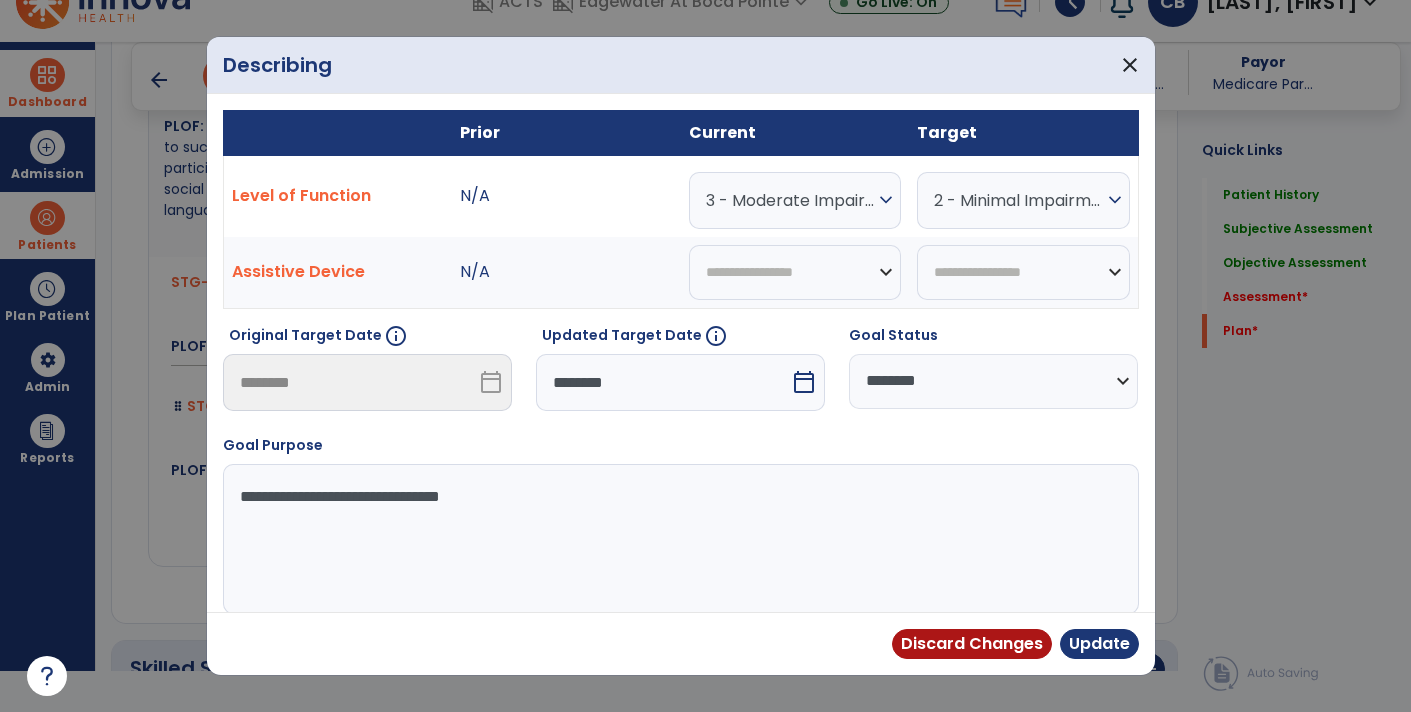 click on "calendar_today" at bounding box center (804, 382) 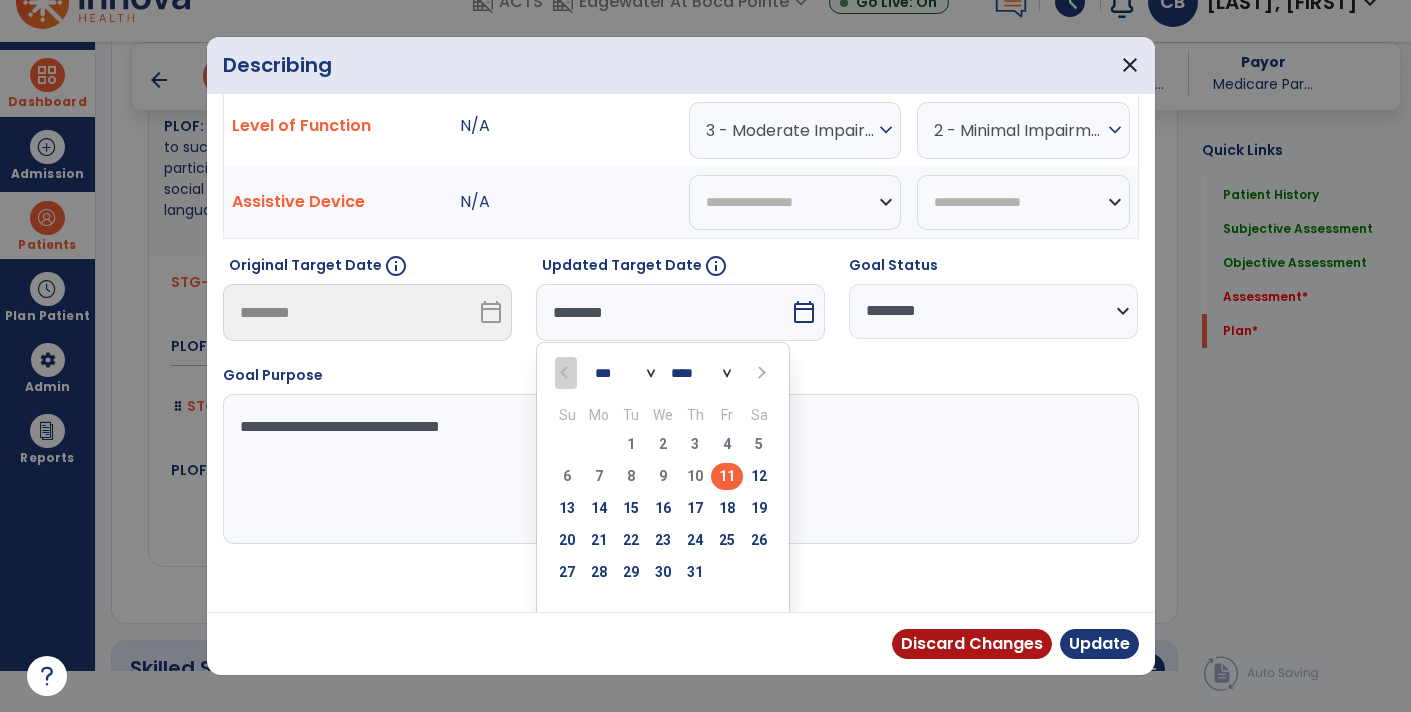scroll, scrollTop: 91, scrollLeft: 0, axis: vertical 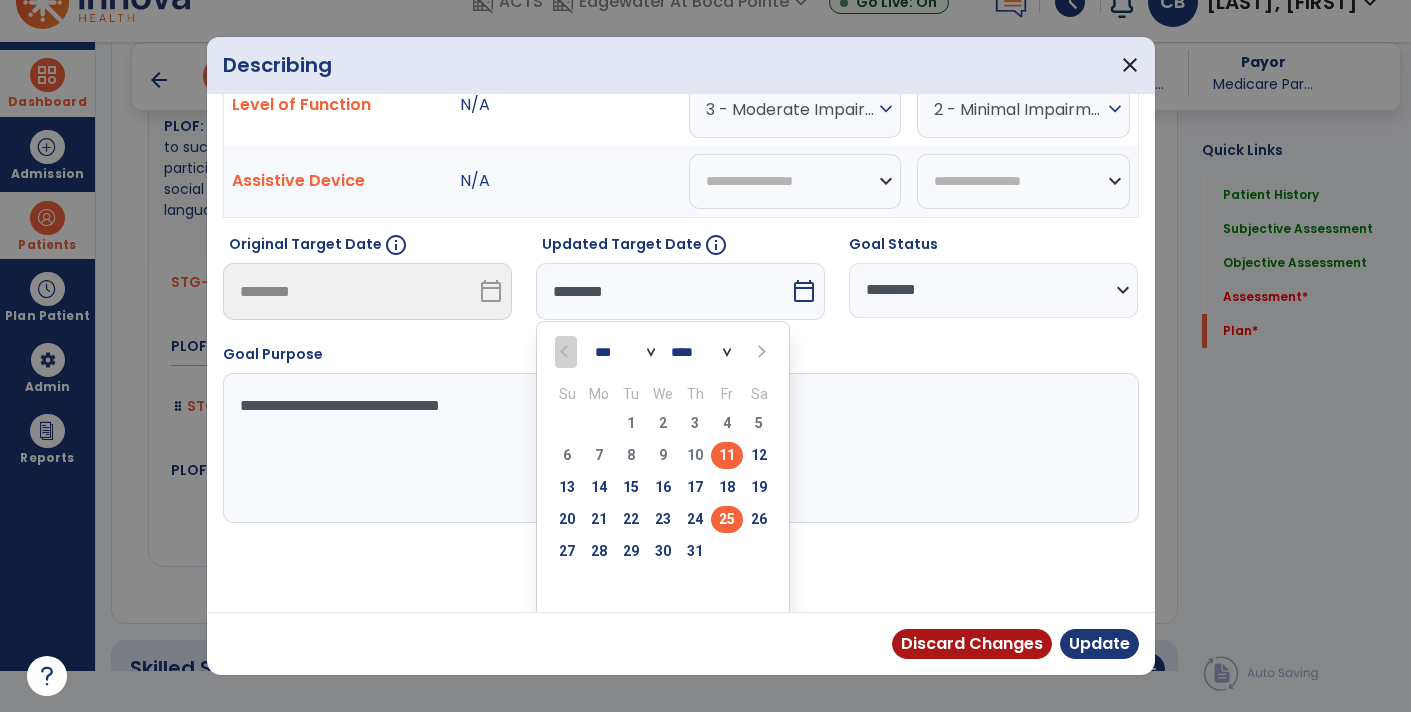 click on "25" at bounding box center (727, 519) 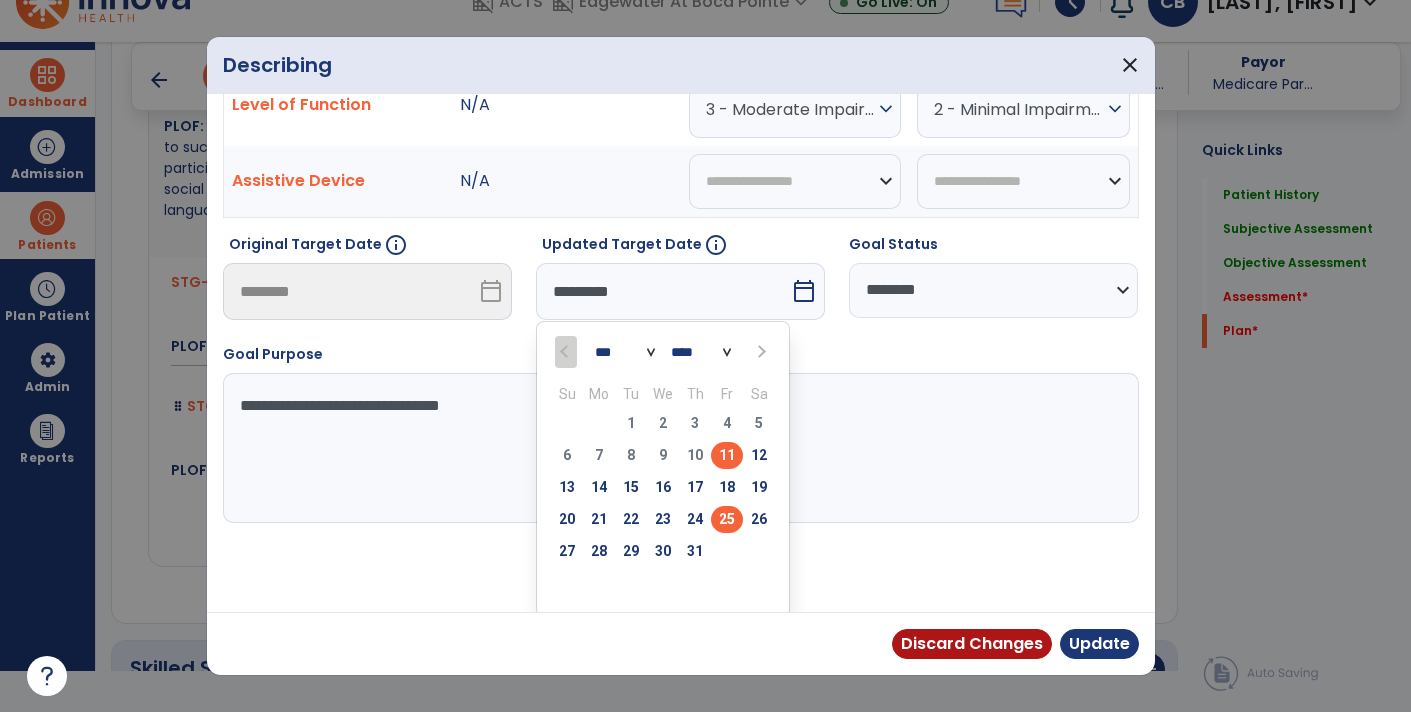scroll, scrollTop: 13, scrollLeft: 0, axis: vertical 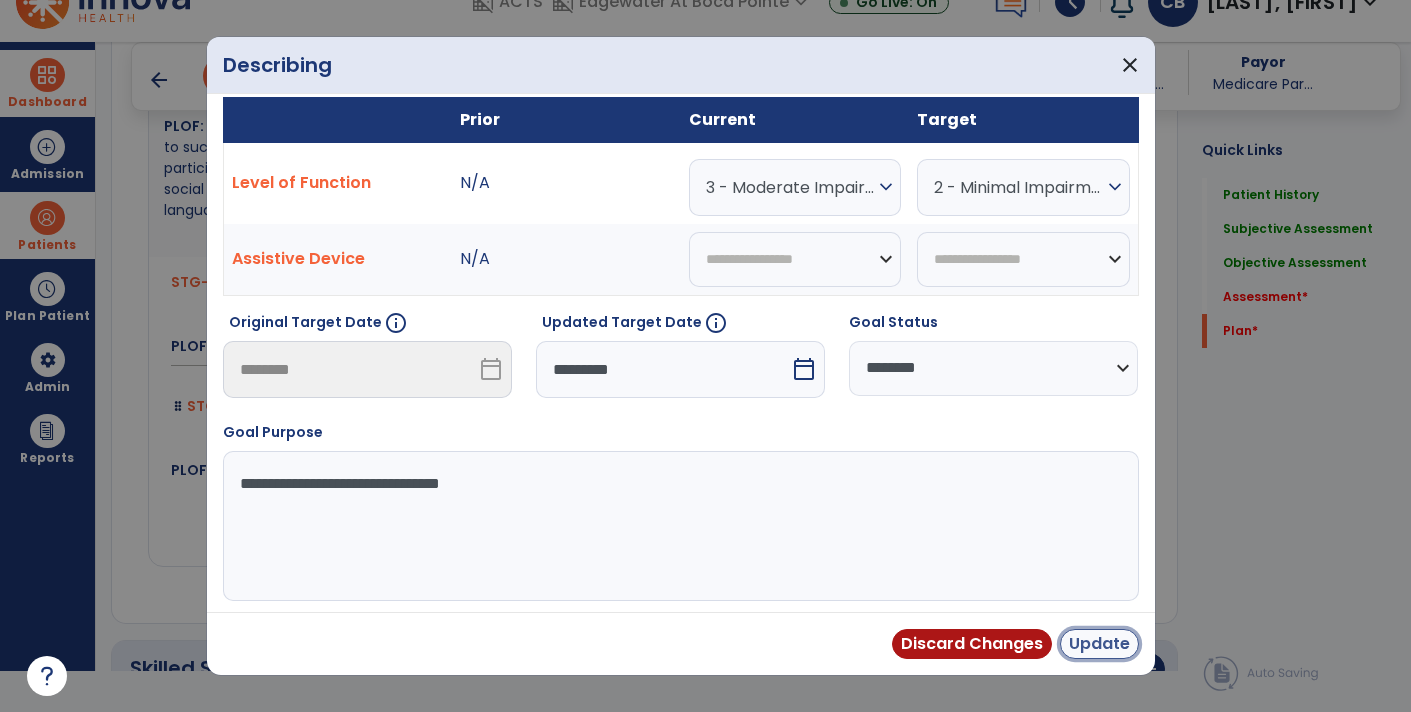 click on "Update" at bounding box center [1099, 644] 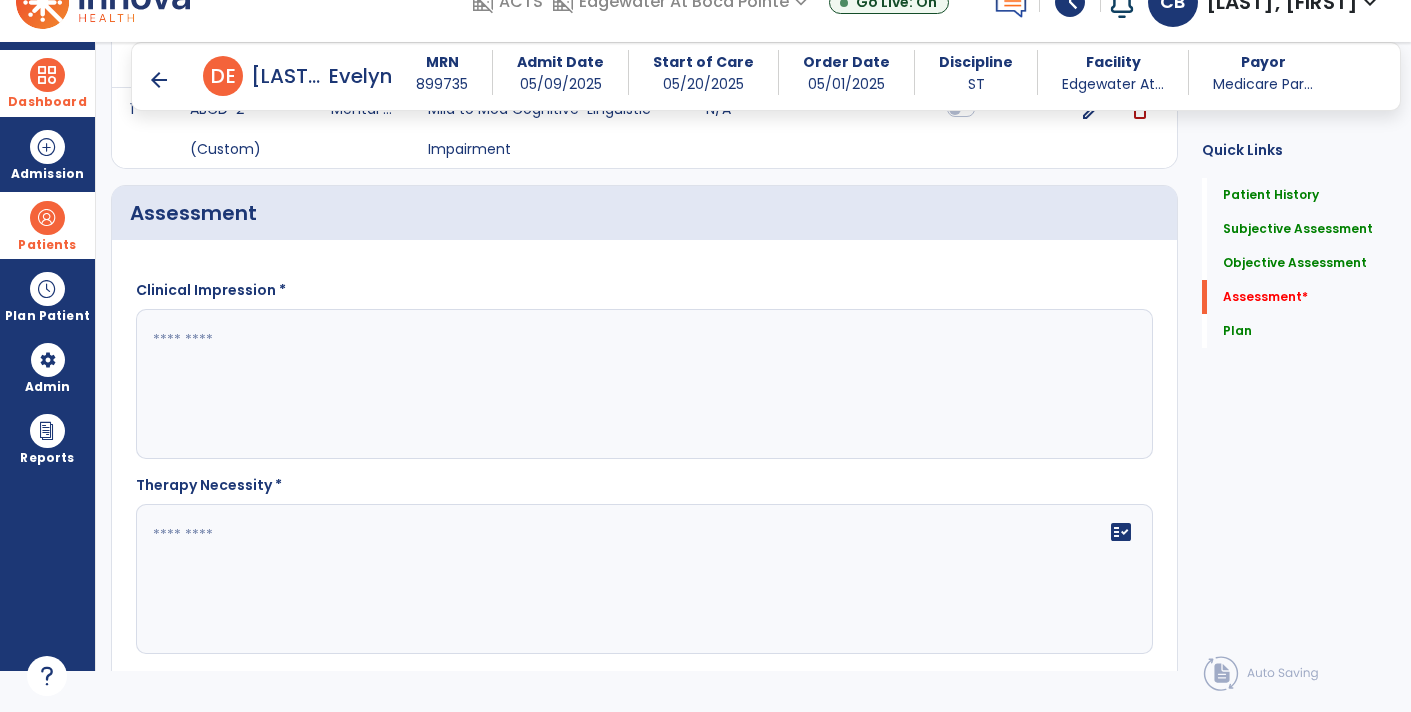 scroll, scrollTop: 1541, scrollLeft: 0, axis: vertical 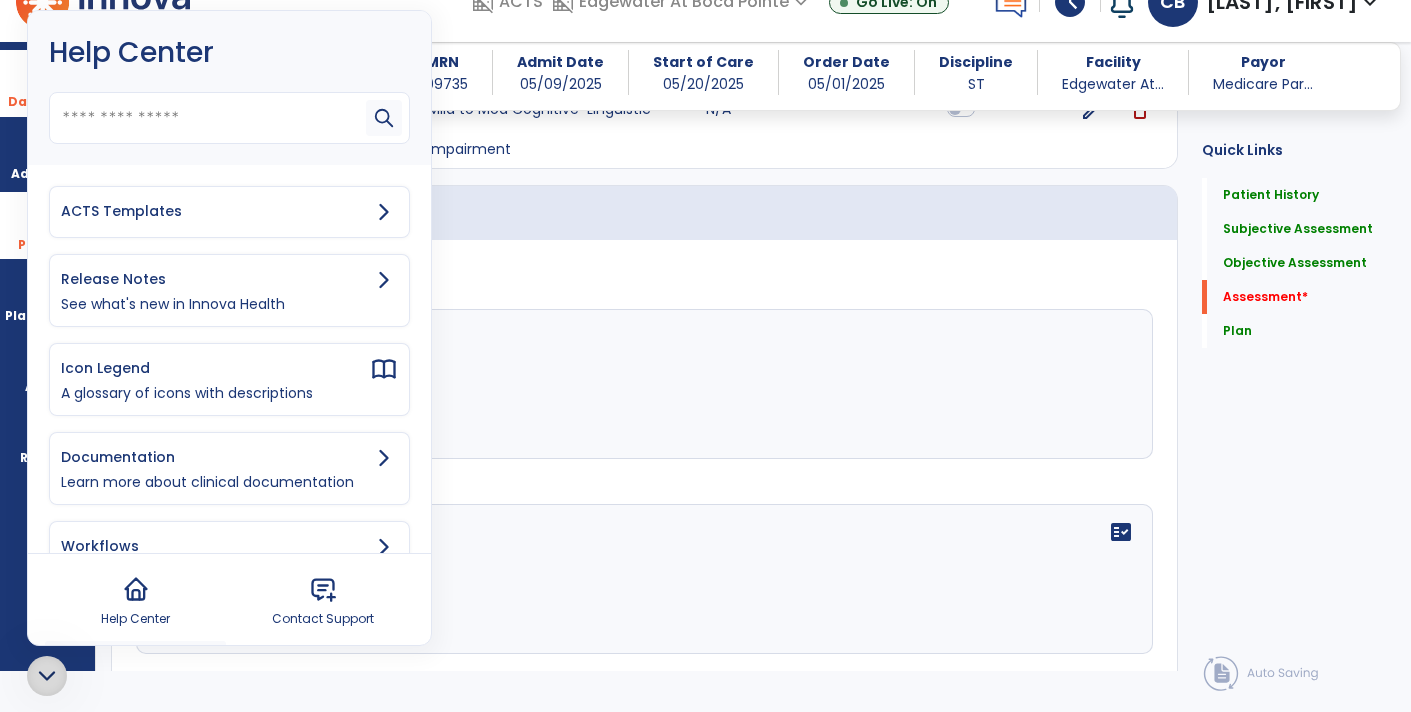 click 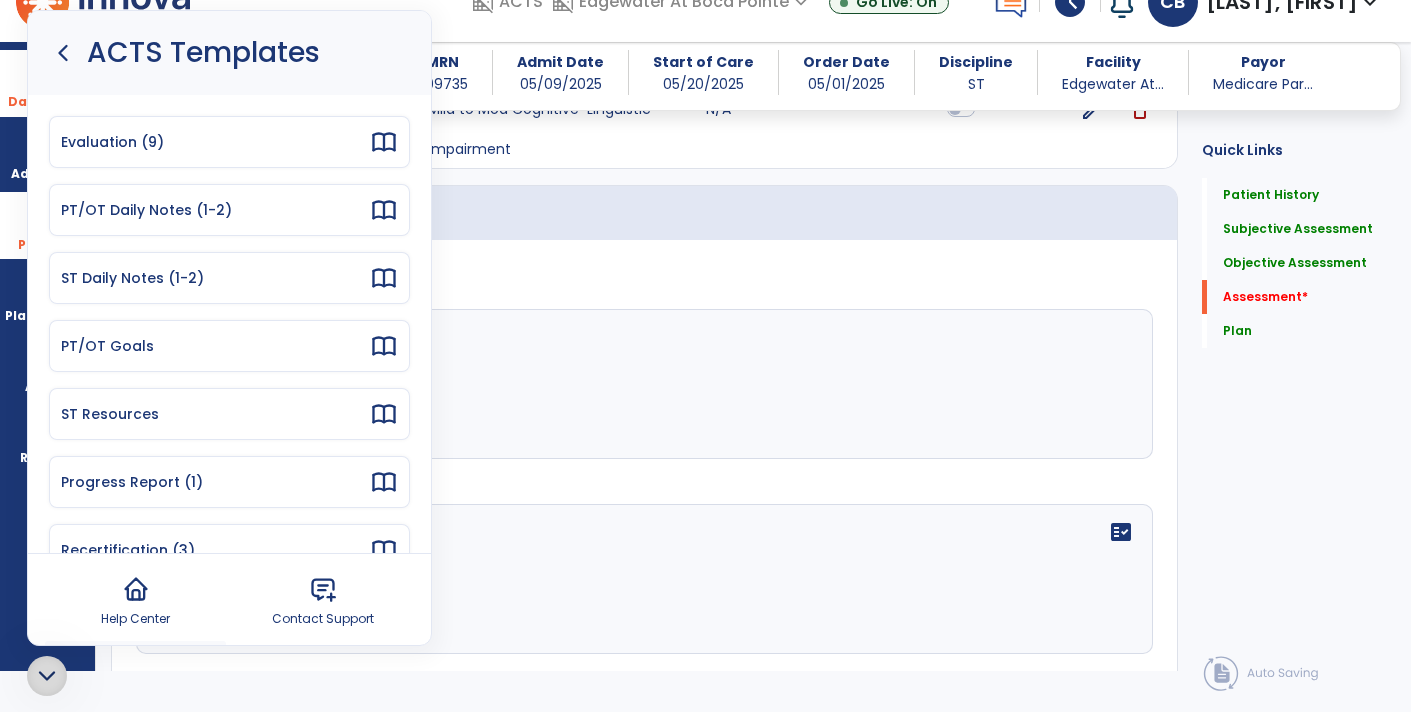 click on "Recertification (3)" at bounding box center [215, 550] 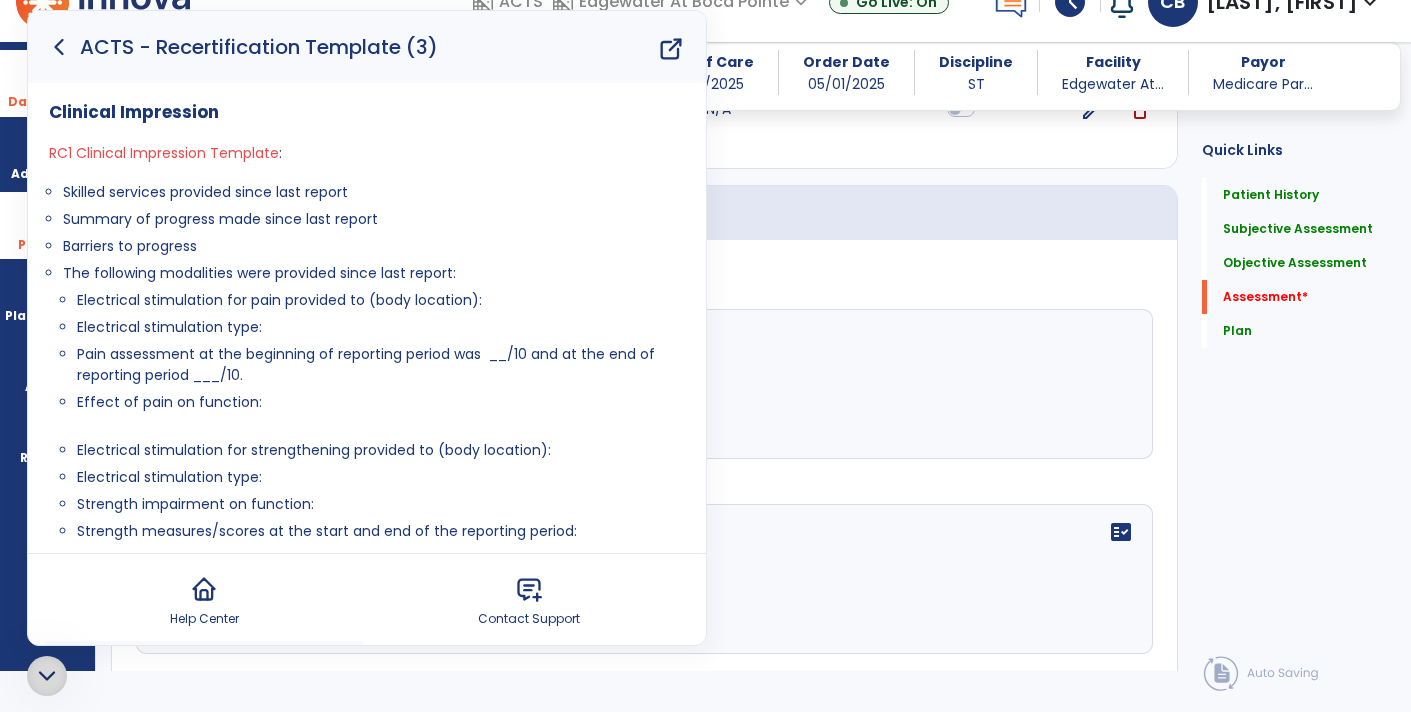 click 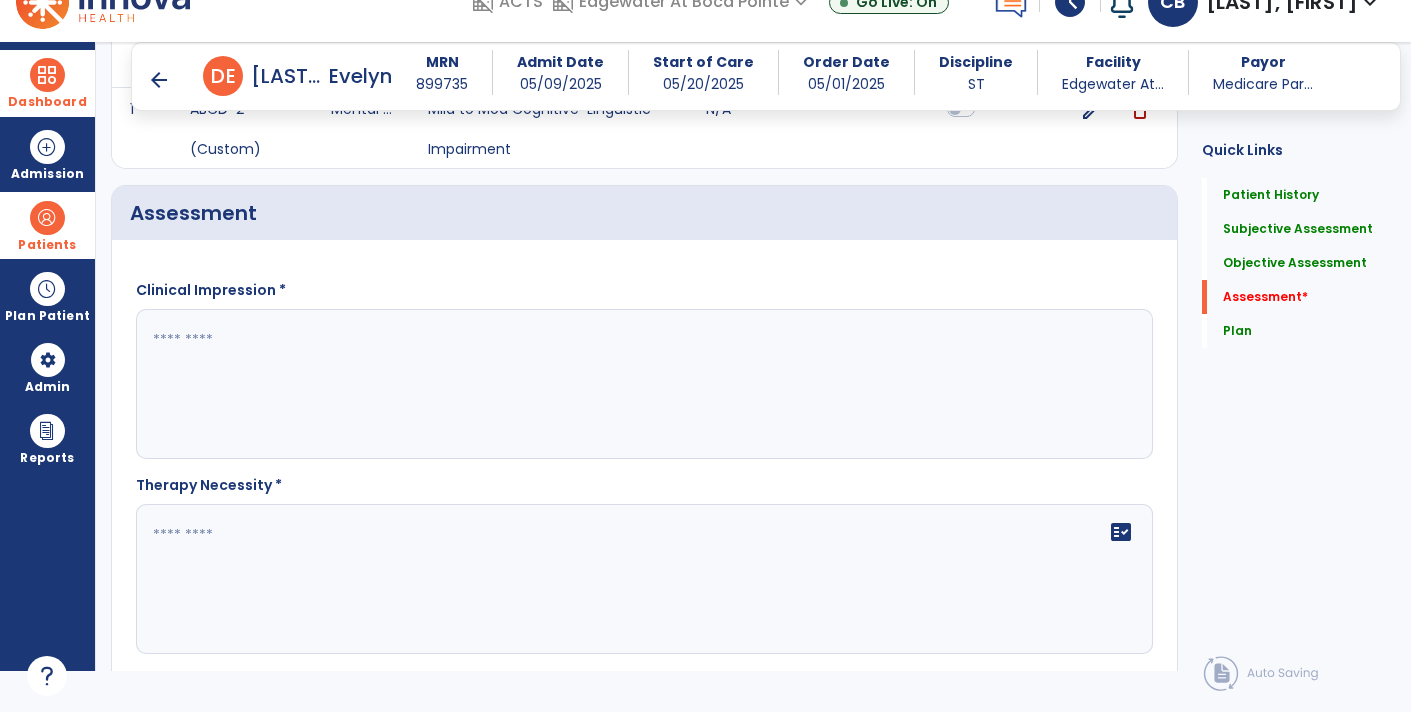 click 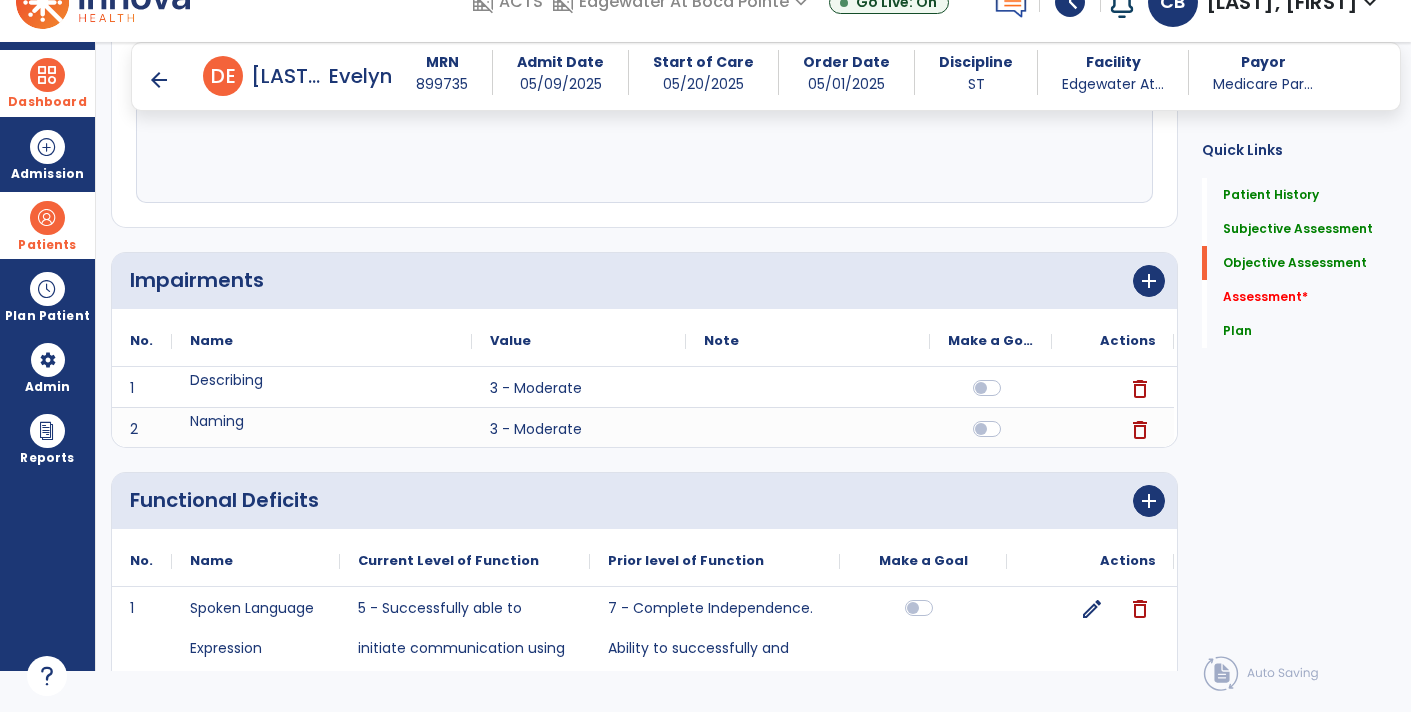 scroll, scrollTop: 579, scrollLeft: 0, axis: vertical 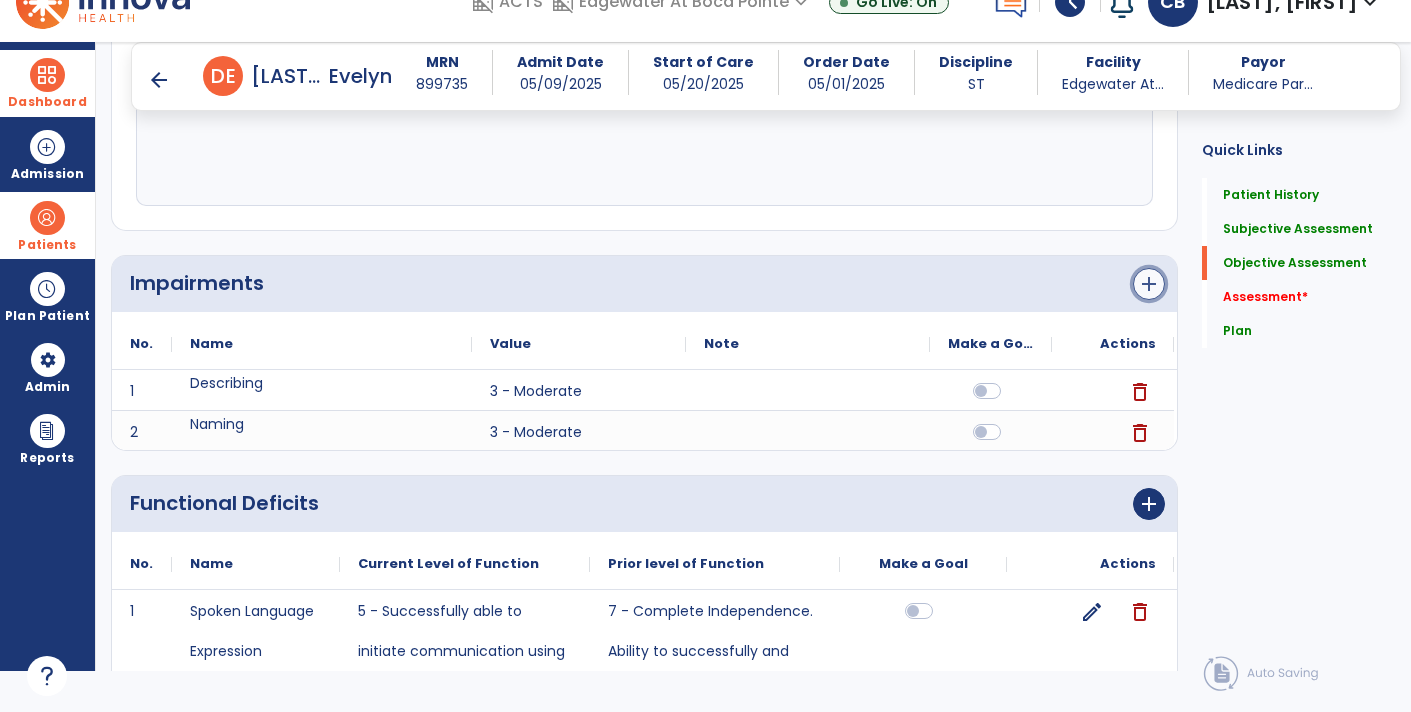 click on "add" 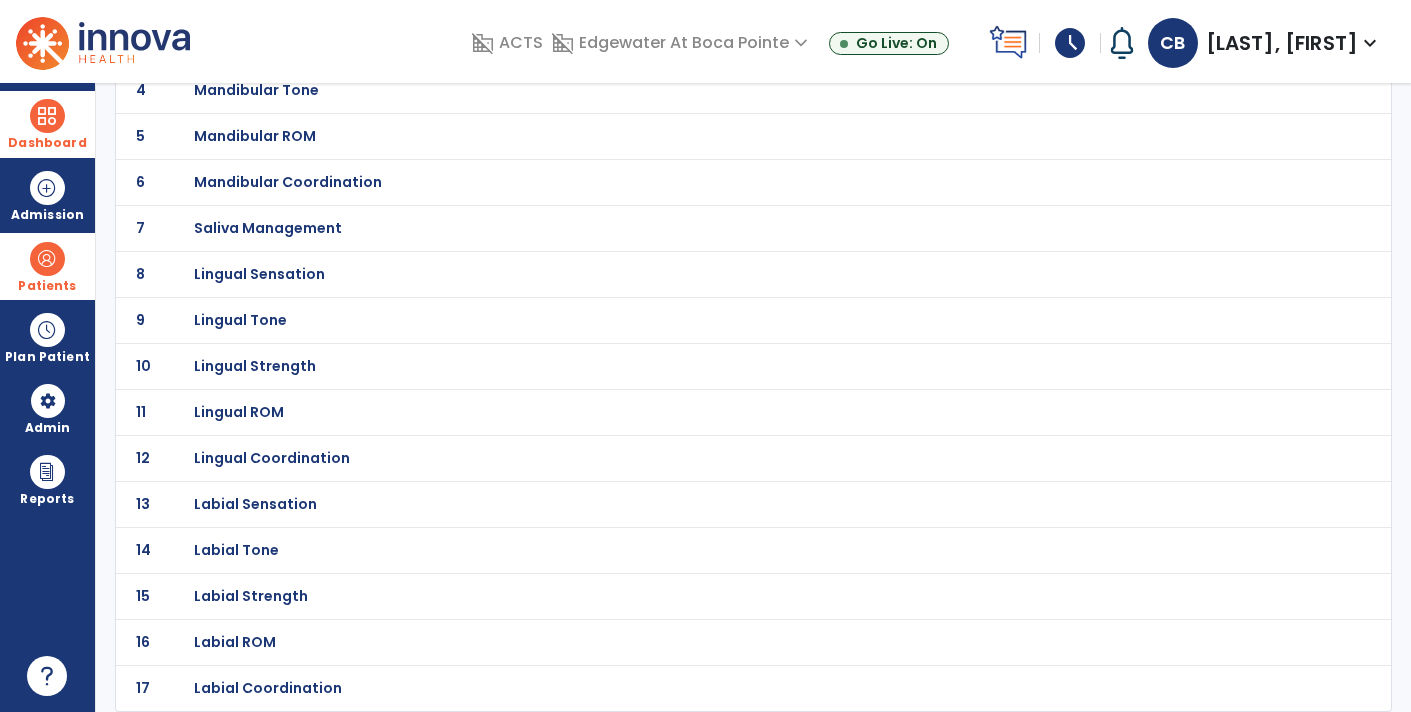 scroll, scrollTop: 0, scrollLeft: 0, axis: both 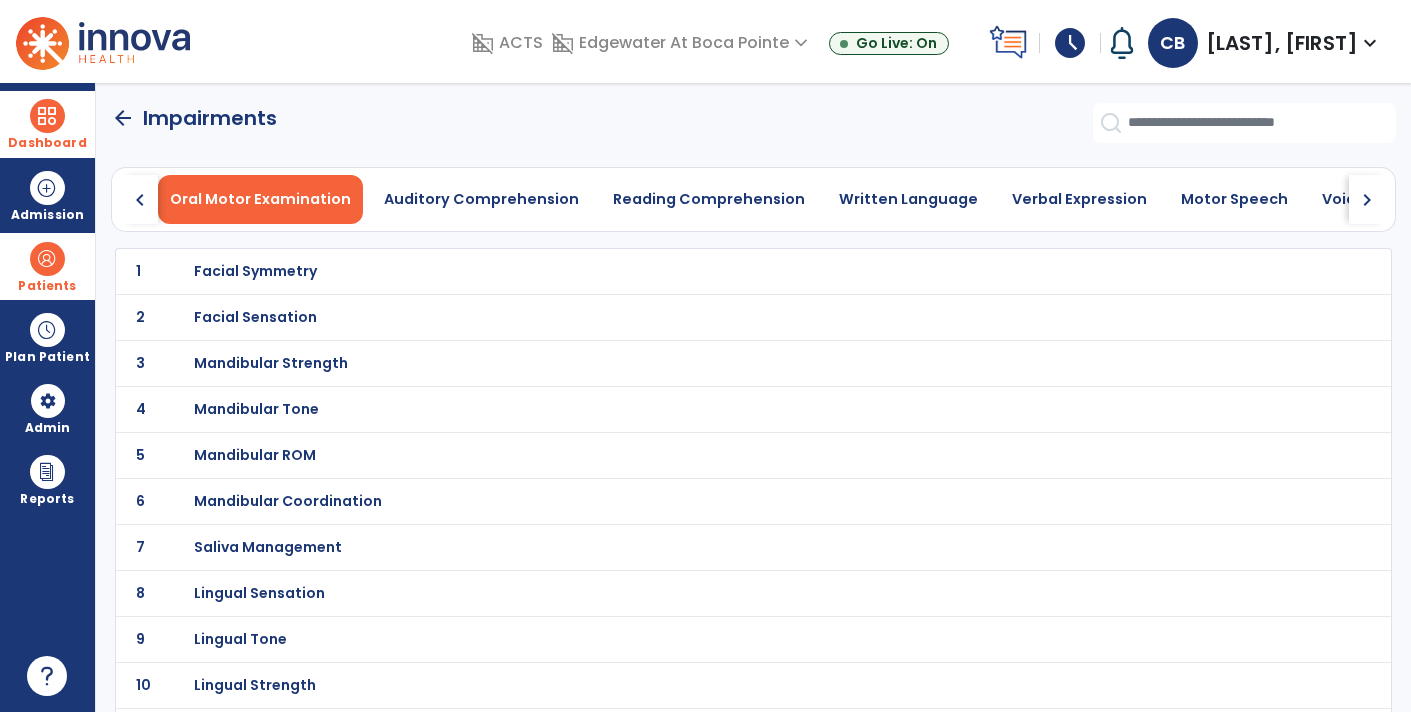 click on "chevron_right" 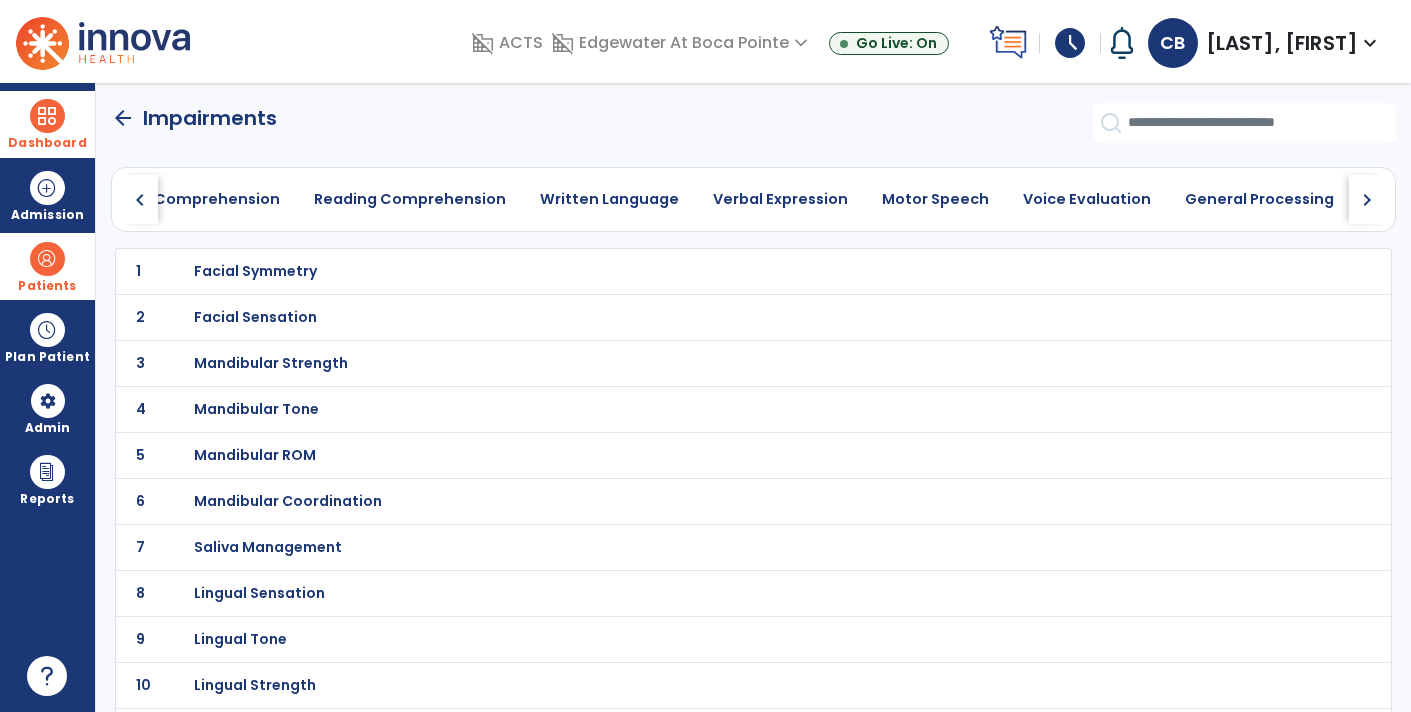 click on "chevron_right" 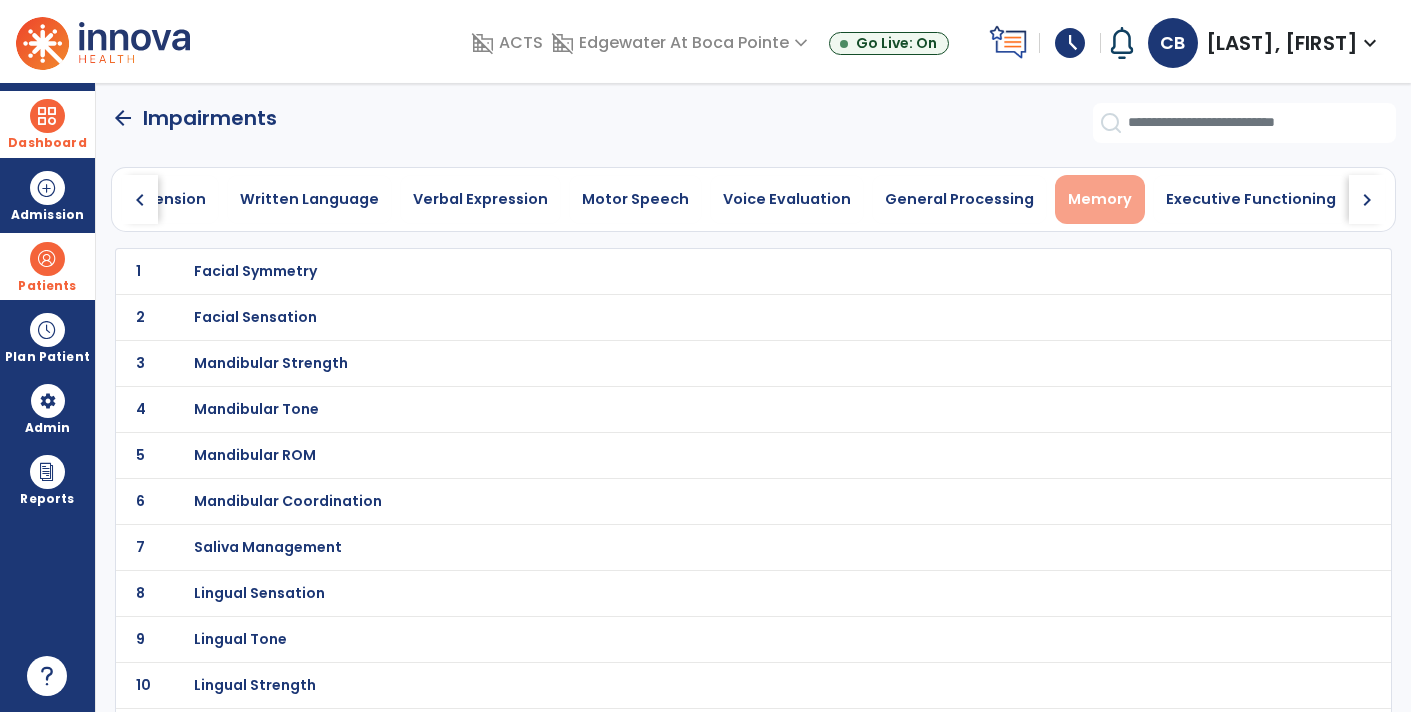 click on "Memory" at bounding box center [1100, 199] 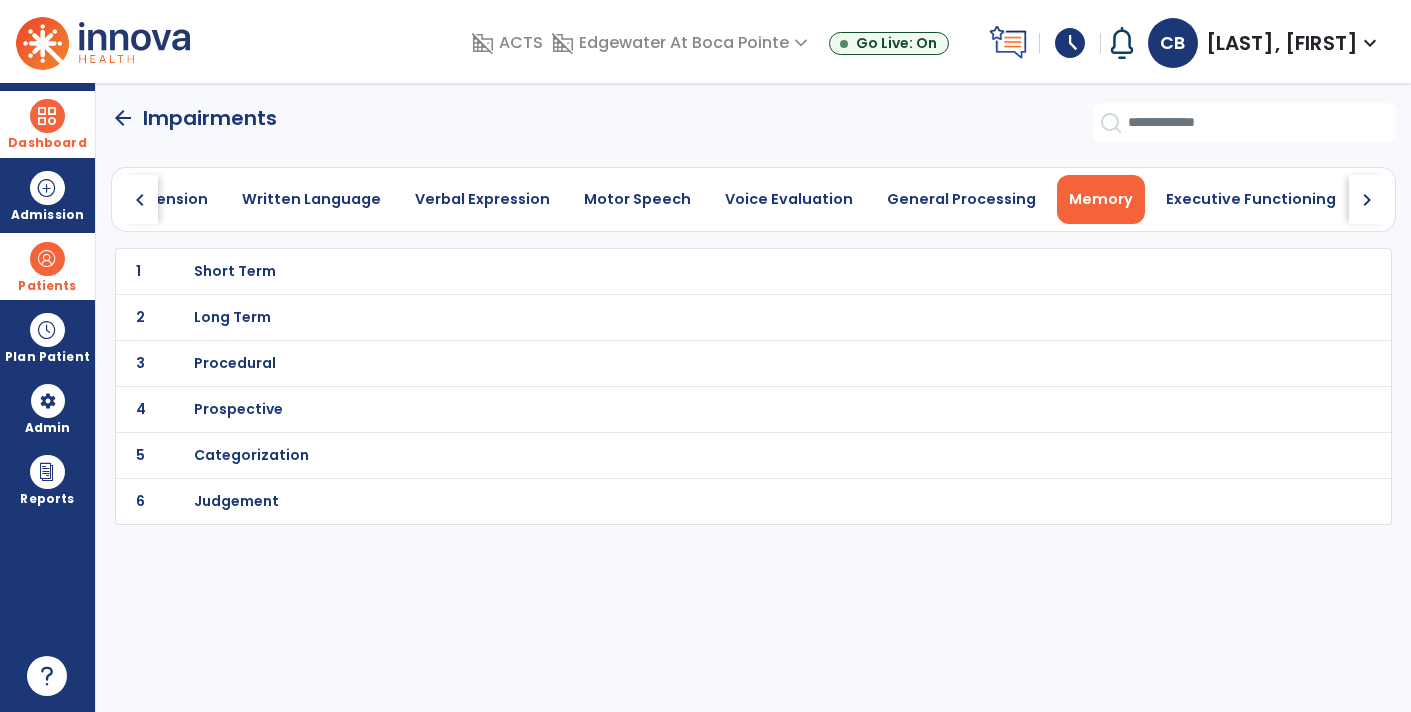 click on "1 Short Term" 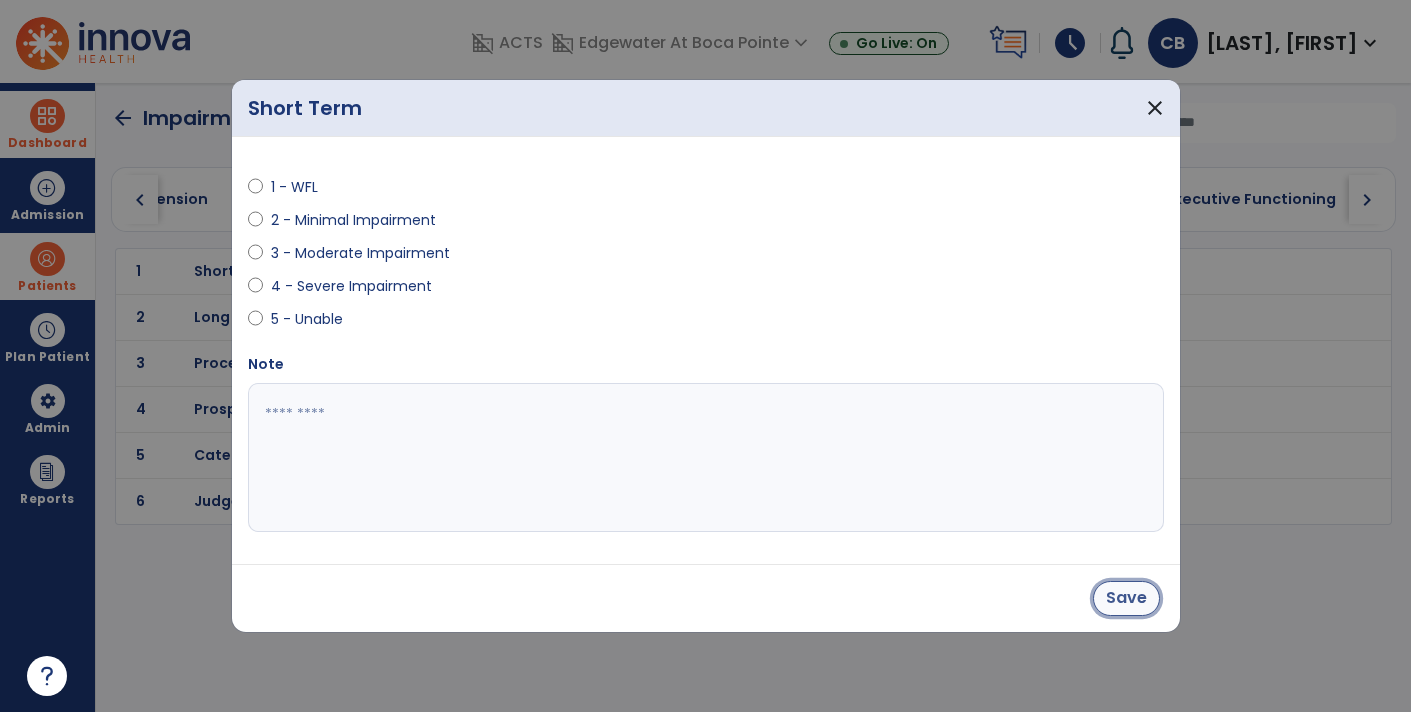 click on "Save" at bounding box center [1126, 598] 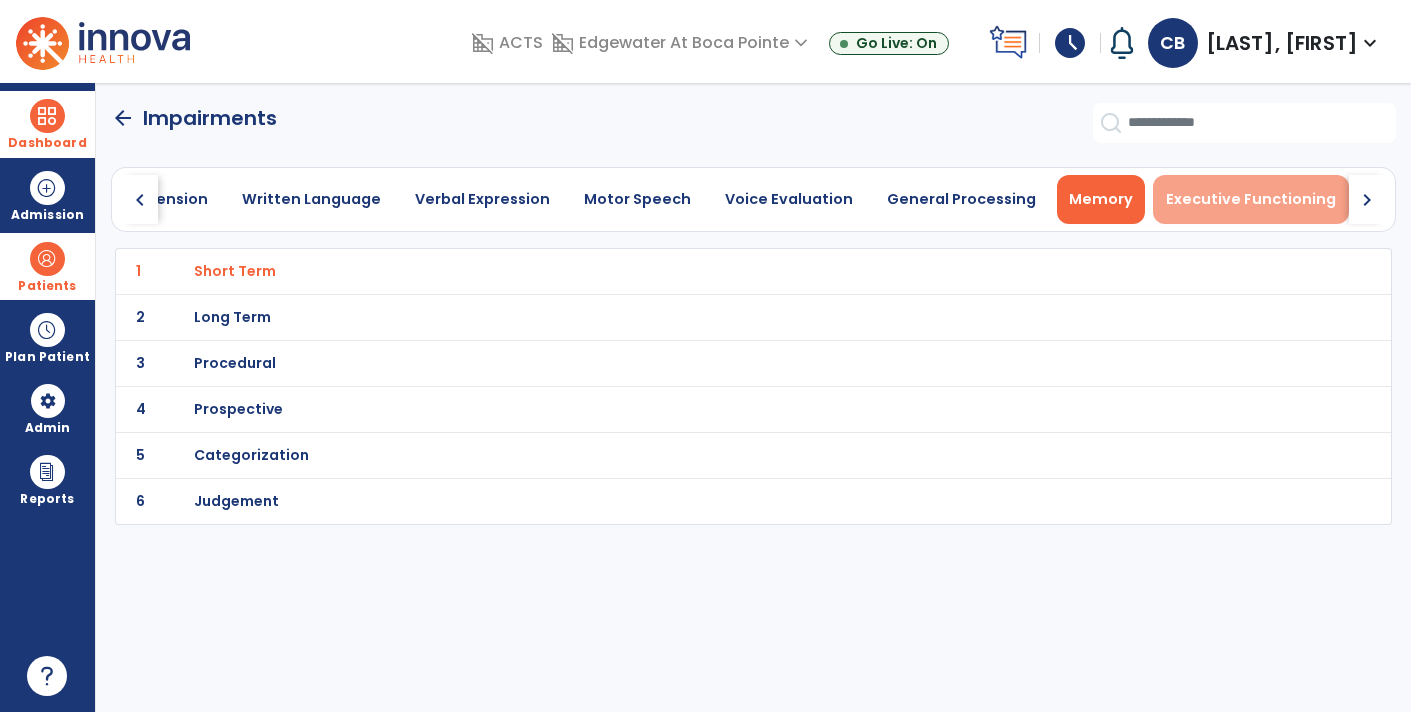 click on "Executive Functioning" at bounding box center [1251, 199] 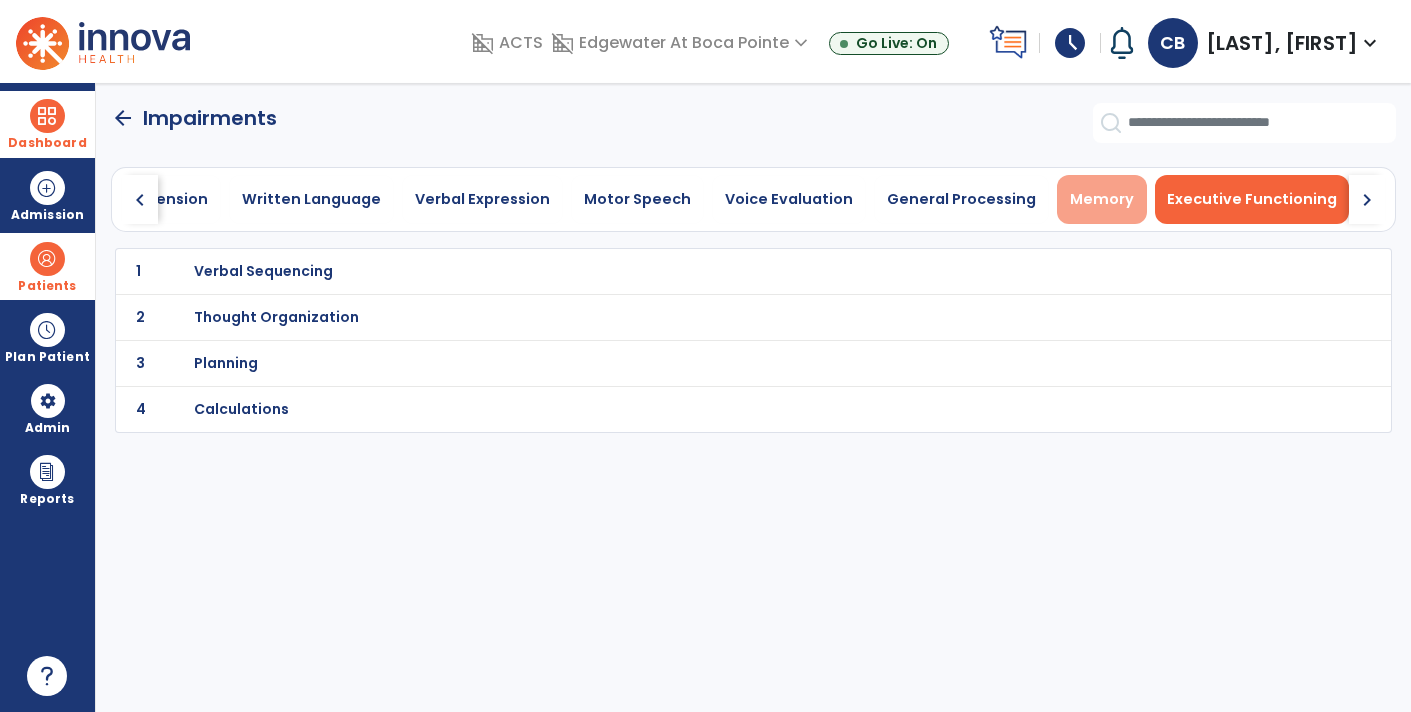 click on "Memory" at bounding box center (1102, 199) 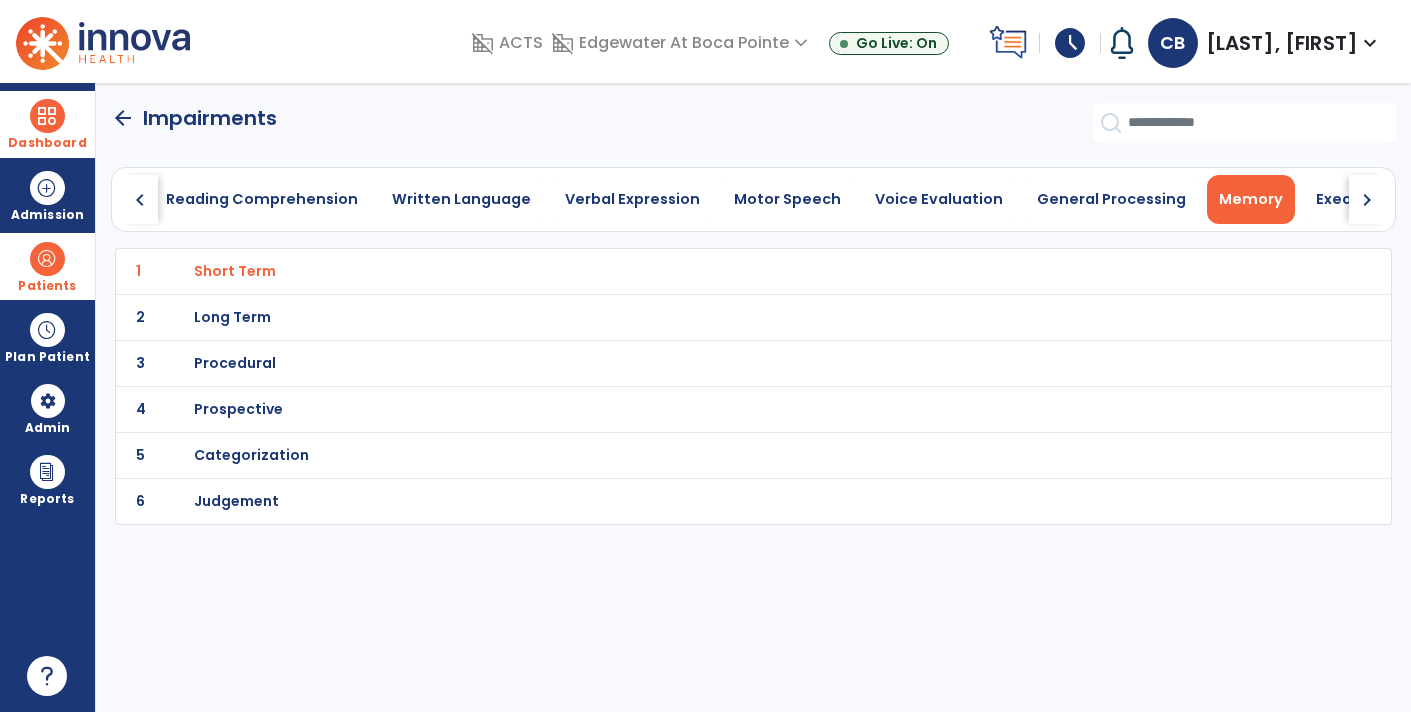 scroll, scrollTop: 0, scrollLeft: 446, axis: horizontal 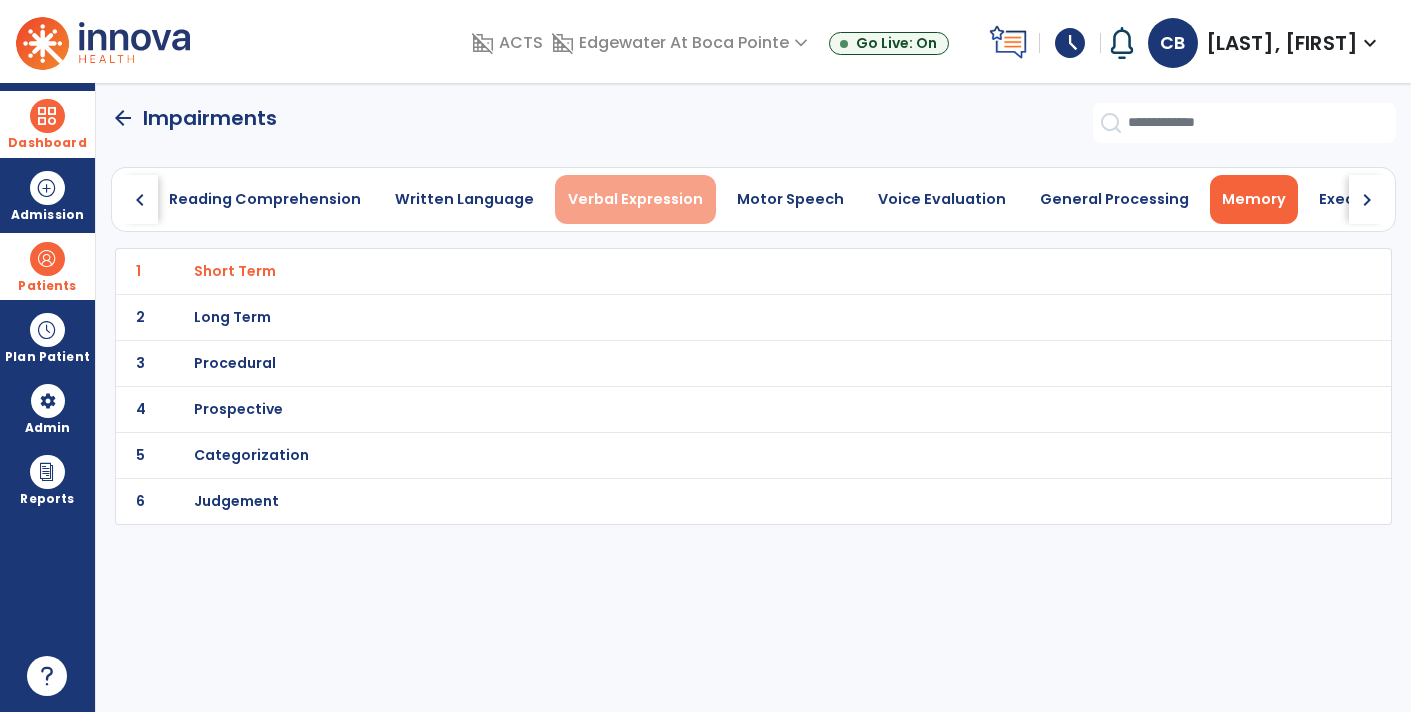 click on "Verbal Expression" at bounding box center [635, 199] 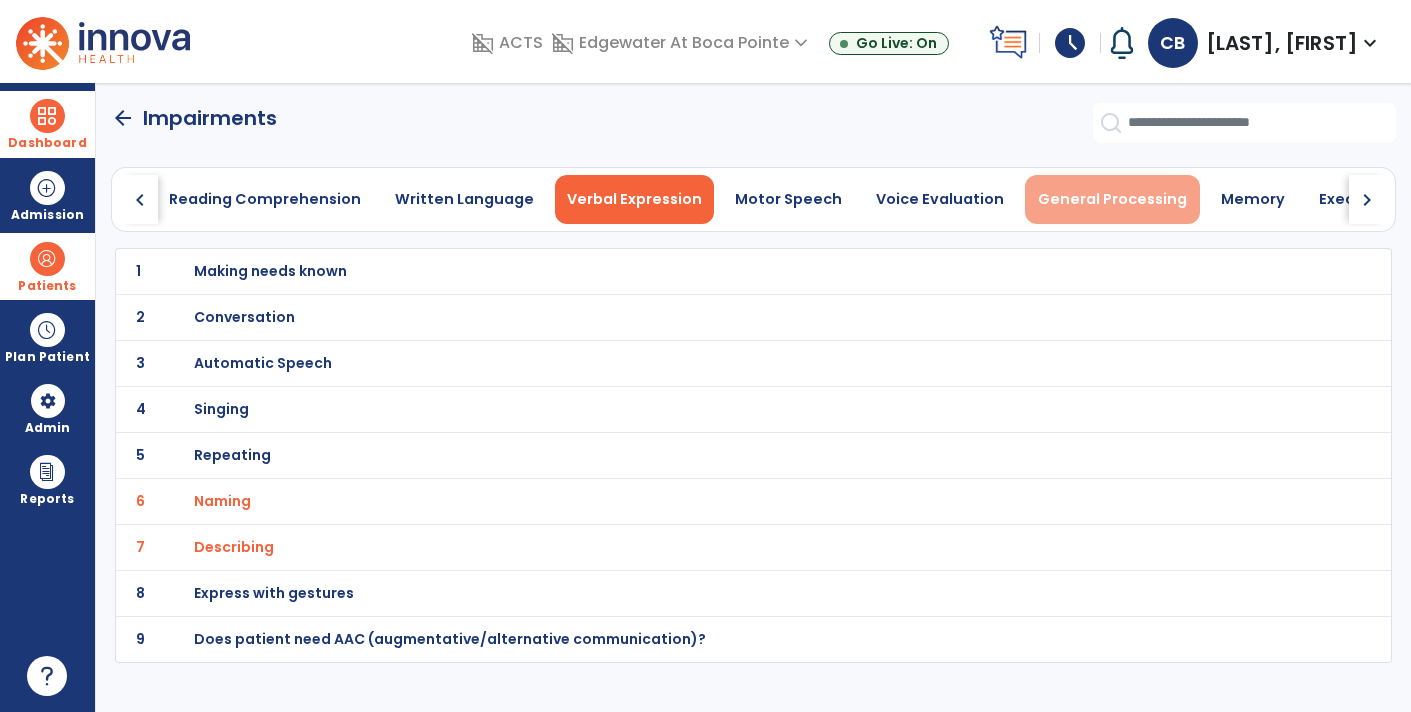 click on "General Processing" at bounding box center (1112, 199) 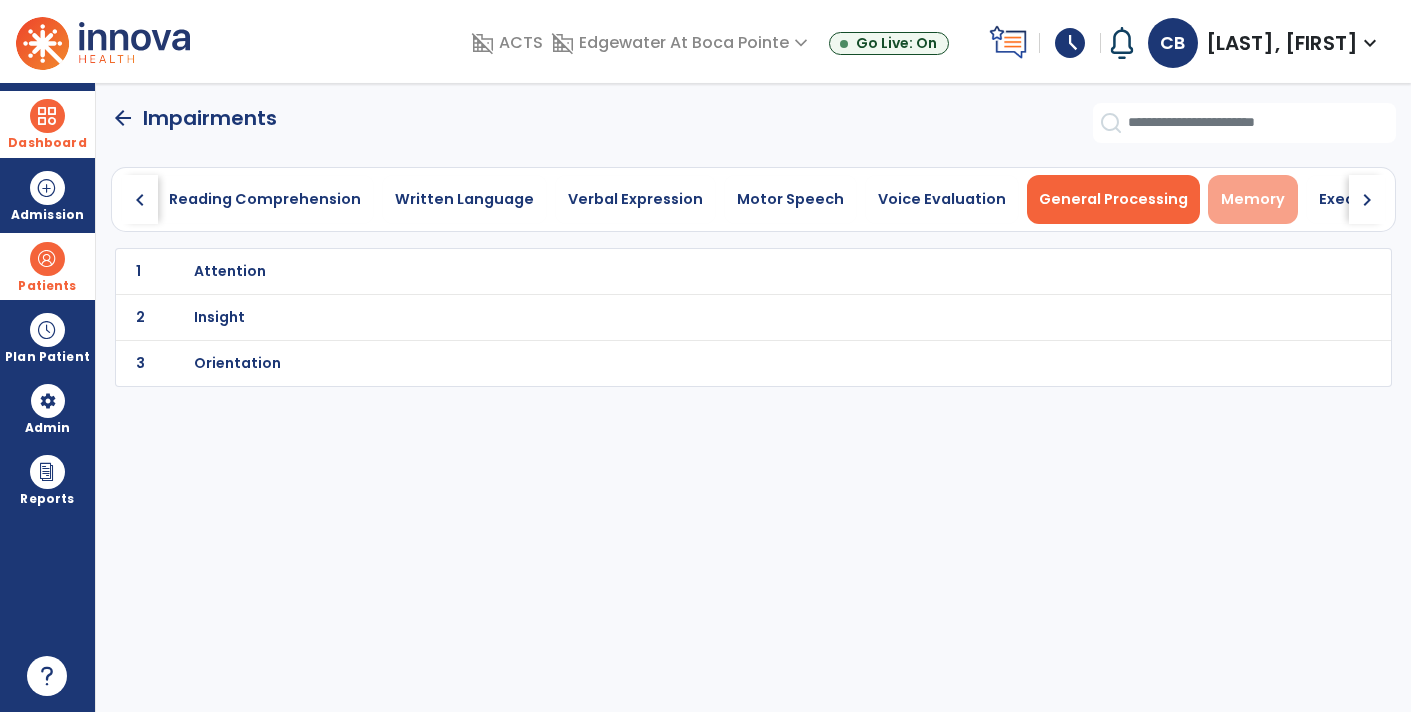 click on "Memory" at bounding box center (1253, 199) 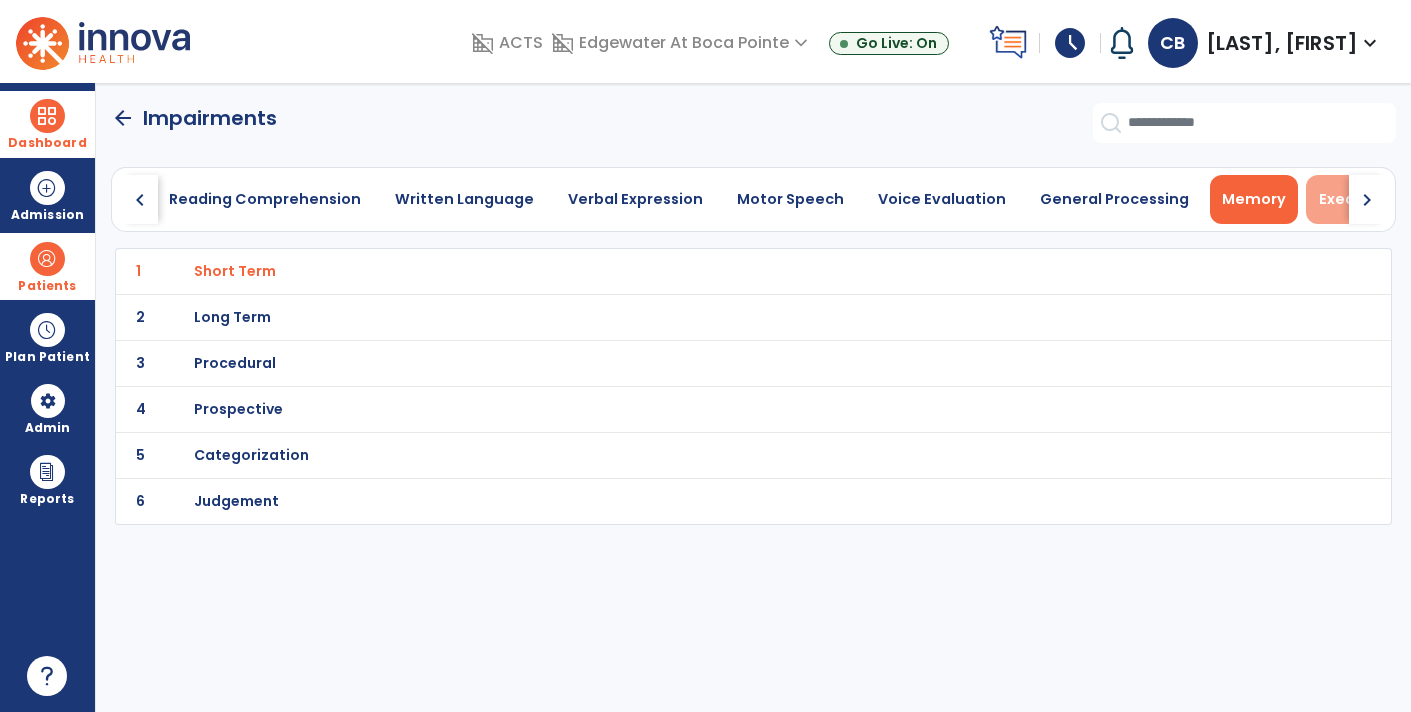 click on "Executive Functioning" at bounding box center (1404, 199) 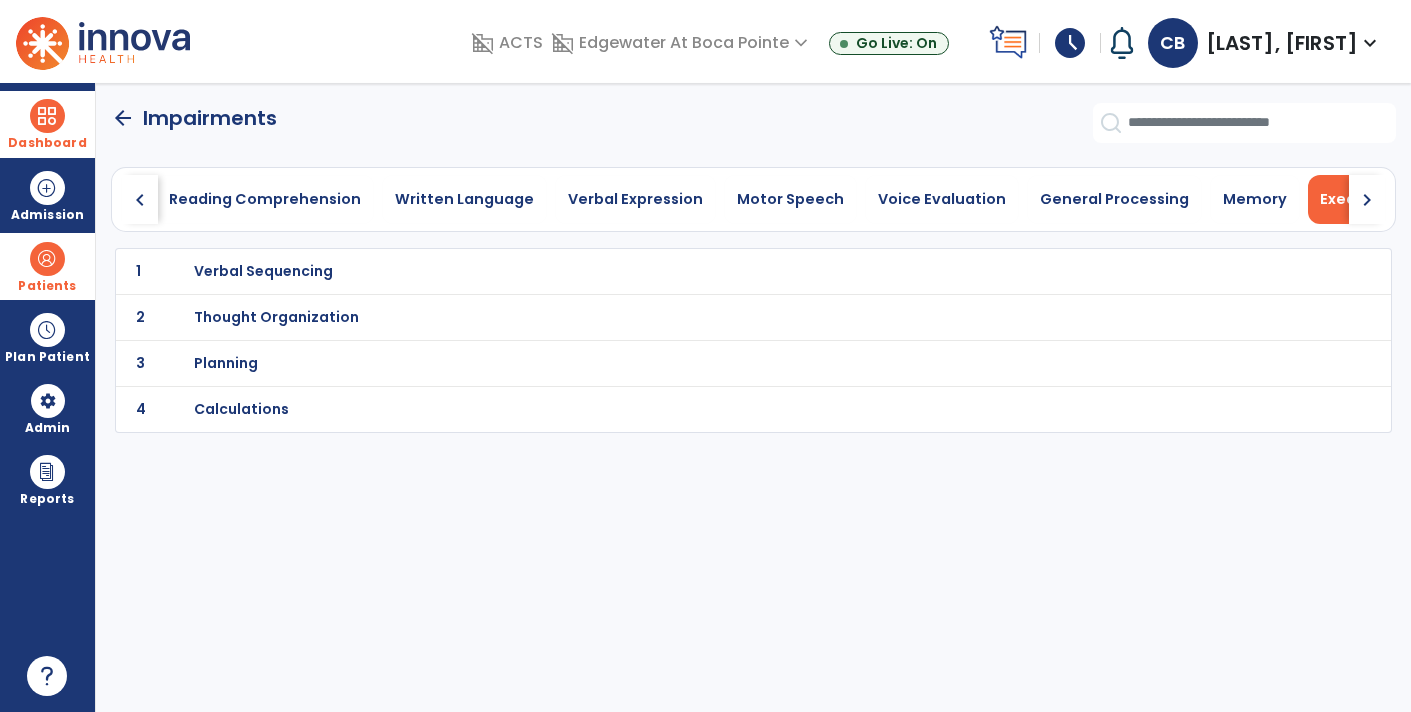 click on "Thought Organization" at bounding box center (710, 271) 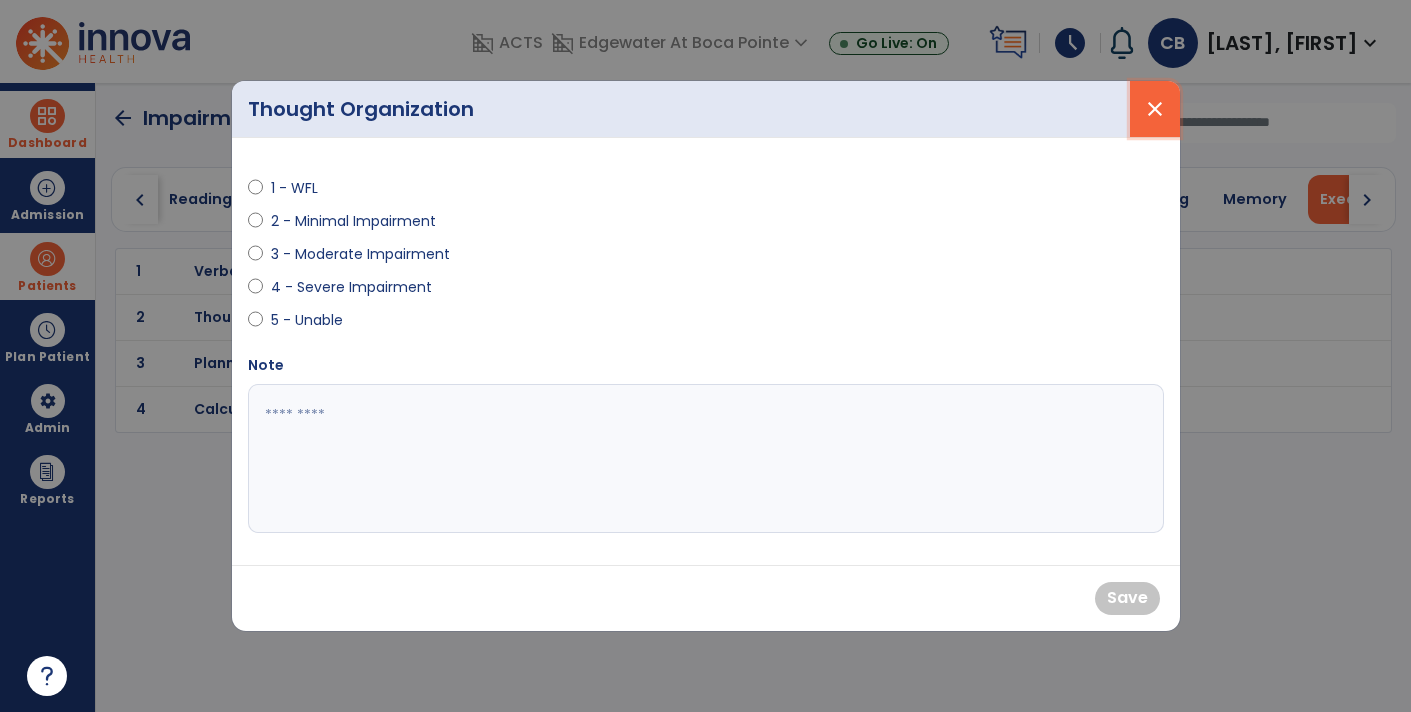 click on "close" at bounding box center (1155, 109) 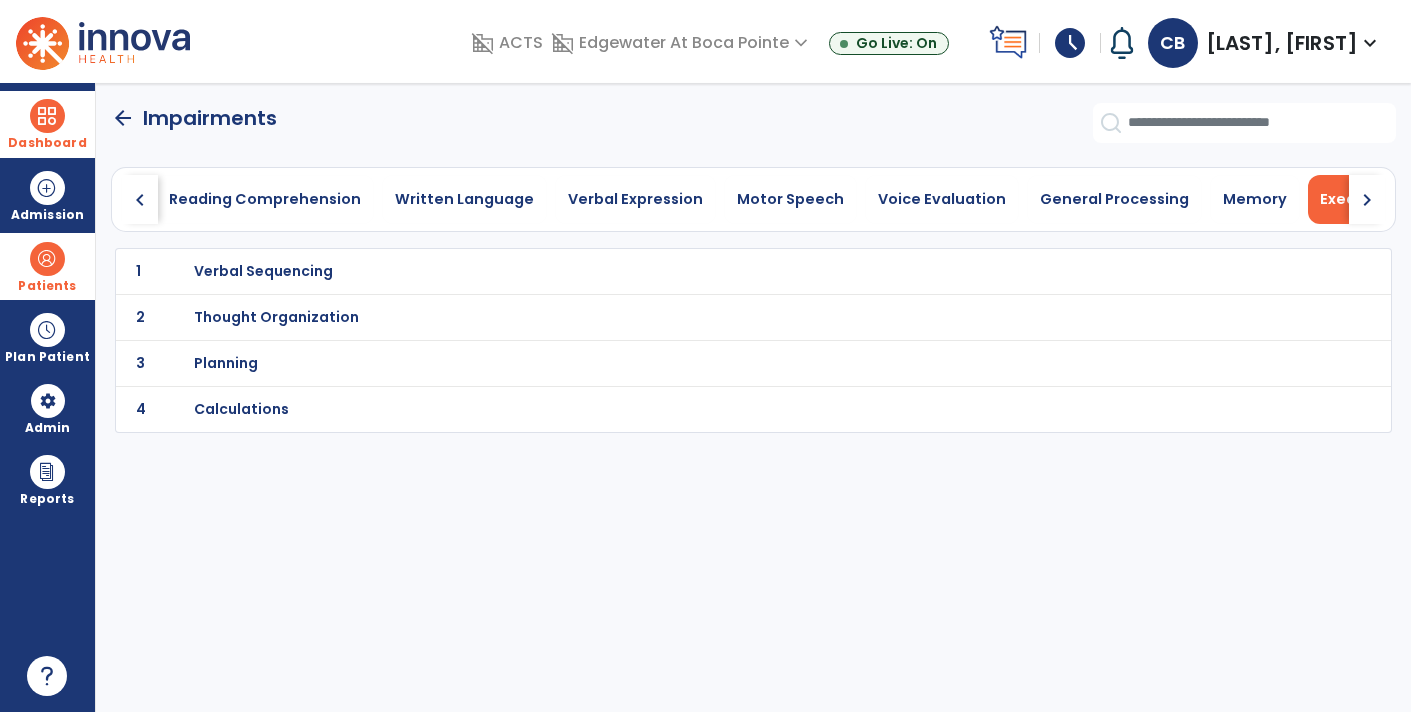 click on "arrow_back" 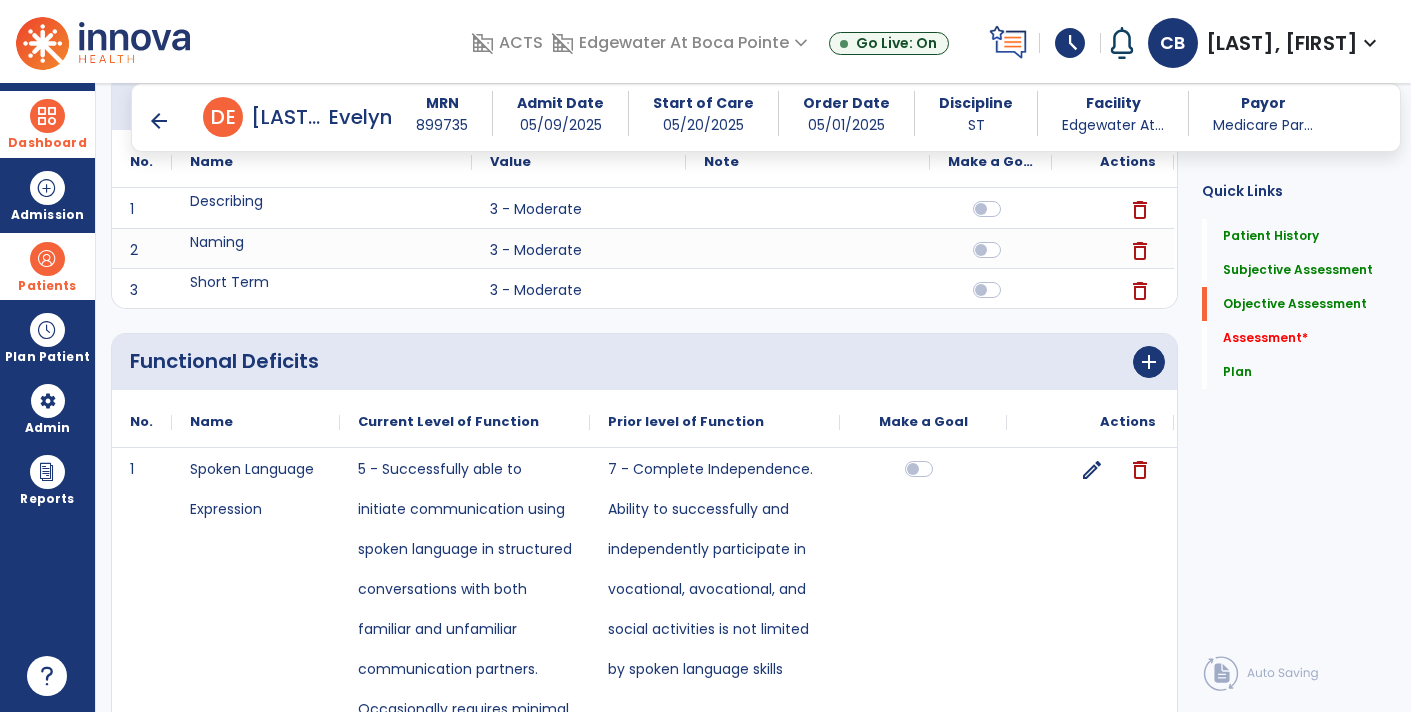 scroll, scrollTop: 803, scrollLeft: 0, axis: vertical 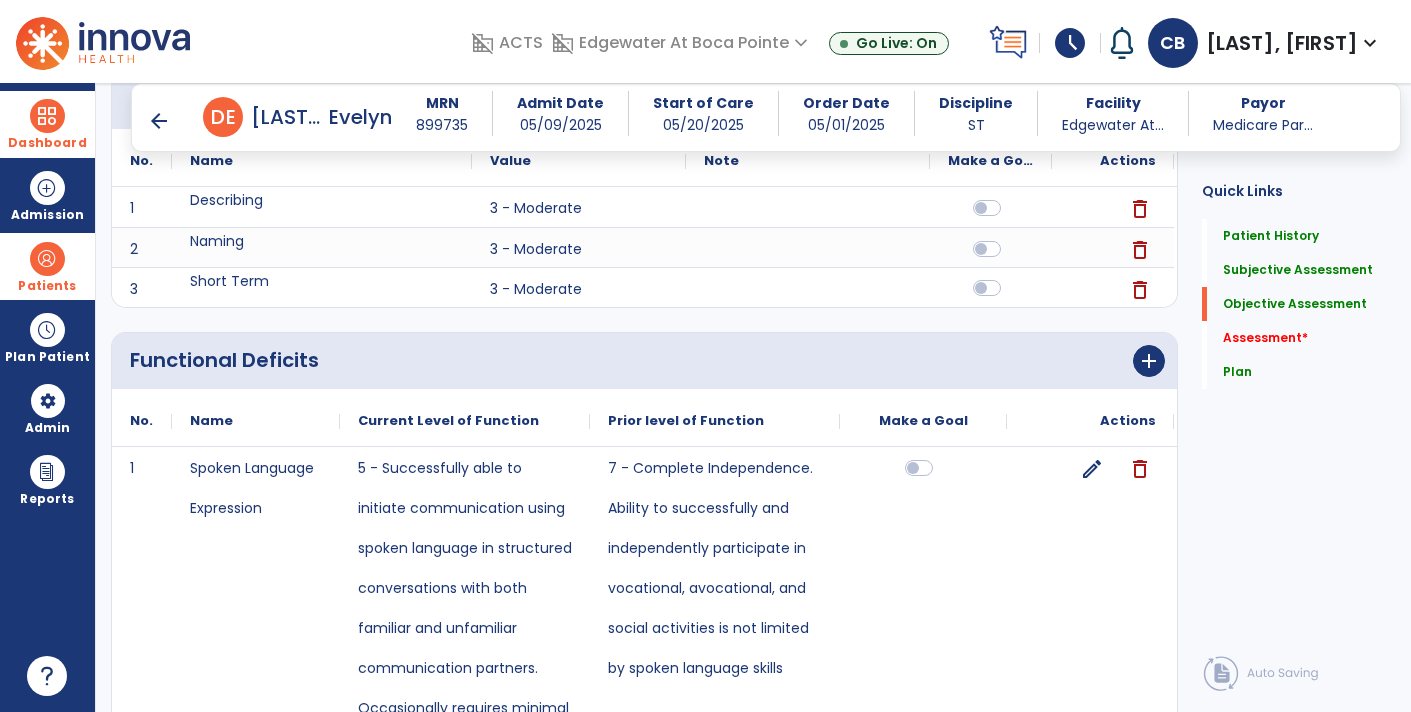 click 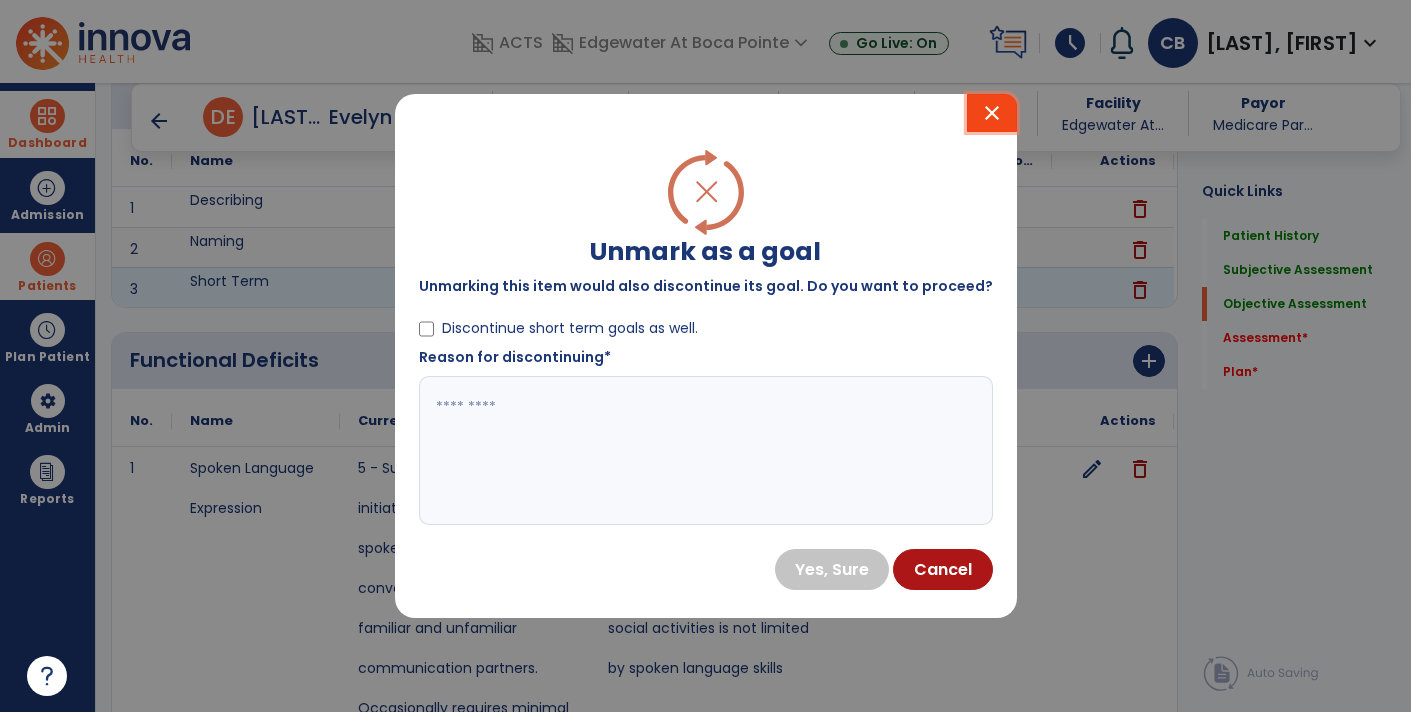 click on "close" at bounding box center (992, 113) 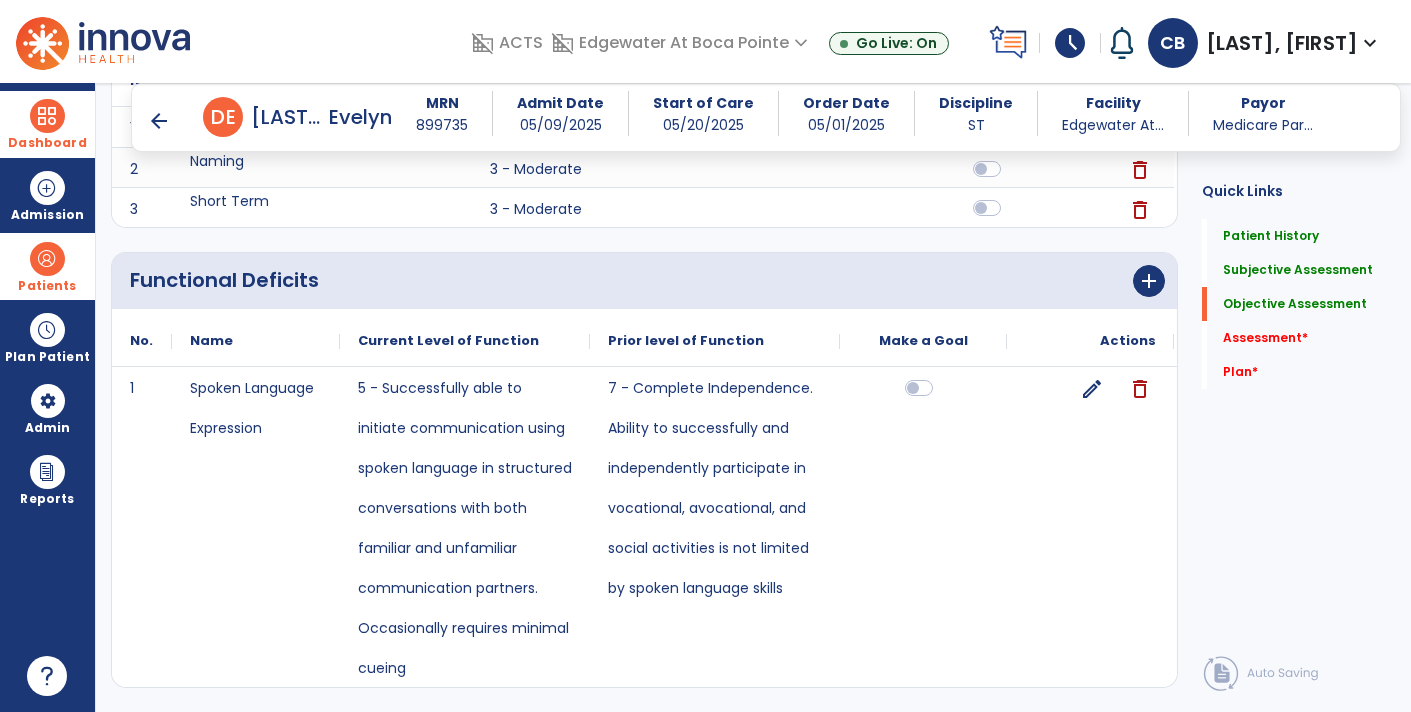 scroll, scrollTop: 886, scrollLeft: 0, axis: vertical 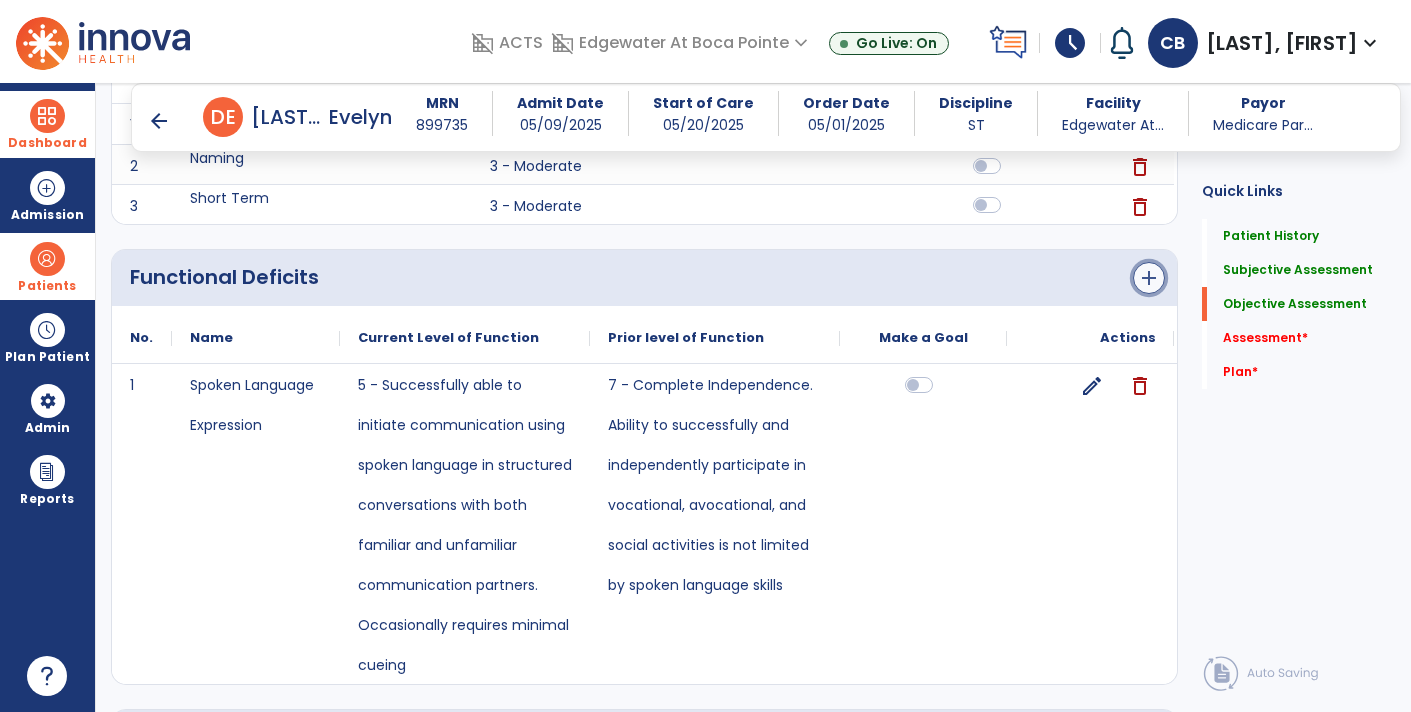 click on "add" 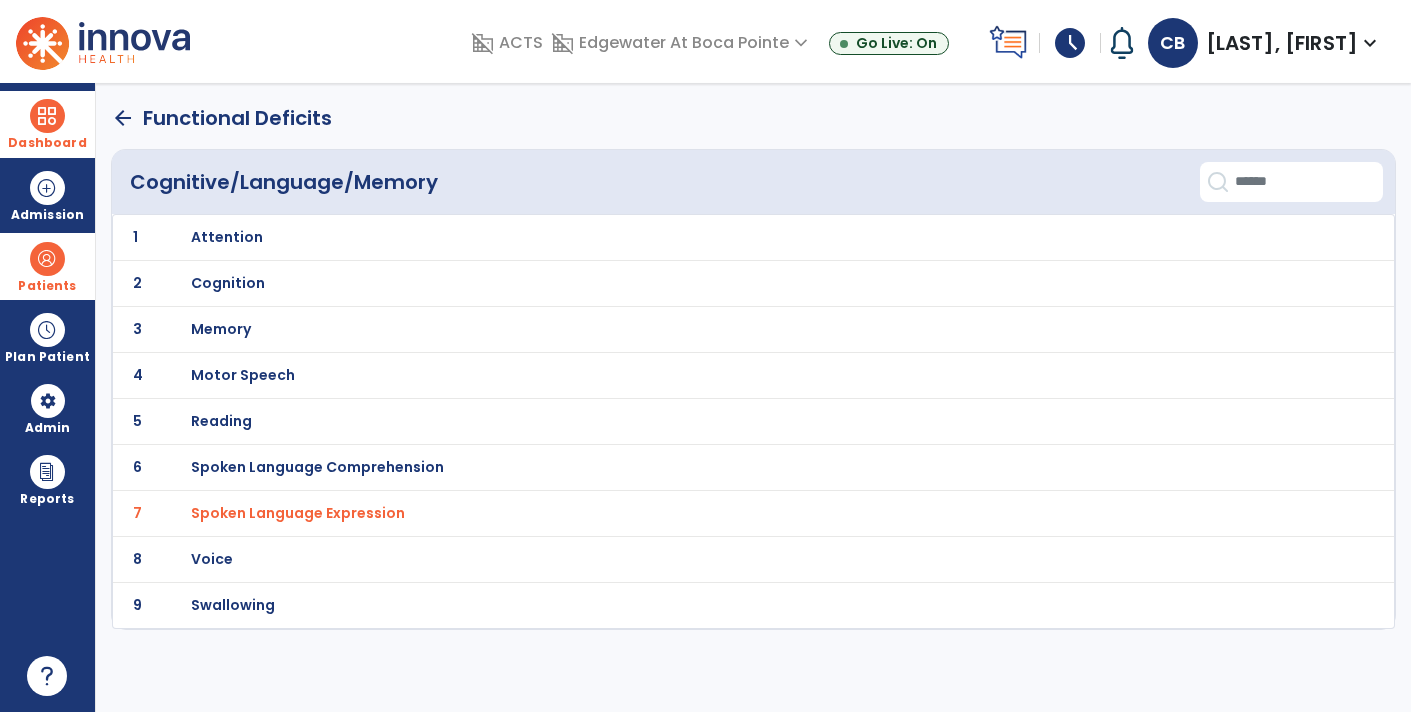 scroll, scrollTop: 0, scrollLeft: 0, axis: both 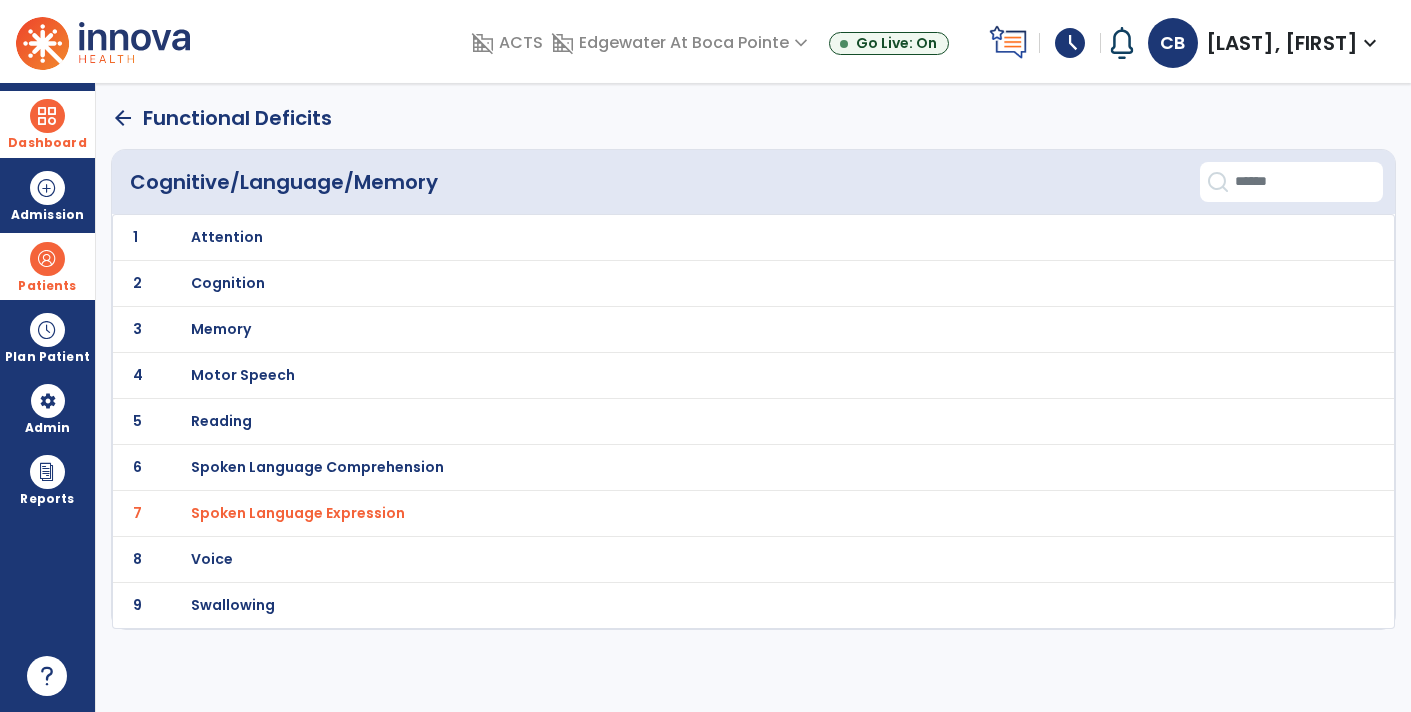 click on "Memory" at bounding box center (709, 237) 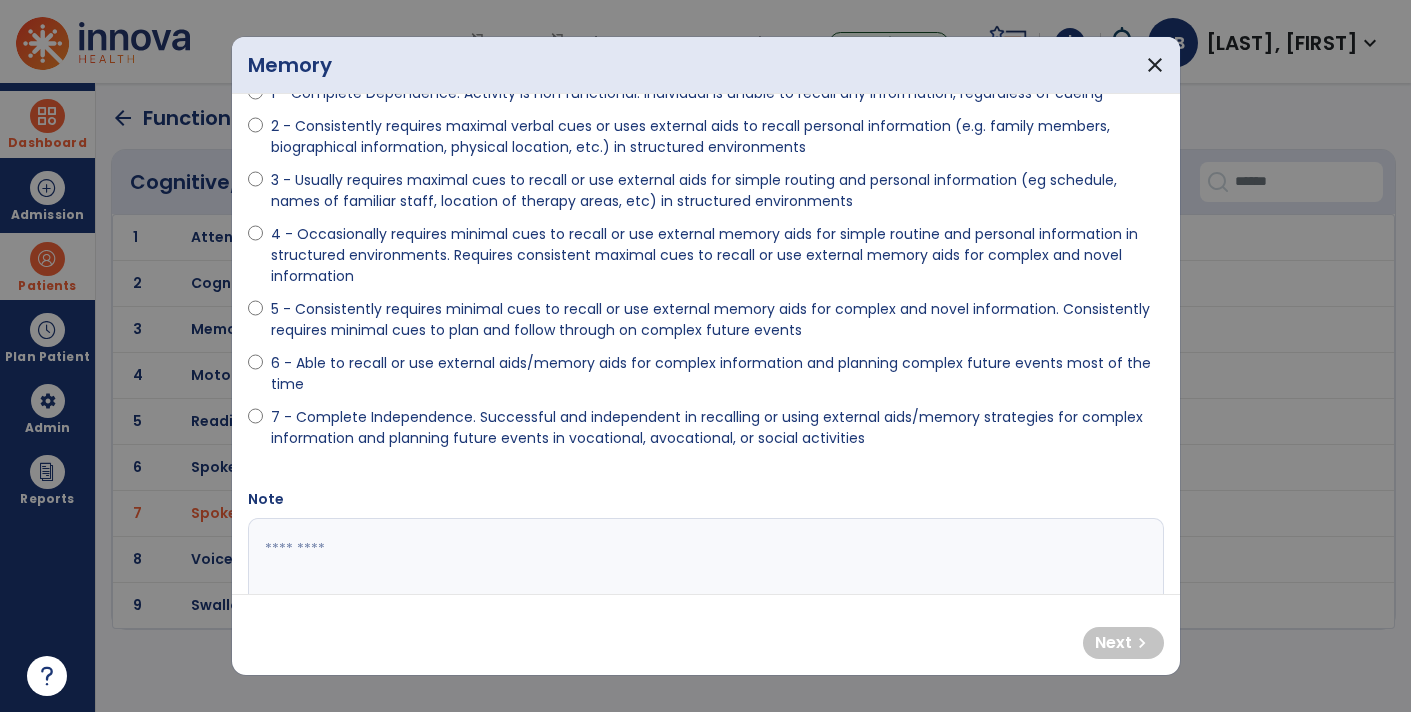scroll, scrollTop: 161, scrollLeft: 0, axis: vertical 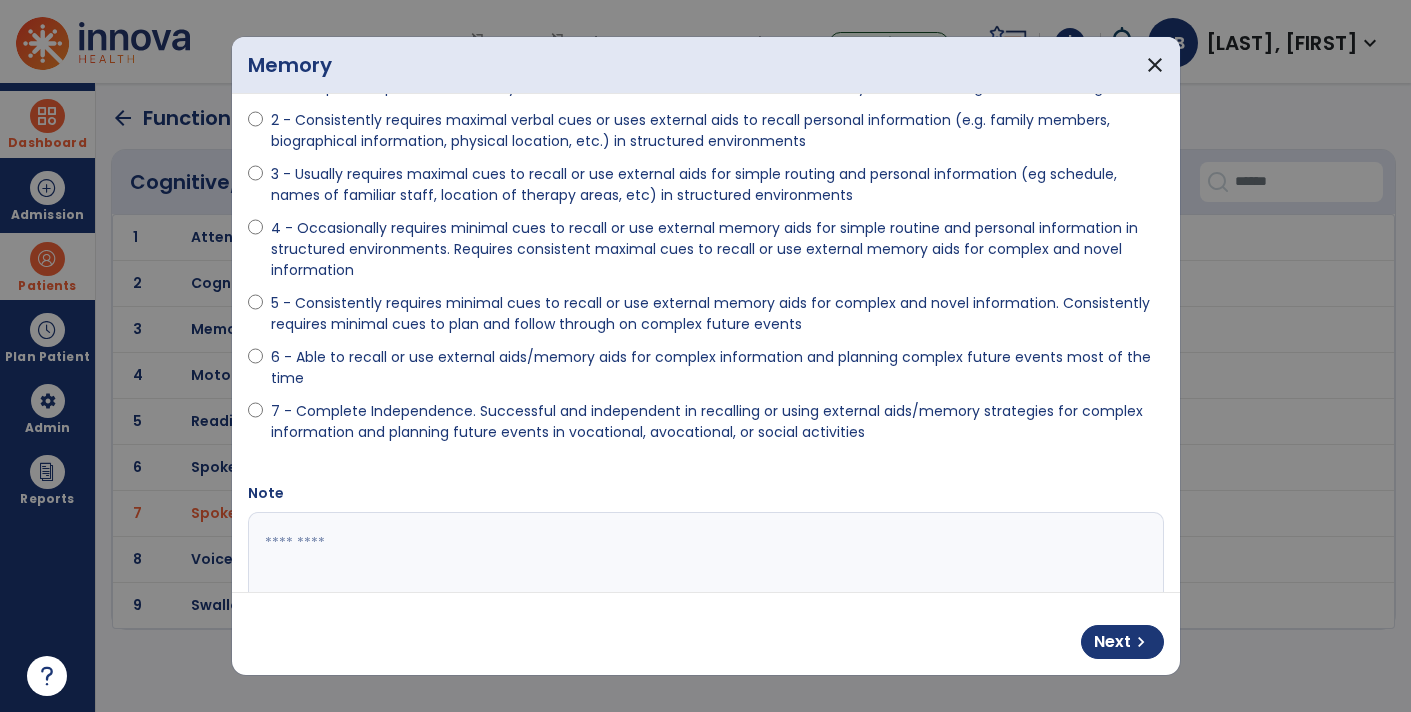 click on "4 - Occasionally requires minimal cues to recall or use external memory aids for simple routine and personal information in structured environments. Requires consistent maximal cues to recall or use external memory aids for complex and novel information" at bounding box center (717, 249) 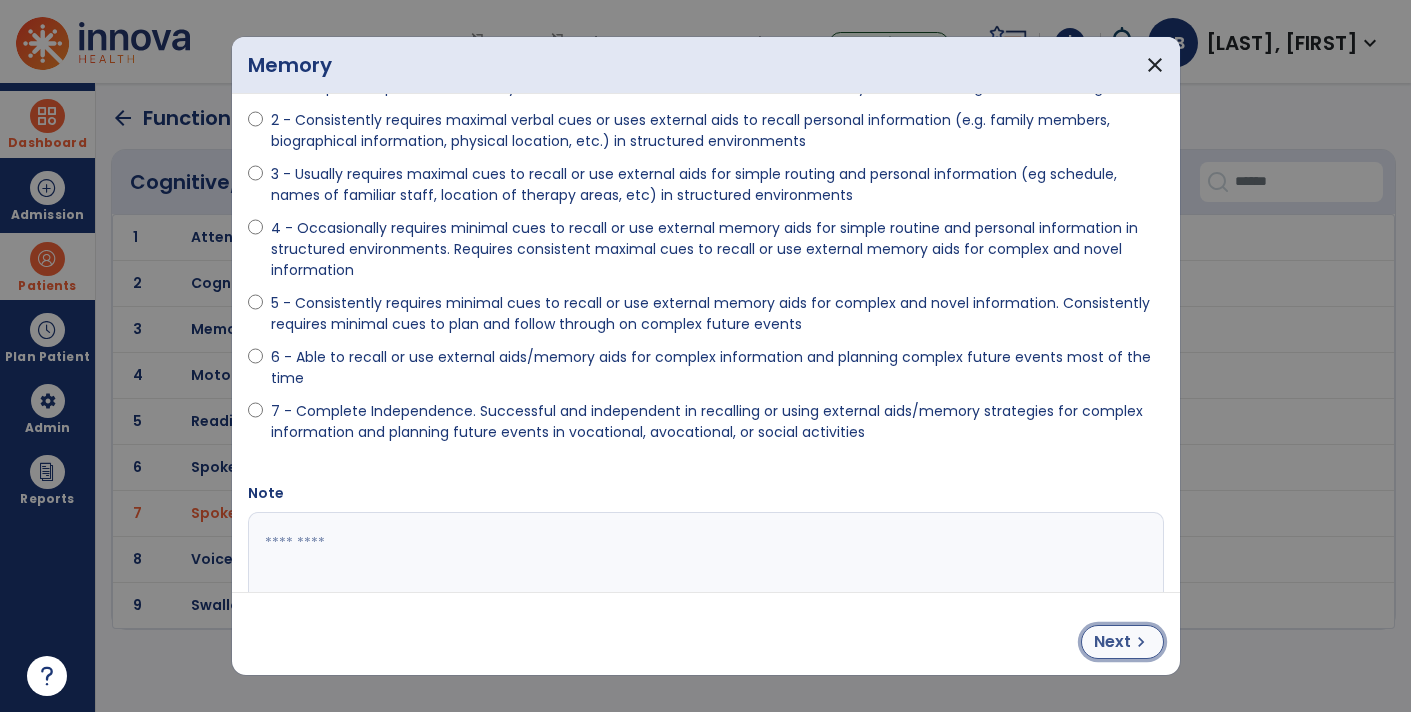 click on "Next" at bounding box center (1112, 642) 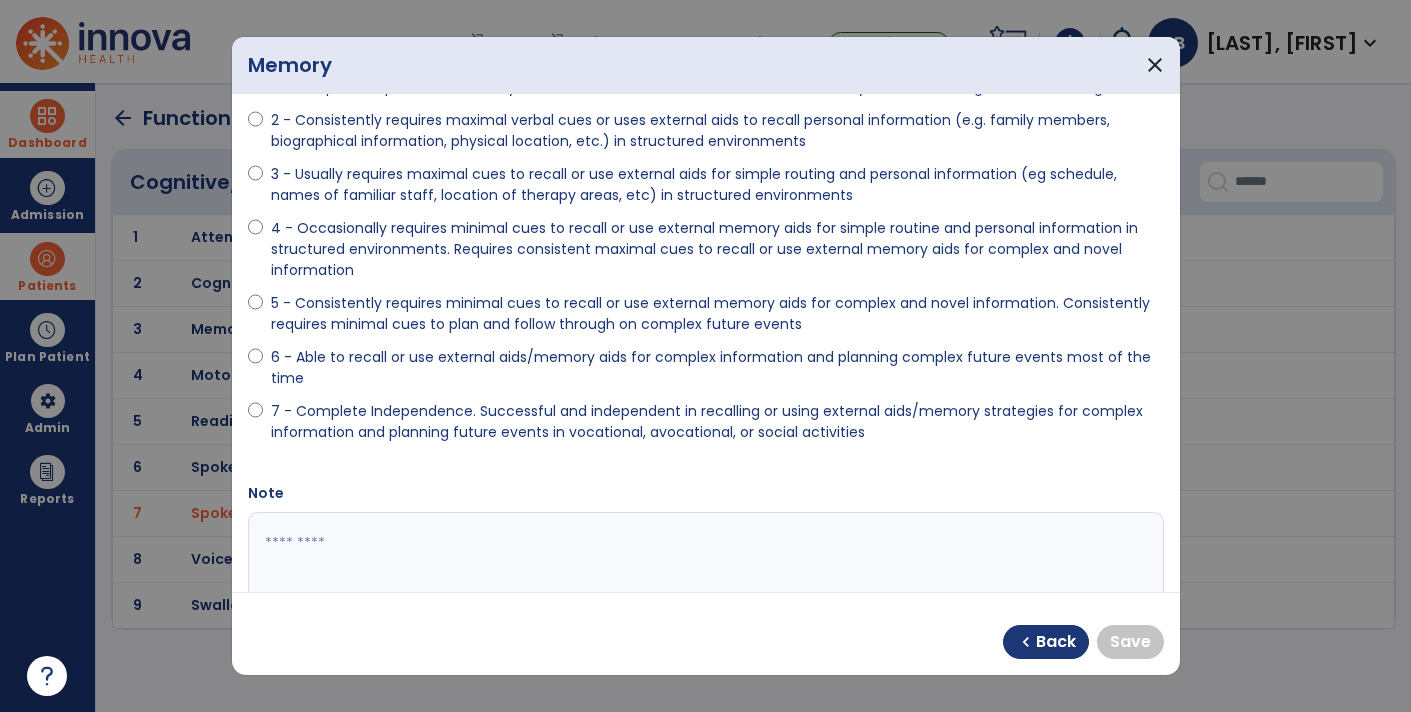 click on "5 - Consistently requires minimal cues to recall or use external memory aids for complex and novel information.  Consistently requires minimal cues to plan and follow through on complex future events" at bounding box center (717, 314) 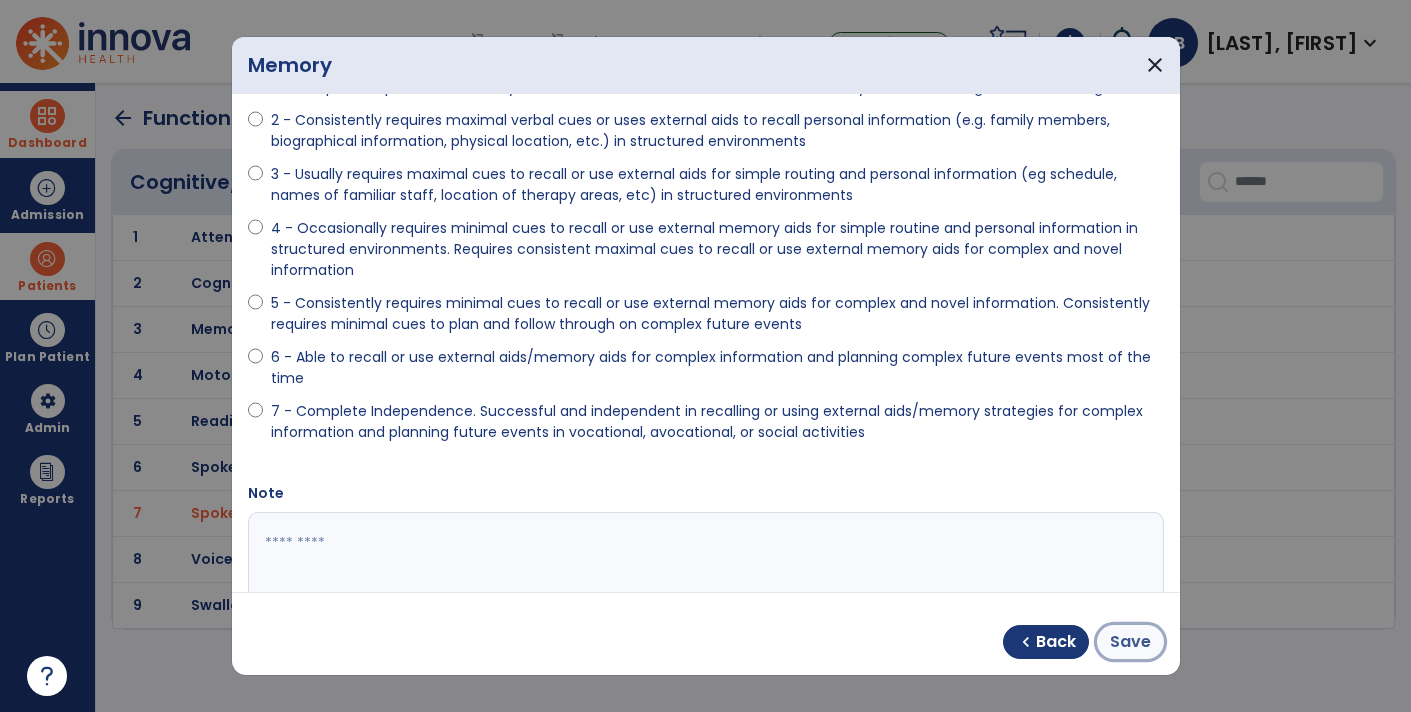 click on "Save" at bounding box center (1130, 642) 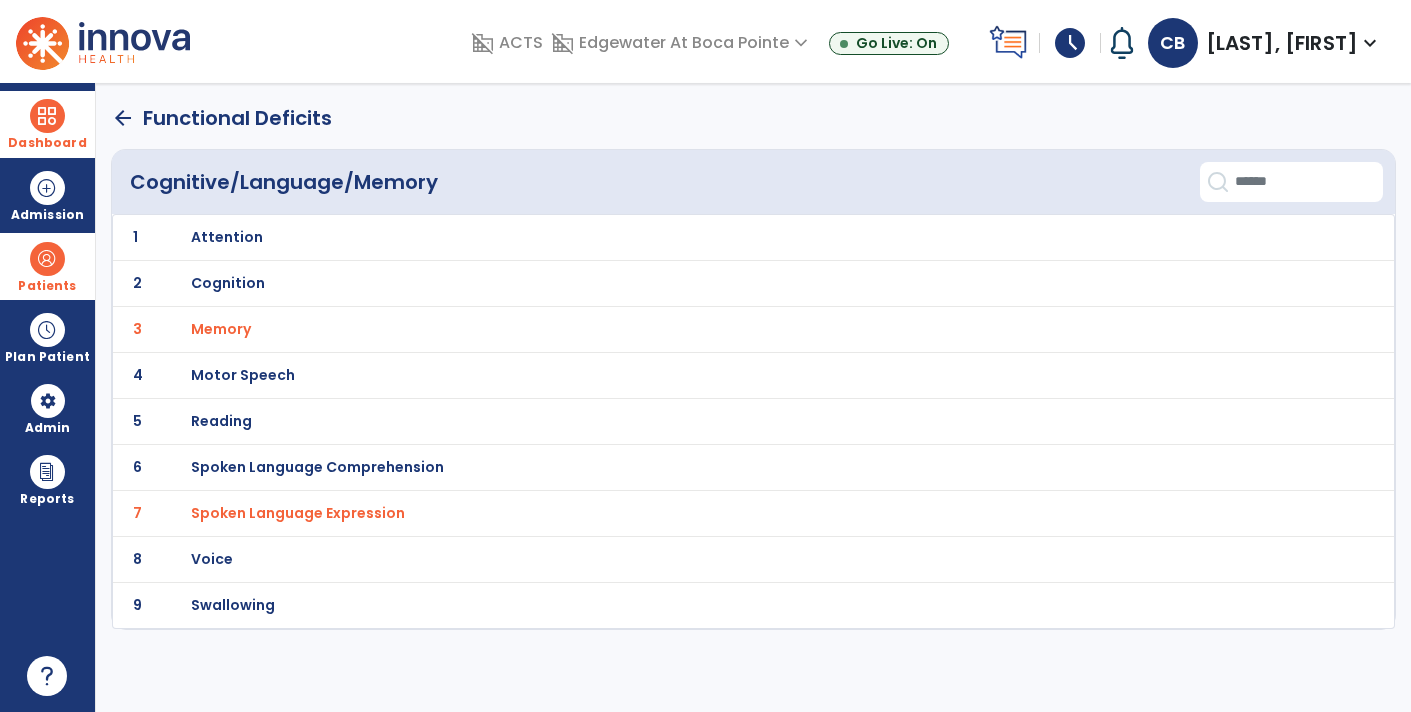 click on "arrow_back" 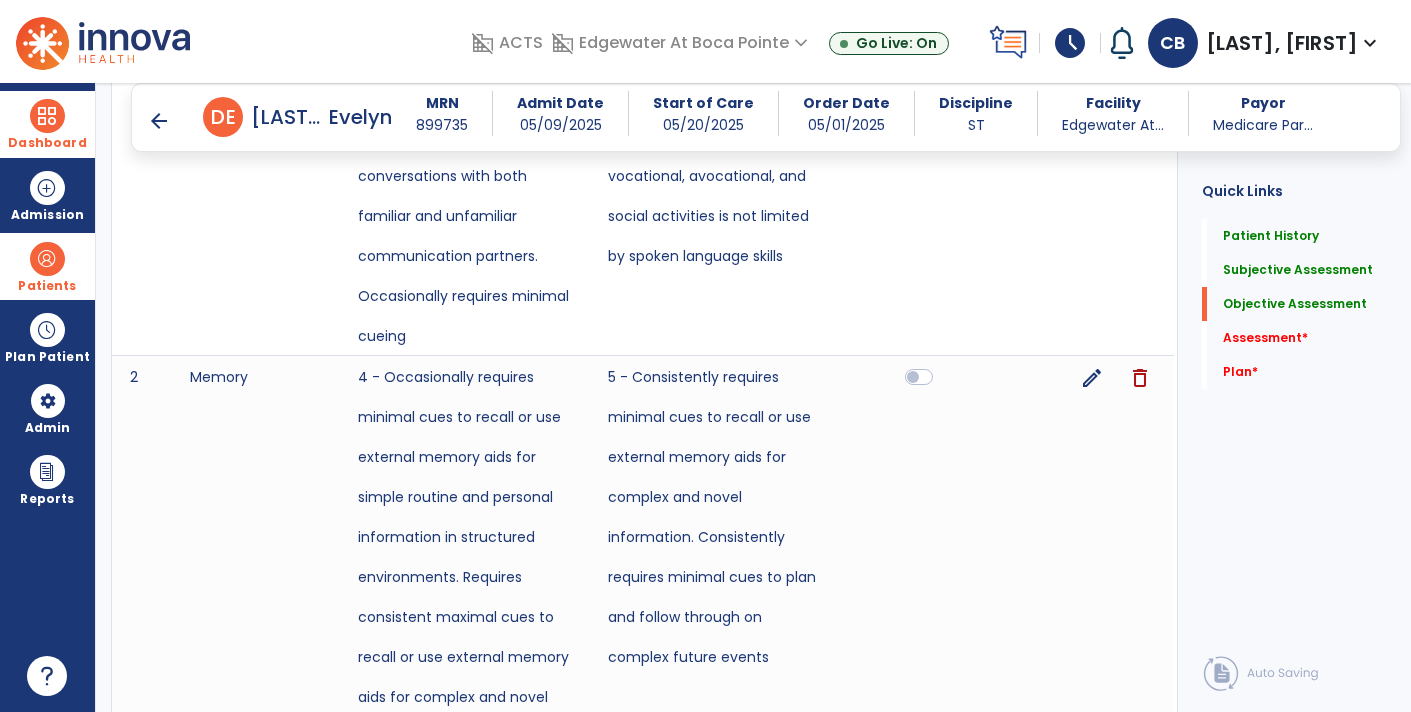 scroll, scrollTop: 1219, scrollLeft: 0, axis: vertical 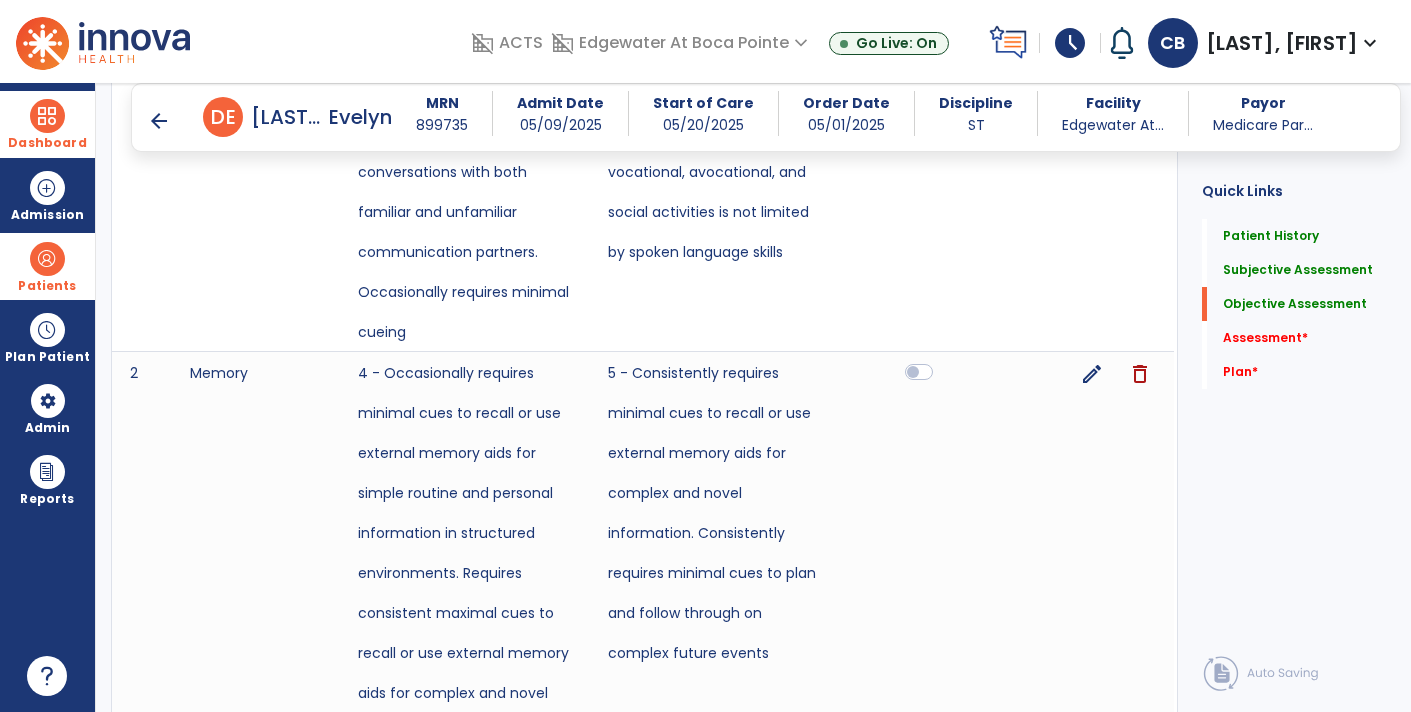 click 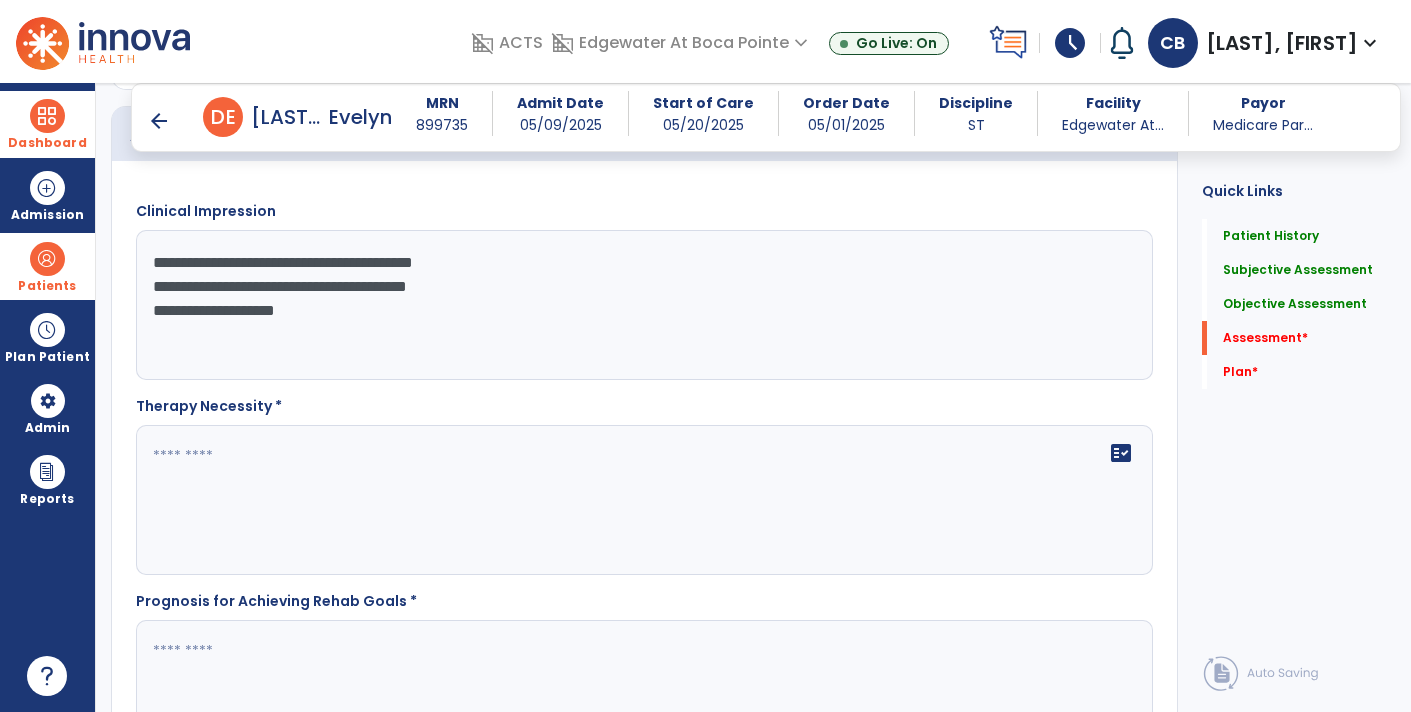 scroll, scrollTop: 2102, scrollLeft: 0, axis: vertical 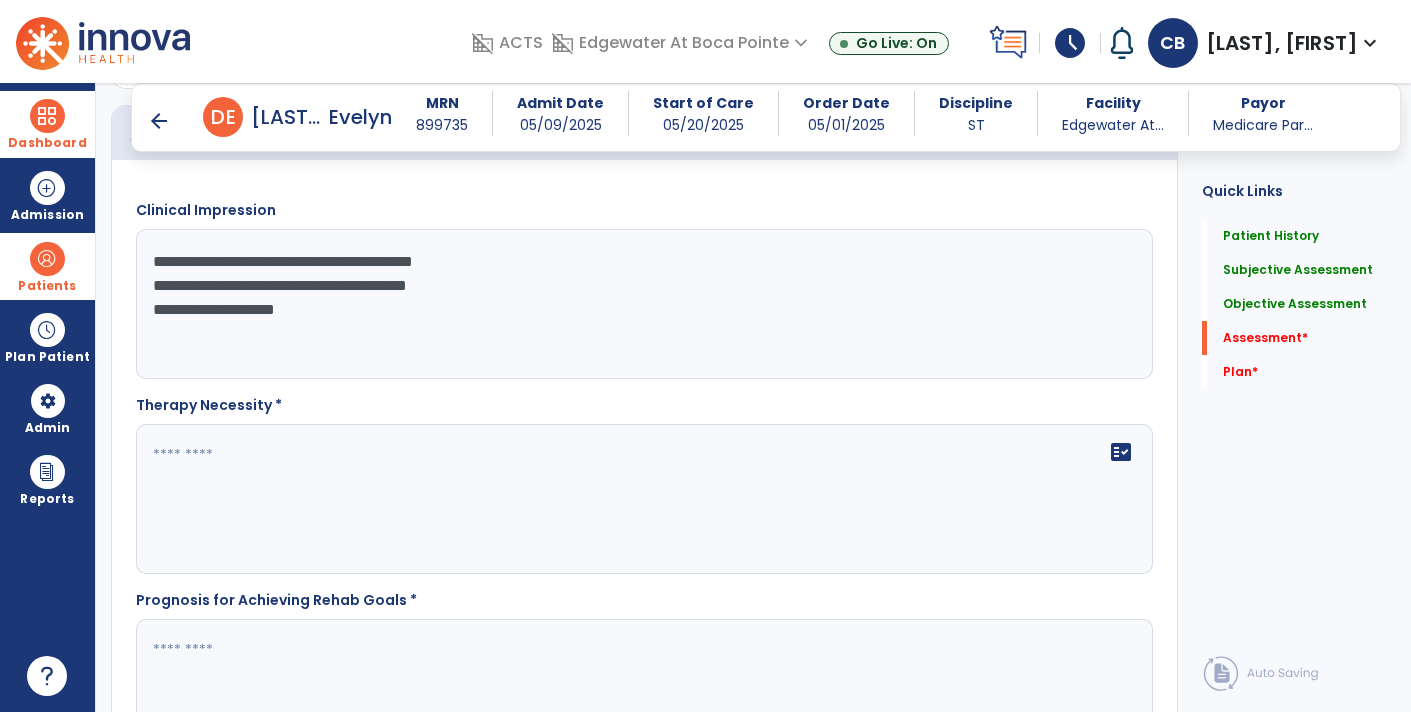 click on "**********" 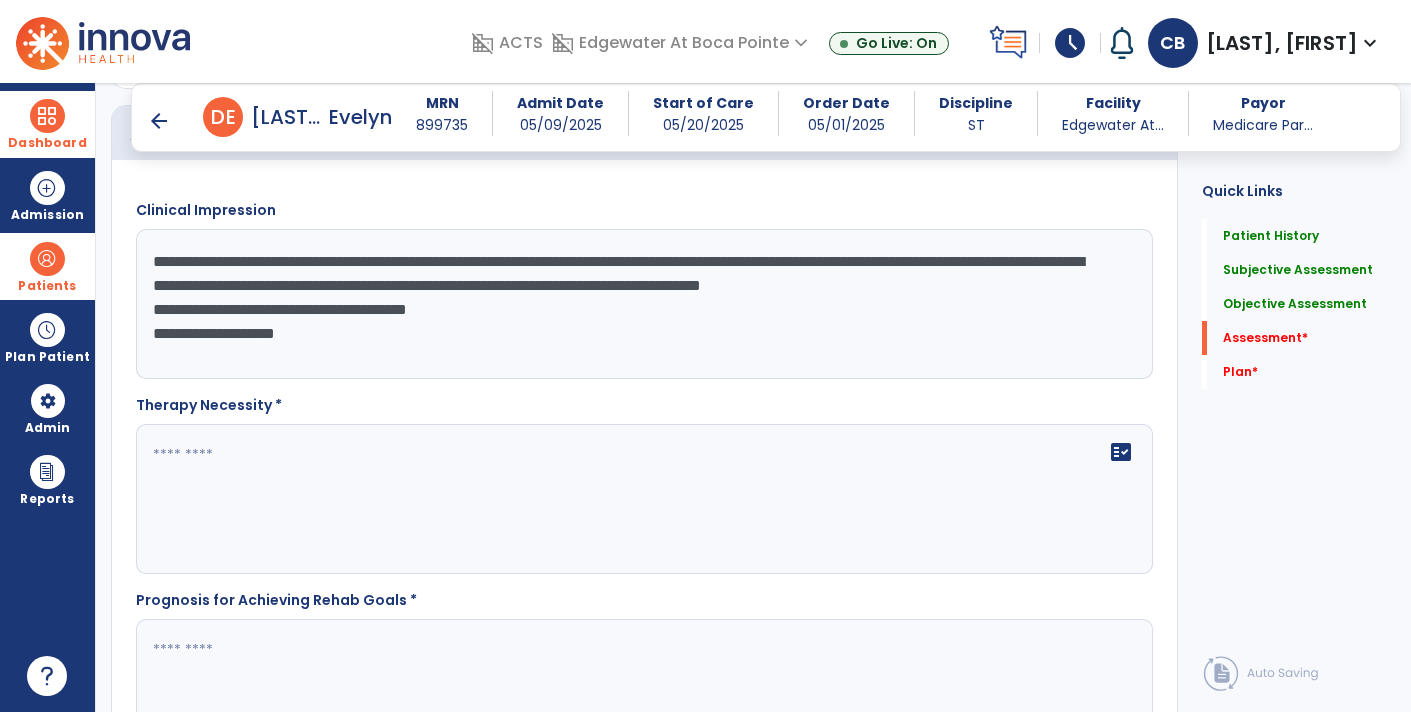 click on "**********" 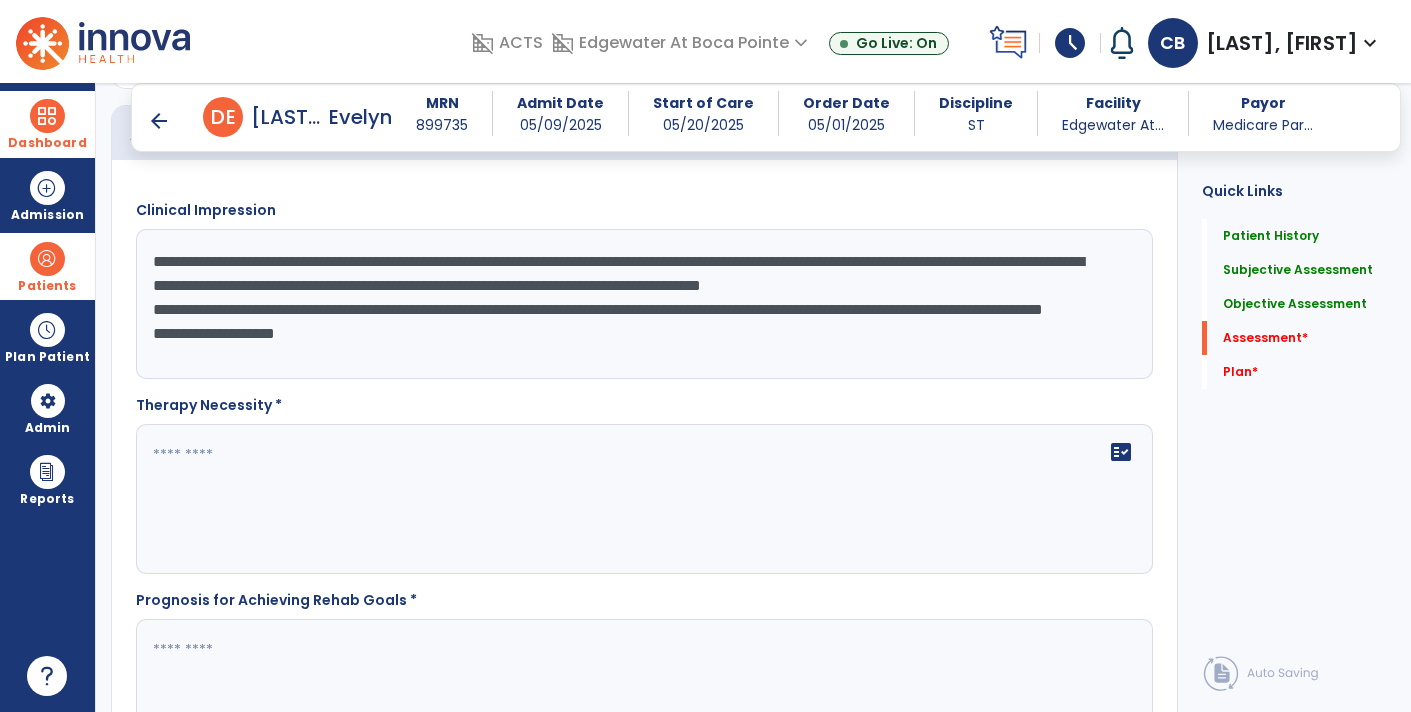 scroll, scrollTop: 24, scrollLeft: 0, axis: vertical 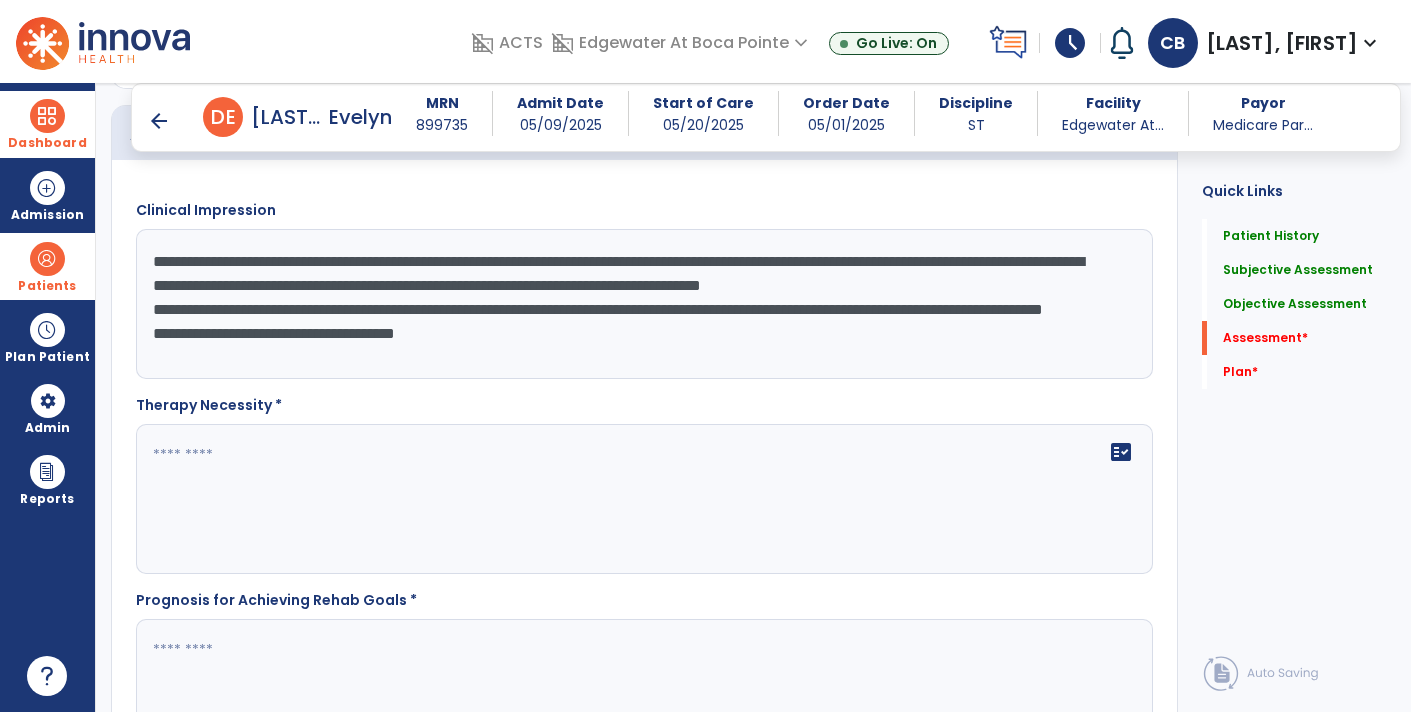 type on "**********" 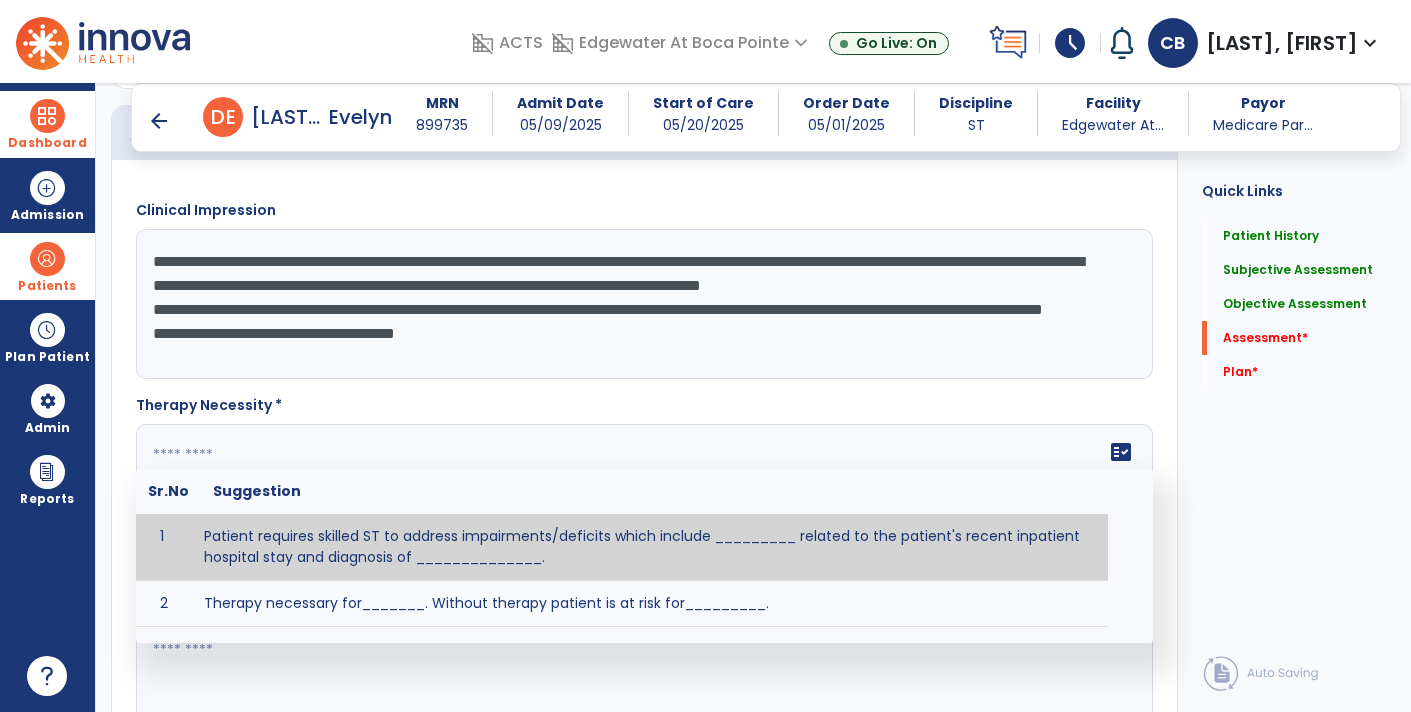 paste on "**********" 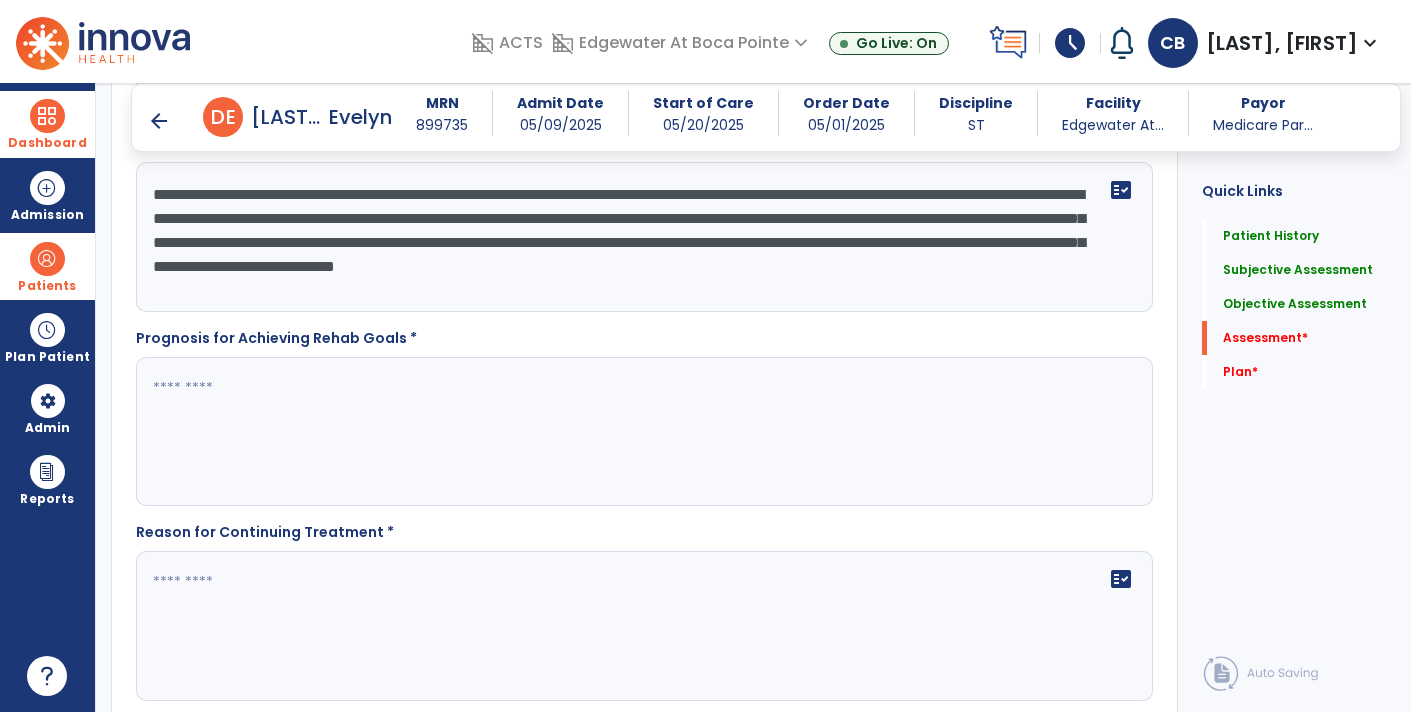 scroll, scrollTop: 2389, scrollLeft: 0, axis: vertical 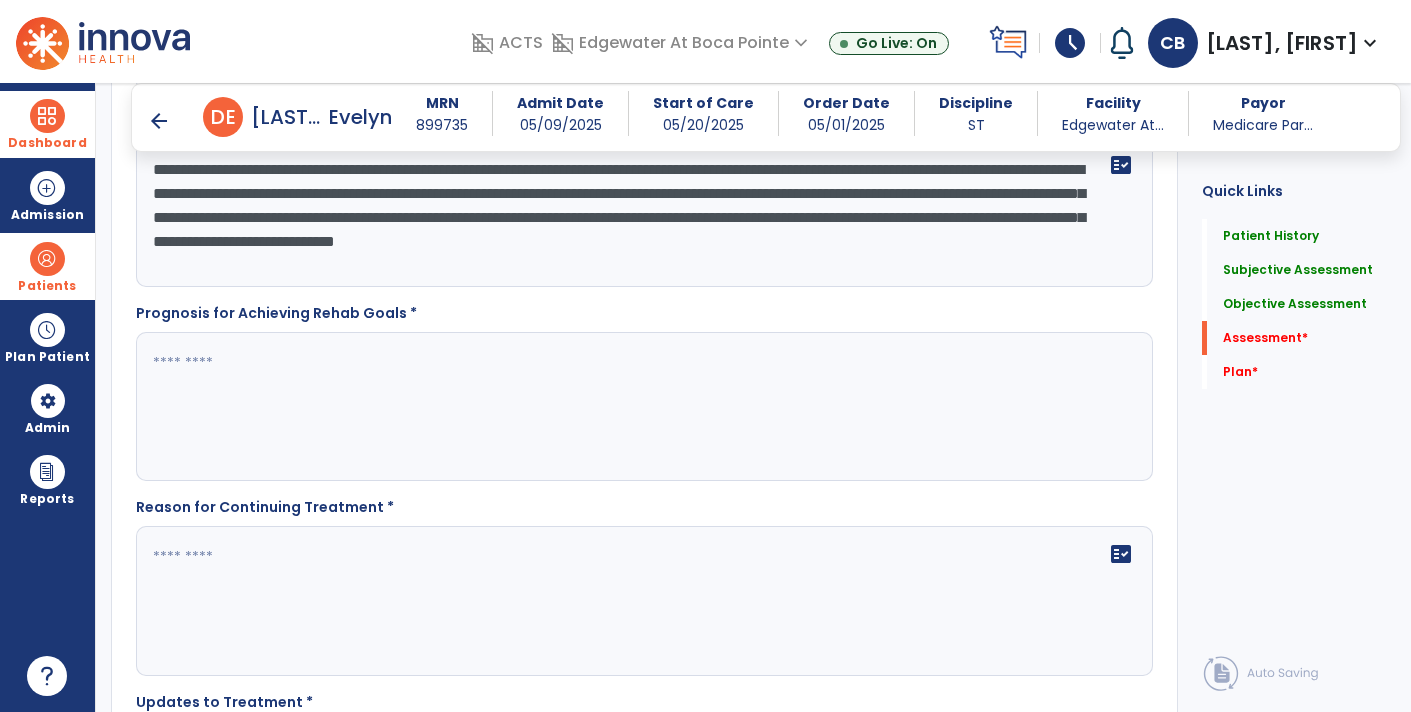 type on "**********" 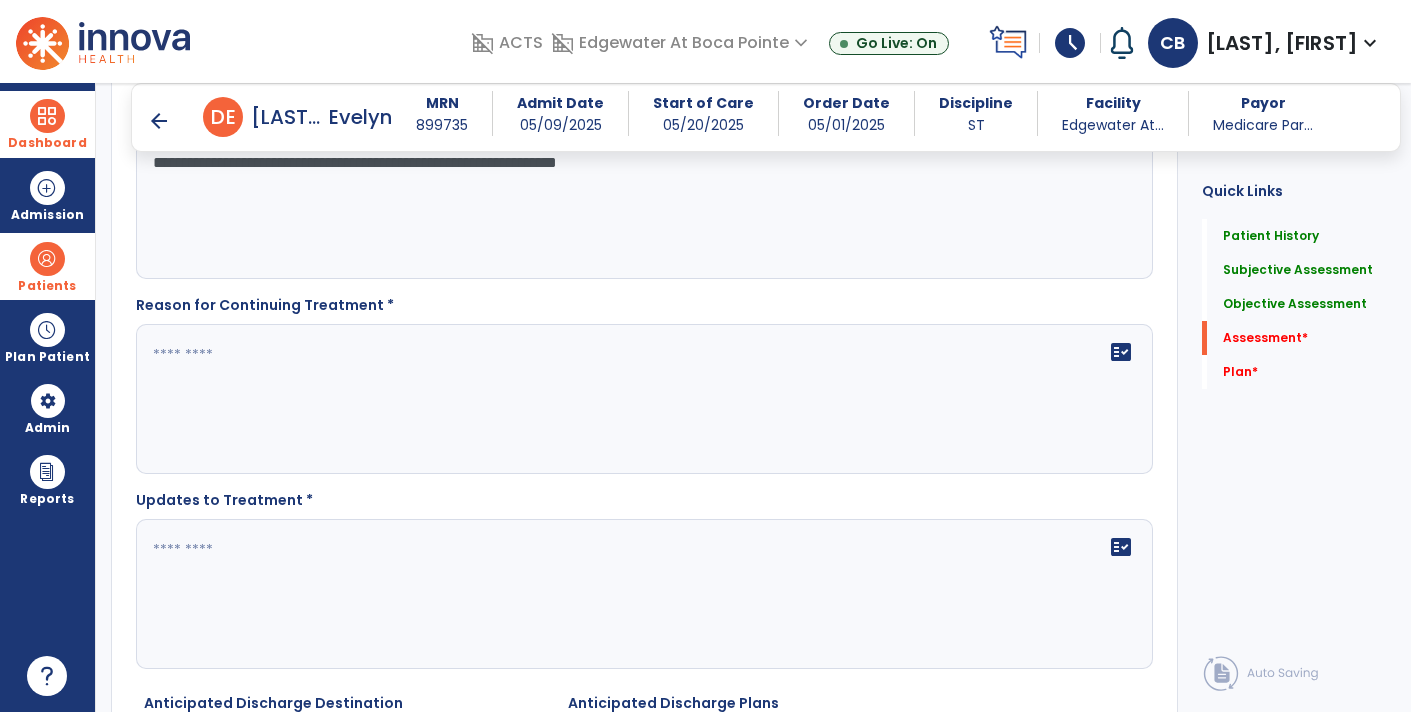 scroll, scrollTop: 2594, scrollLeft: 0, axis: vertical 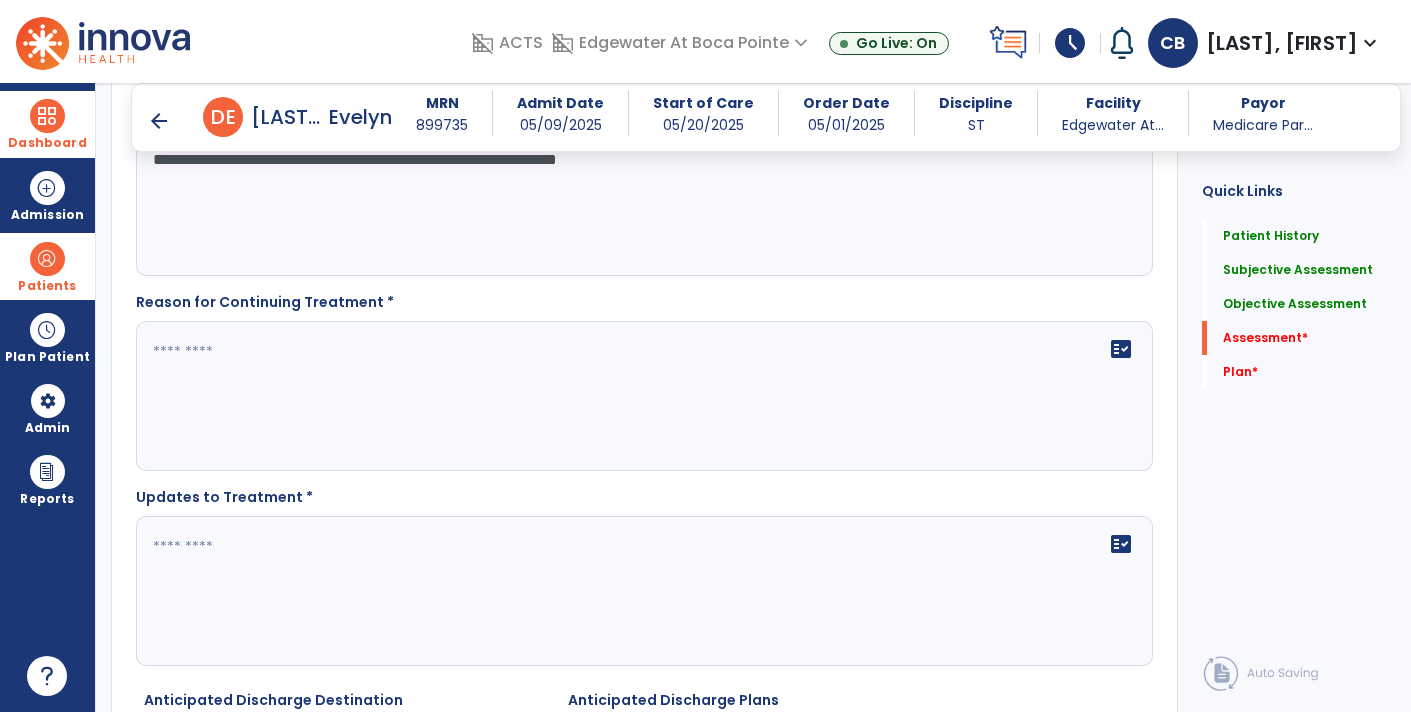 type on "**********" 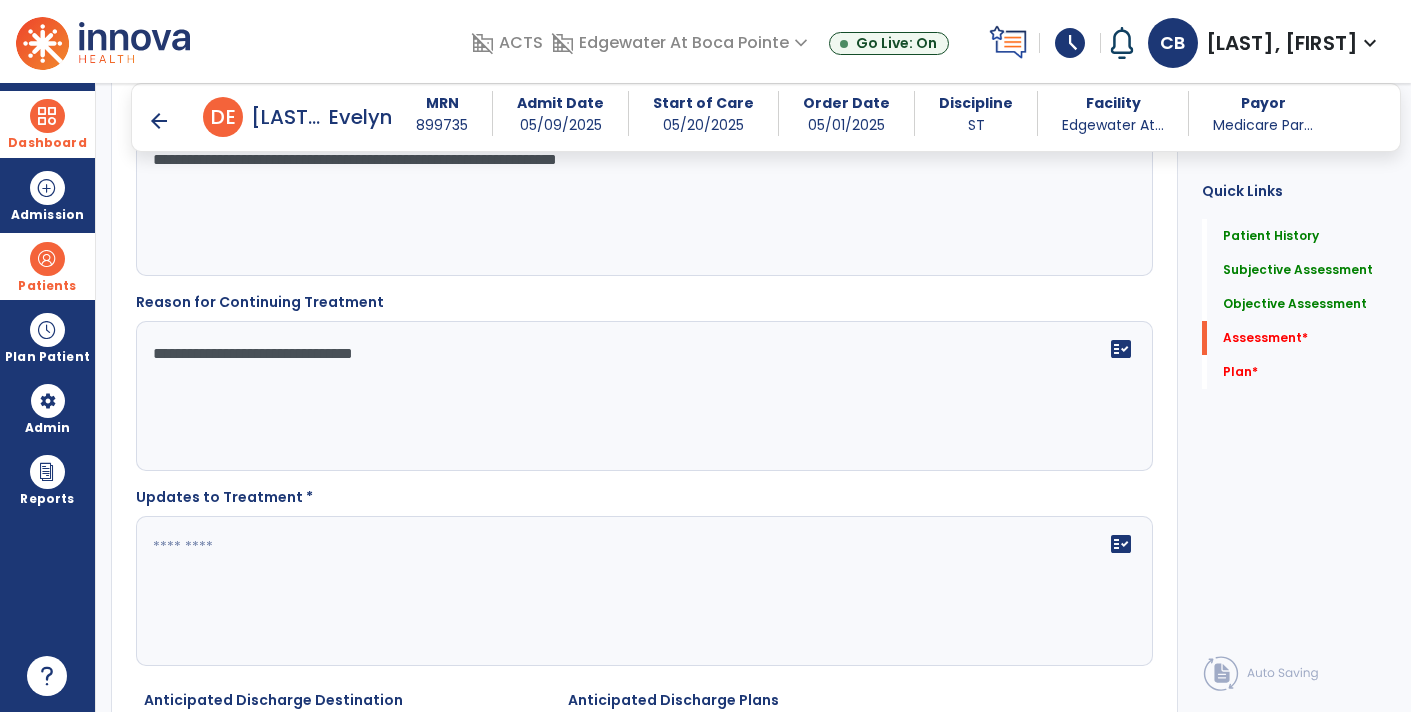 click on "**********" 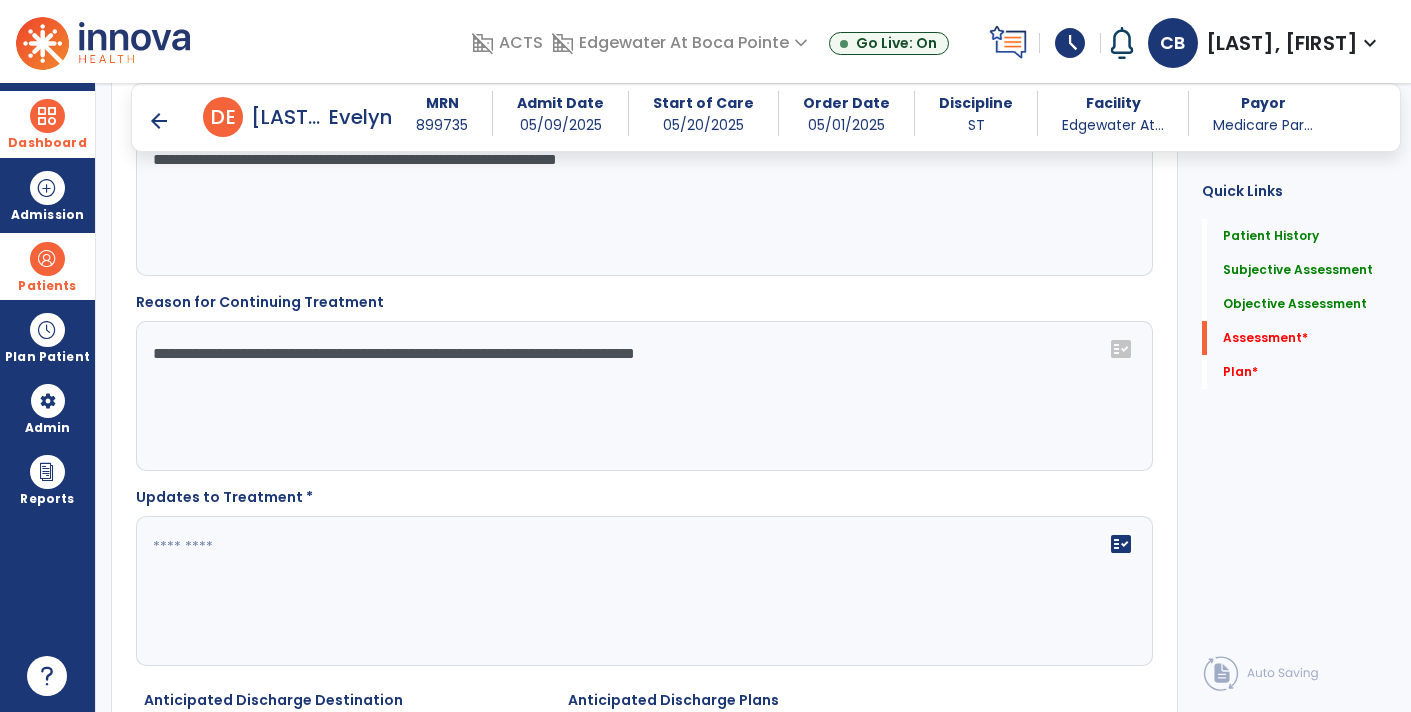 click on "**********" 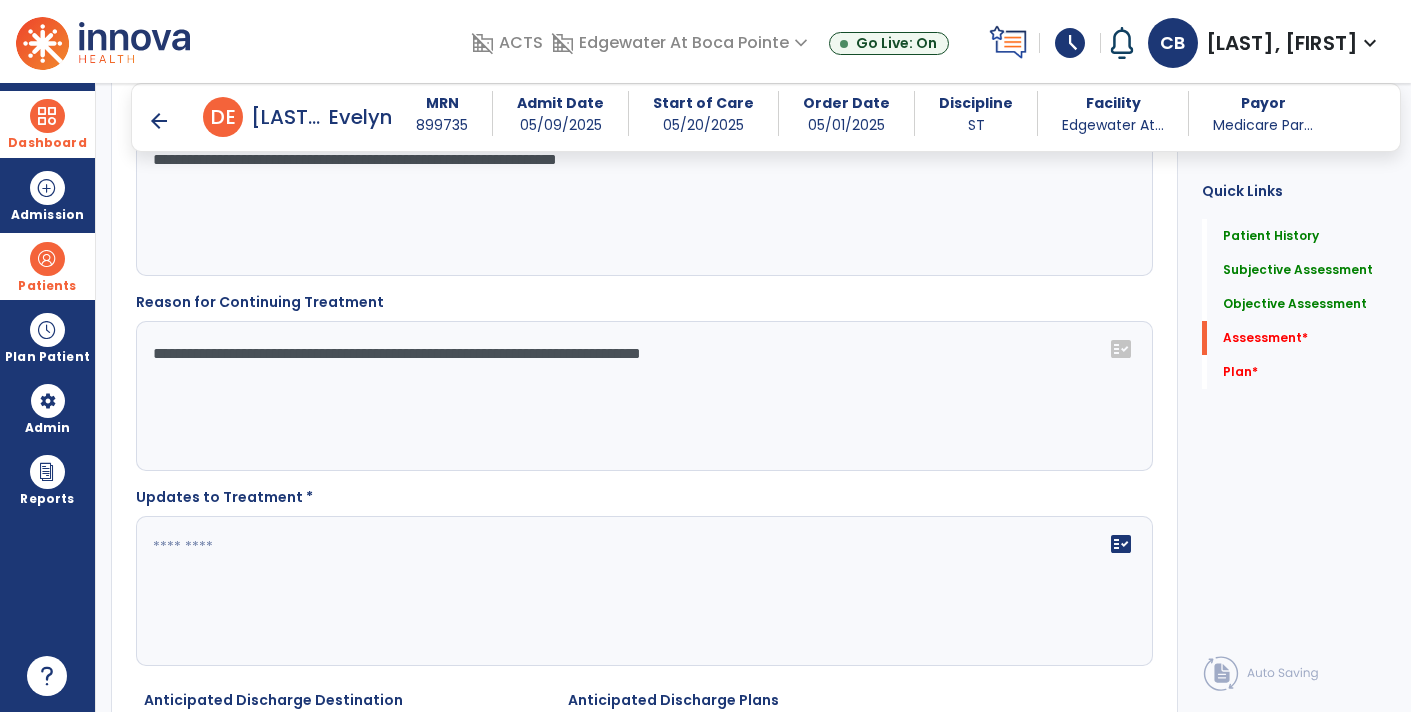 click on "**********" 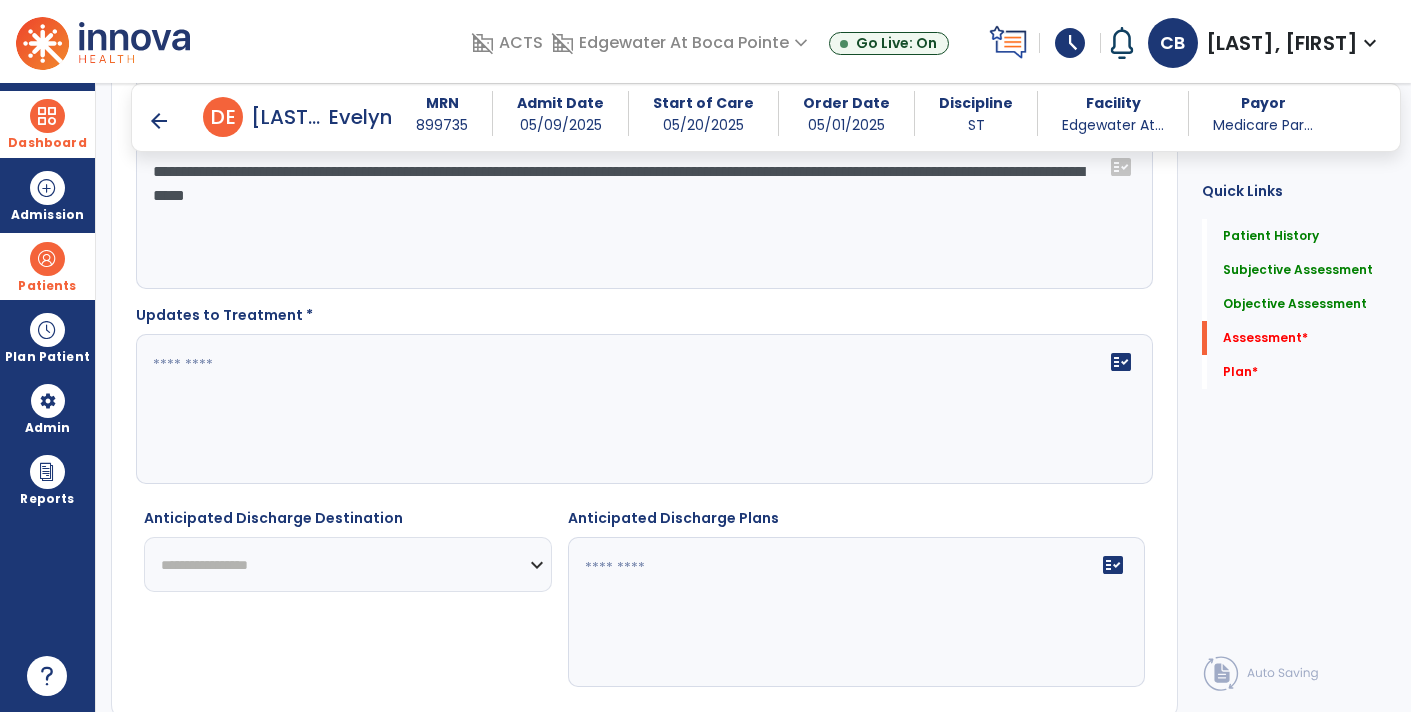scroll, scrollTop: 2790, scrollLeft: 0, axis: vertical 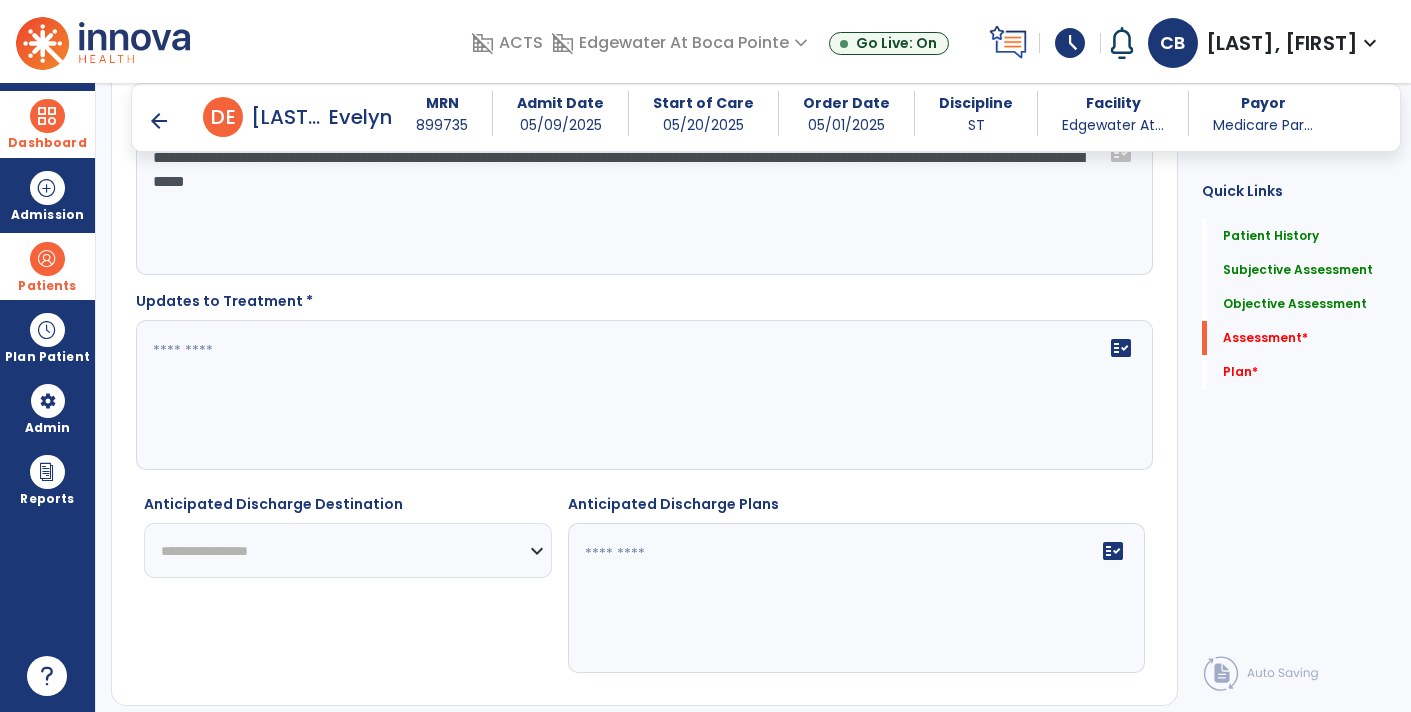 type on "**********" 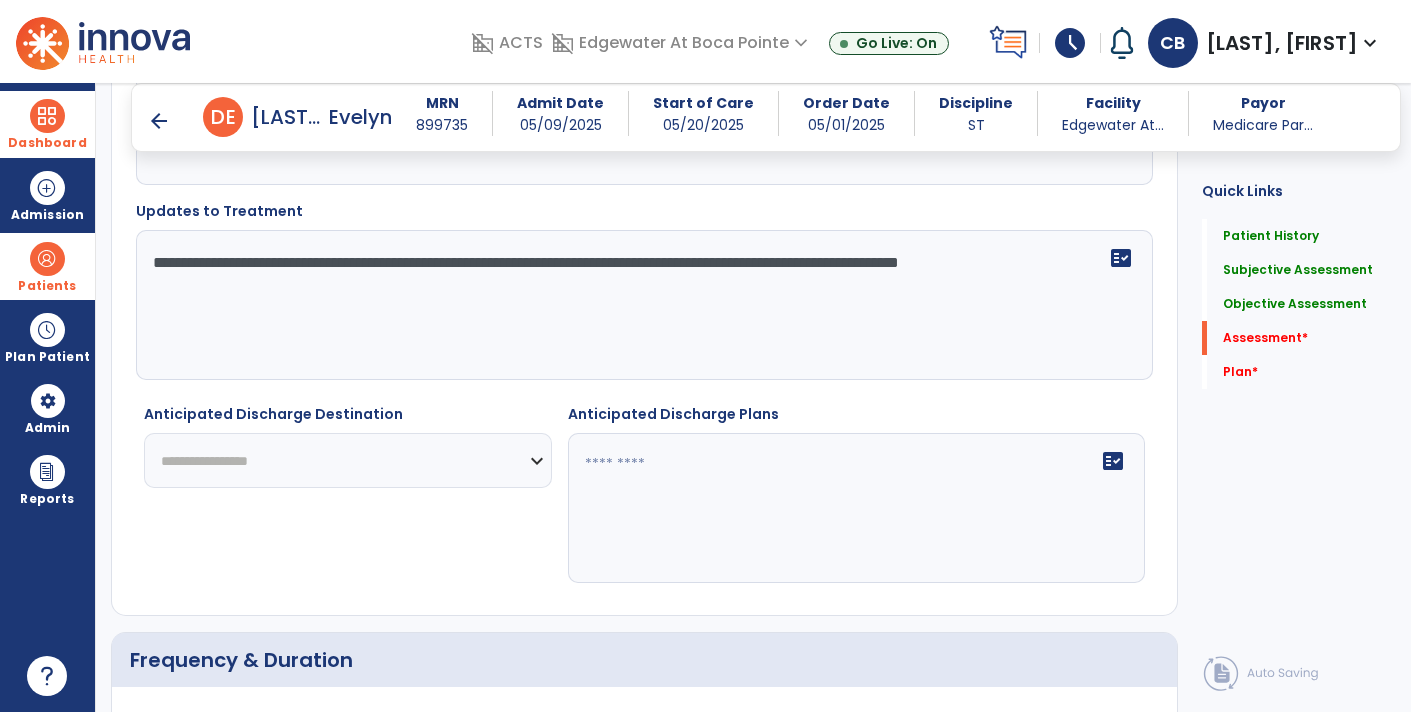 scroll, scrollTop: 2880, scrollLeft: 0, axis: vertical 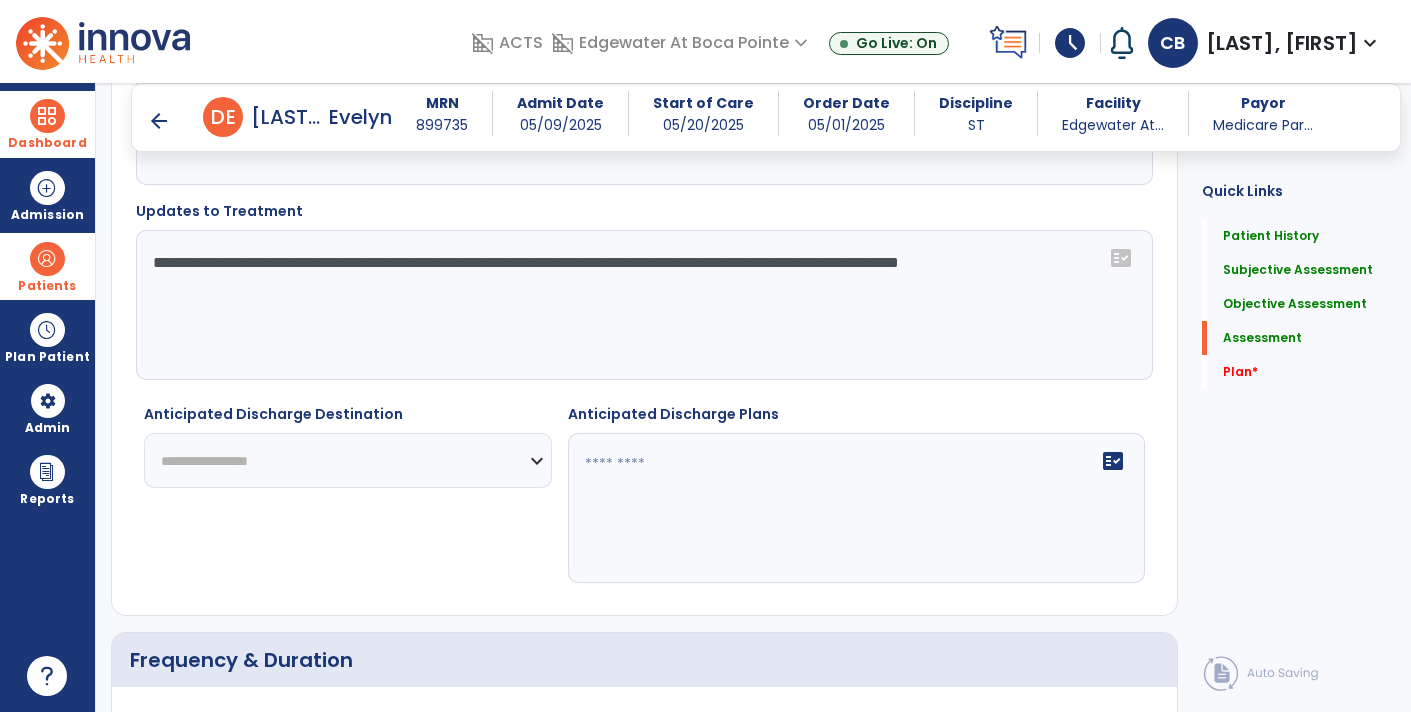 select on "**********" 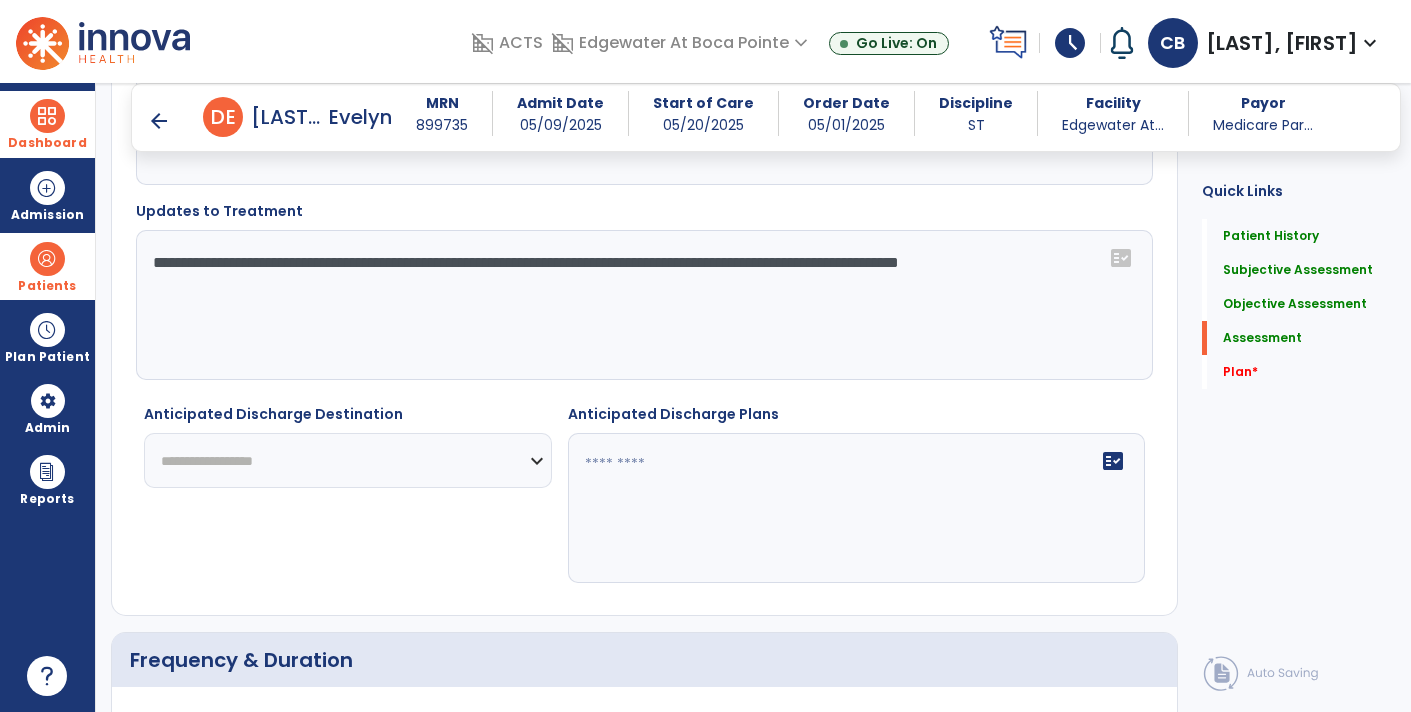 click on "**********" 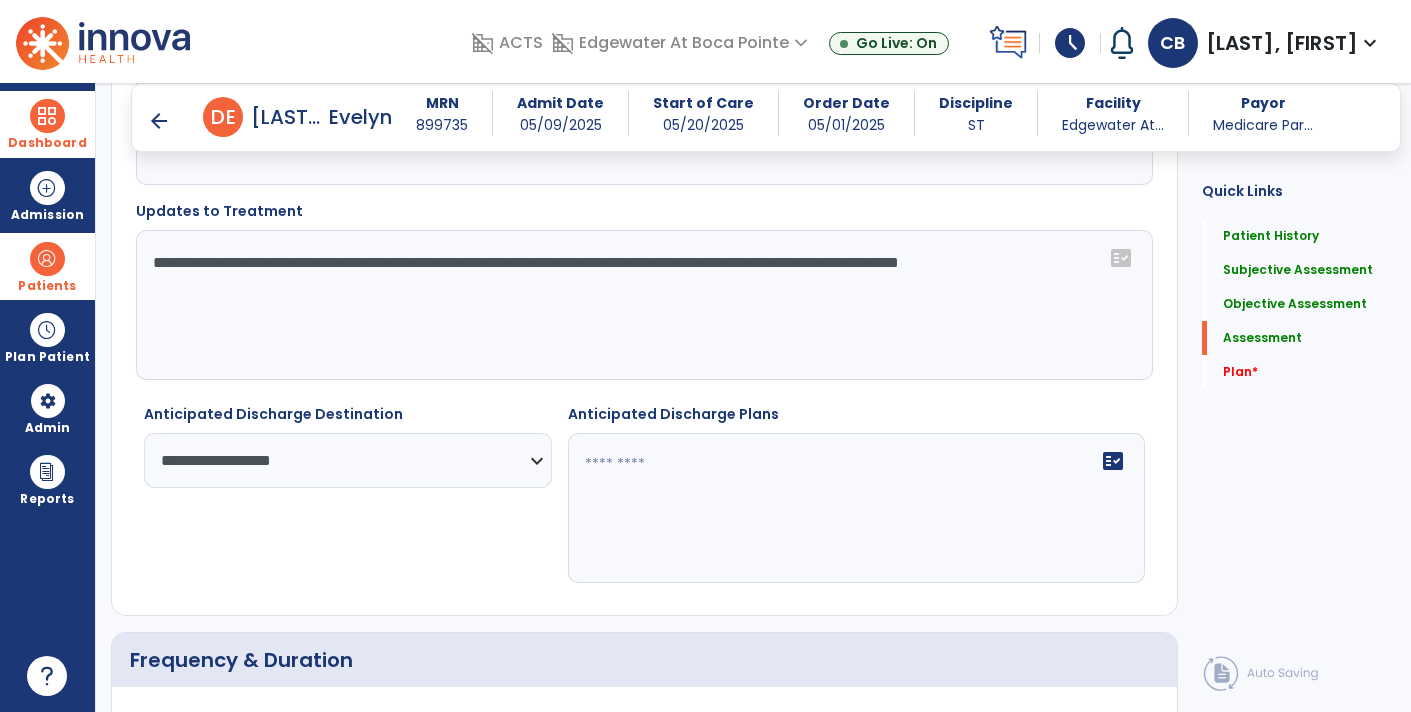 click on "fact_check" 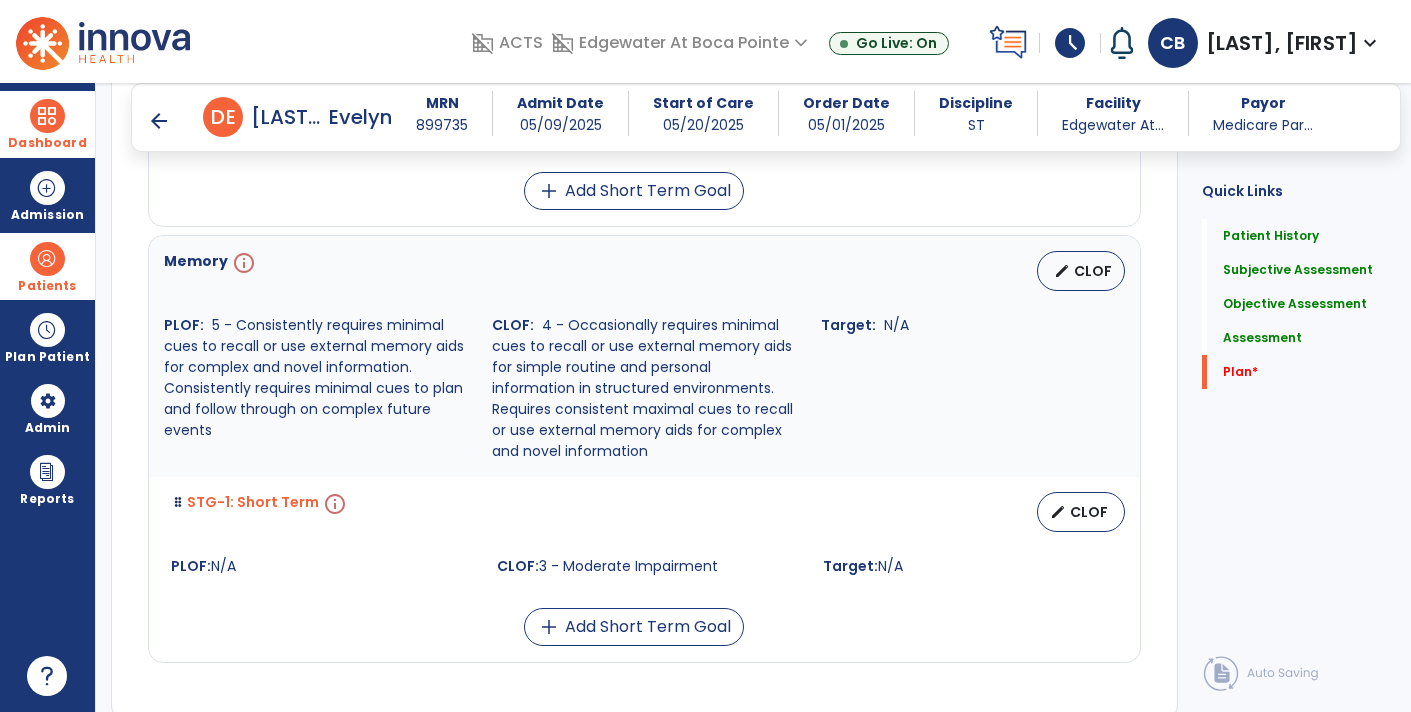 scroll, scrollTop: 4247, scrollLeft: 0, axis: vertical 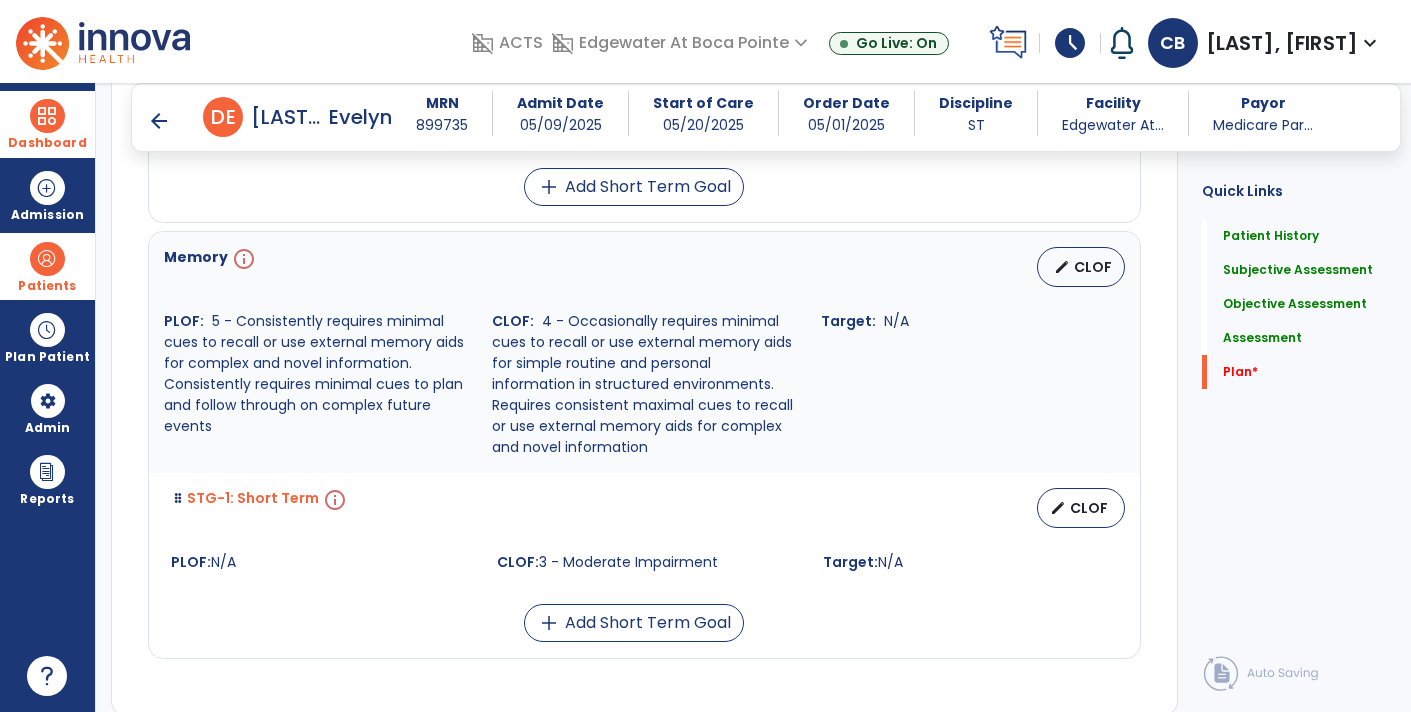 type on "**********" 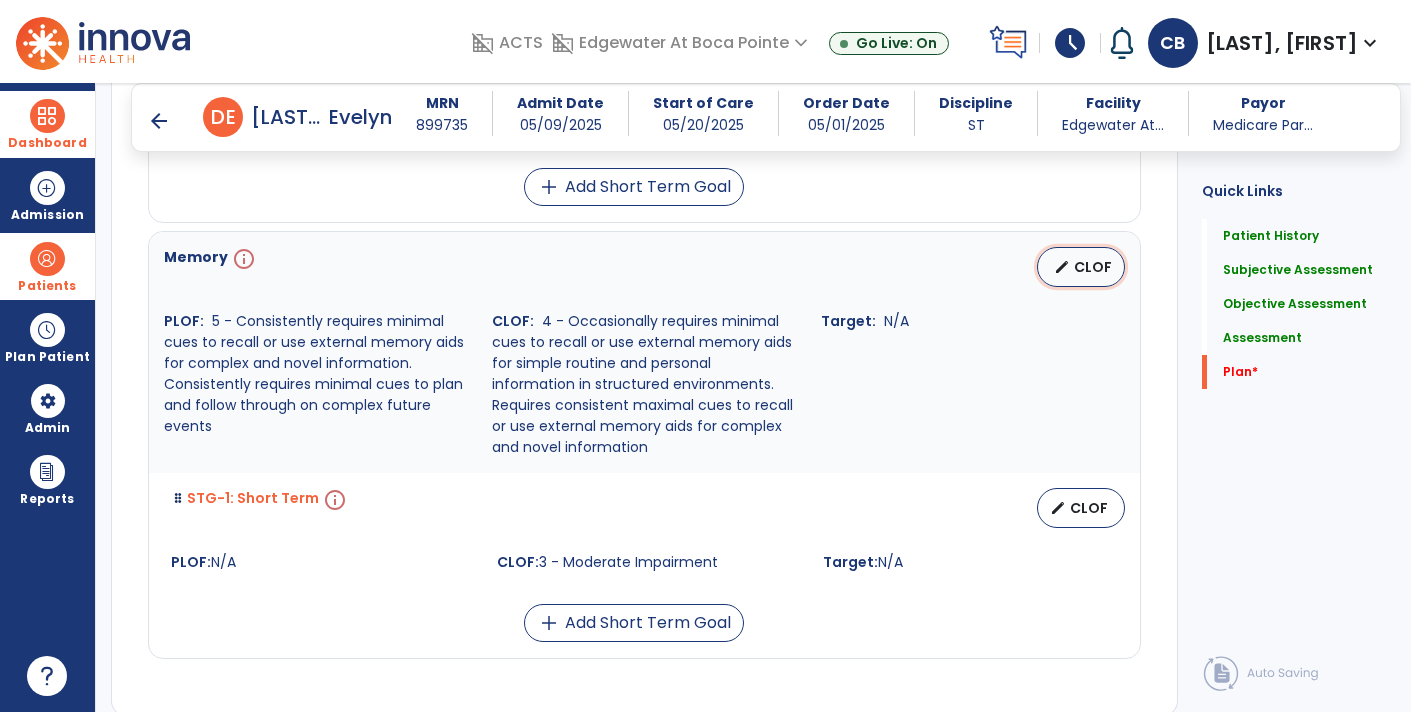 click on "edit   CLOF" at bounding box center [1081, 267] 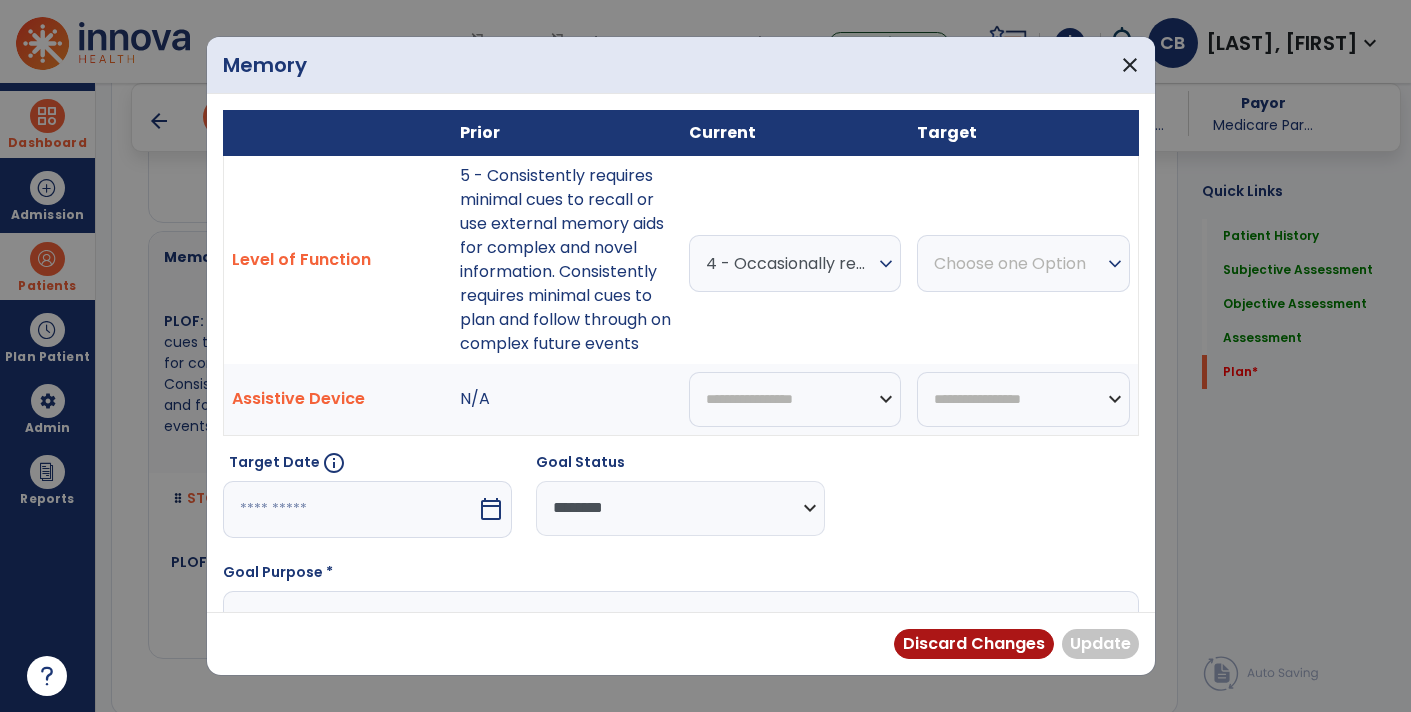 click on "Choose one Option" at bounding box center [790, 263] 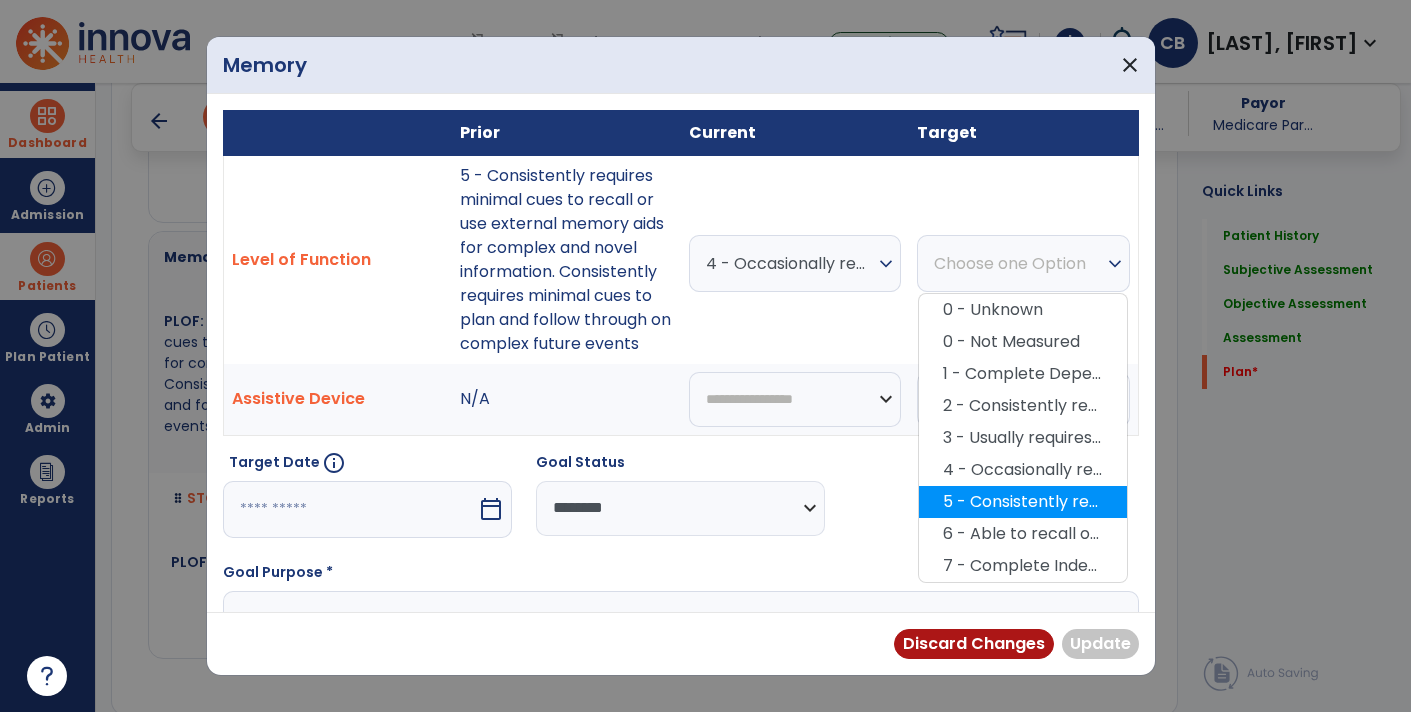 click on "5 - Consistently requires minimal cues to recall or use external memory aids for complex and novel information.  Consistently requires minimal cues to plan and follow through on complex future events" at bounding box center [1023, 502] 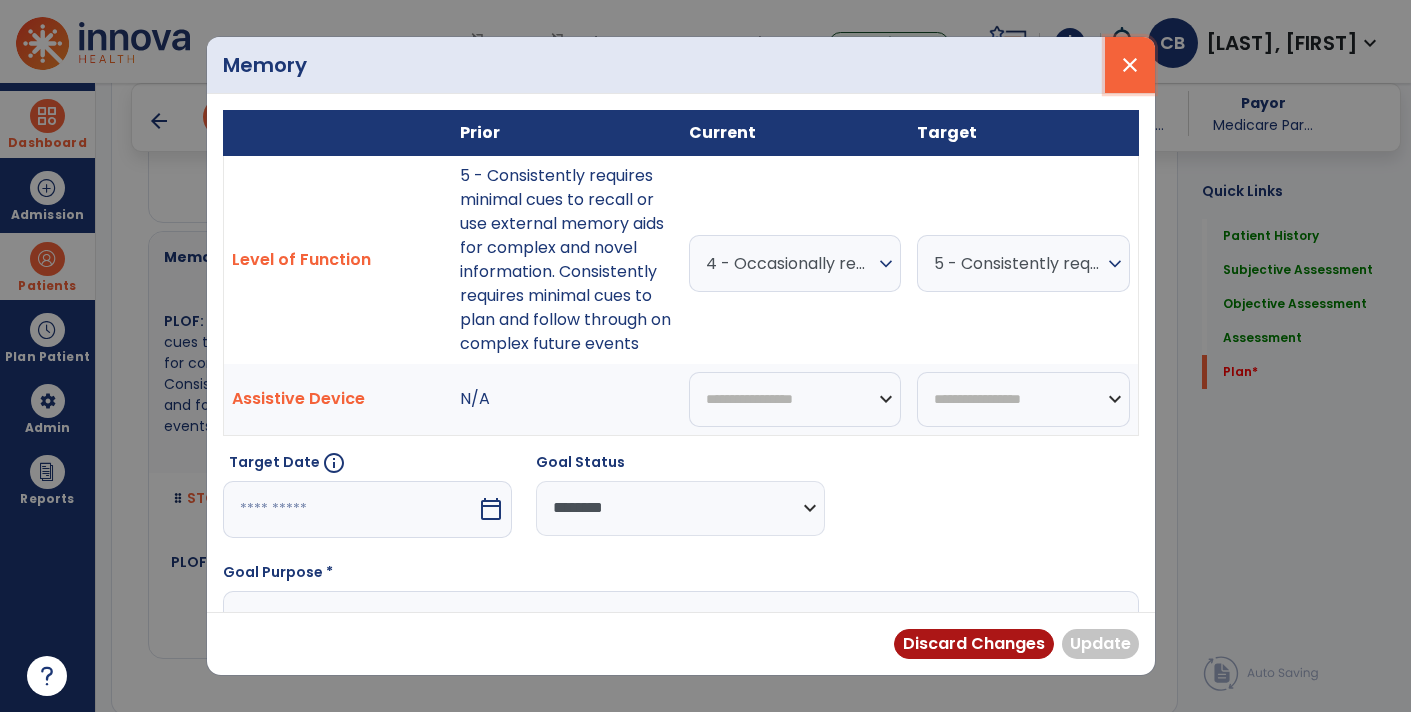 click on "close" at bounding box center [1130, 65] 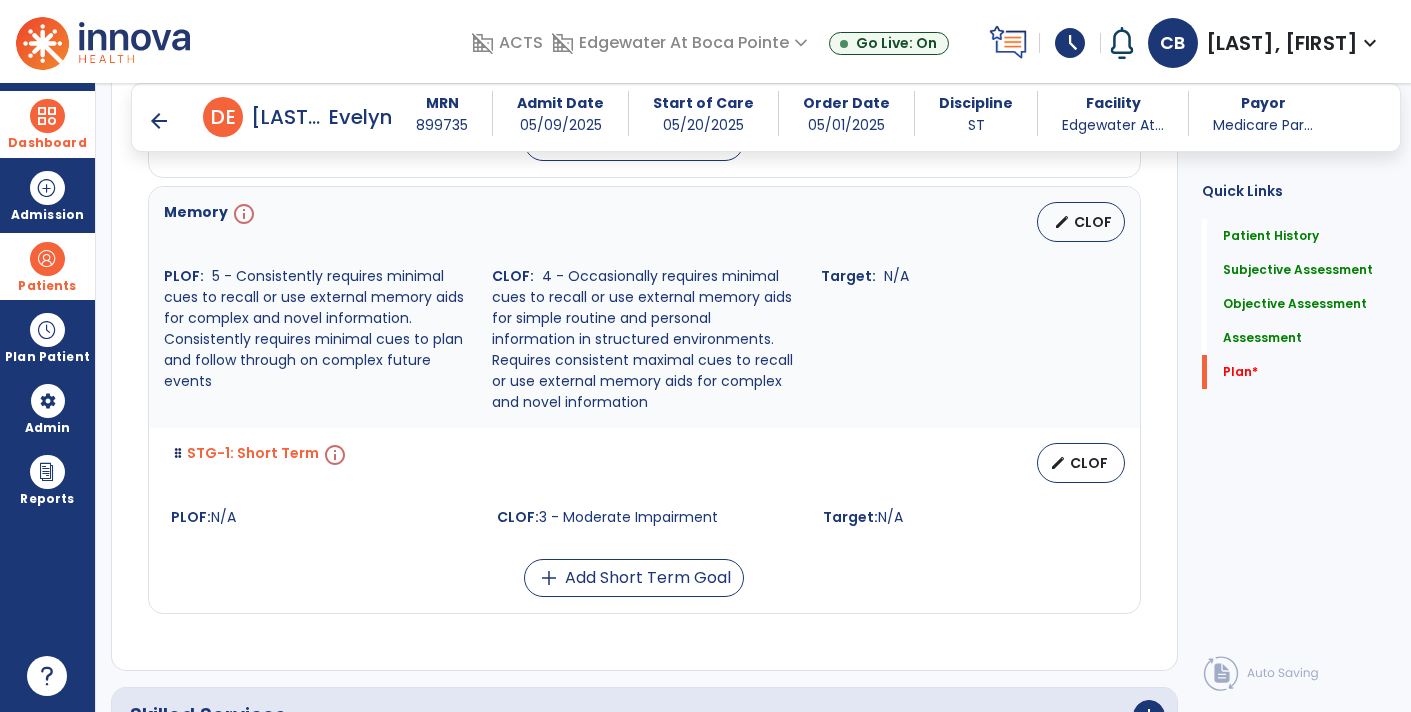 scroll, scrollTop: 4286, scrollLeft: 0, axis: vertical 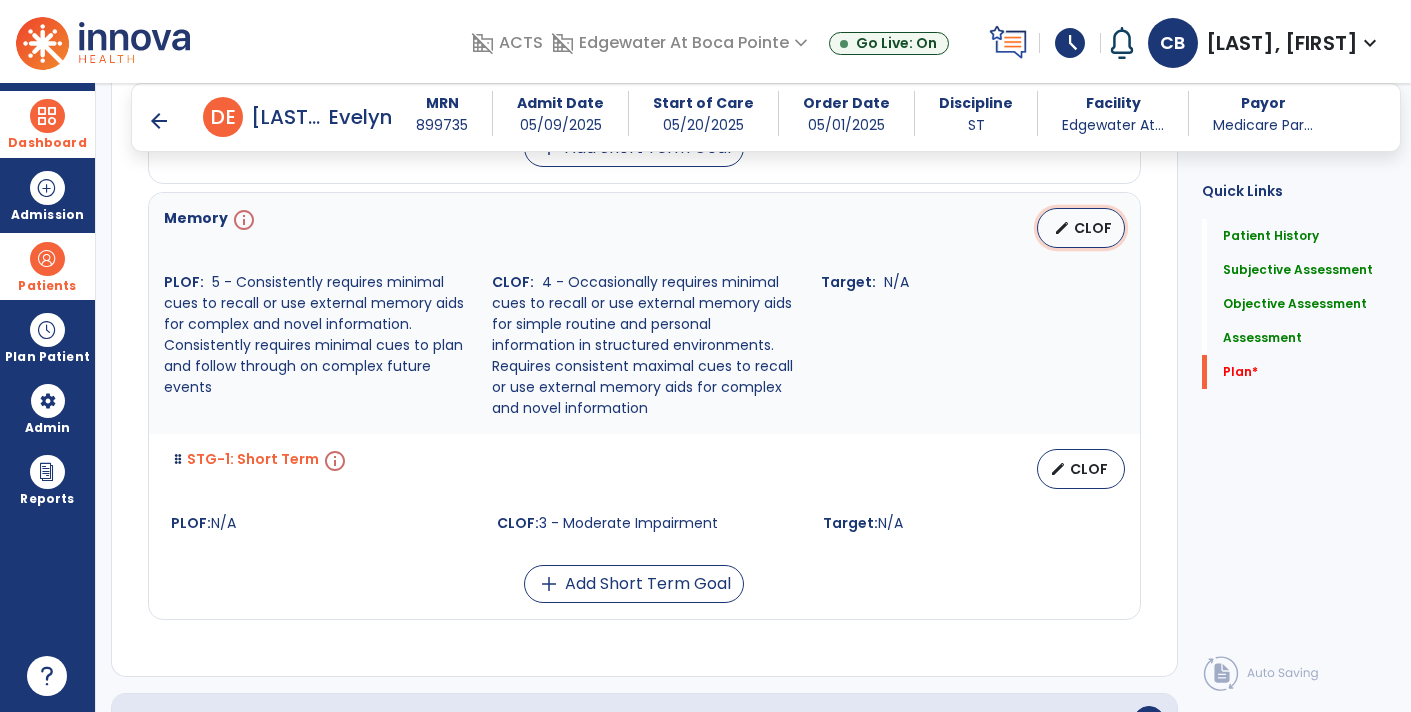 click on "CLOF" at bounding box center [1093, 228] 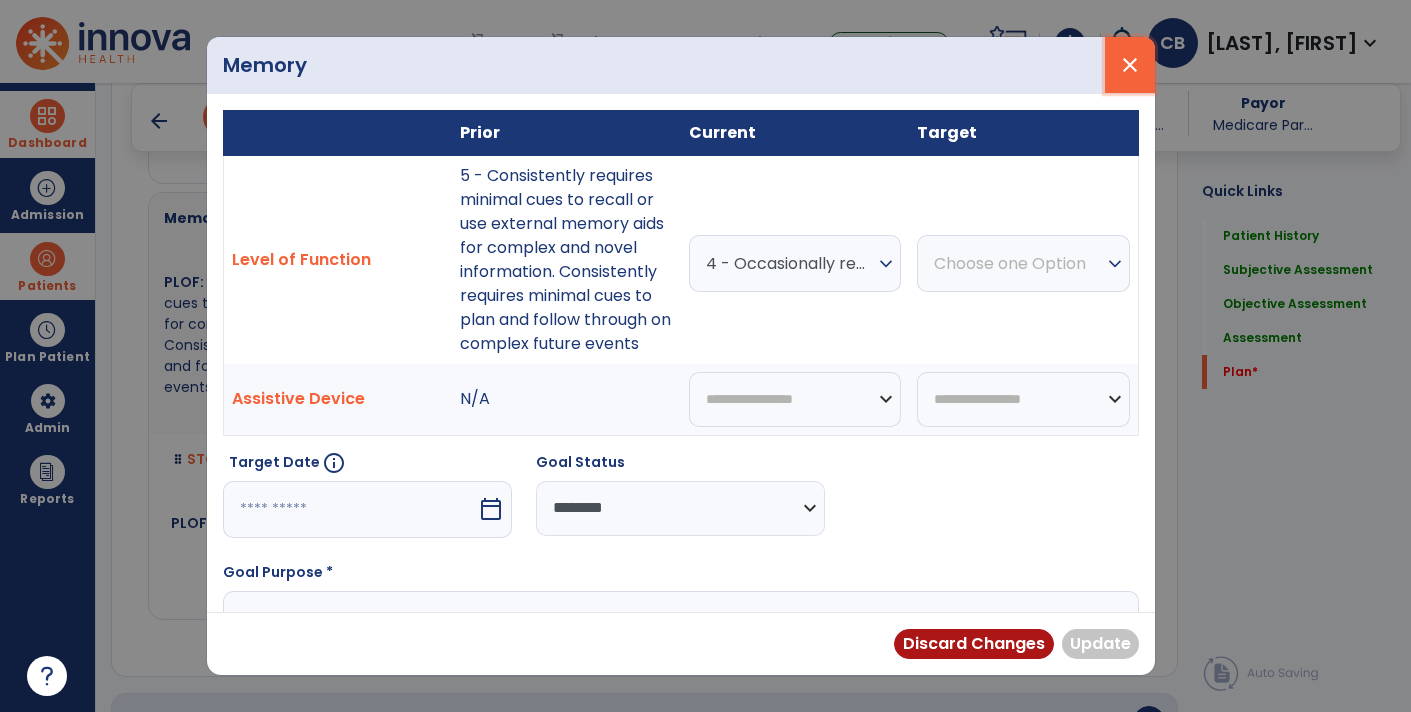 click on "close" at bounding box center [1130, 65] 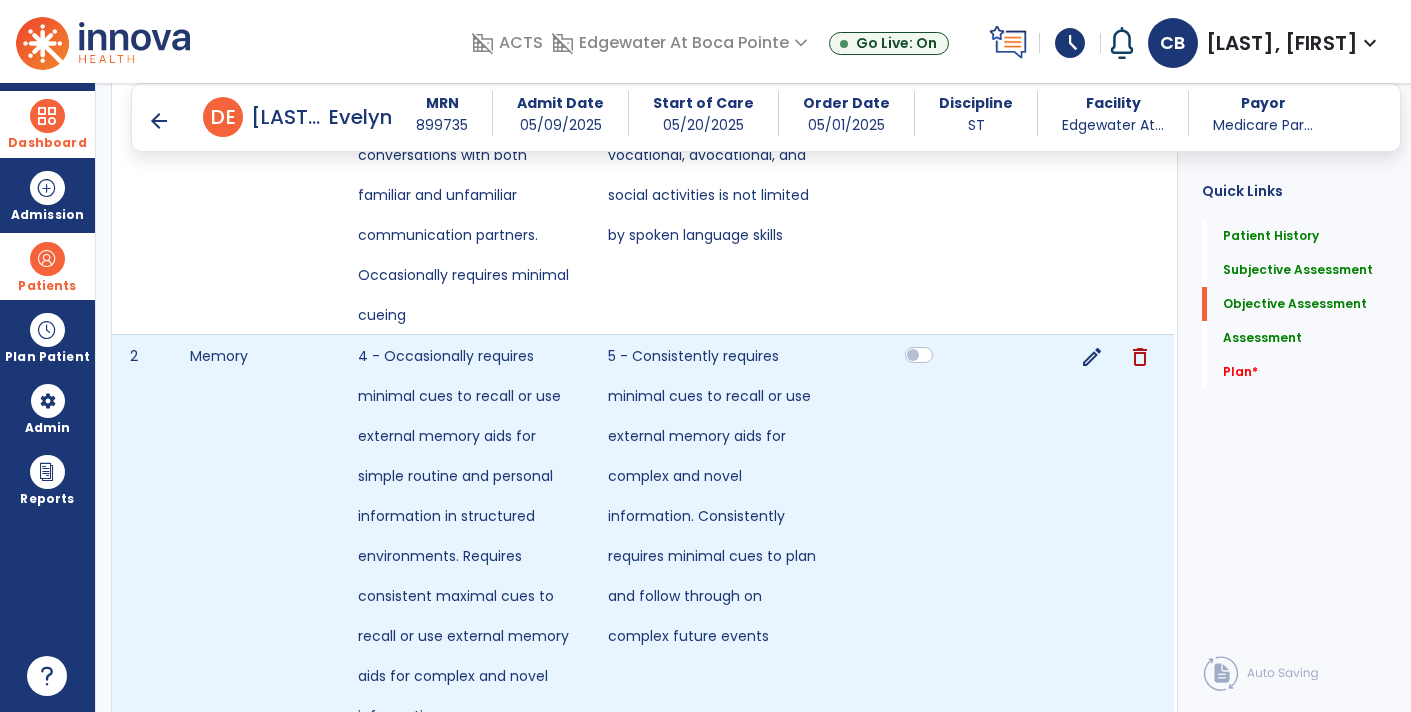 scroll, scrollTop: 1236, scrollLeft: 0, axis: vertical 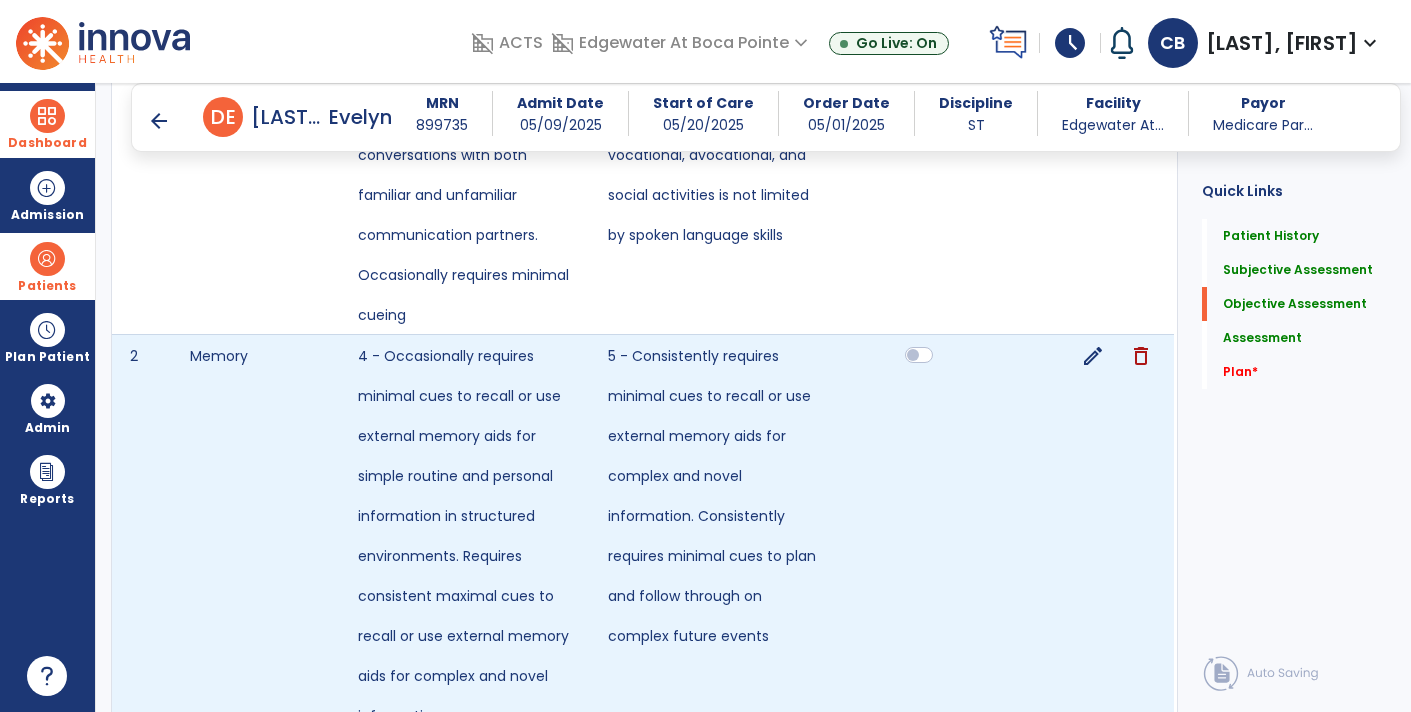 click on "edit" 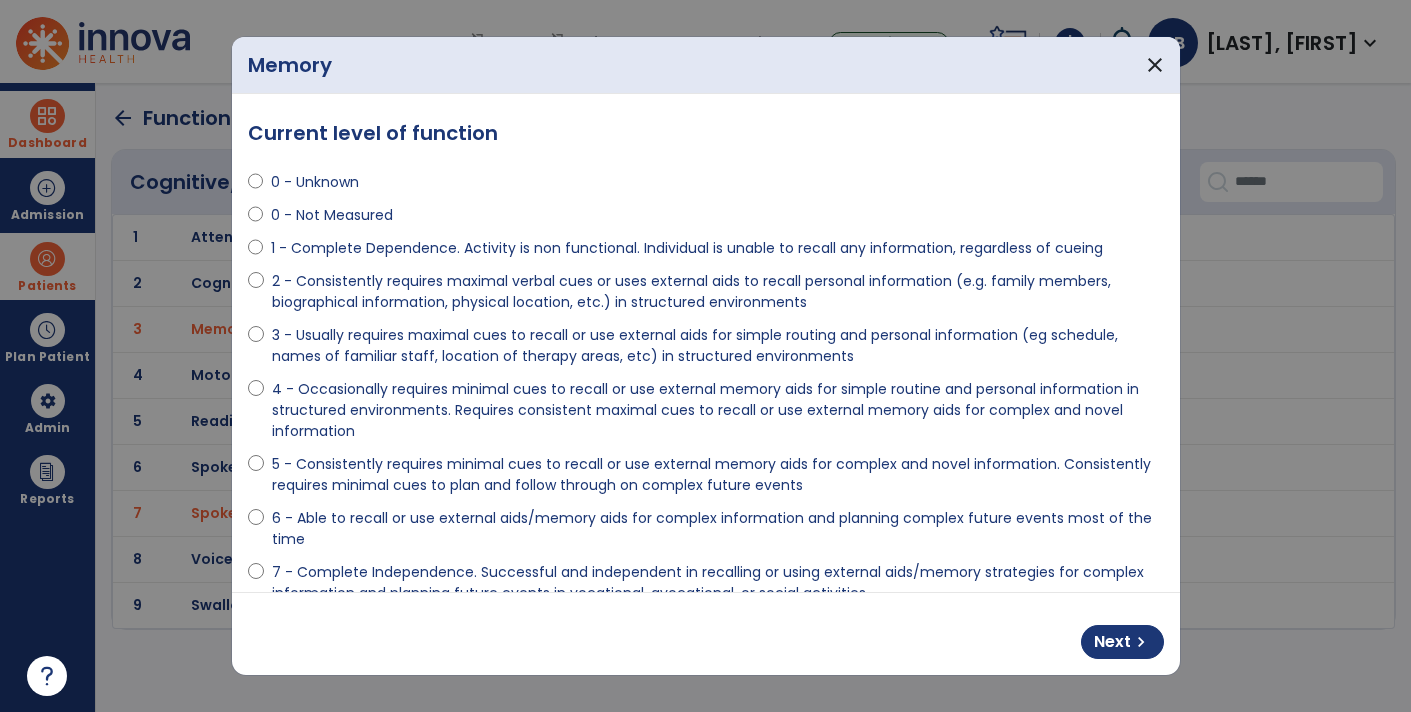 scroll, scrollTop: 0, scrollLeft: 0, axis: both 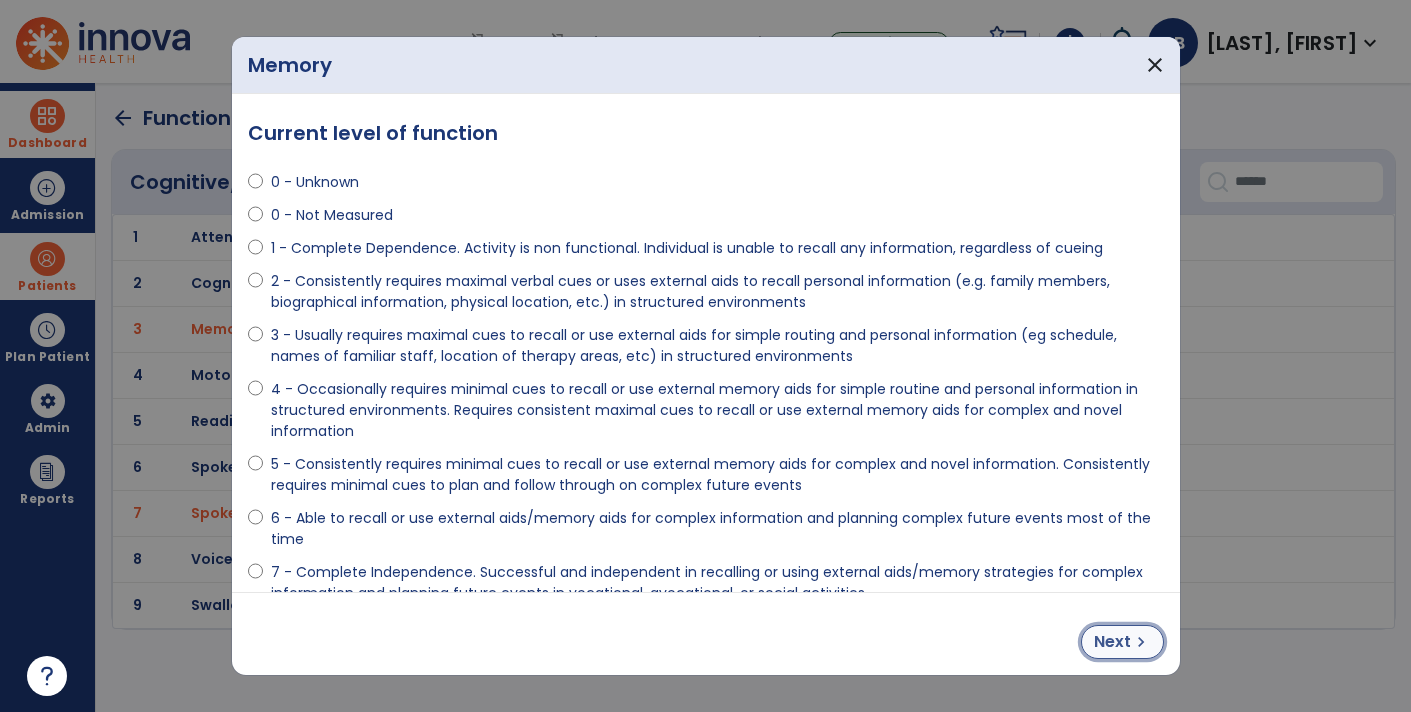 click on "Next" at bounding box center [1112, 642] 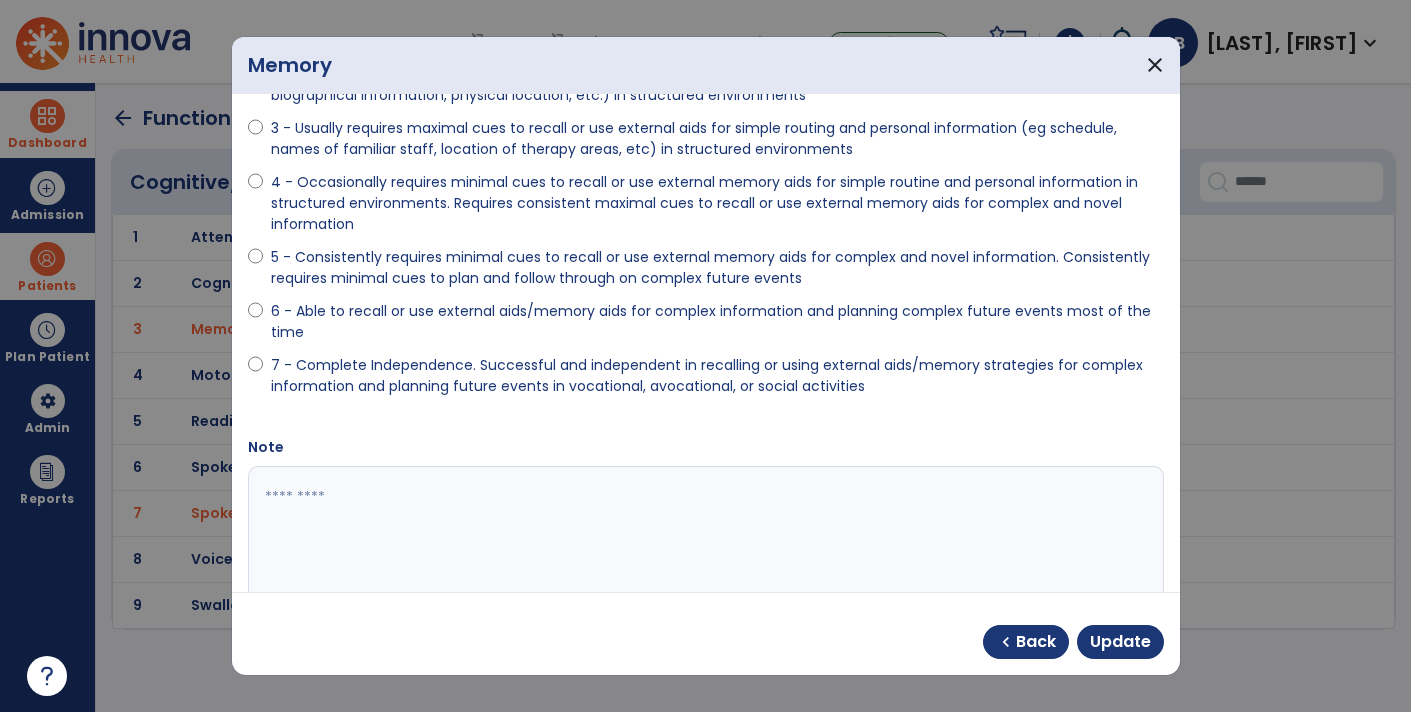 scroll, scrollTop: 207, scrollLeft: 0, axis: vertical 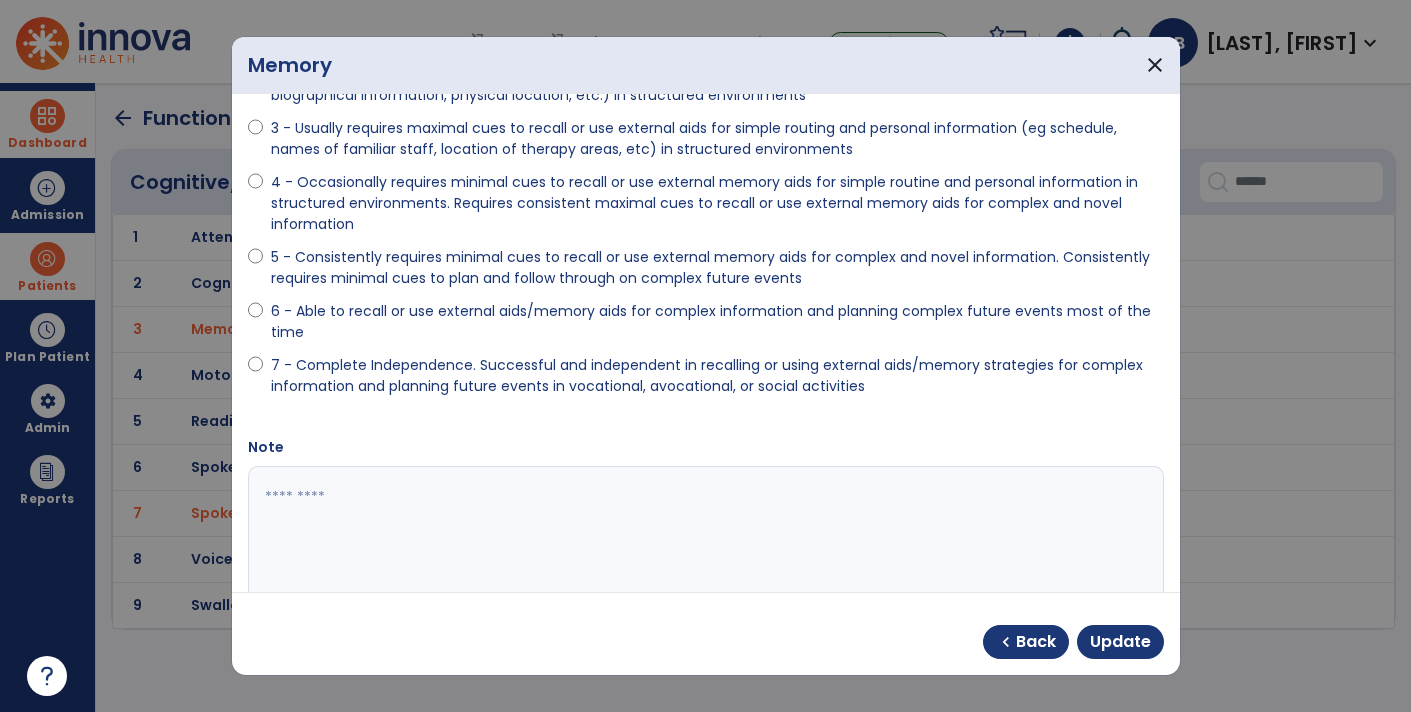 click on "7 - Complete Independence. Successful and independent in recalling or using external aids/memory strategies for complex information and planning future events in vocational, avocational, or social activities" at bounding box center (717, 376) 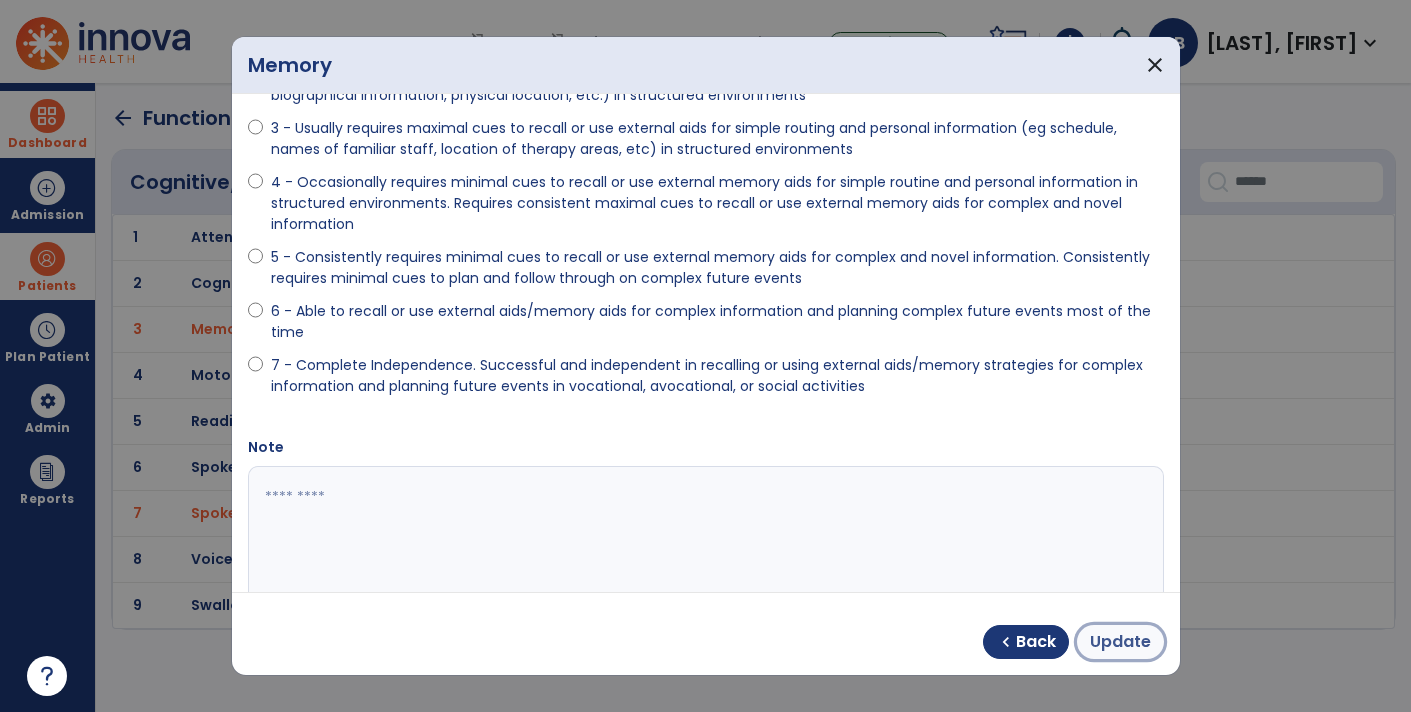click on "Update" at bounding box center [1120, 642] 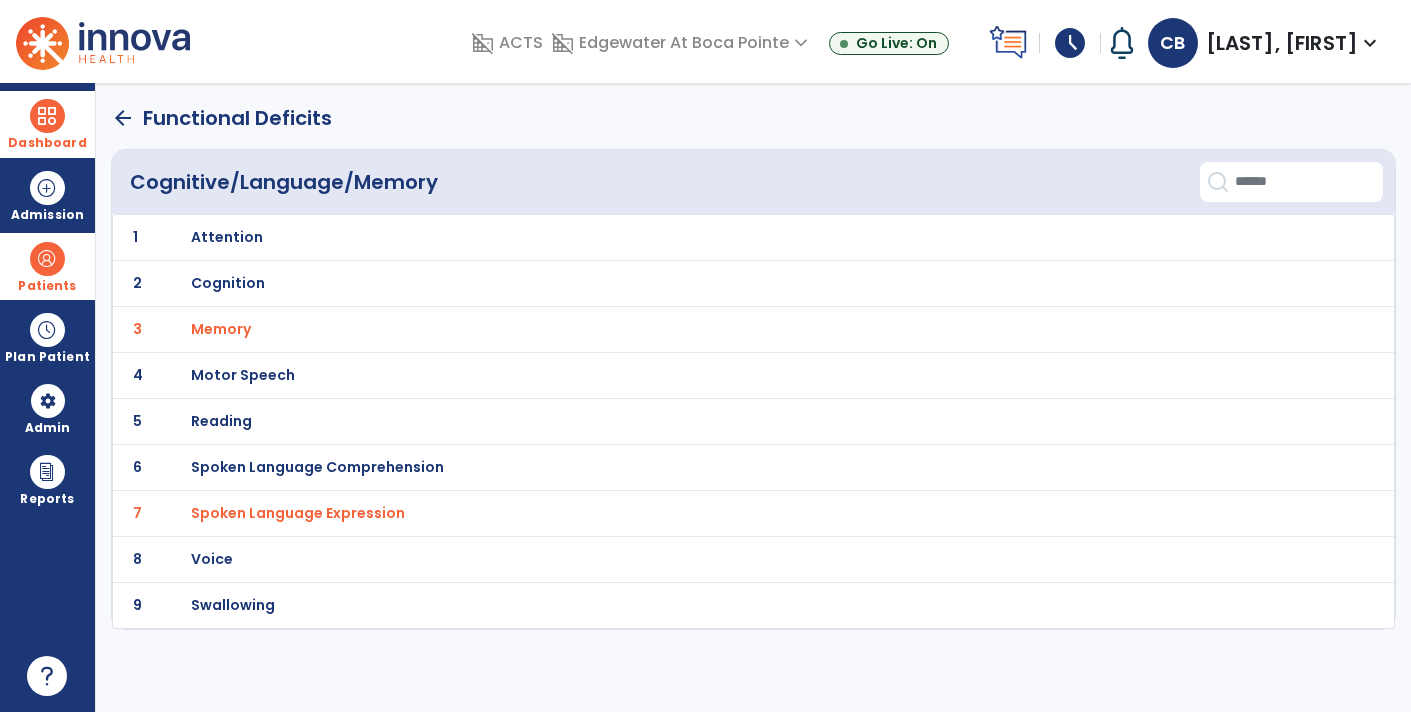 click on "arrow_back" 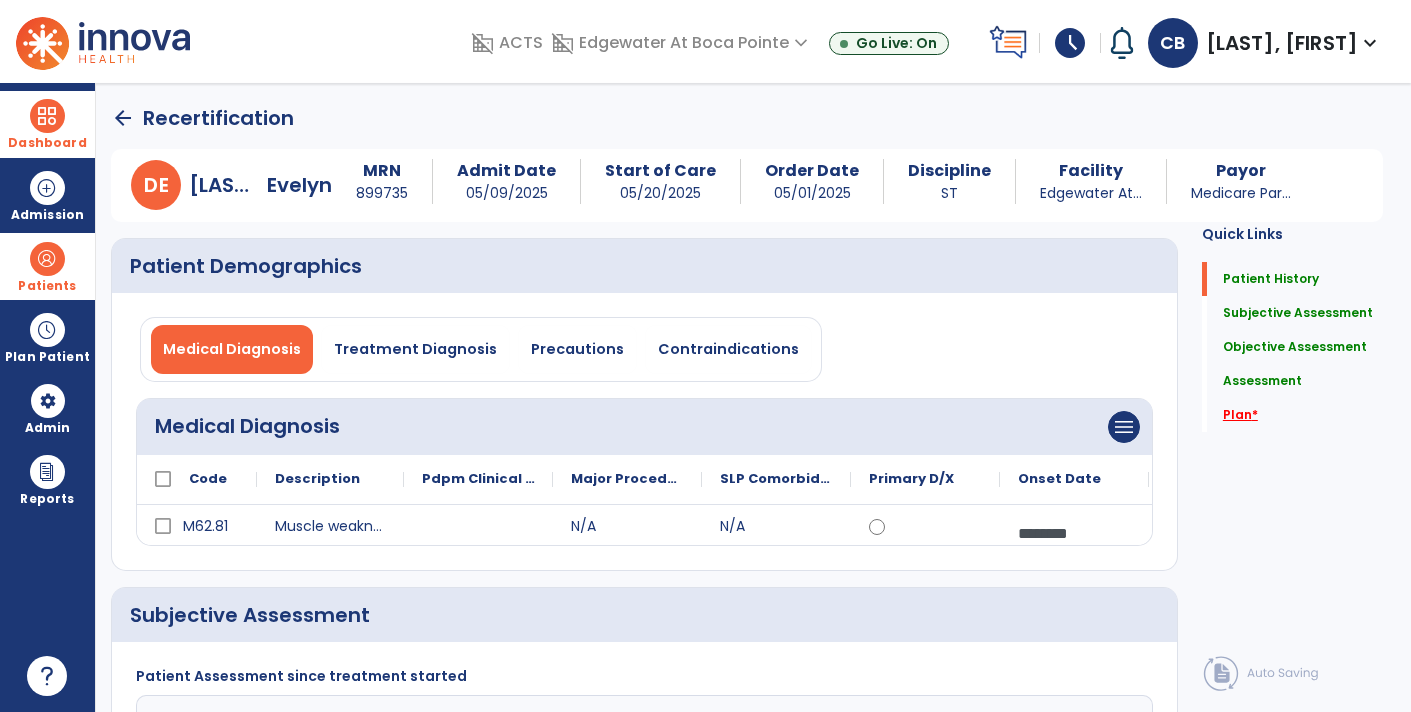 click on "*" 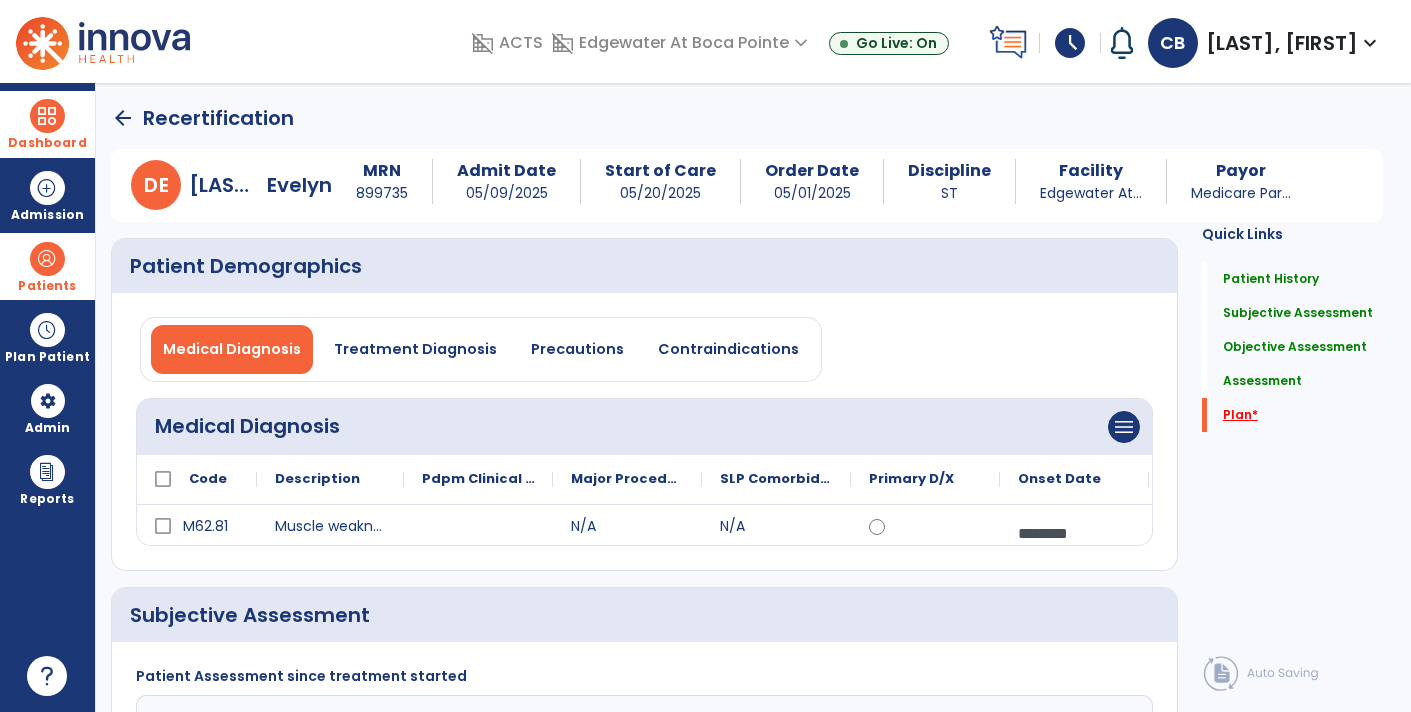 scroll, scrollTop: 38, scrollLeft: 0, axis: vertical 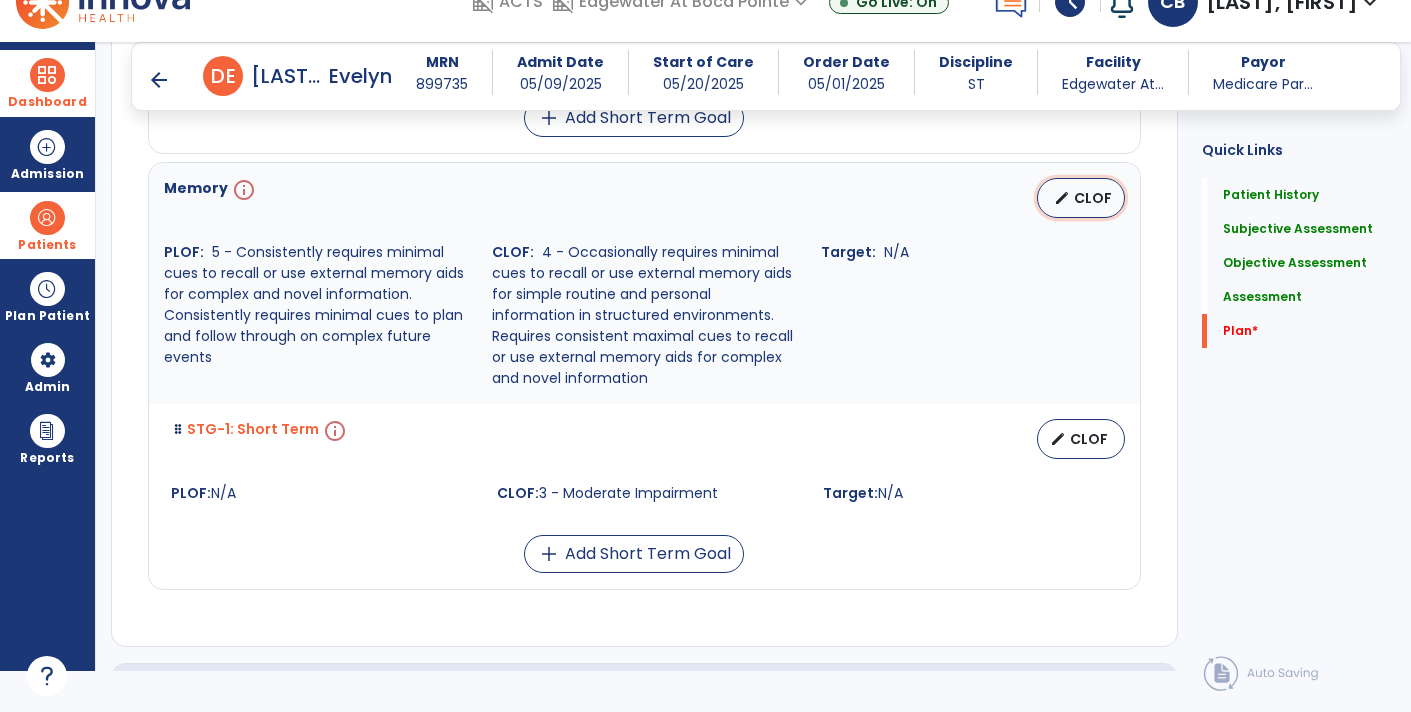 click on "CLOF" at bounding box center [1093, 198] 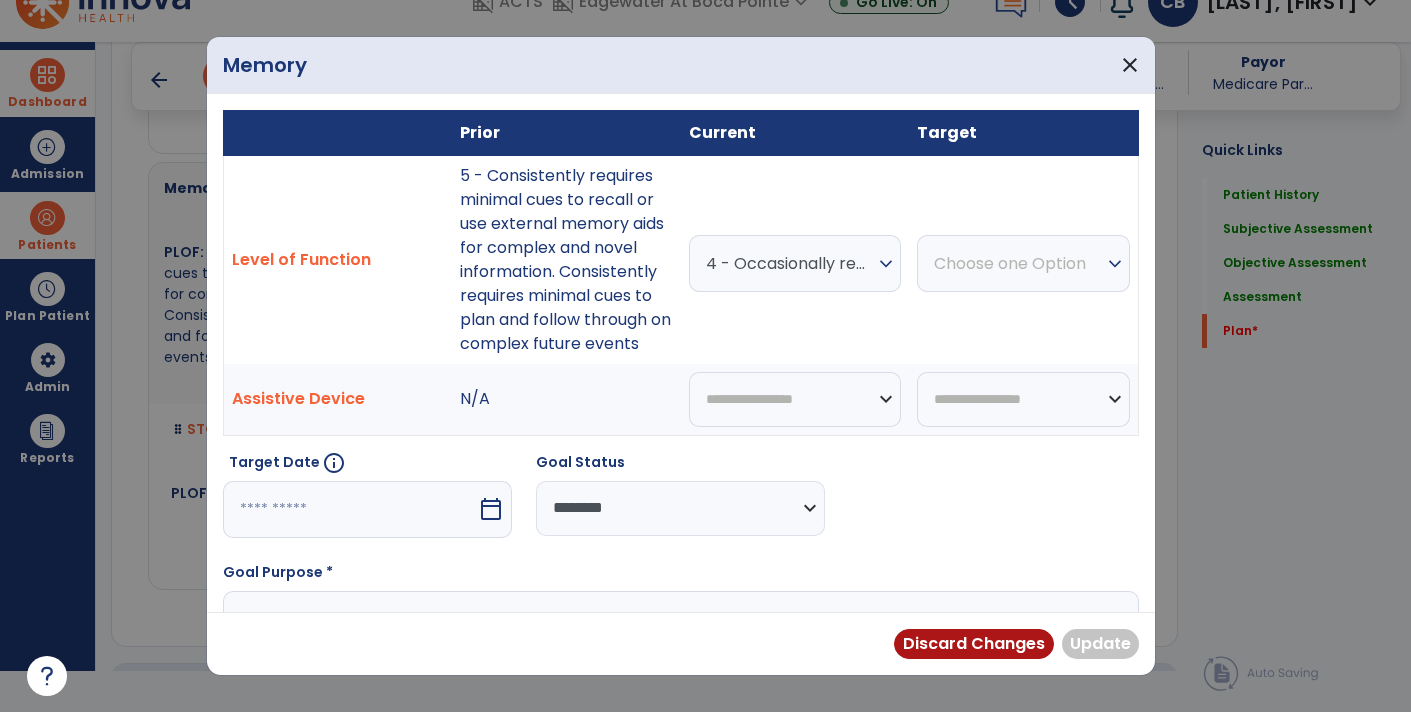 click on "Choose one Option" at bounding box center (790, 263) 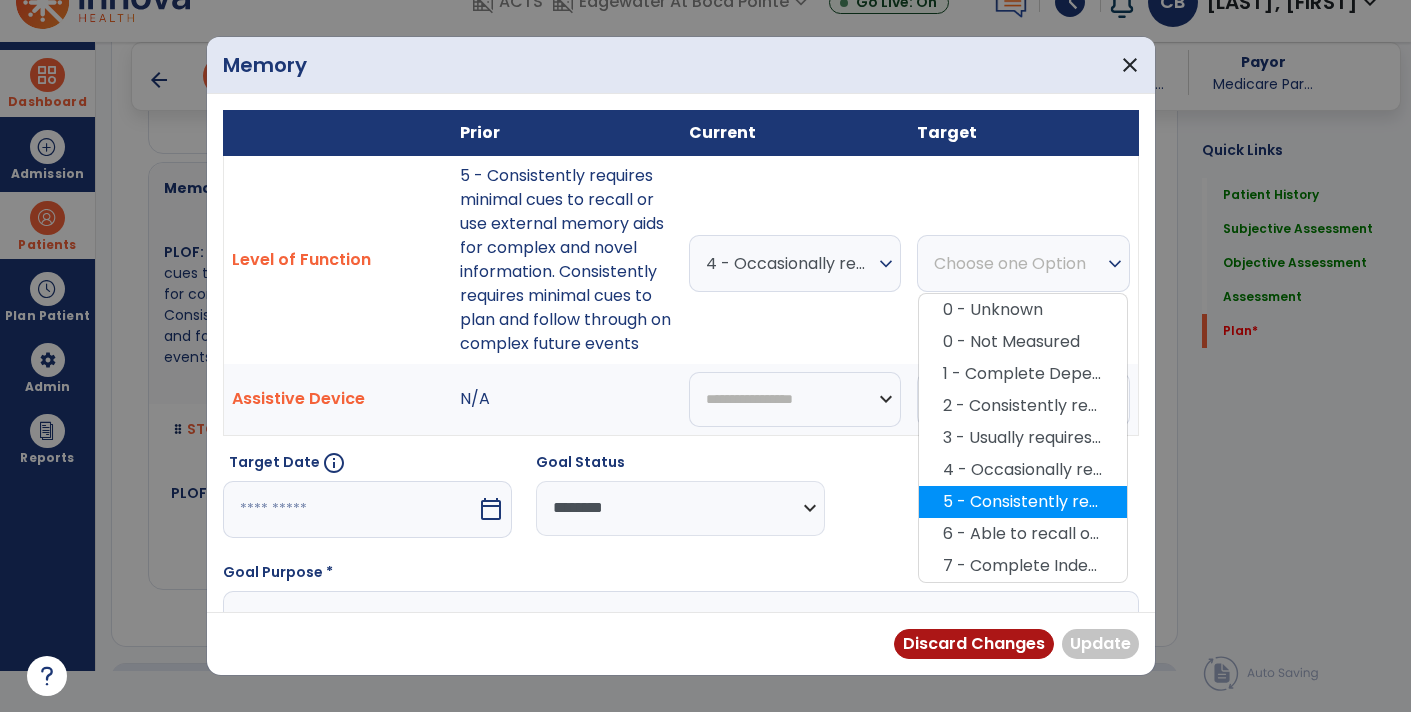 click on "5 - Consistently requires minimal cues to recall or use external memory aids for complex and novel information.  Consistently requires minimal cues to plan and follow through on complex future events" at bounding box center [1023, 502] 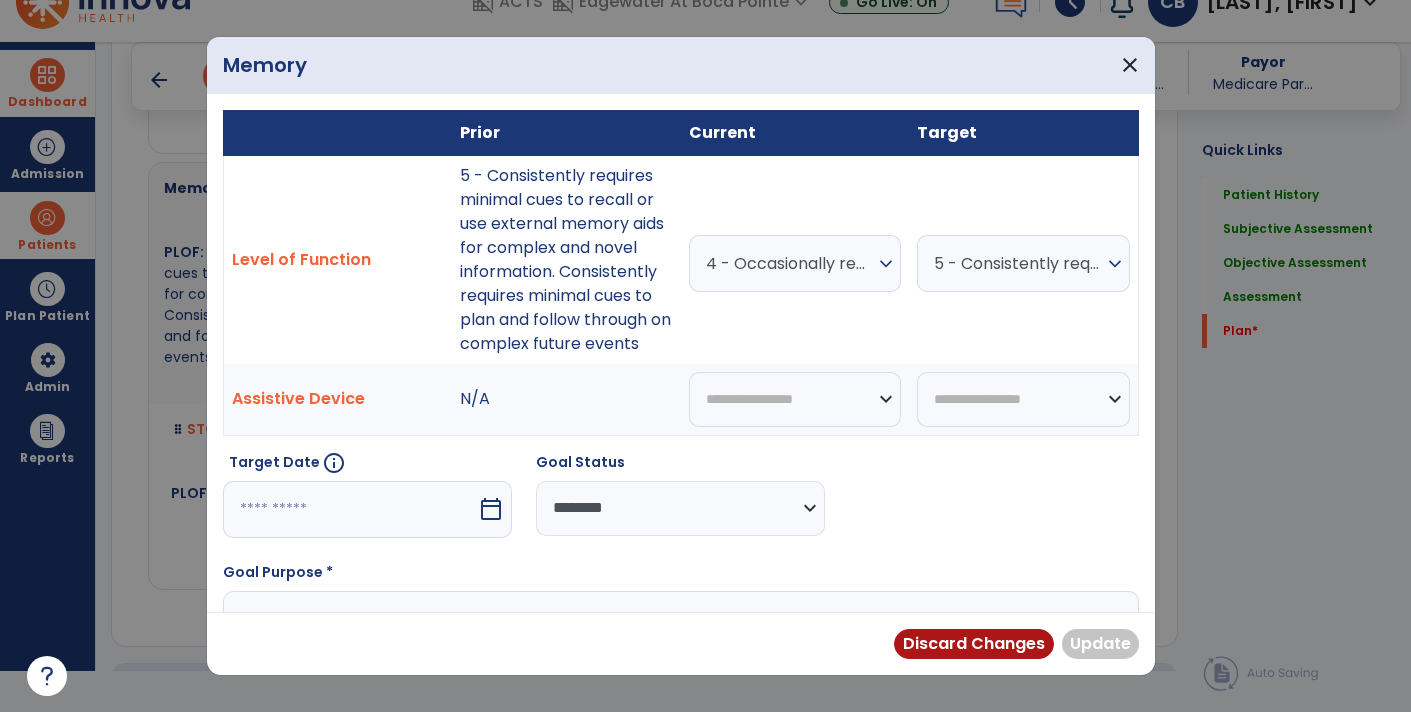 scroll, scrollTop: 140, scrollLeft: 0, axis: vertical 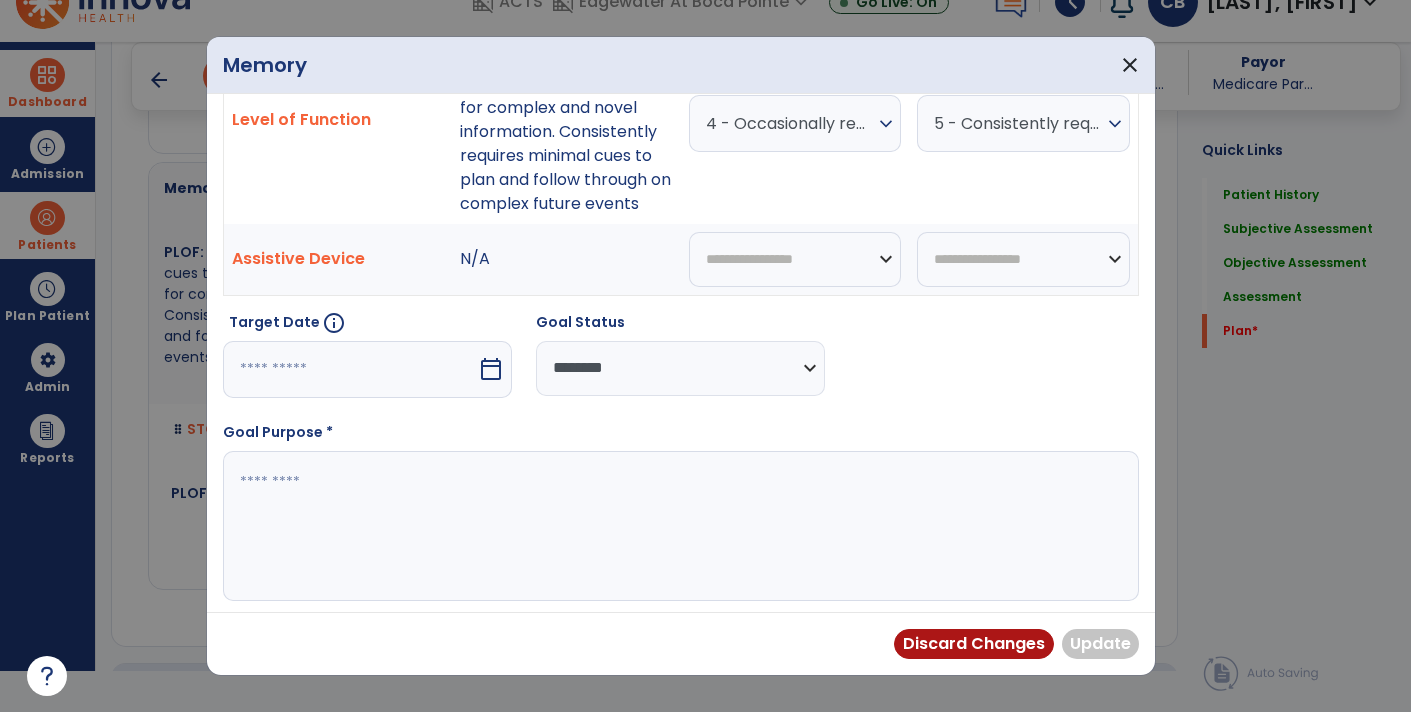 click on "calendar_today" at bounding box center [491, 369] 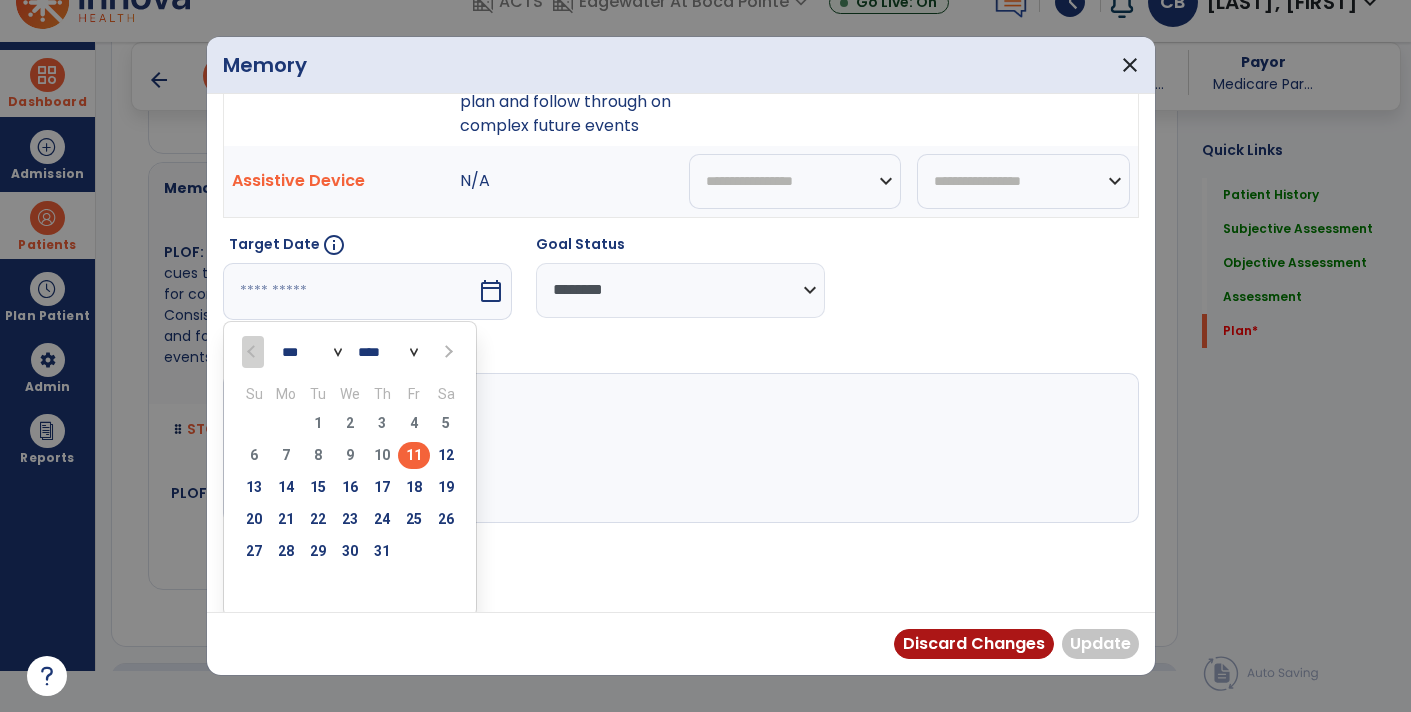 scroll, scrollTop: 217, scrollLeft: 0, axis: vertical 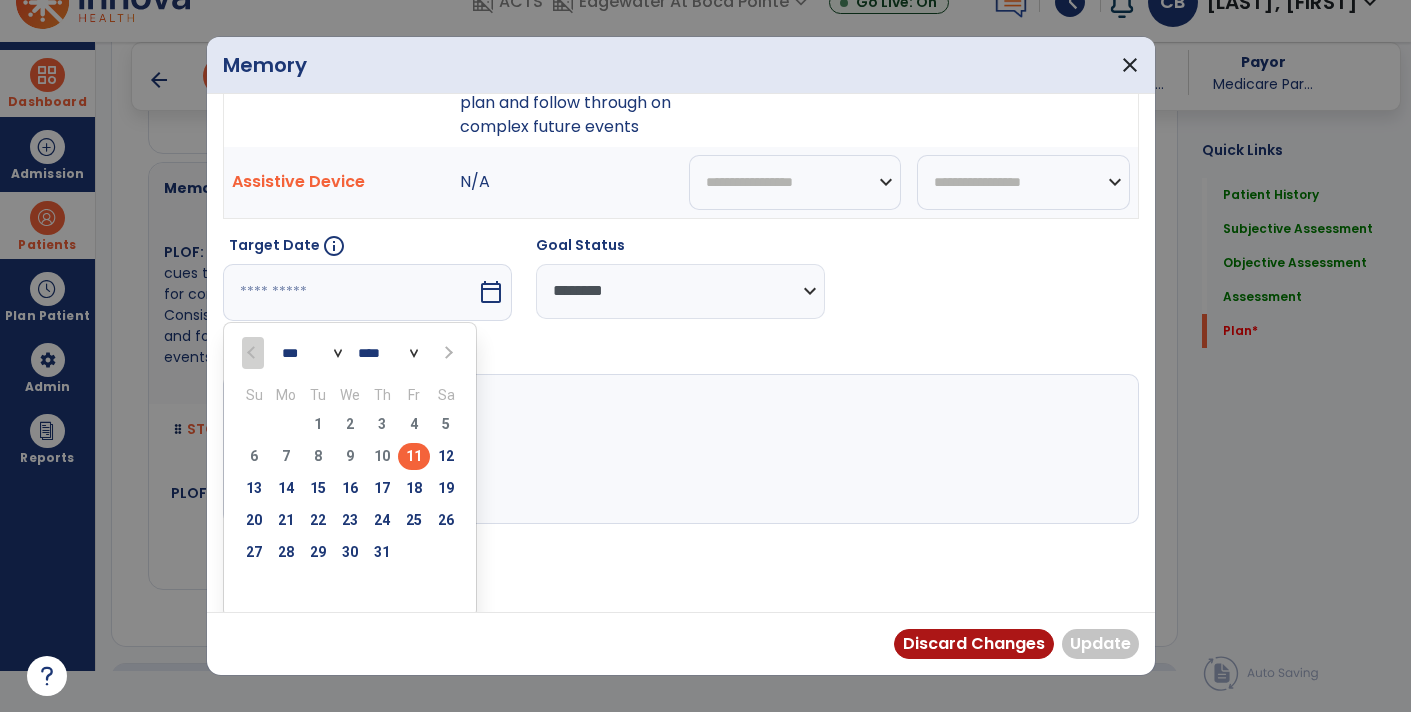 click at bounding box center [446, 352] 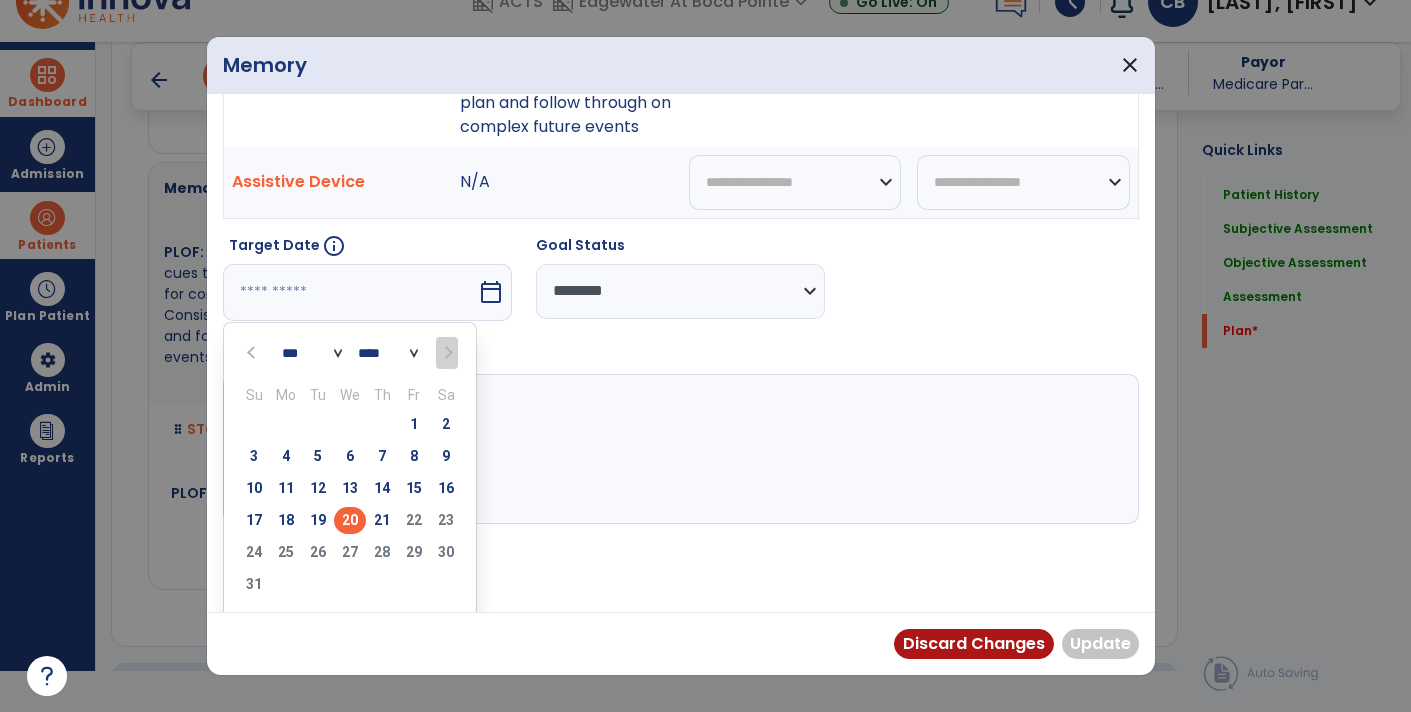 click on "20" at bounding box center [350, 520] 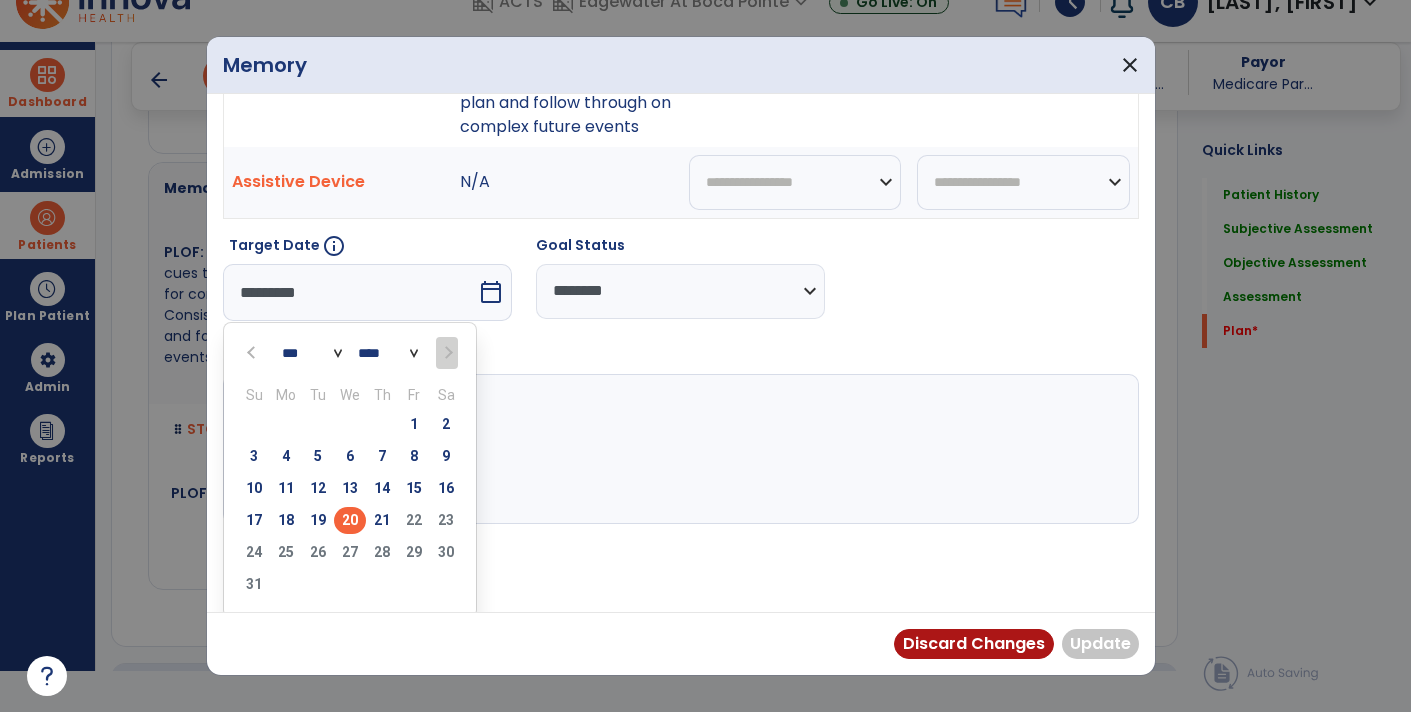 scroll, scrollTop: 140, scrollLeft: 0, axis: vertical 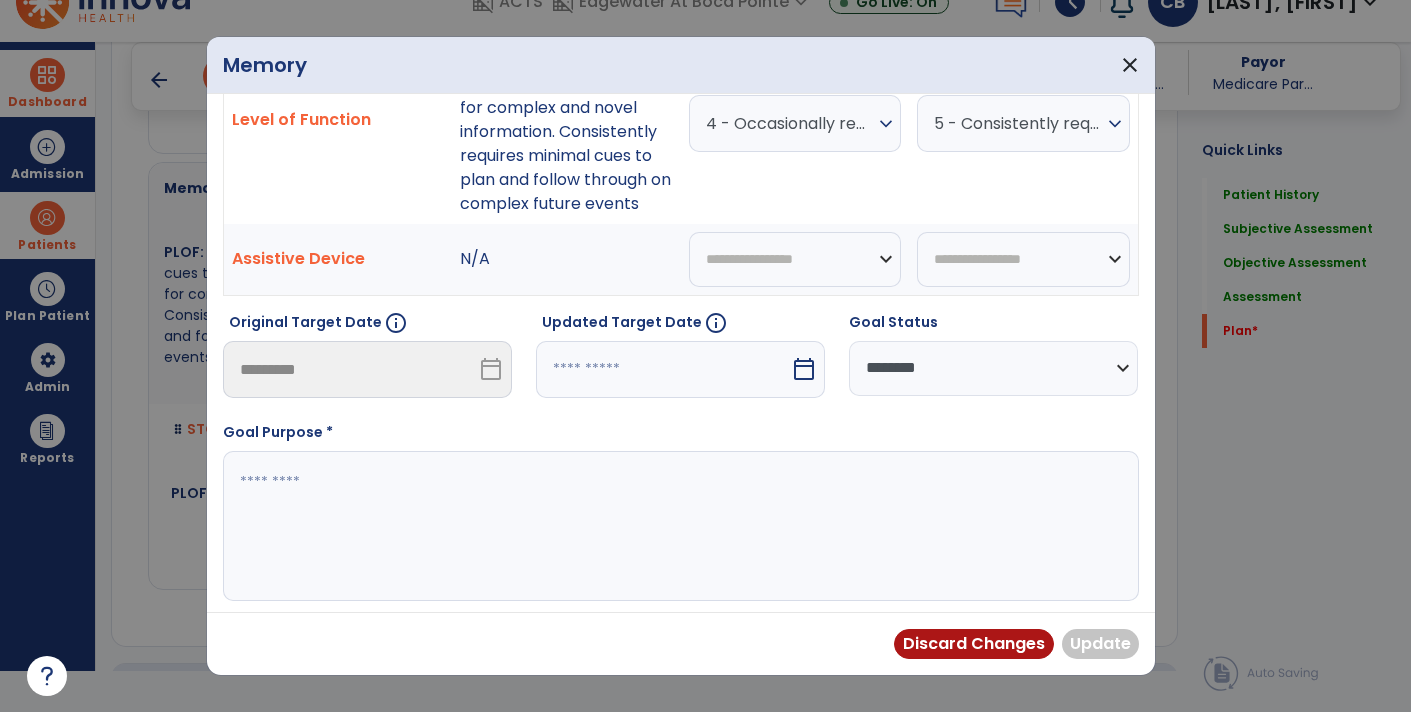 click on "calendar_today" at bounding box center (493, 369) 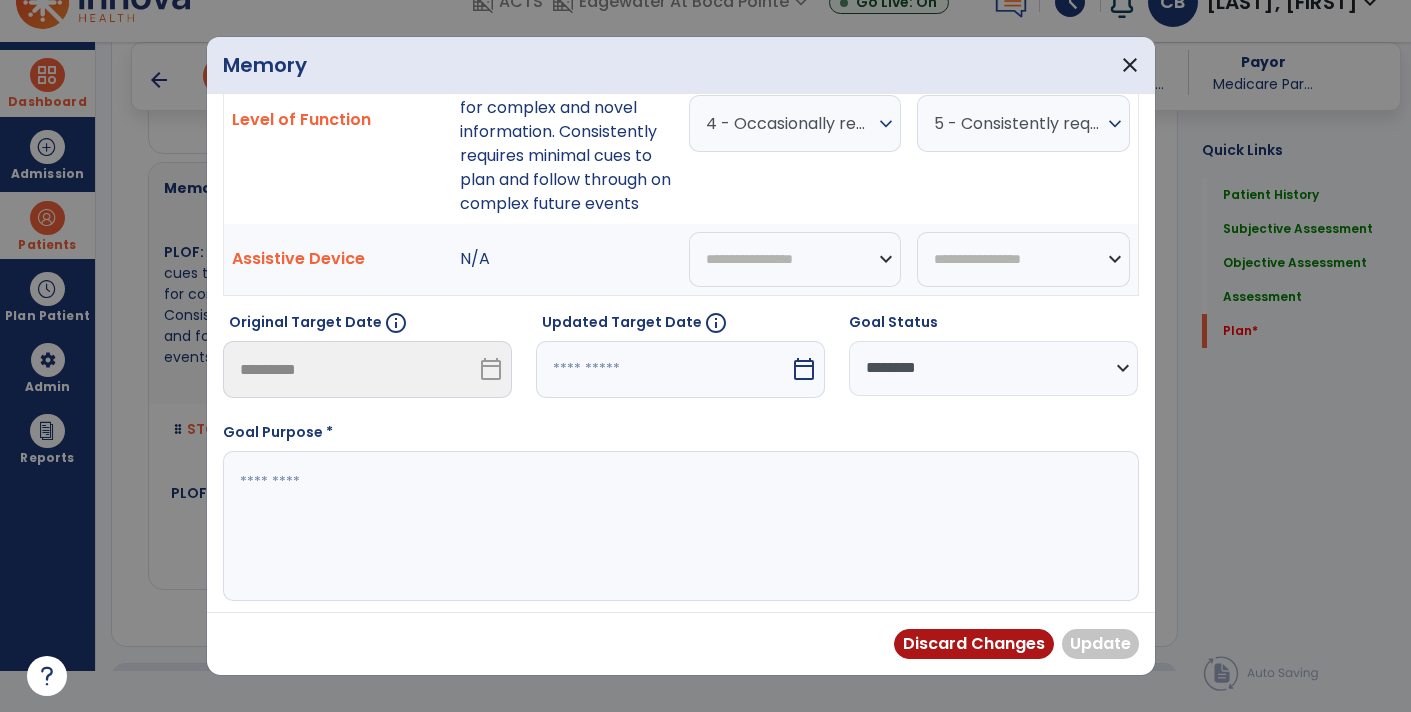 click on "calendar_today" at bounding box center (491, 369) 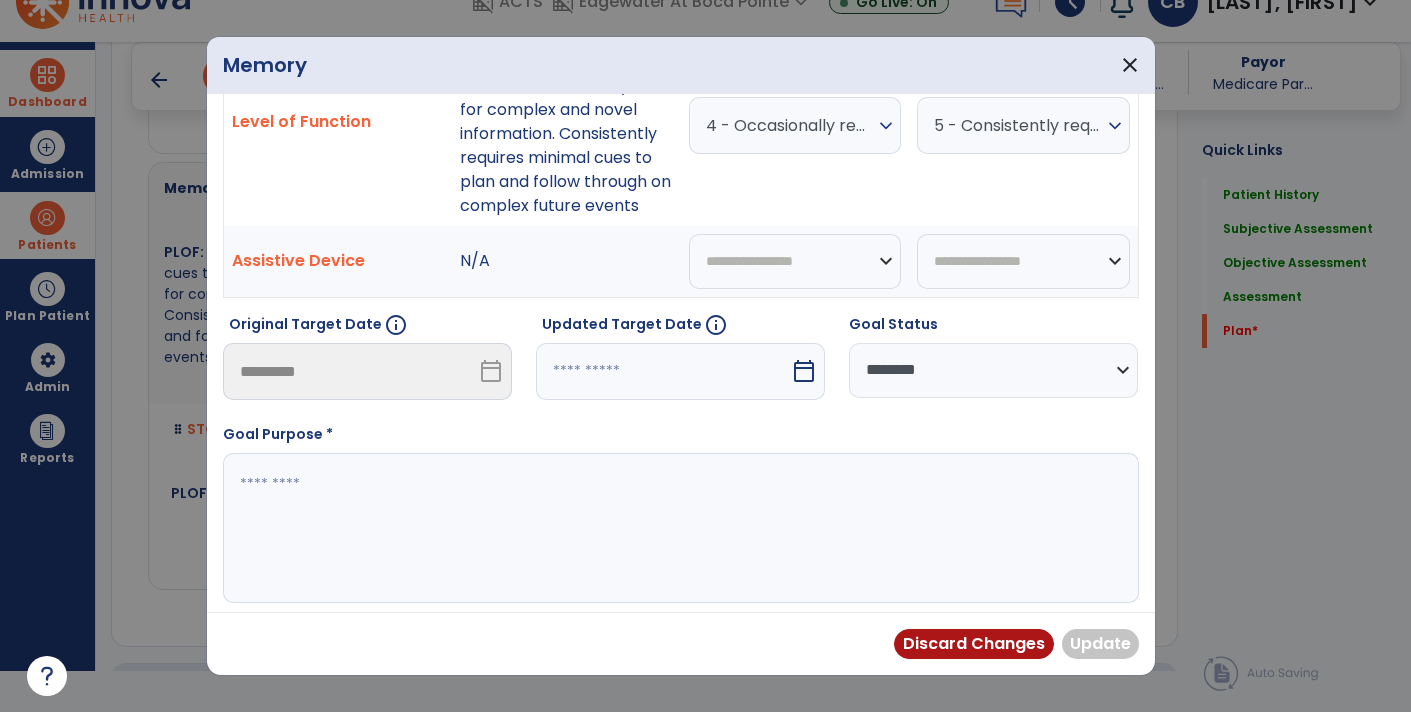 click on "calendar_today" at bounding box center [493, 371] 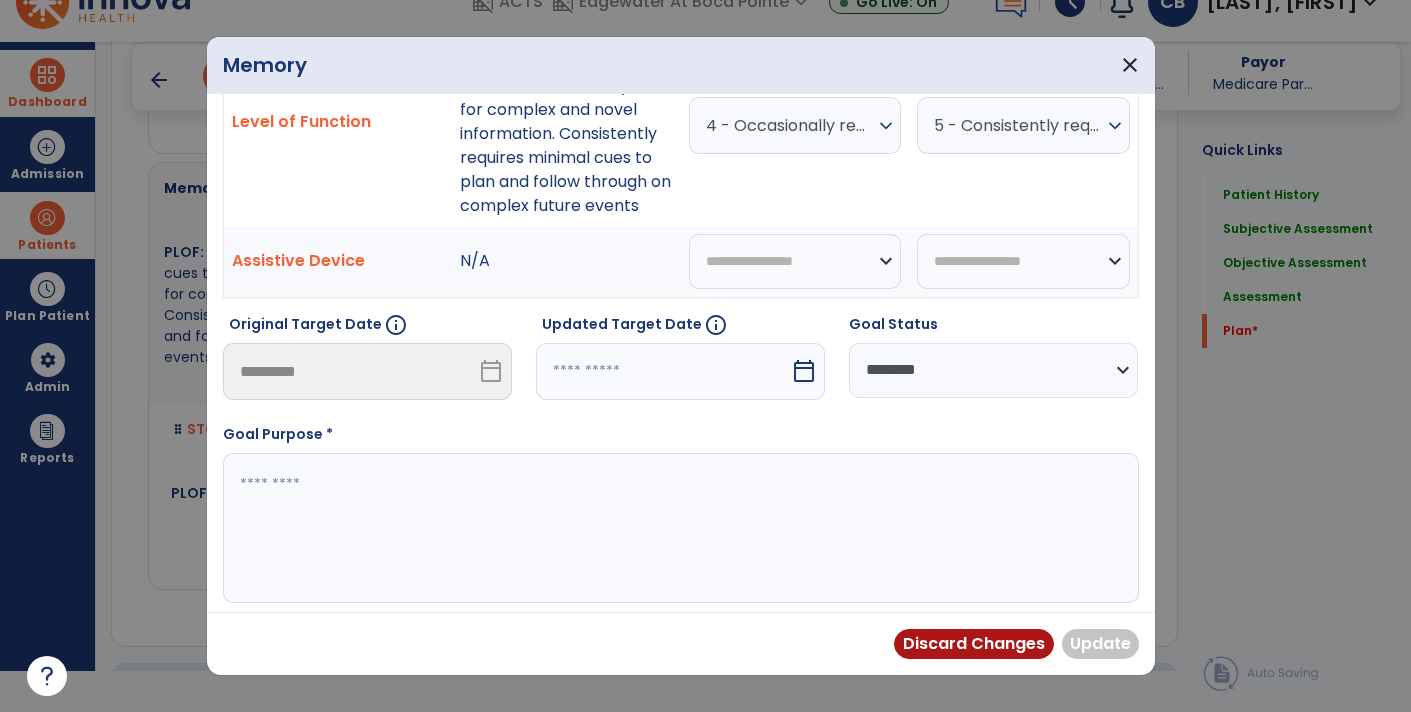click on "calendar_today" at bounding box center [491, 371] 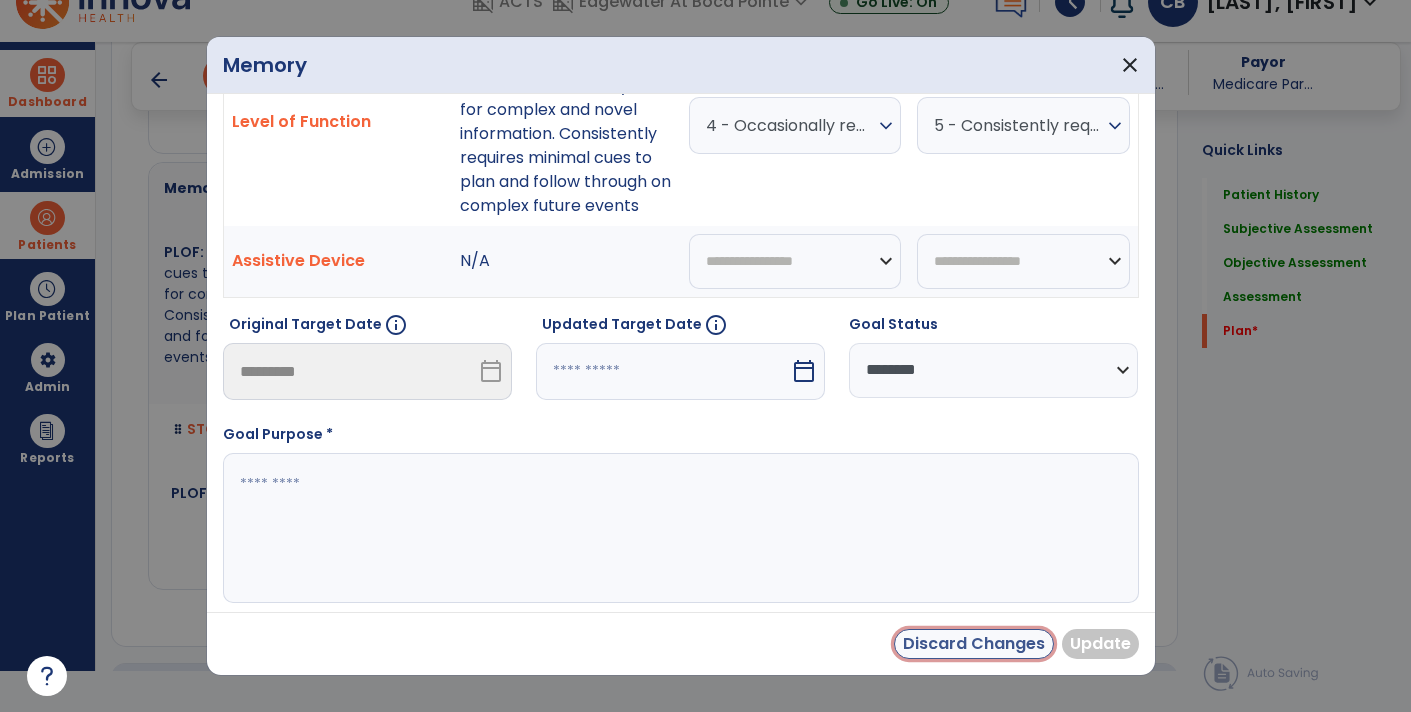click on "Discard Changes" at bounding box center [974, 644] 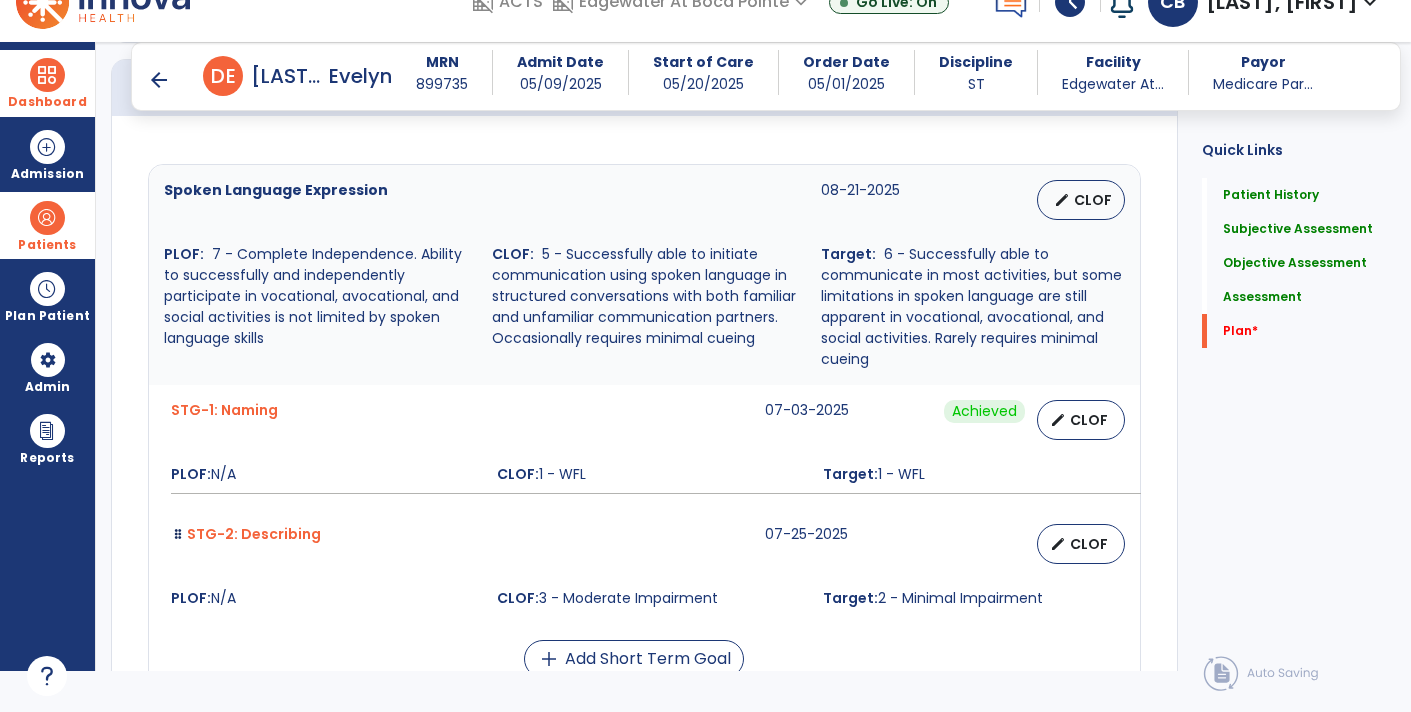scroll, scrollTop: 3732, scrollLeft: 0, axis: vertical 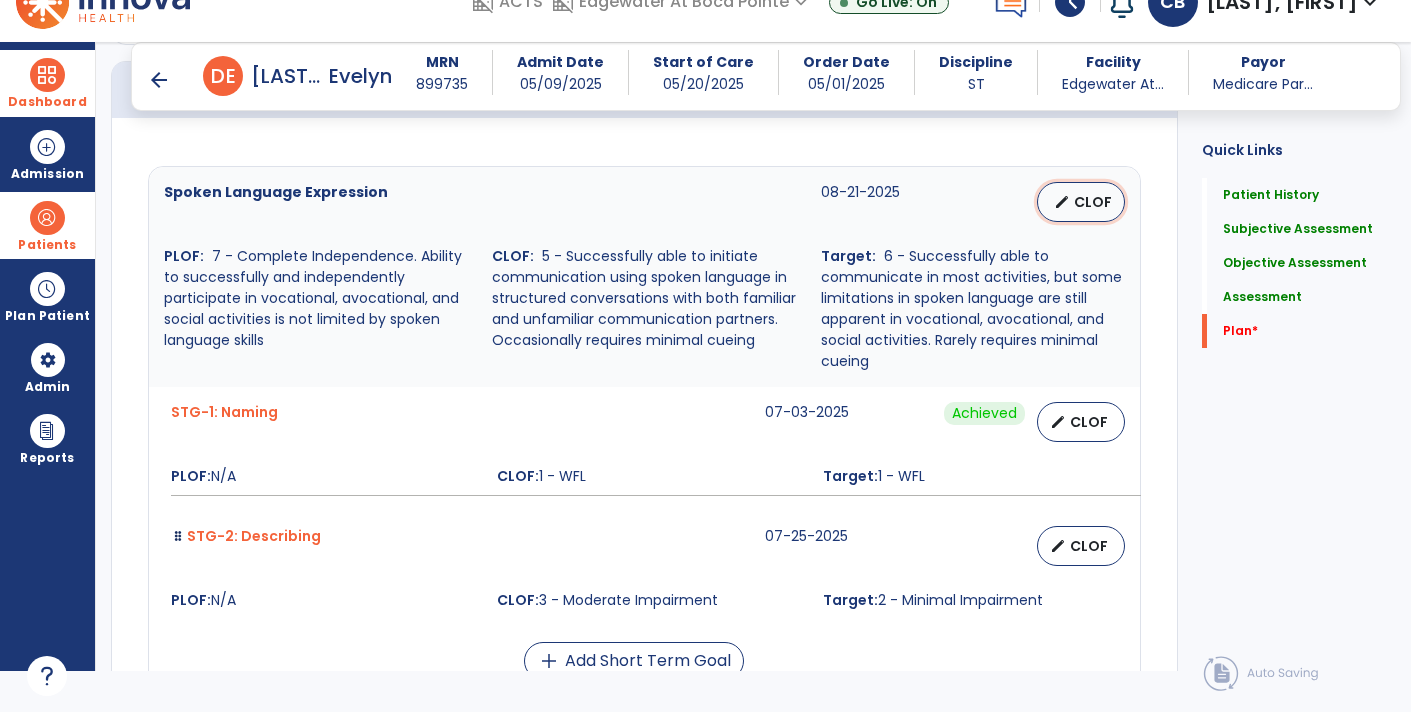 click on "CLOF" at bounding box center (1093, 202) 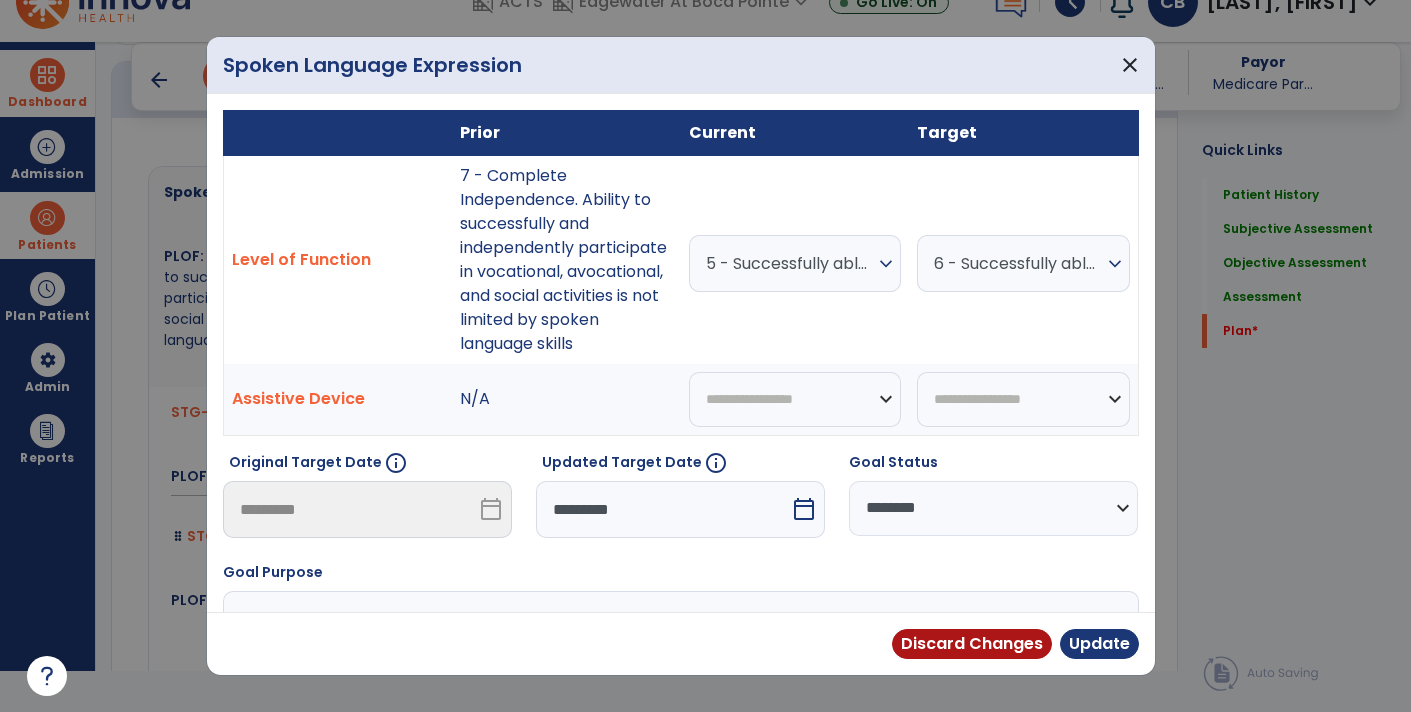 scroll, scrollTop: 140, scrollLeft: 0, axis: vertical 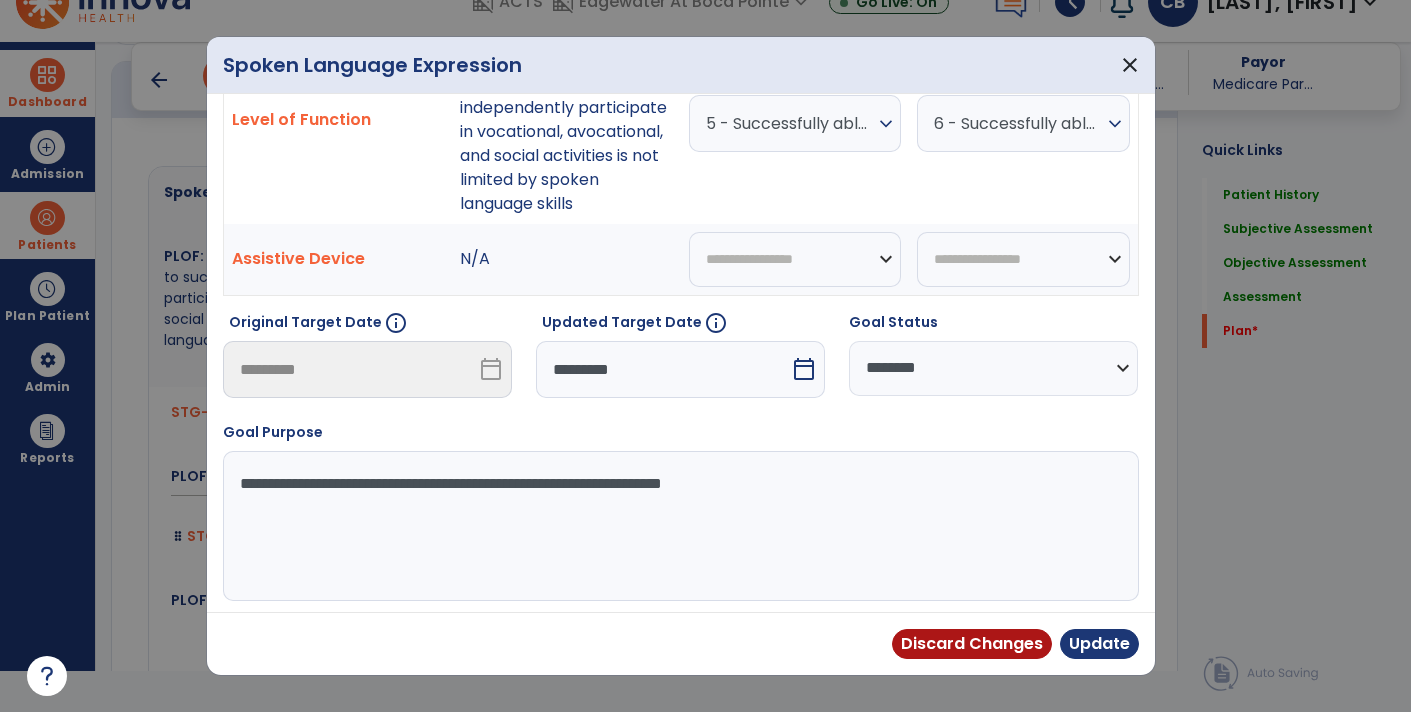 click on "**********" at bounding box center (679, 526) 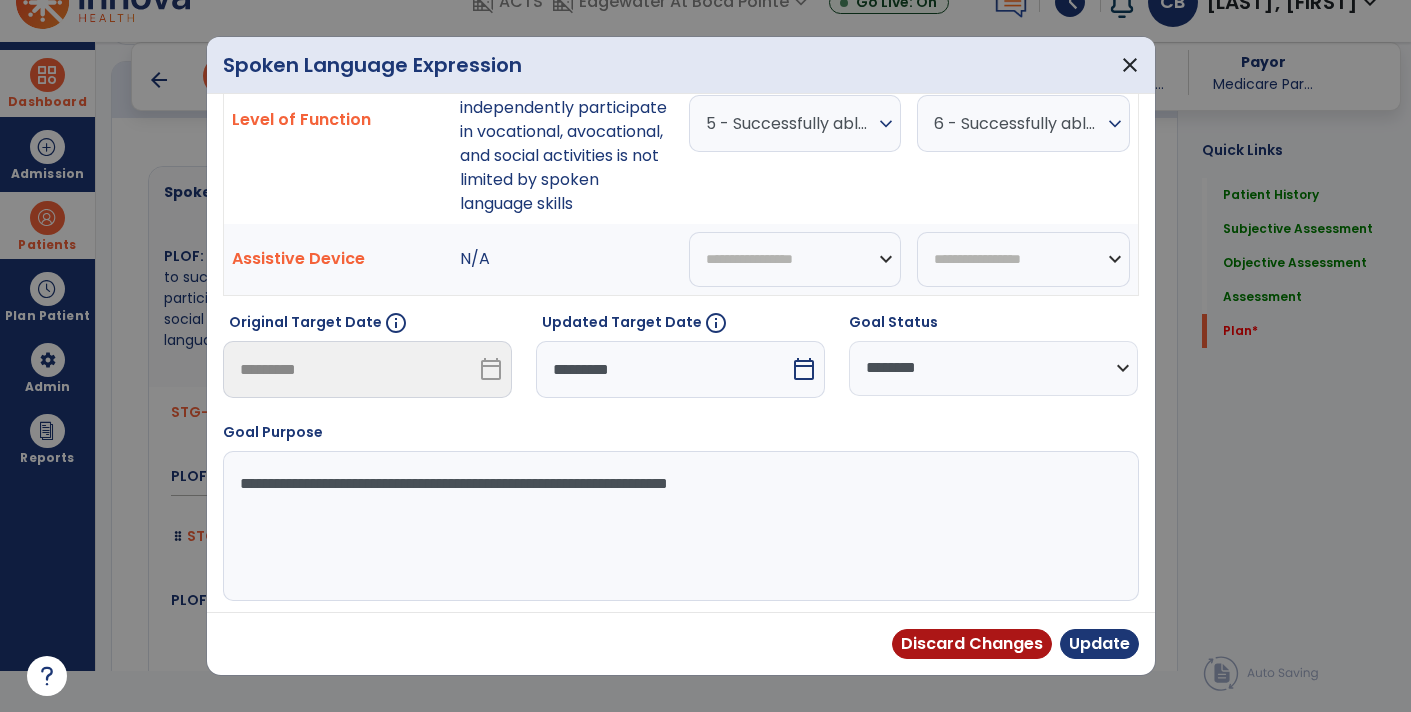 drag, startPoint x: 810, startPoint y: 487, endPoint x: 225, endPoint y: 461, distance: 585.5775 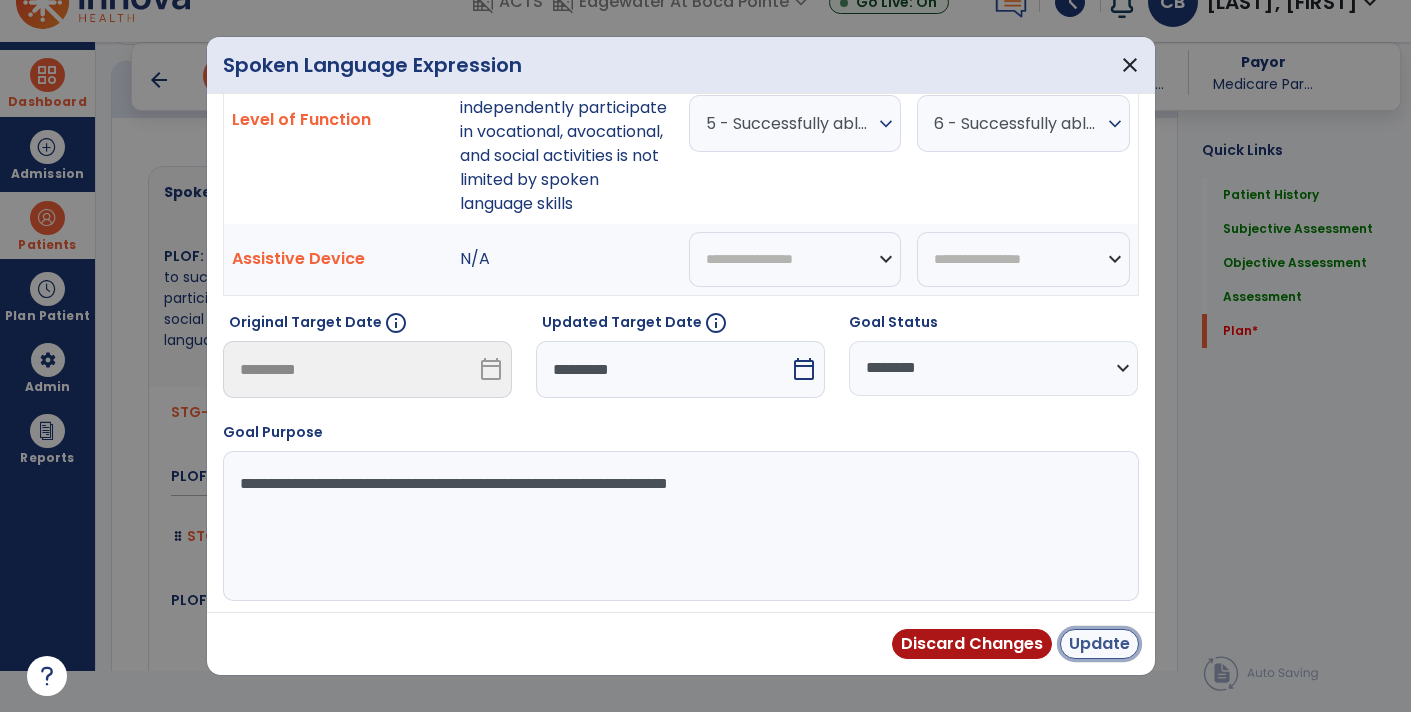 click on "Update" at bounding box center [1099, 644] 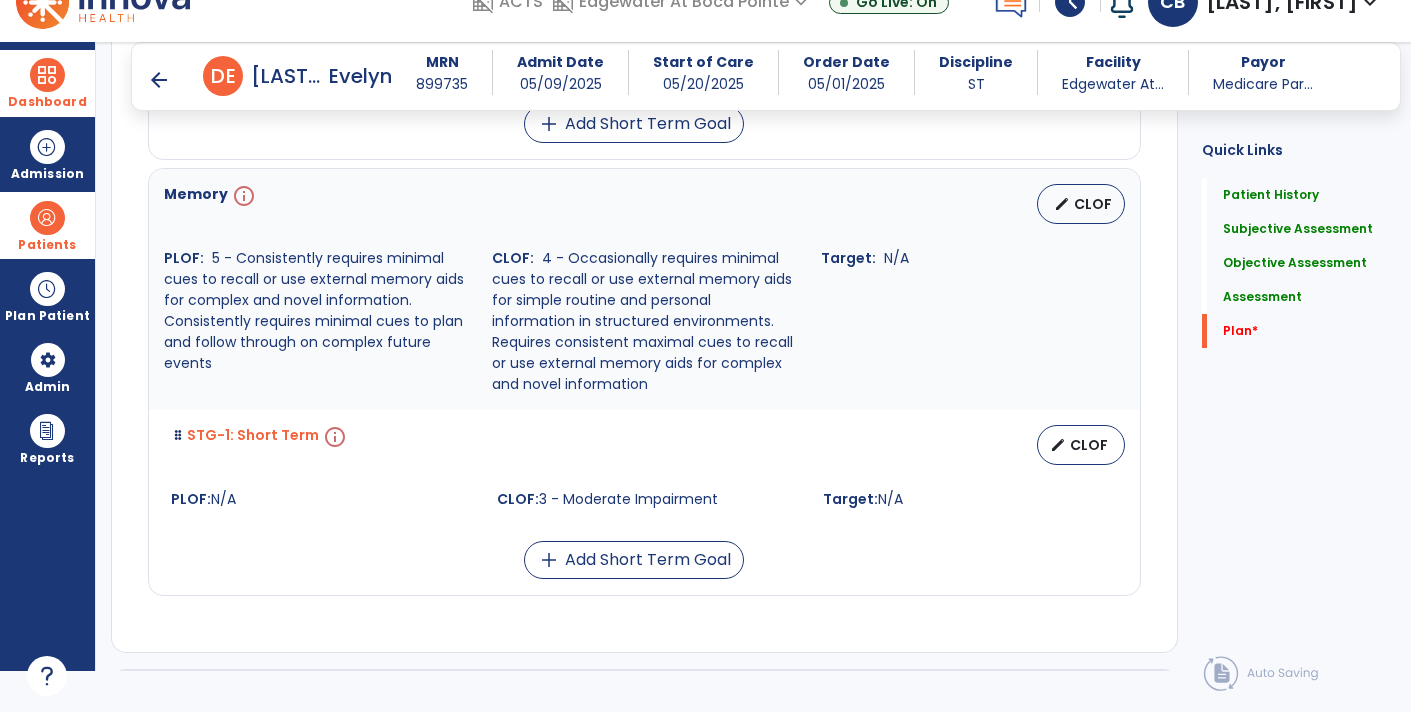 scroll, scrollTop: 4273, scrollLeft: 0, axis: vertical 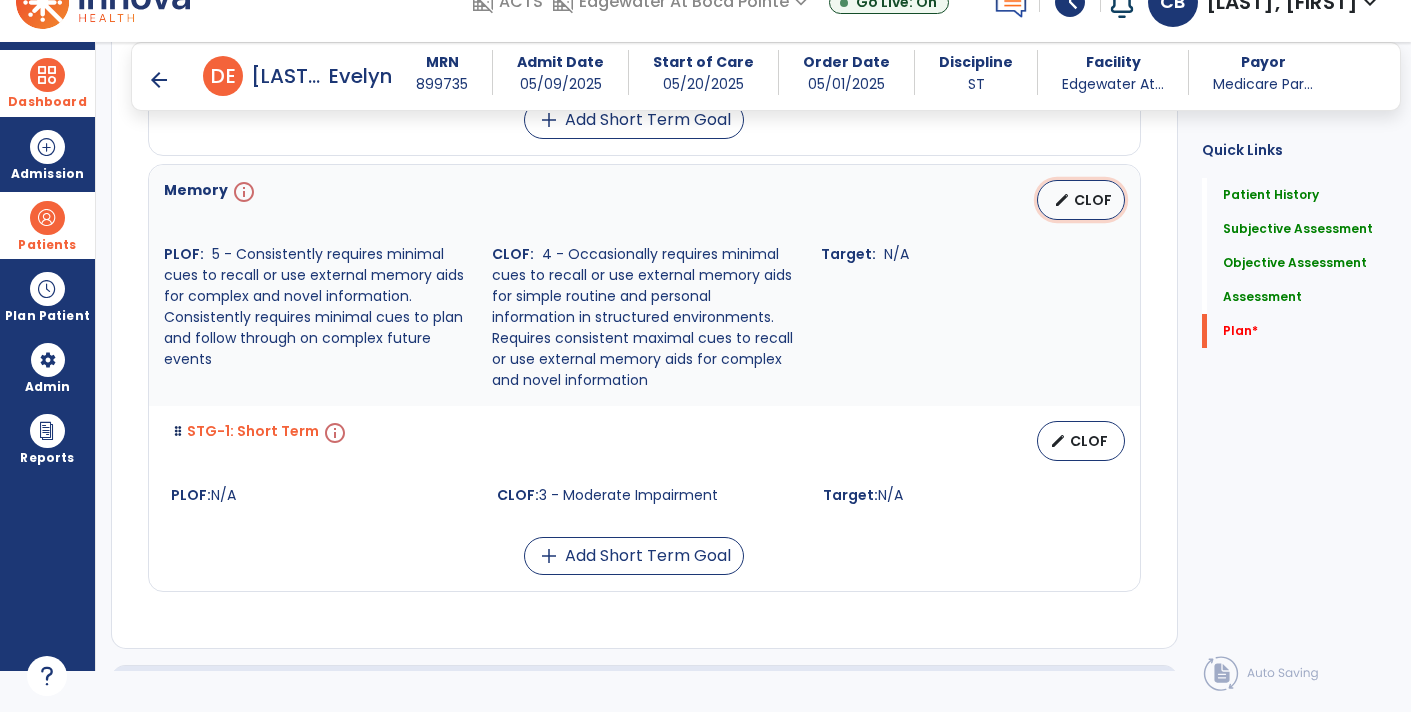 click on "edit   CLOF" at bounding box center [1081, 200] 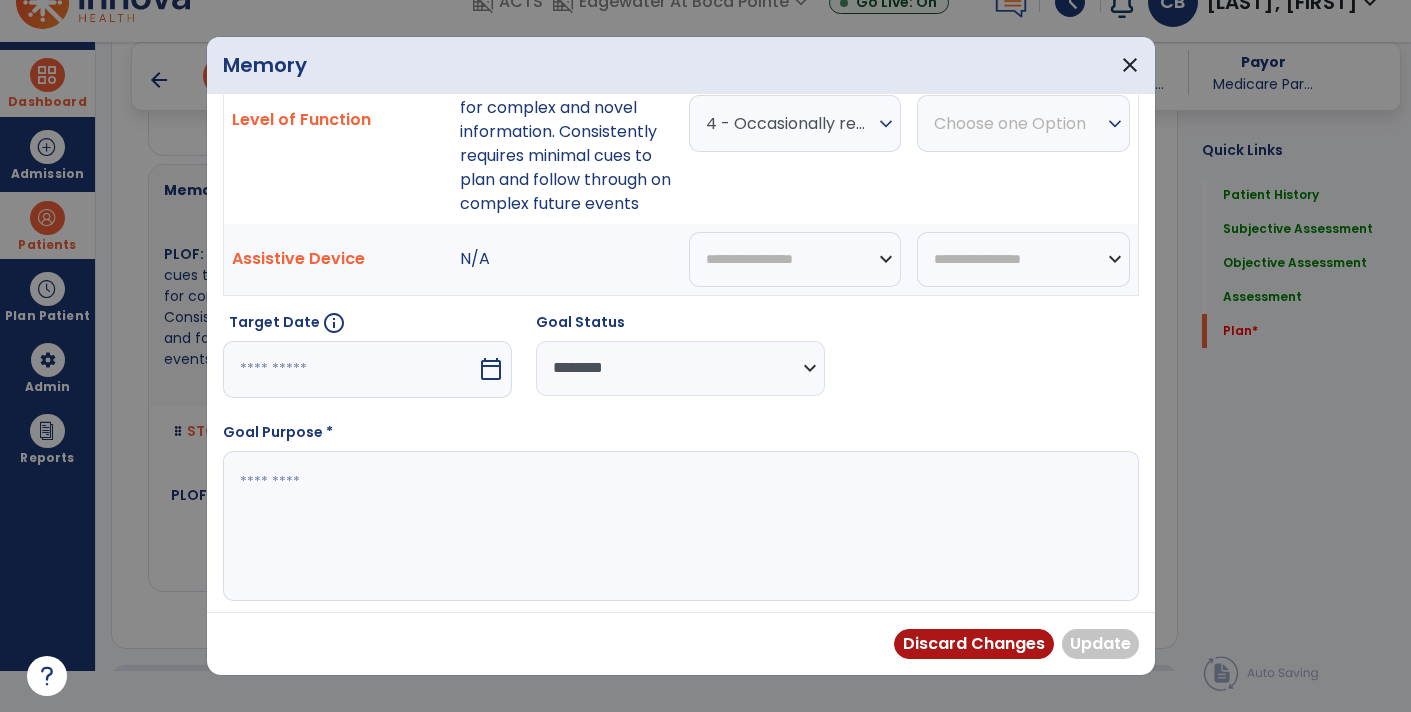 scroll, scrollTop: 139, scrollLeft: 0, axis: vertical 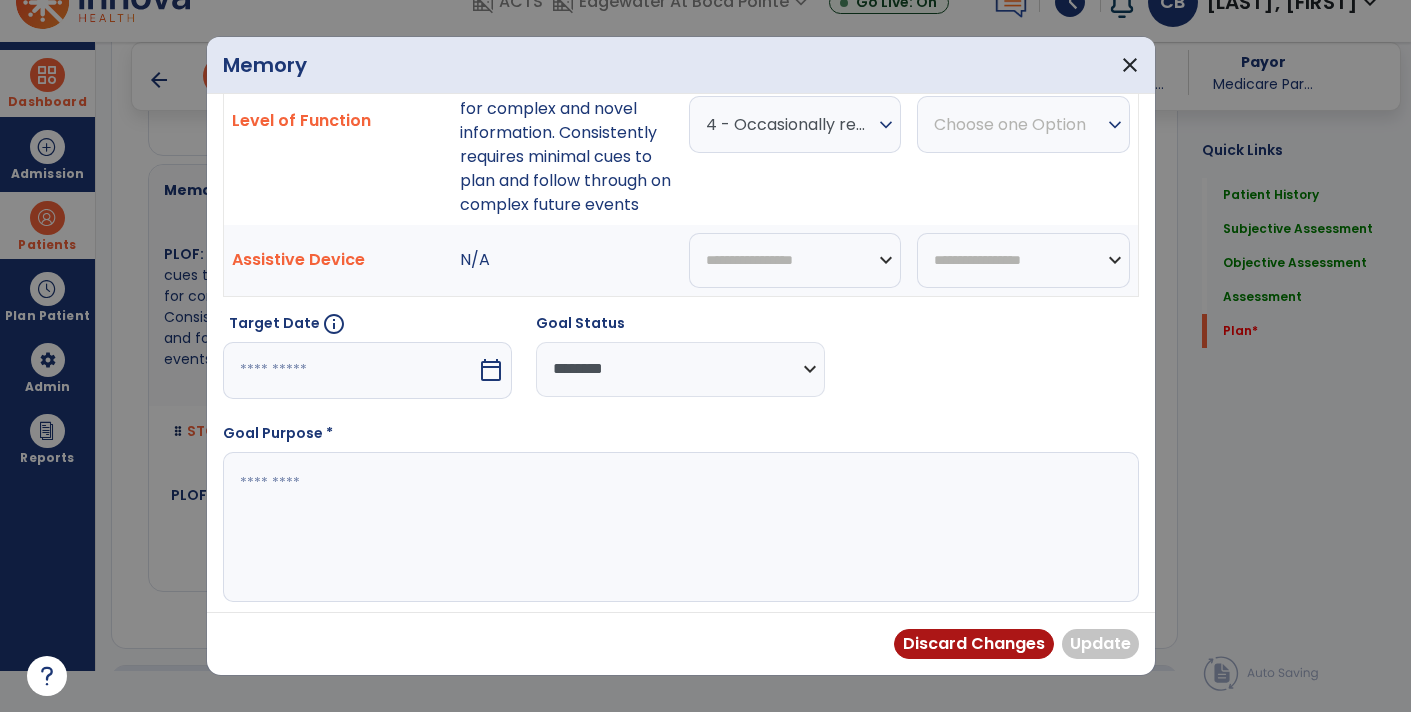 click at bounding box center [679, 527] 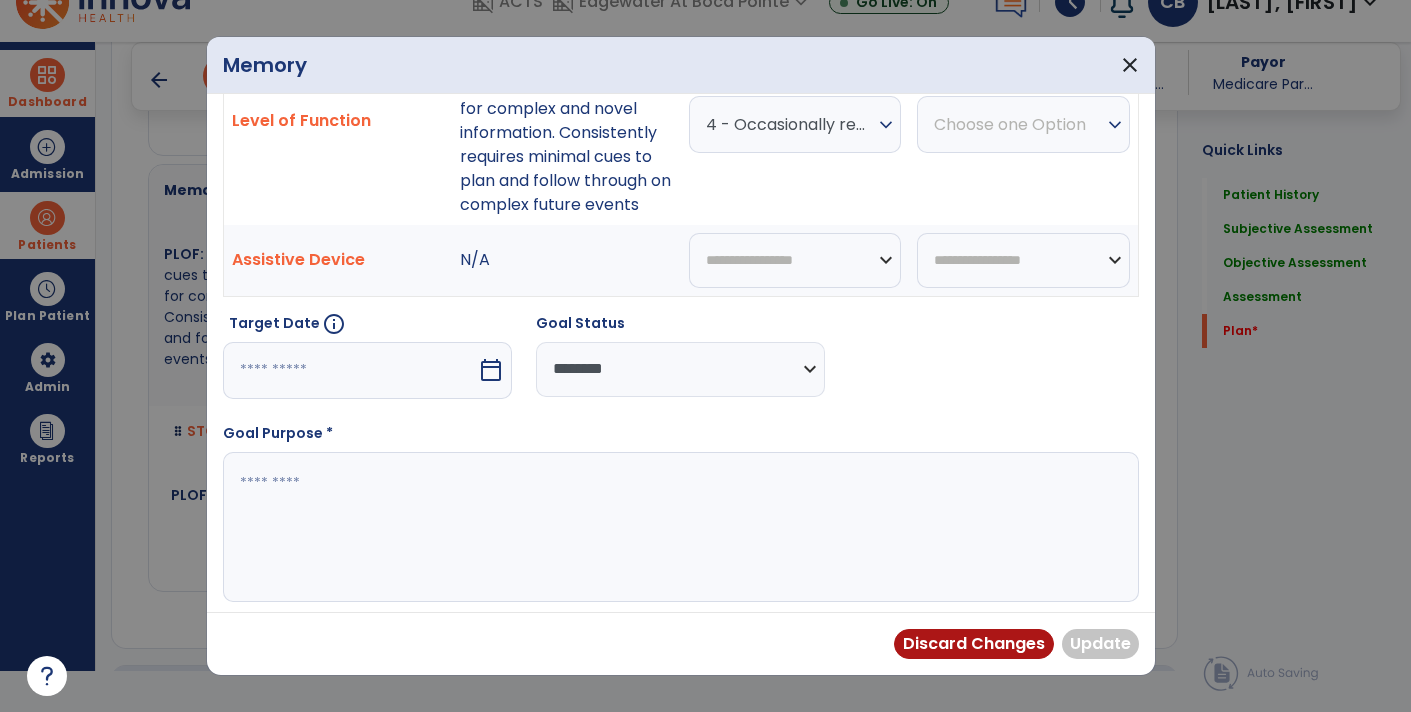 paste on "**********" 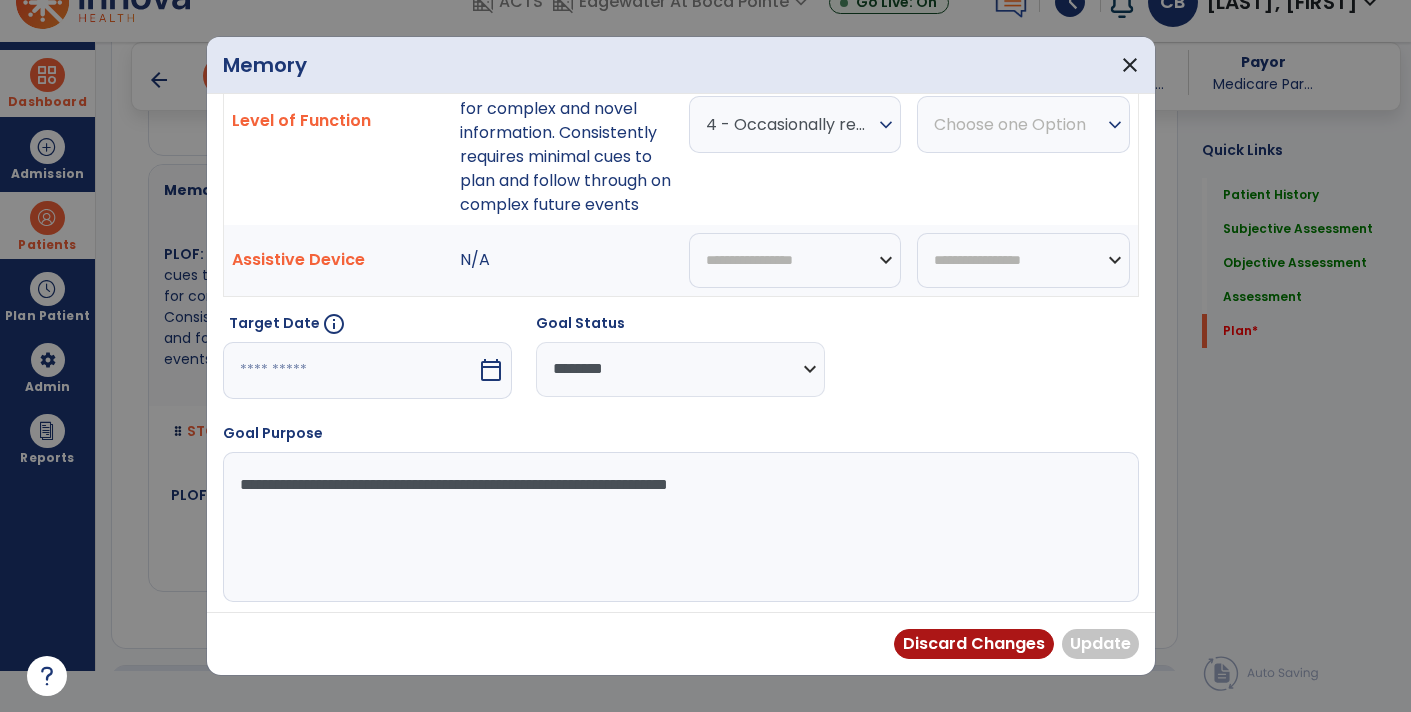 type on "**********" 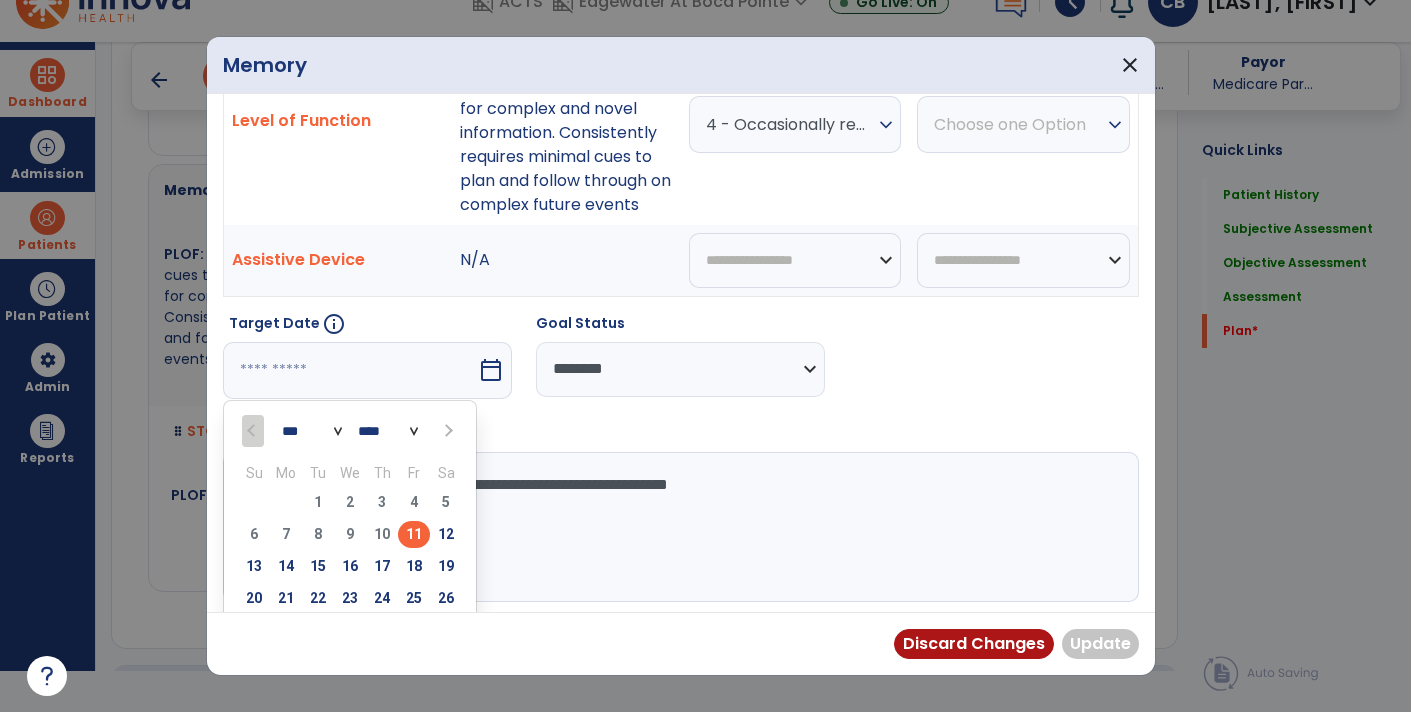 scroll, scrollTop: 218, scrollLeft: 0, axis: vertical 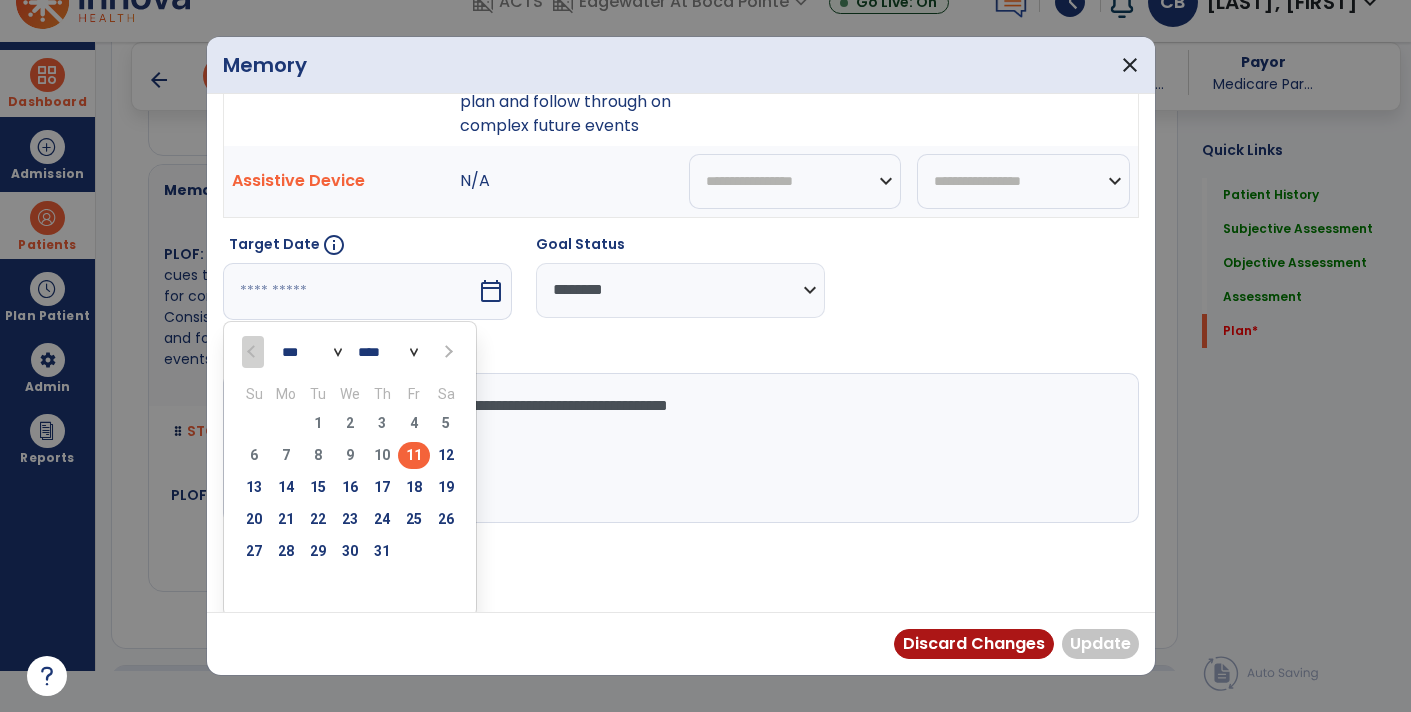 click at bounding box center [446, 351] 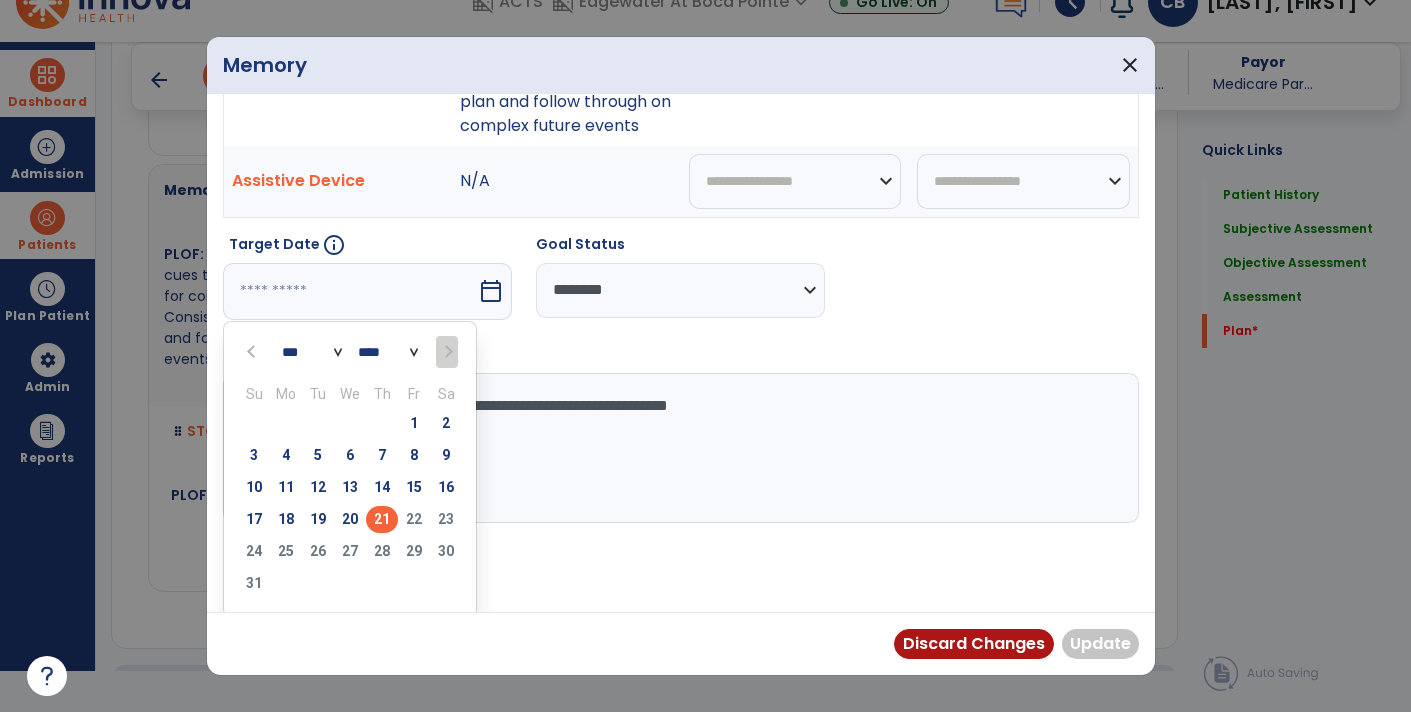 click on "21" at bounding box center [382, 519] 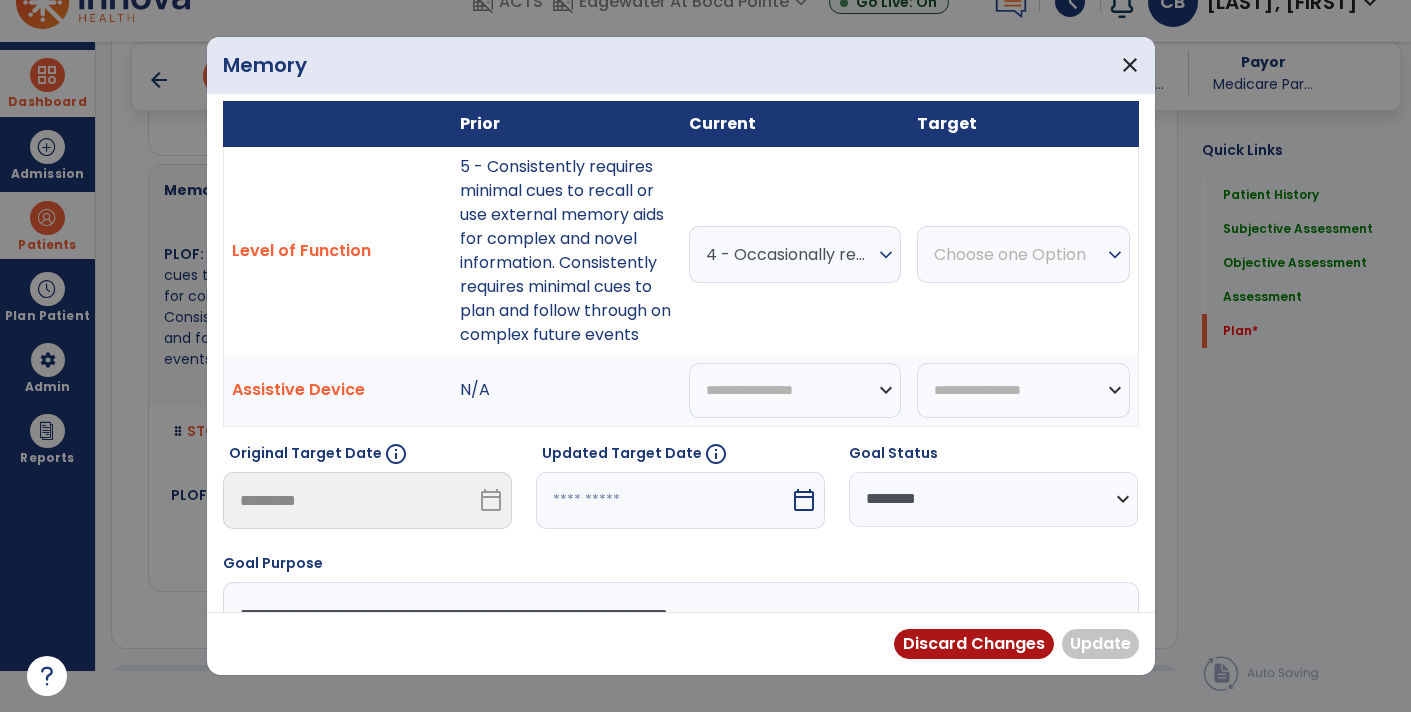 scroll, scrollTop: 8, scrollLeft: 0, axis: vertical 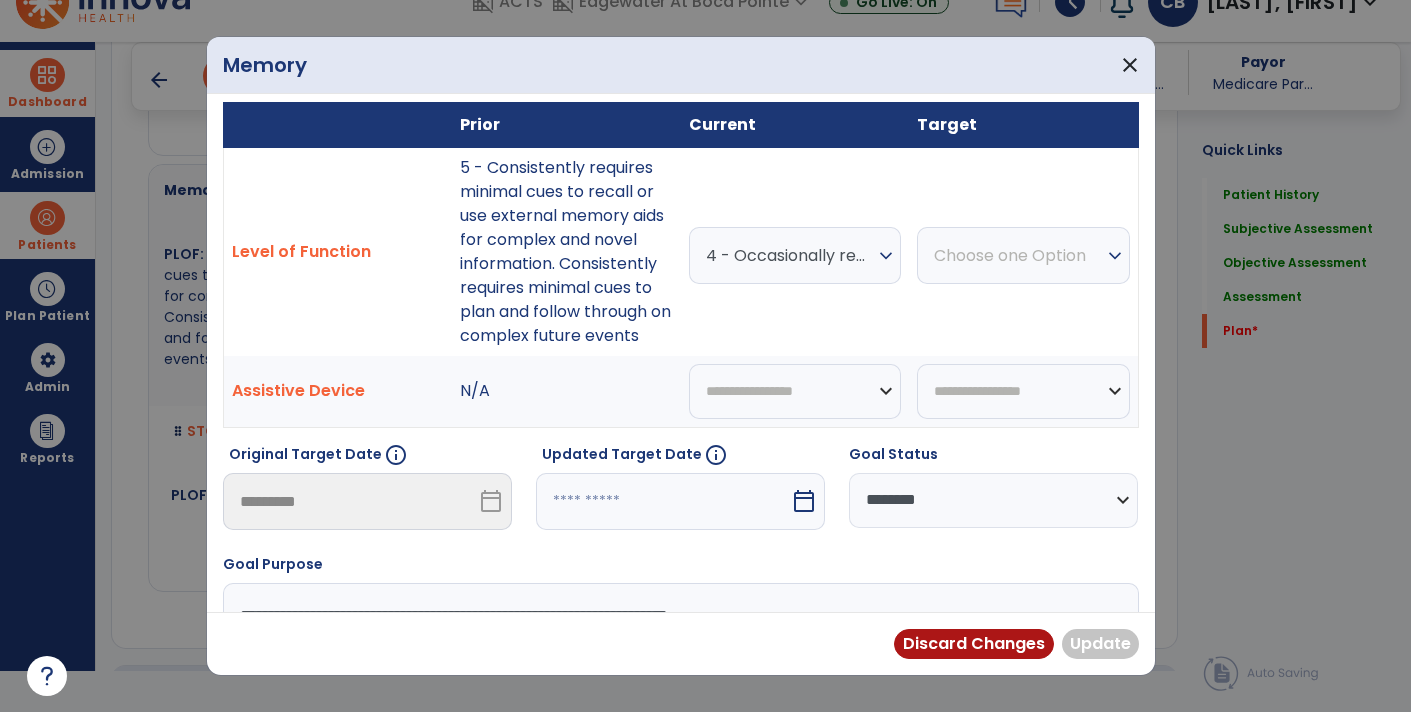 click on "Choose one Option" at bounding box center [790, 255] 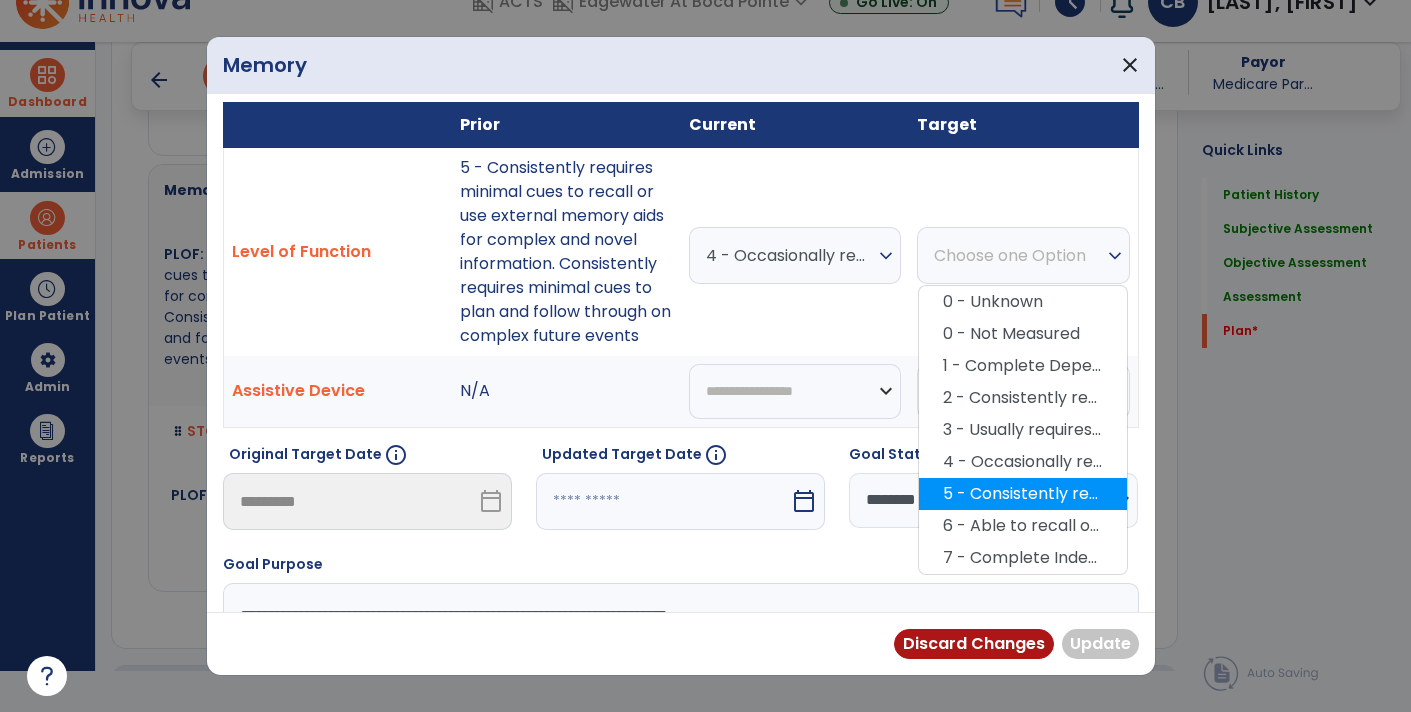 click on "5 - Consistently requires minimal cues to recall or use external memory aids for complex and novel information.  Consistently requires minimal cues to plan and follow through on complex future events" at bounding box center (1023, 494) 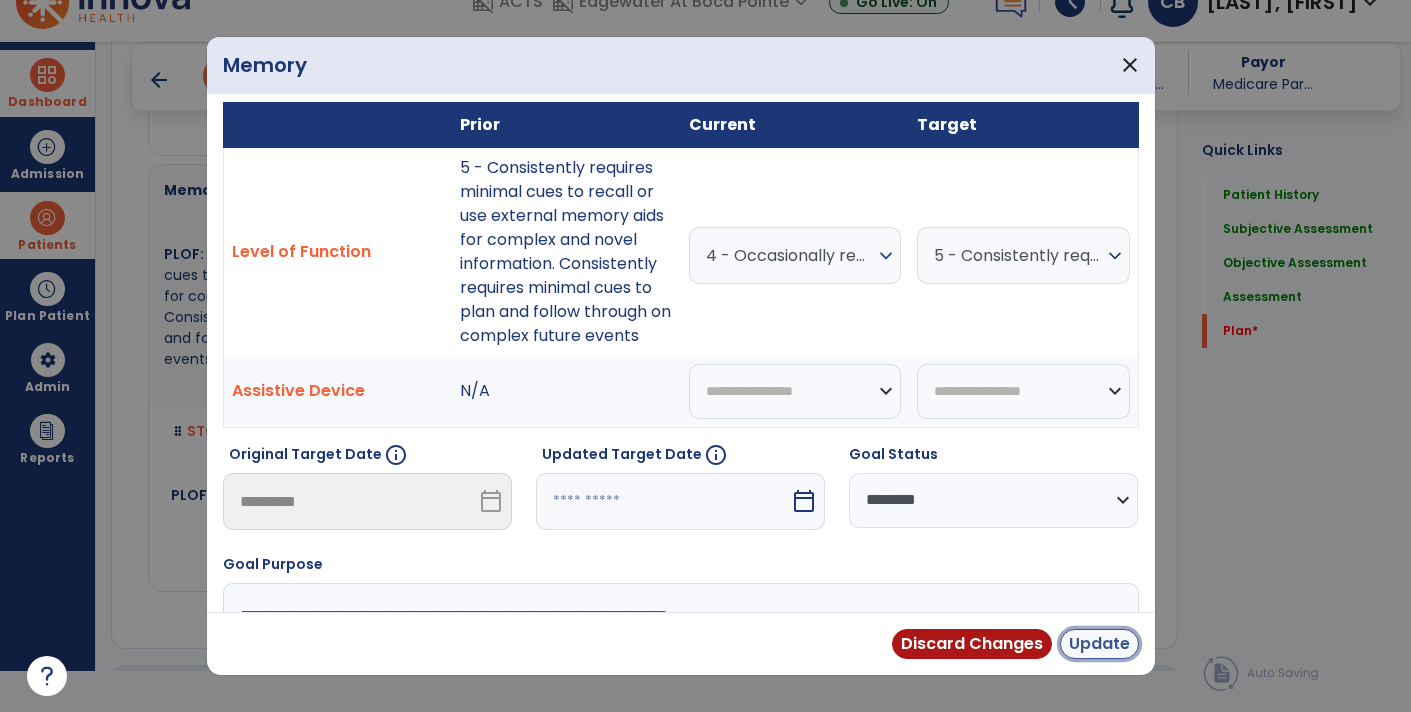 click on "Update" at bounding box center (1099, 644) 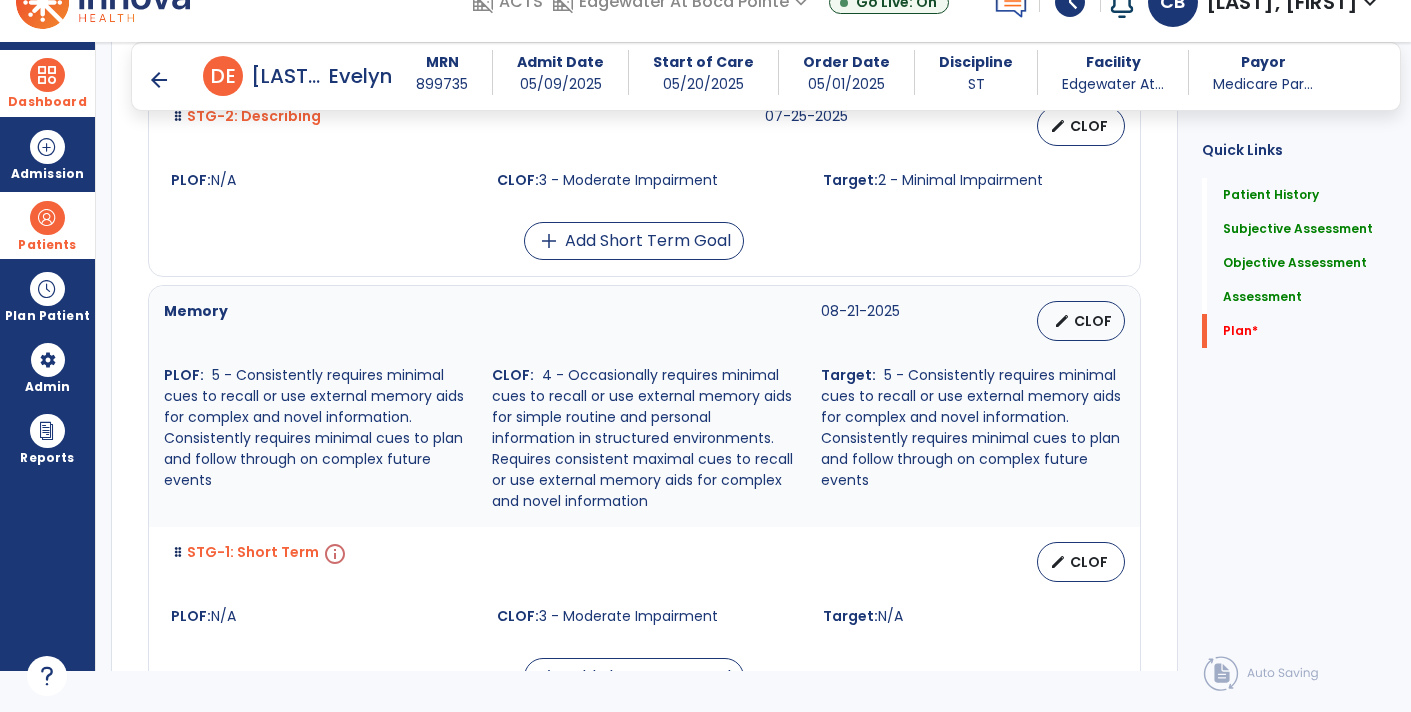 scroll, scrollTop: 4208, scrollLeft: 0, axis: vertical 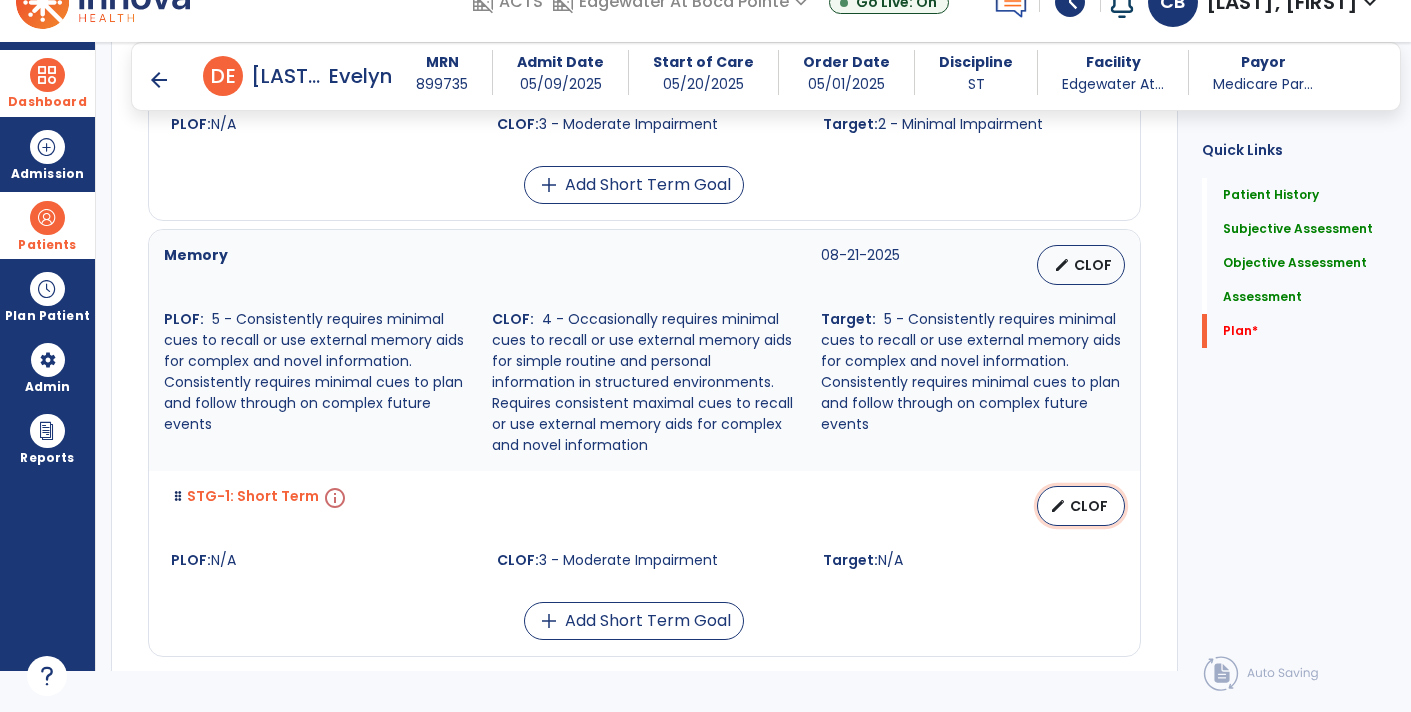 click on "CLOF" at bounding box center (1089, 506) 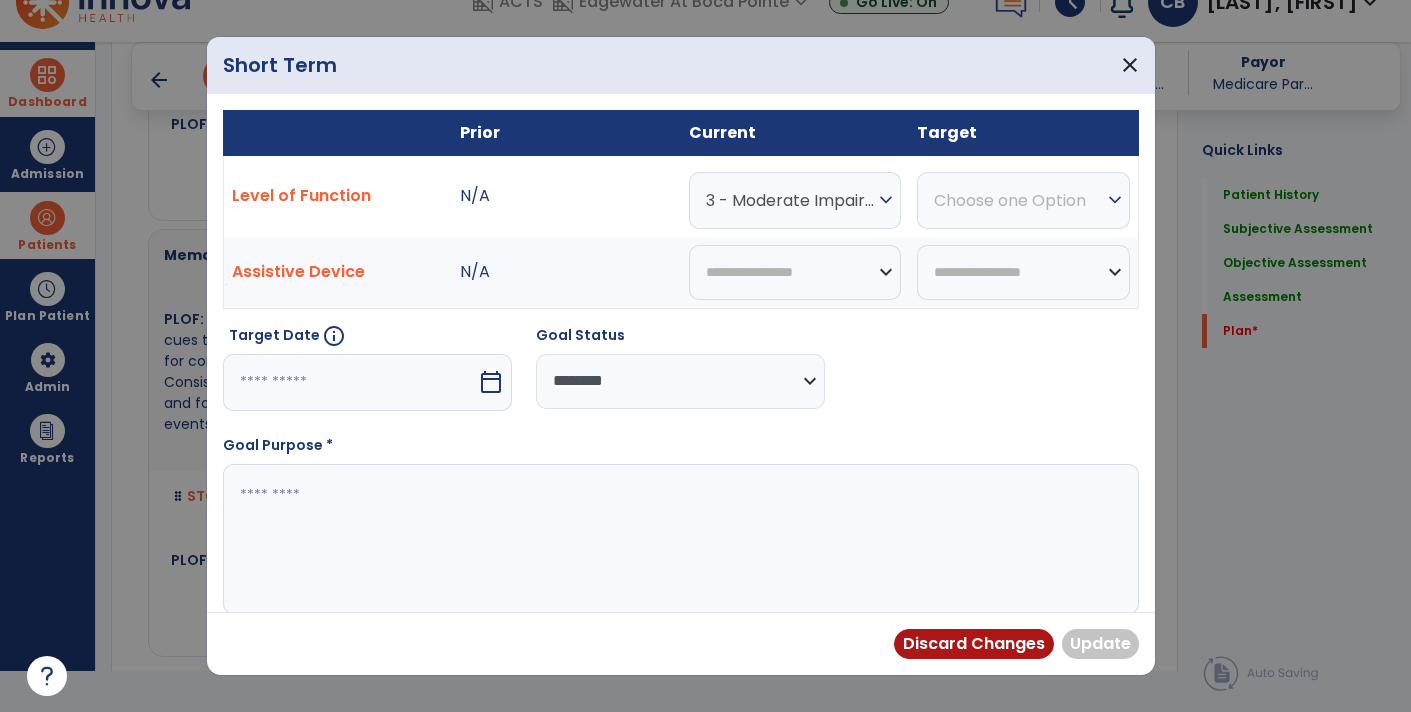 click on "calendar_today" at bounding box center [491, 382] 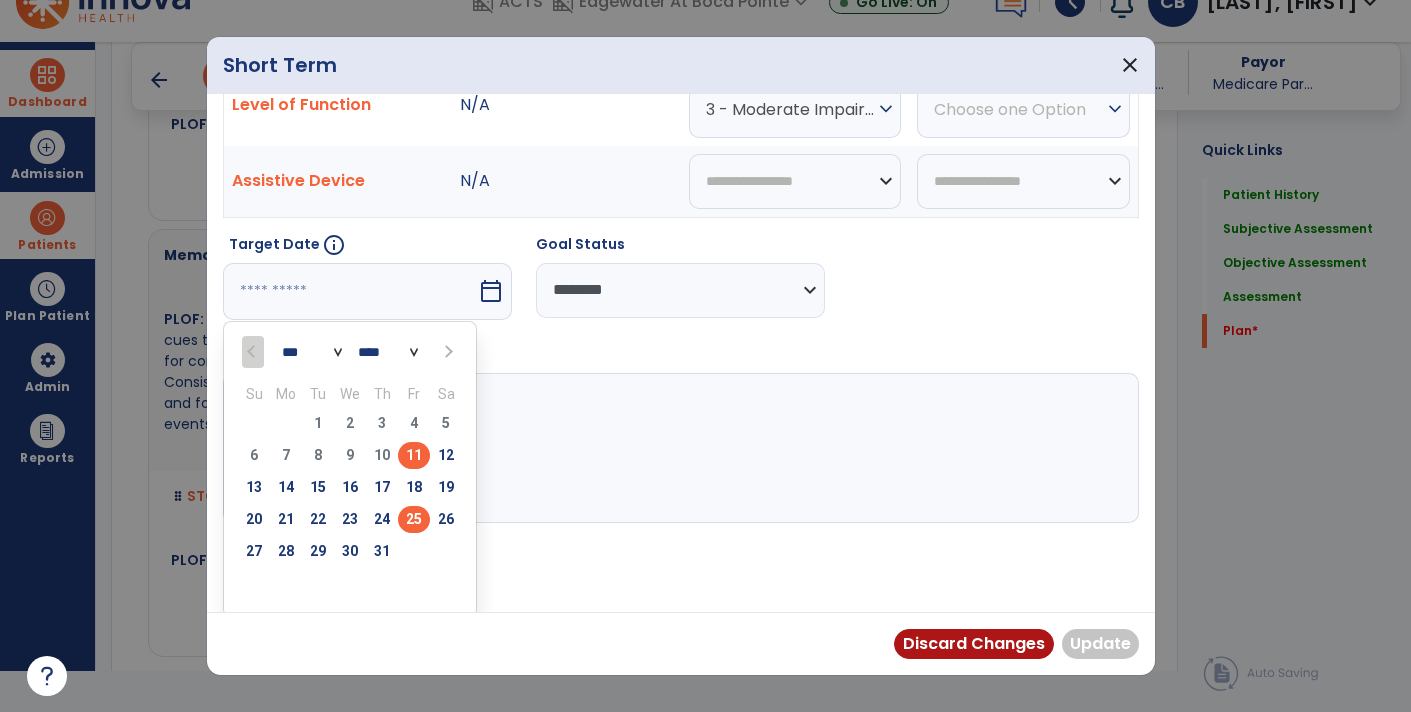 click on "25" at bounding box center (414, 519) 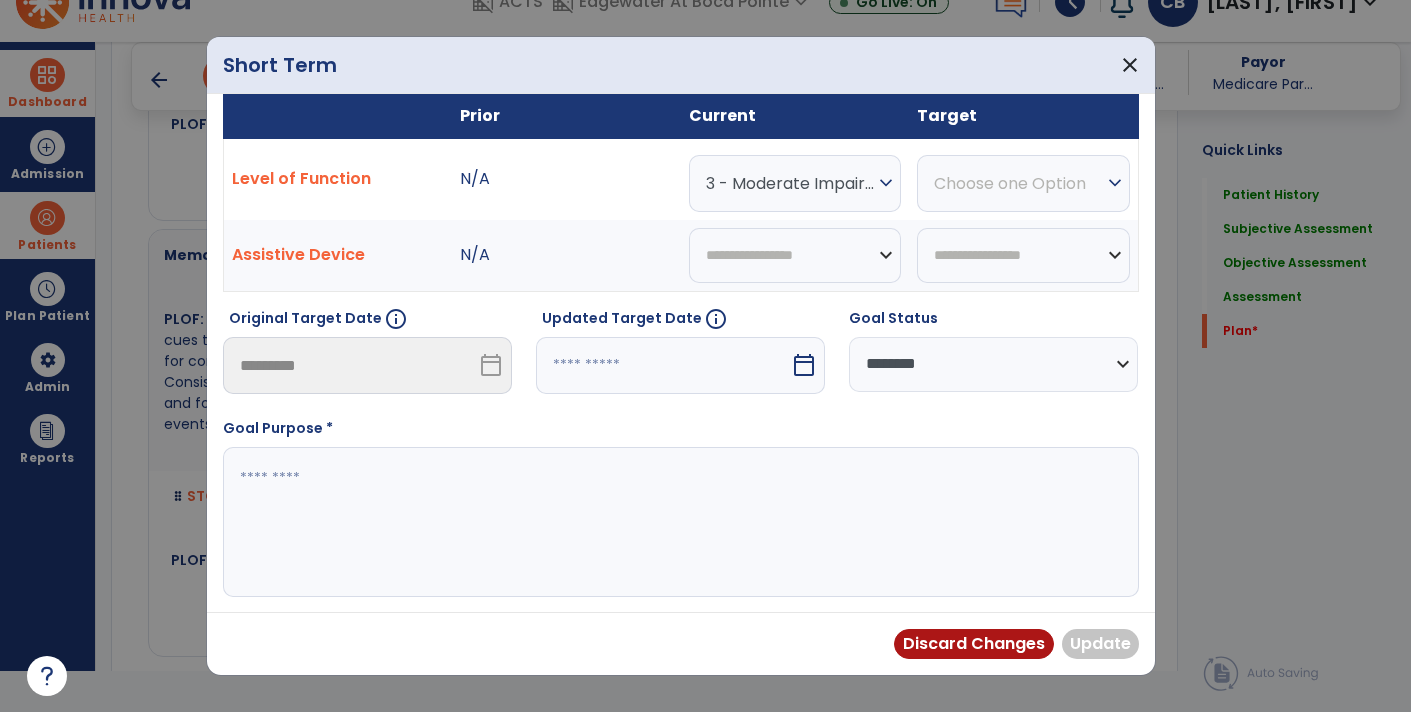 scroll, scrollTop: 13, scrollLeft: 0, axis: vertical 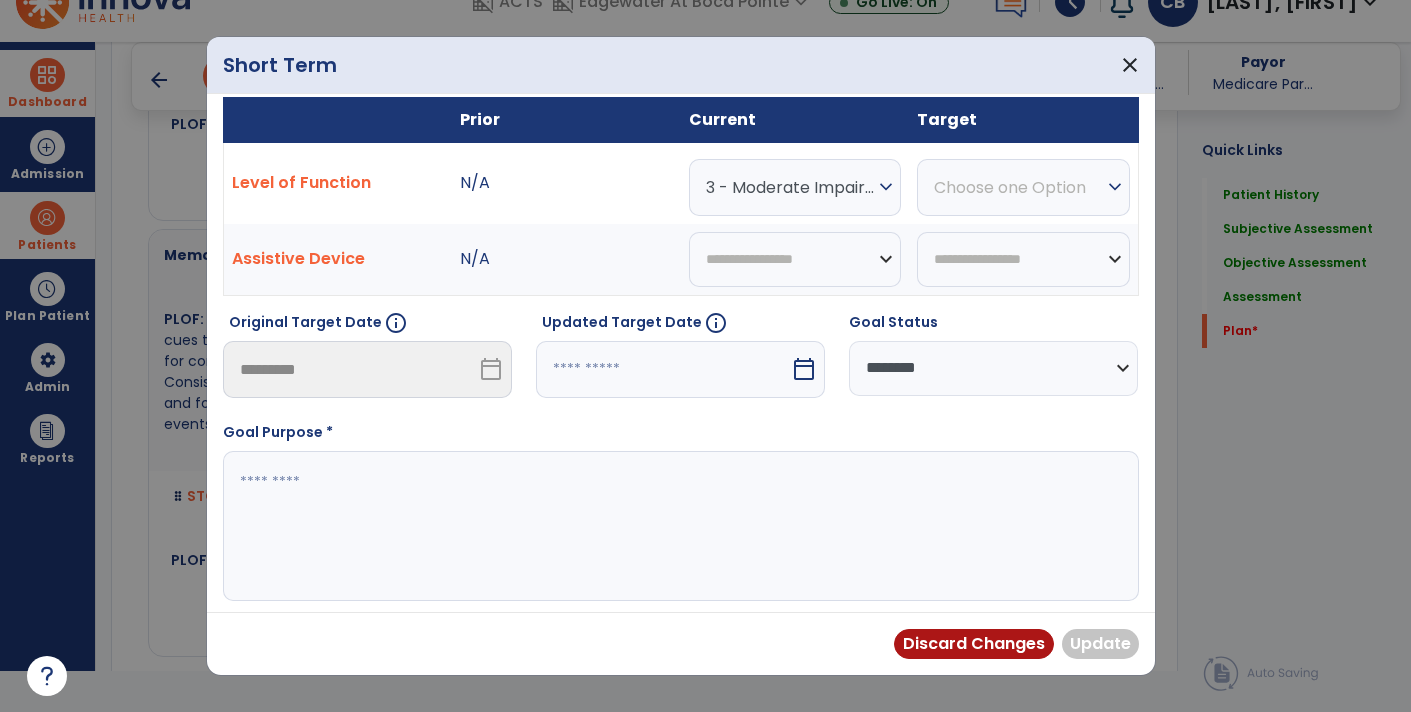 click on "Choose one Option" at bounding box center (790, 187) 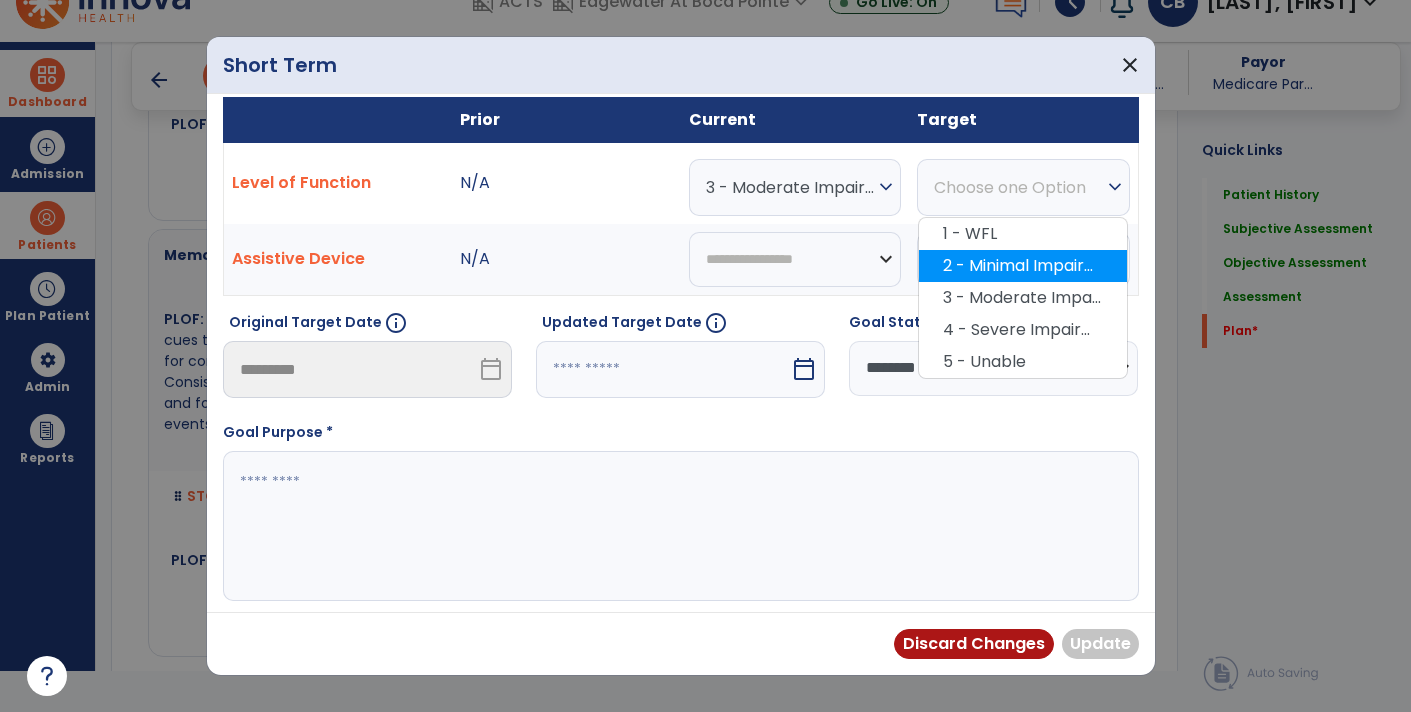 click on "2 - Minimal Impairment" at bounding box center [1023, 266] 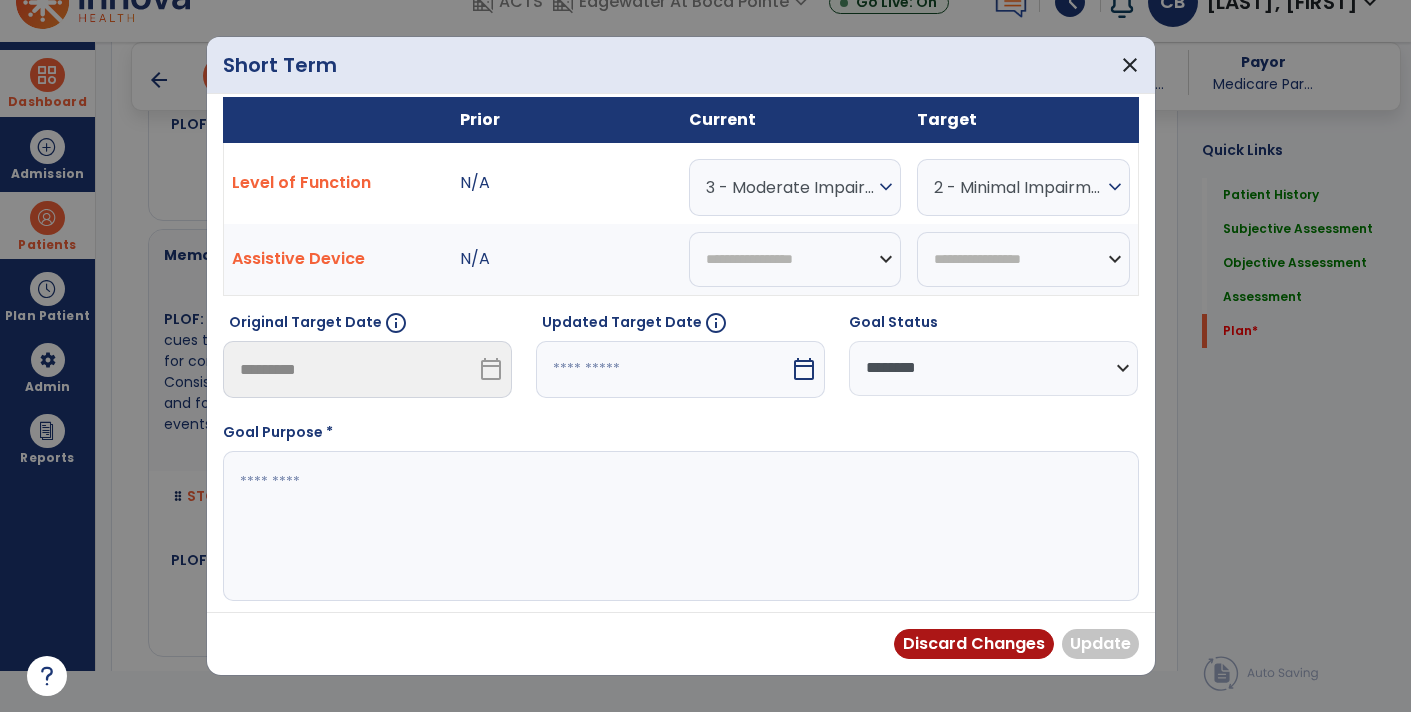 click at bounding box center (679, 526) 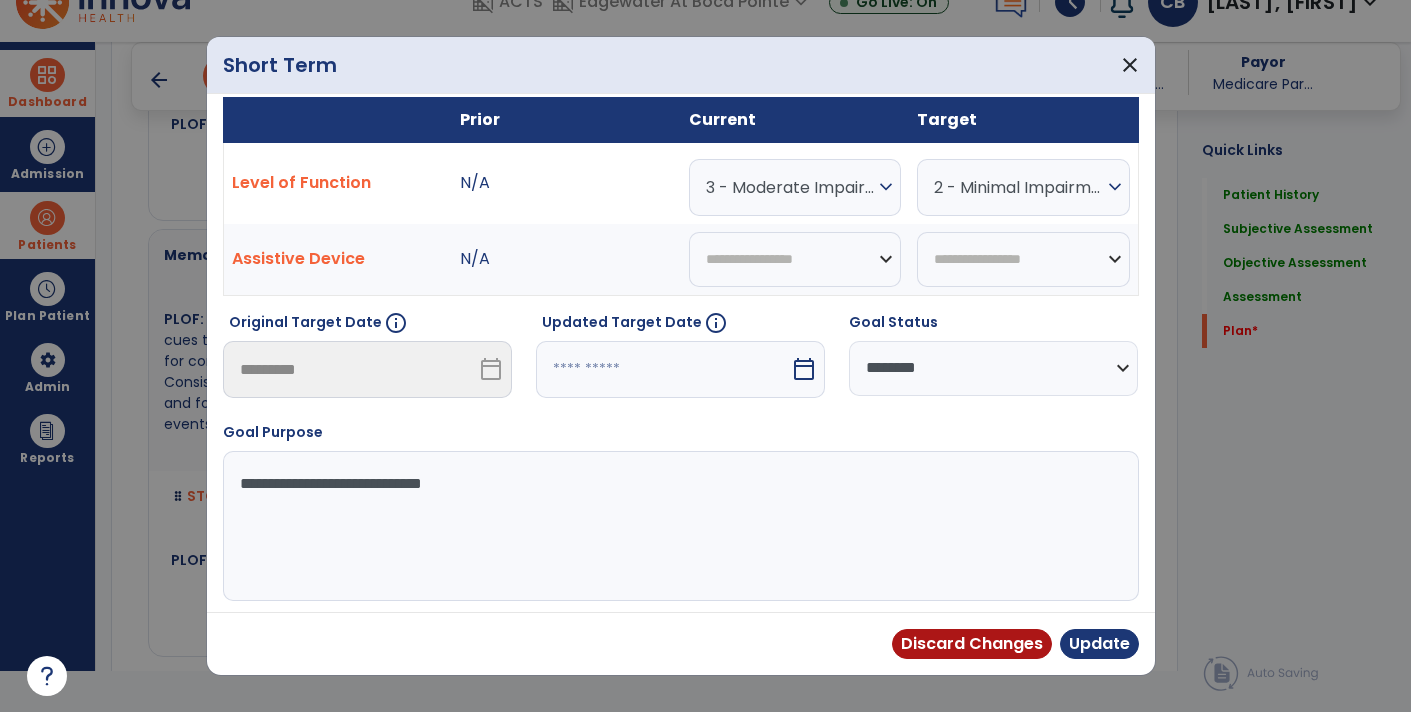 type on "**********" 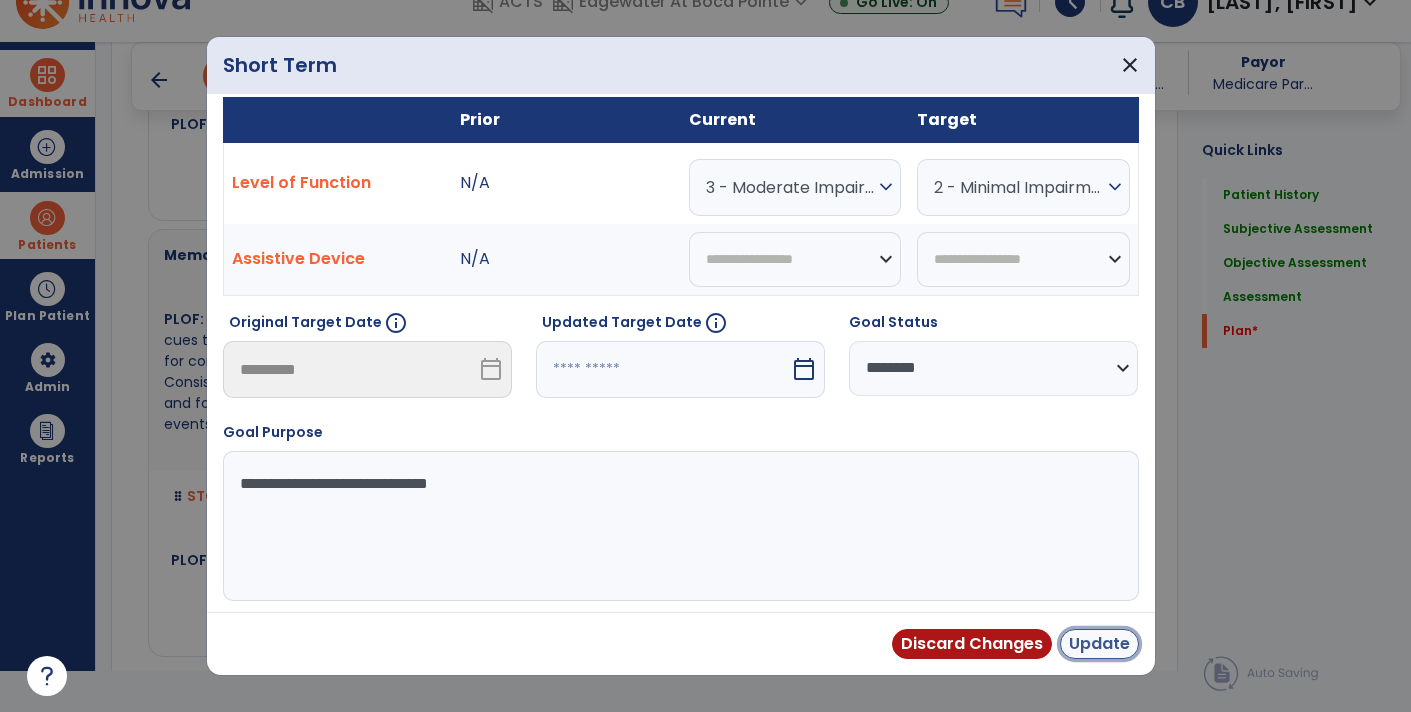 click on "Update" at bounding box center [1099, 644] 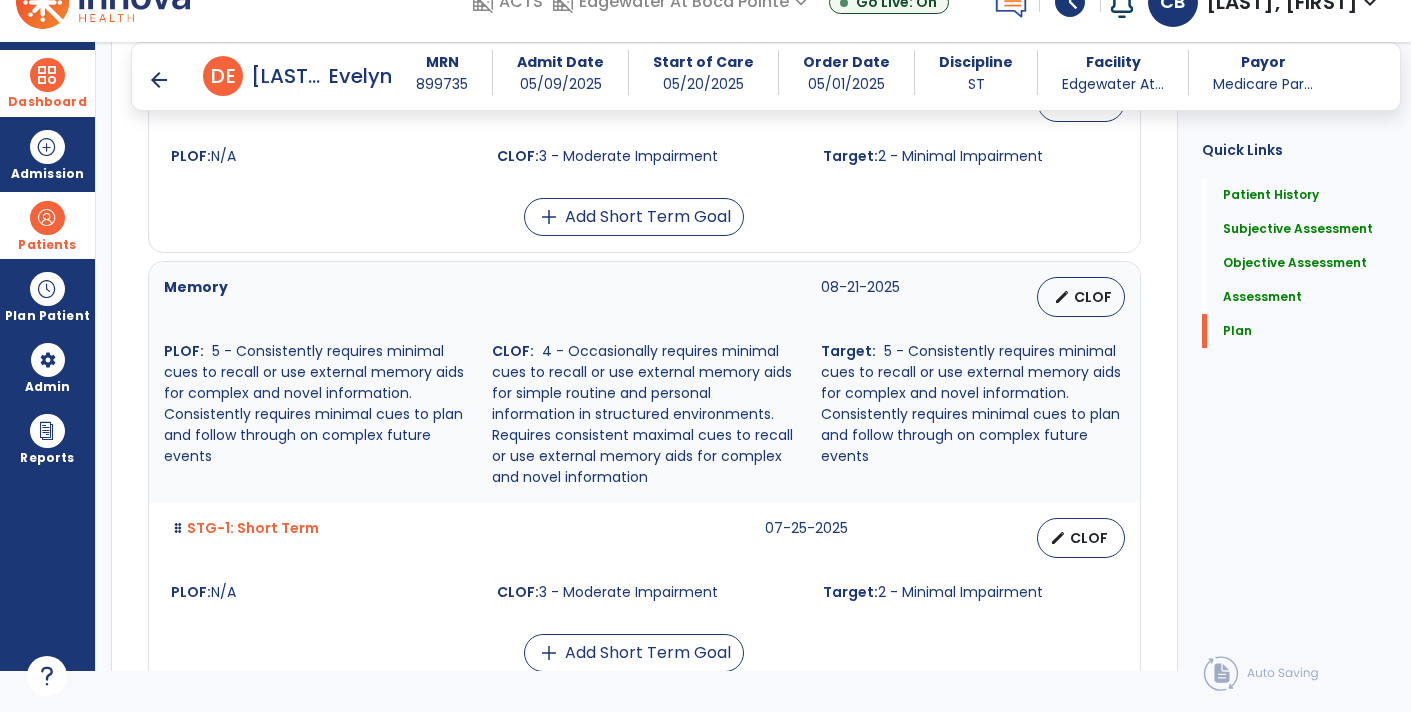 scroll, scrollTop: 4515, scrollLeft: 0, axis: vertical 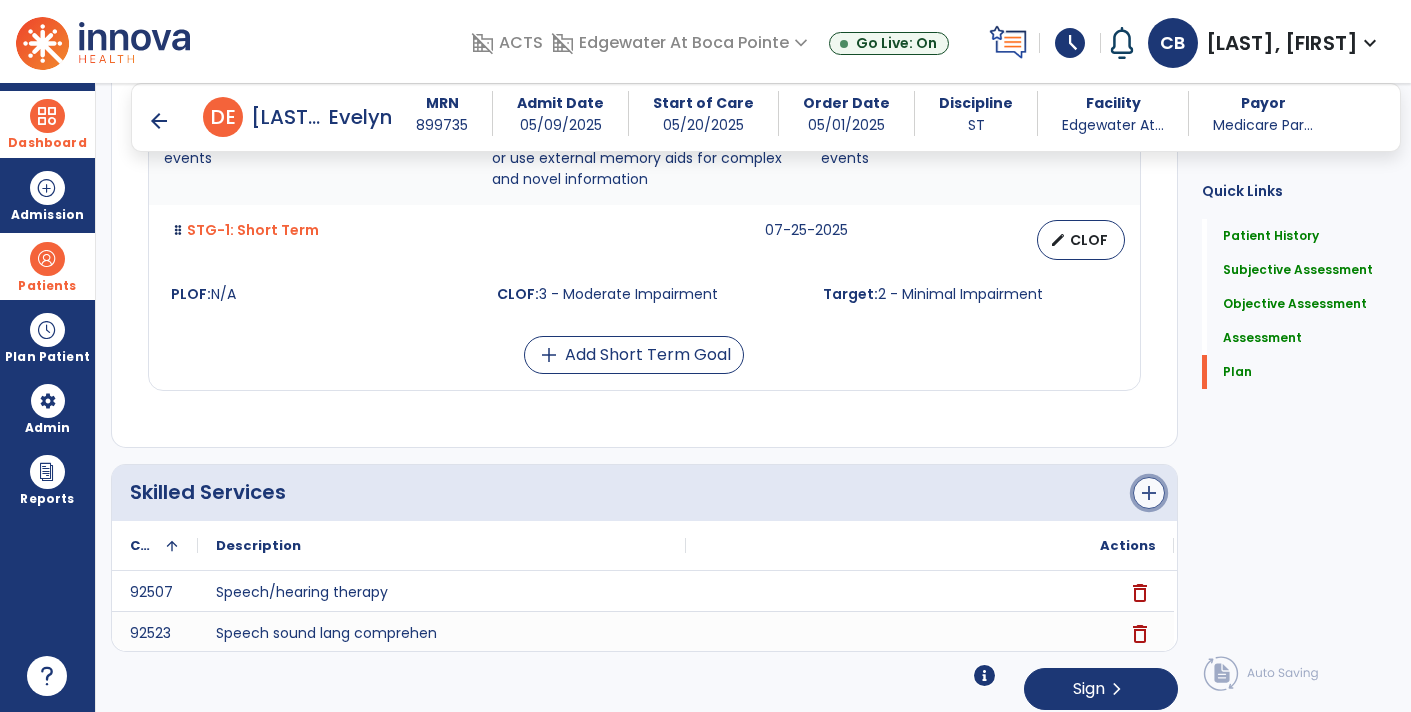 click on "add" 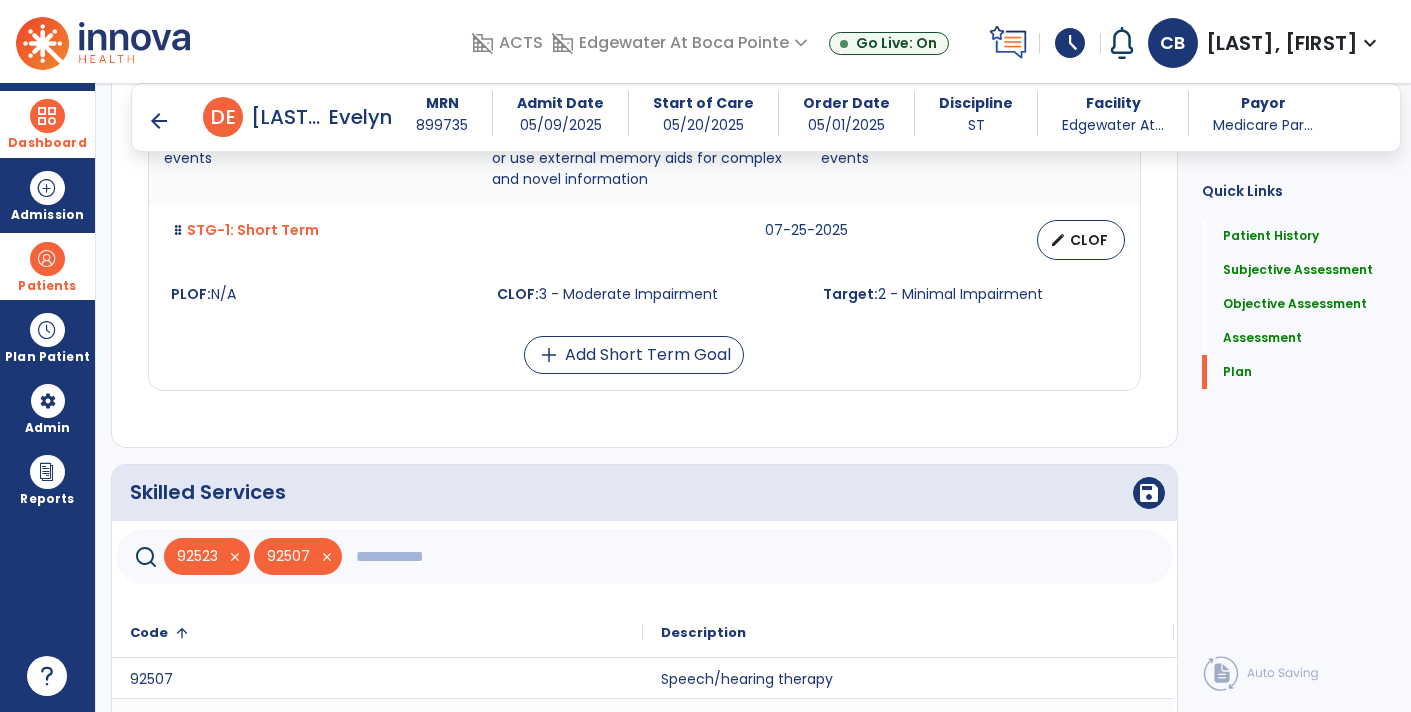 click 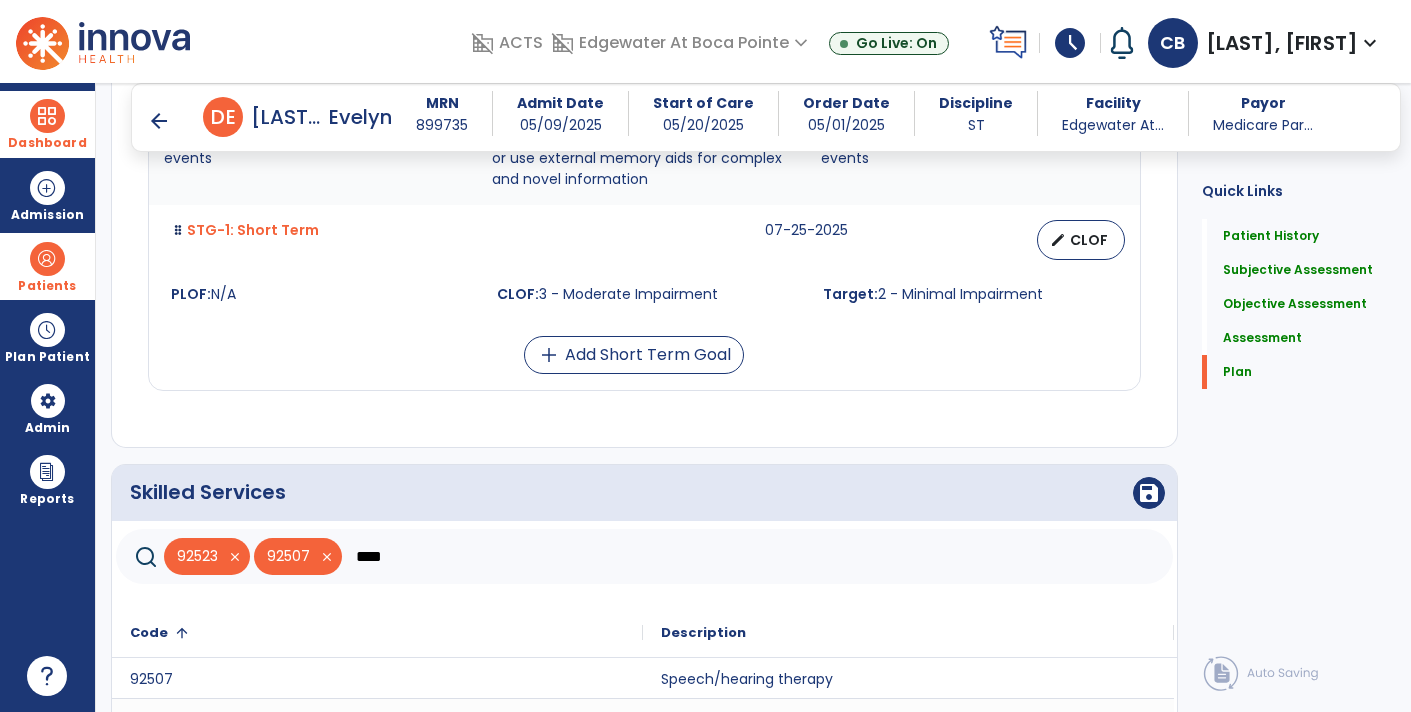 type on "*****" 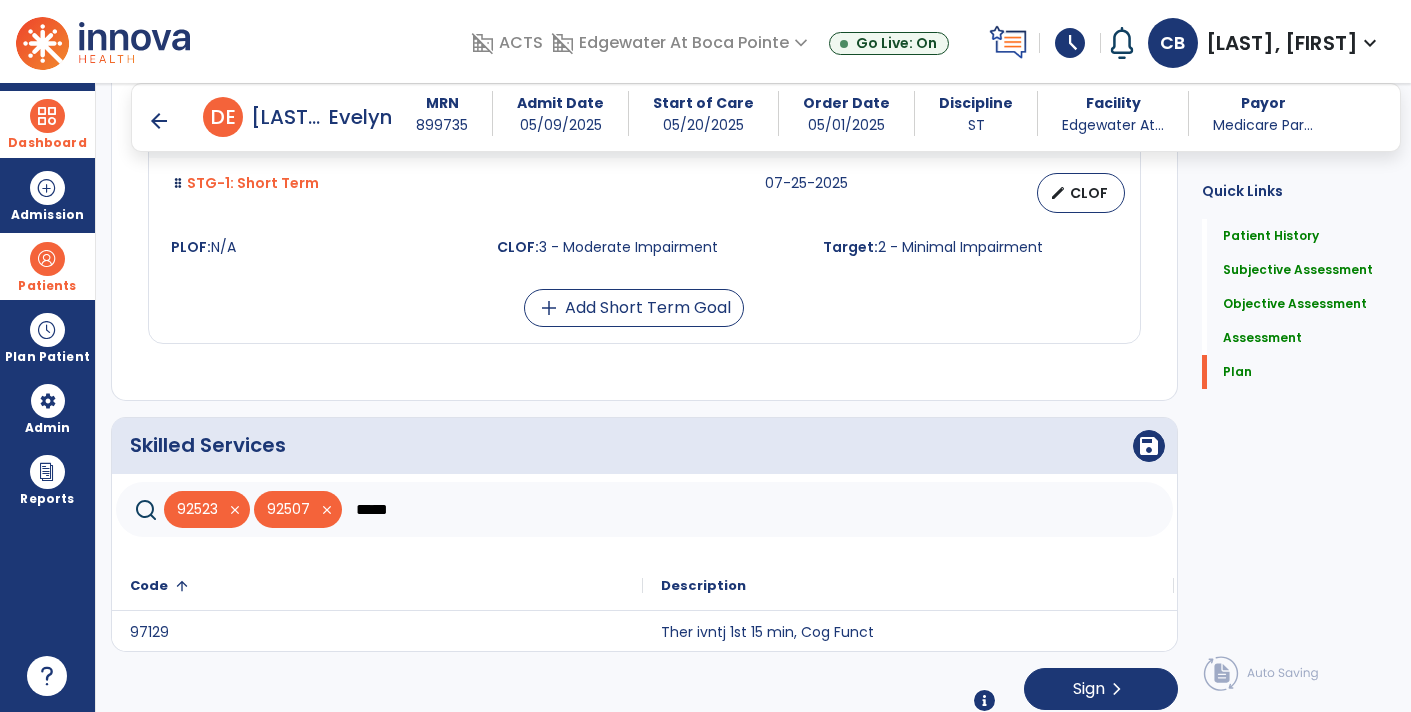 scroll, scrollTop: 4561, scrollLeft: 0, axis: vertical 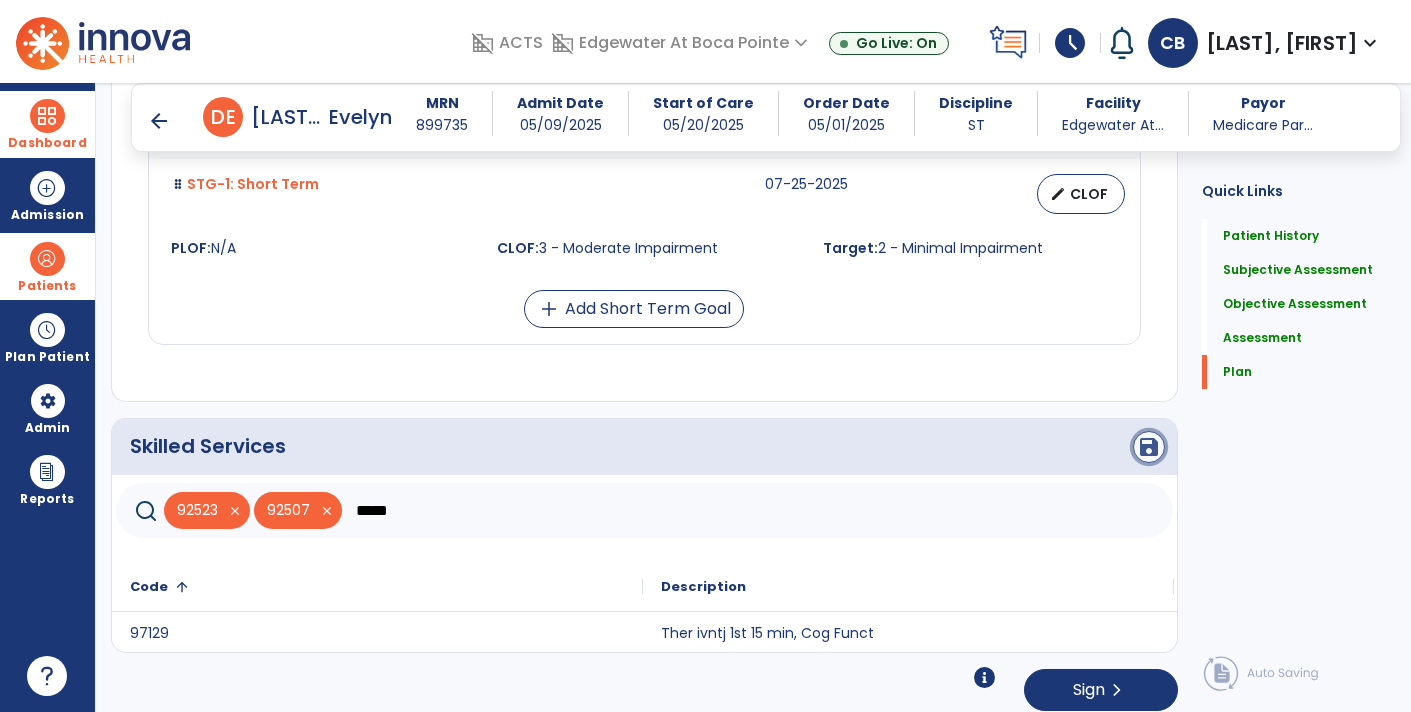 click on "save" 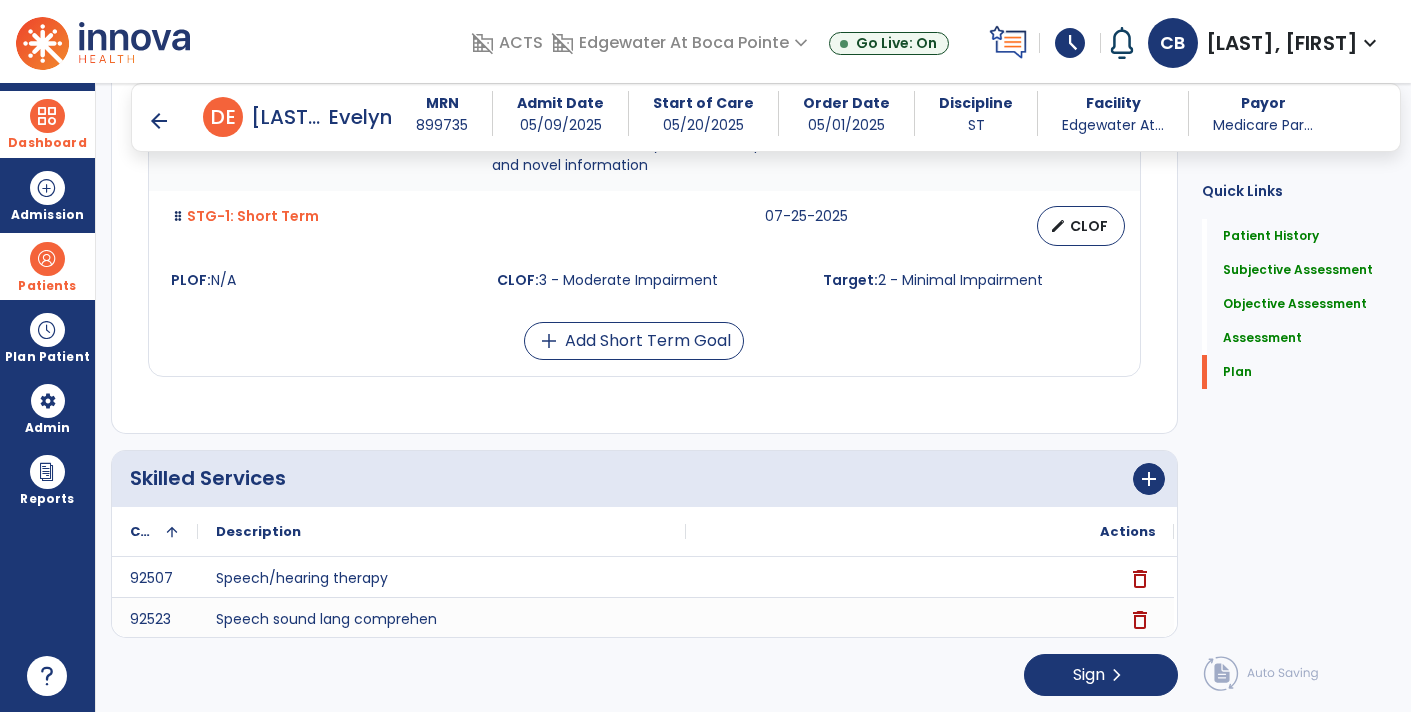 scroll, scrollTop: 3588, scrollLeft: 0, axis: vertical 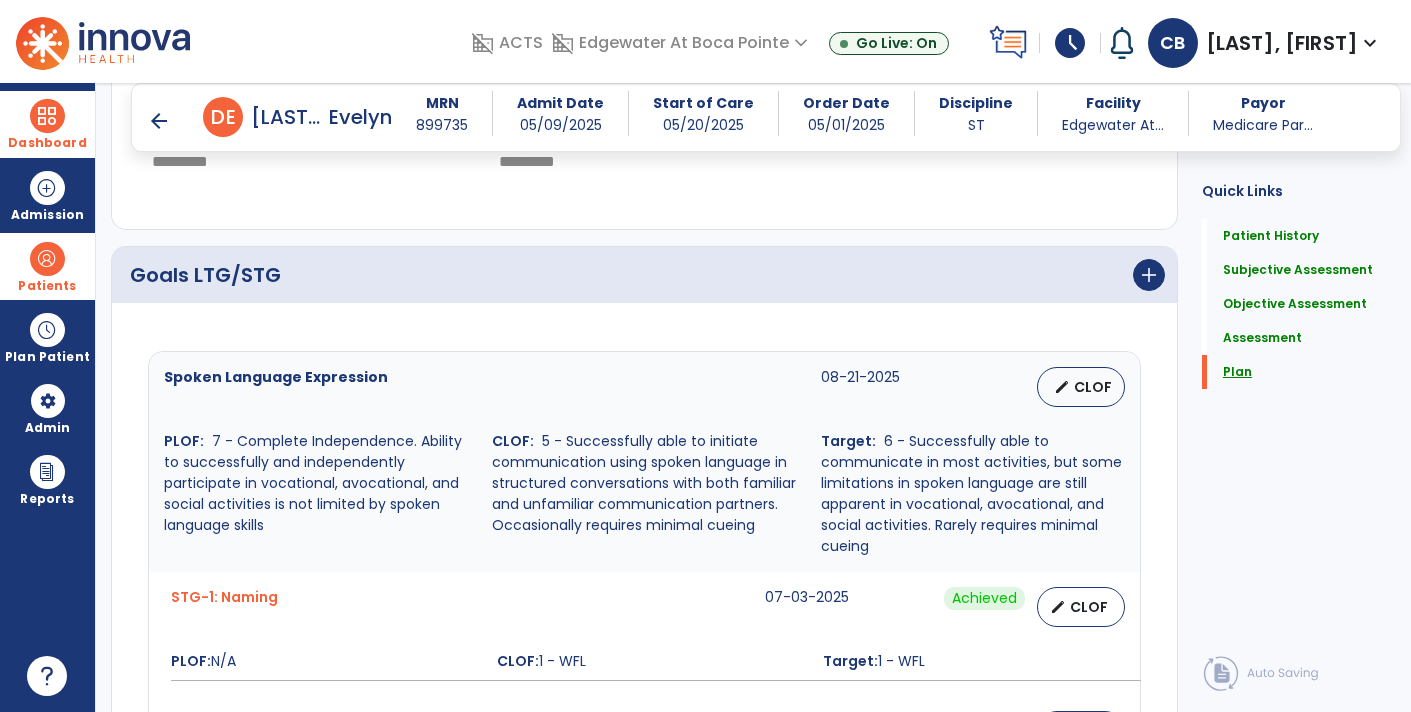 click on "Plan" 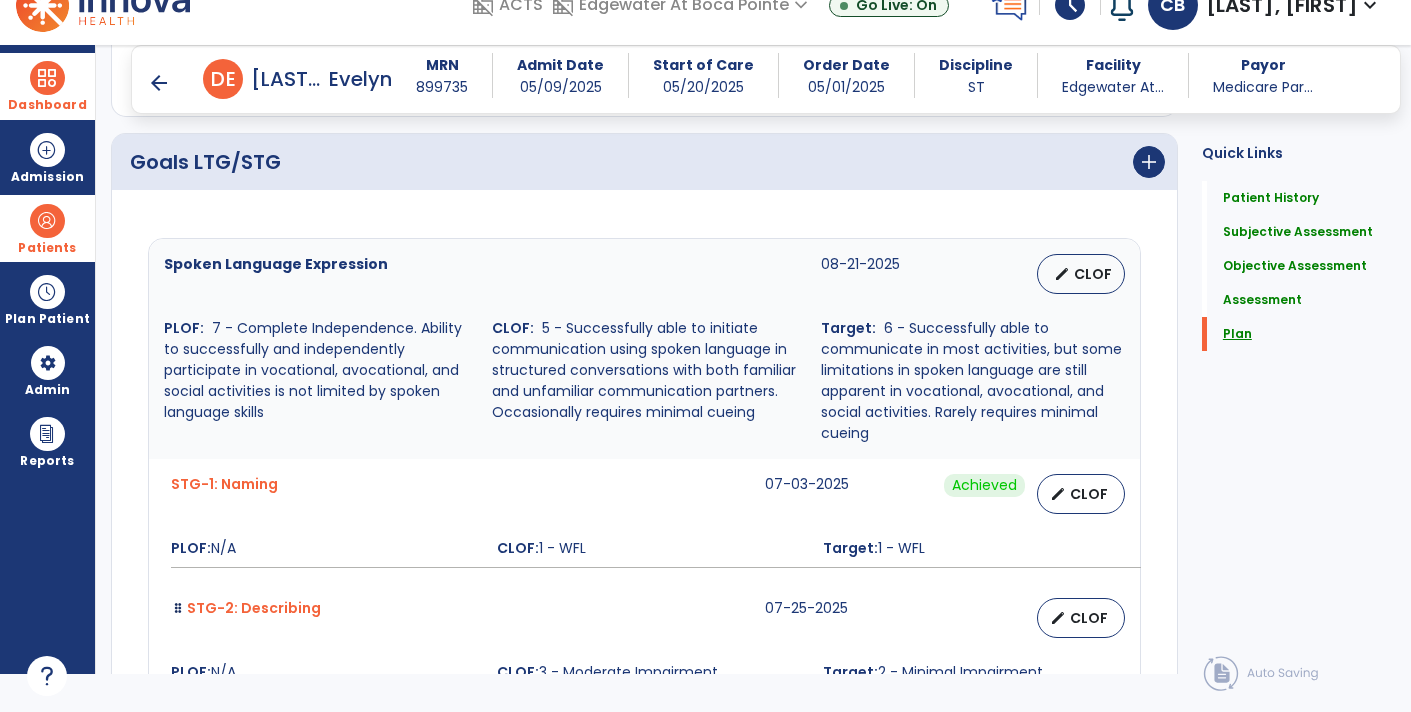 scroll, scrollTop: 41, scrollLeft: 0, axis: vertical 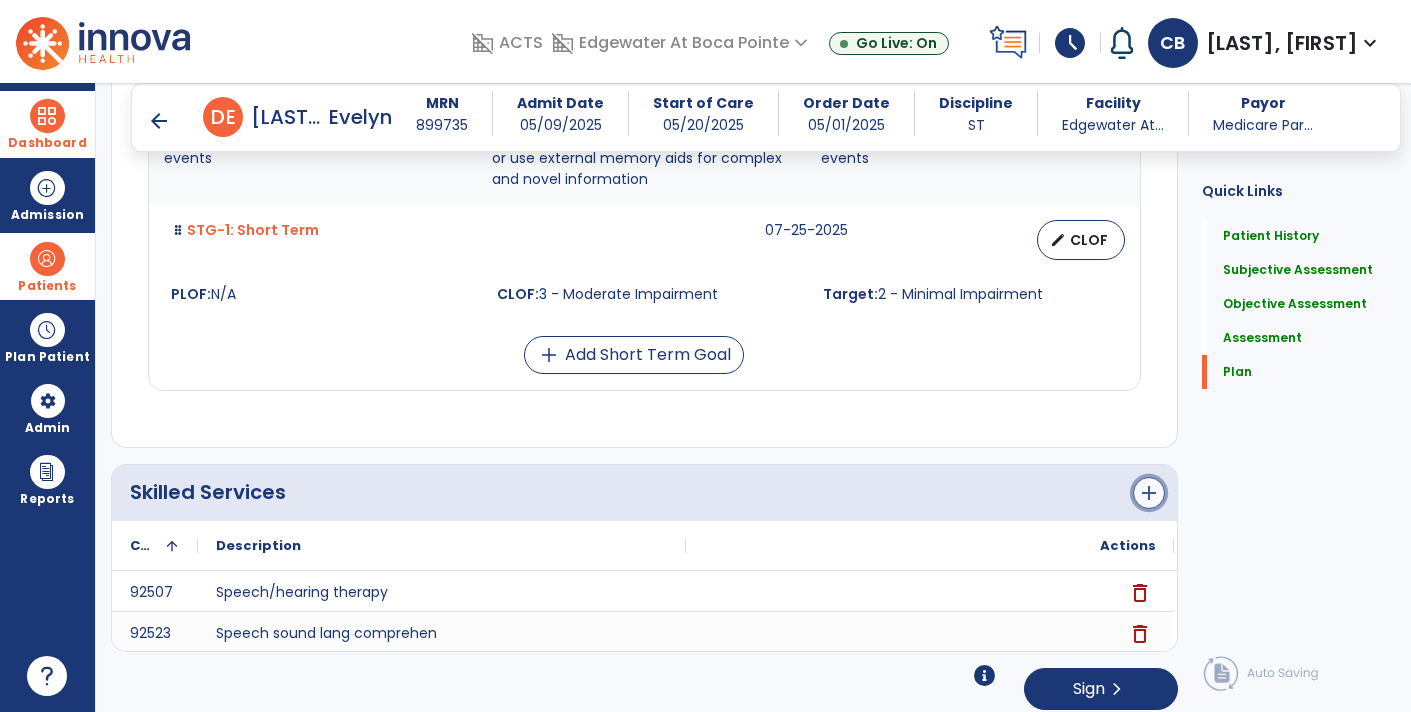 click on "add" 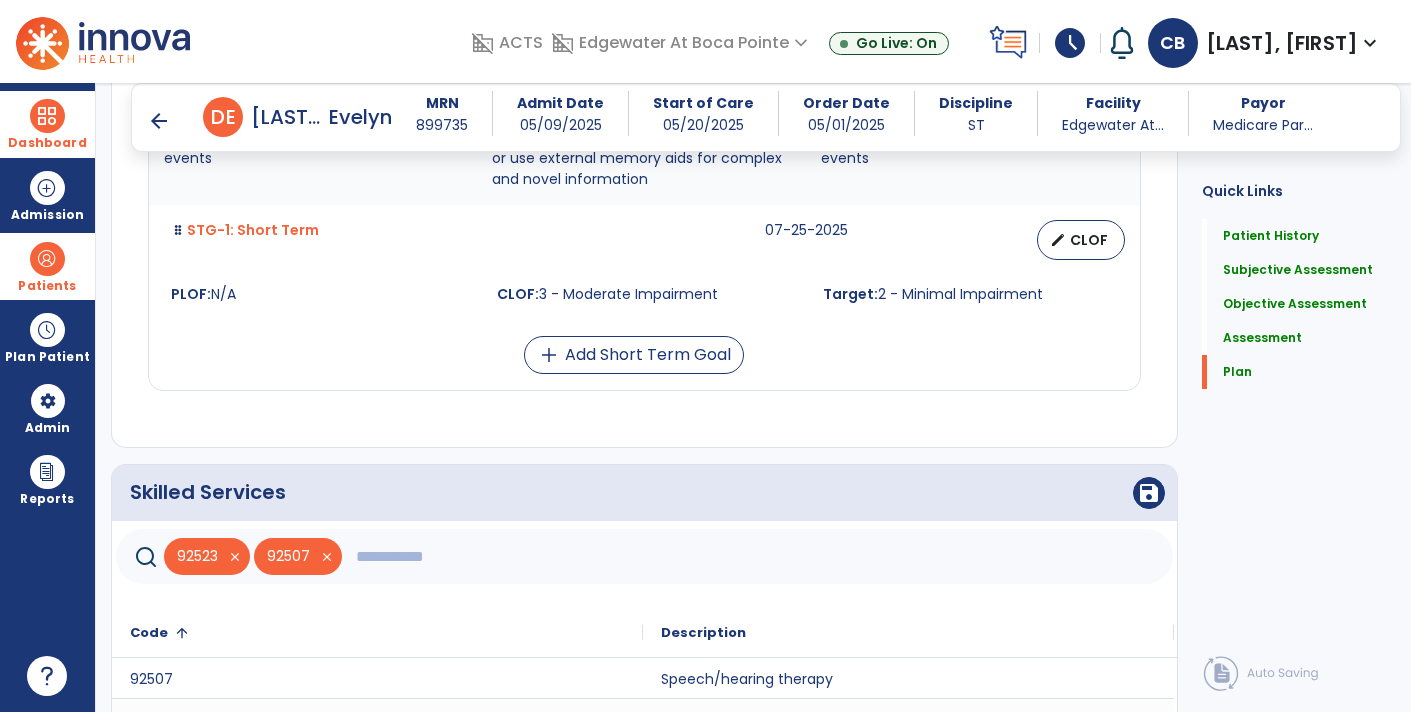 click 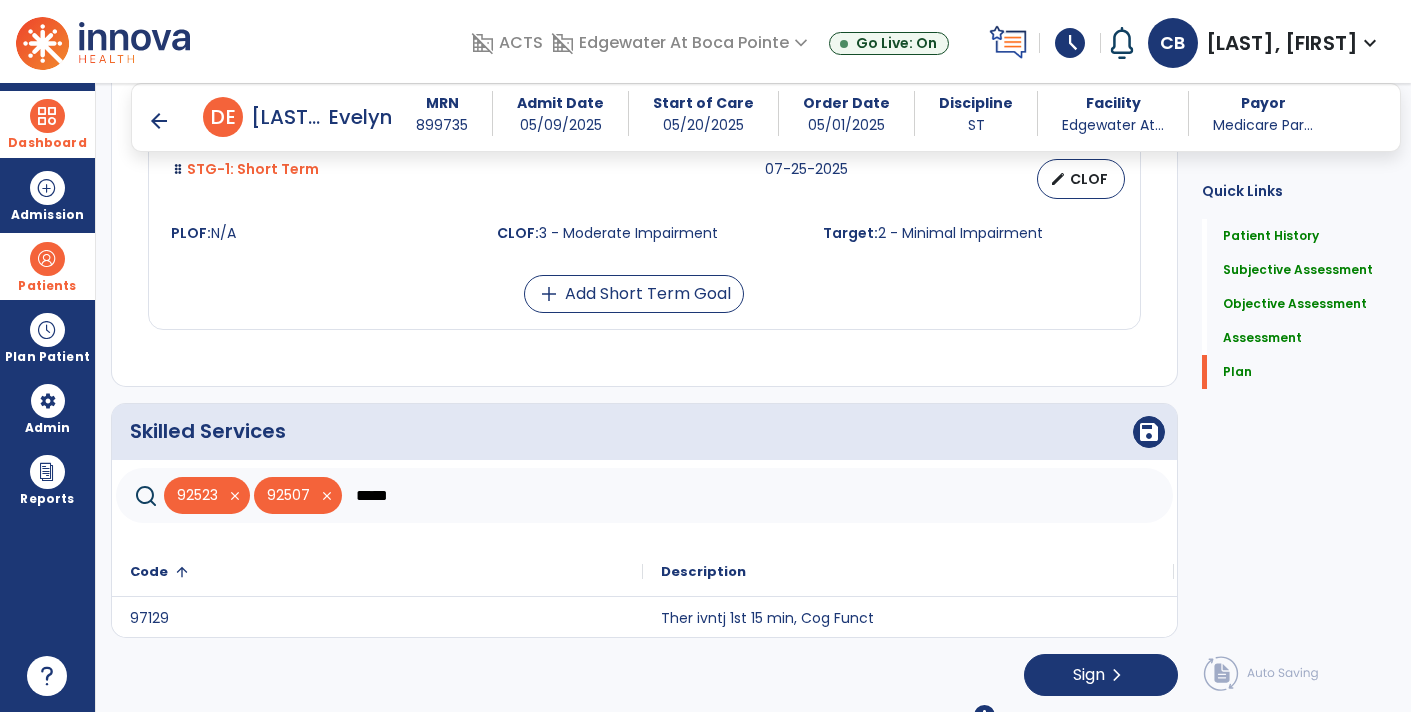 scroll, scrollTop: 4523, scrollLeft: 0, axis: vertical 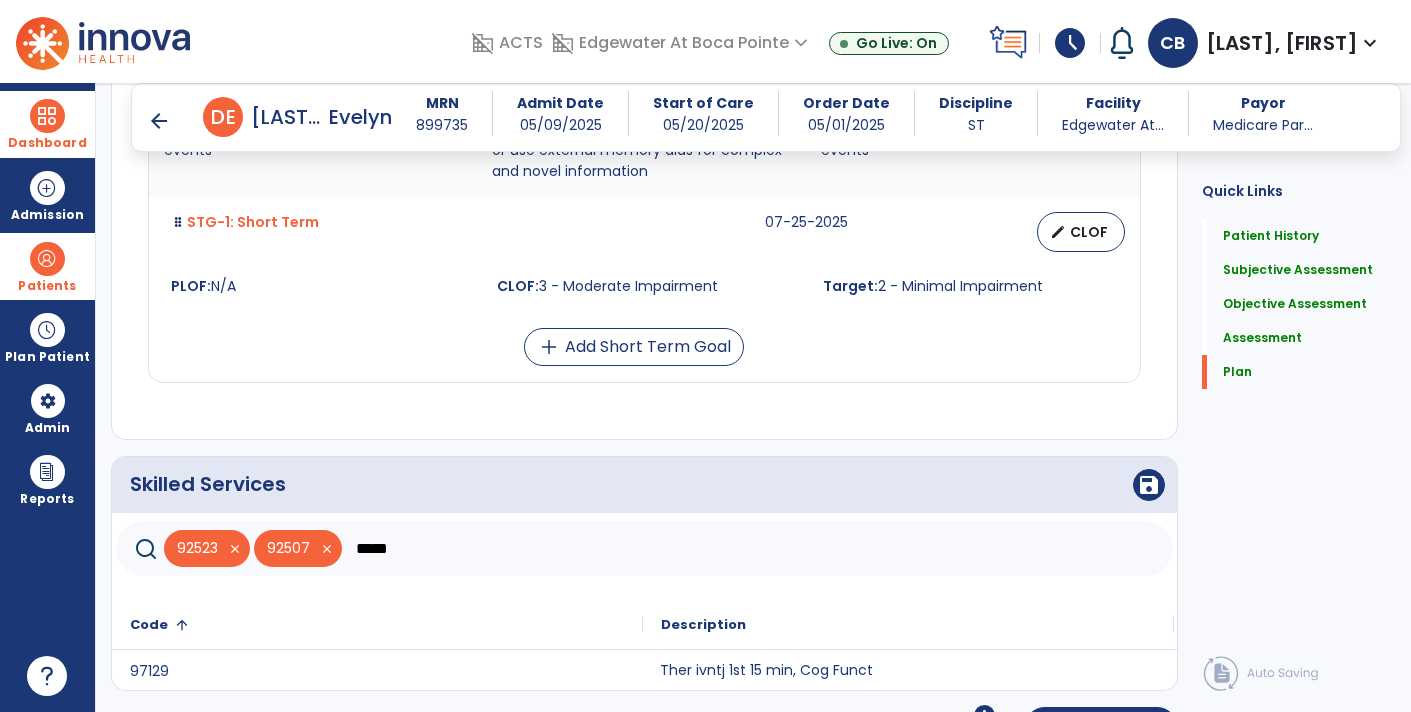 click on "Ther ivntj 1st 15 min, Cog Funct" 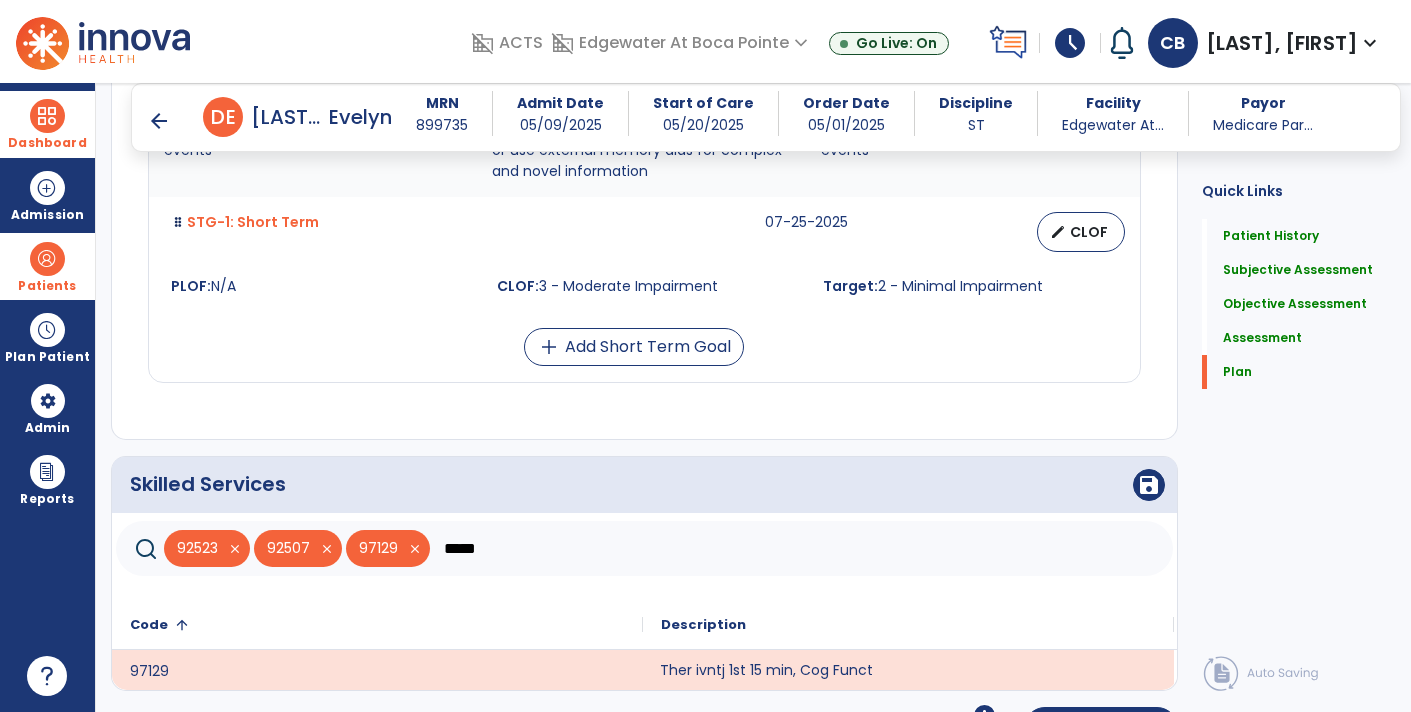 click on "*****" 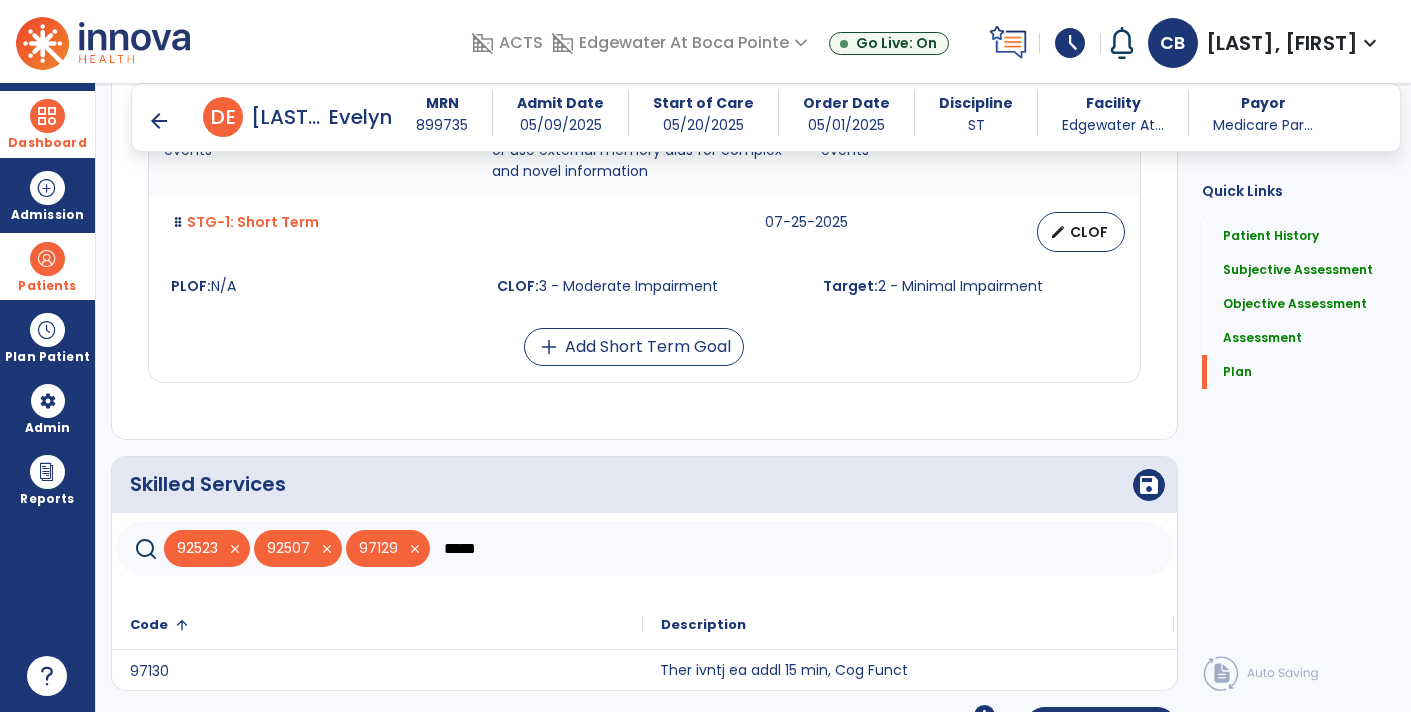 type on "*****" 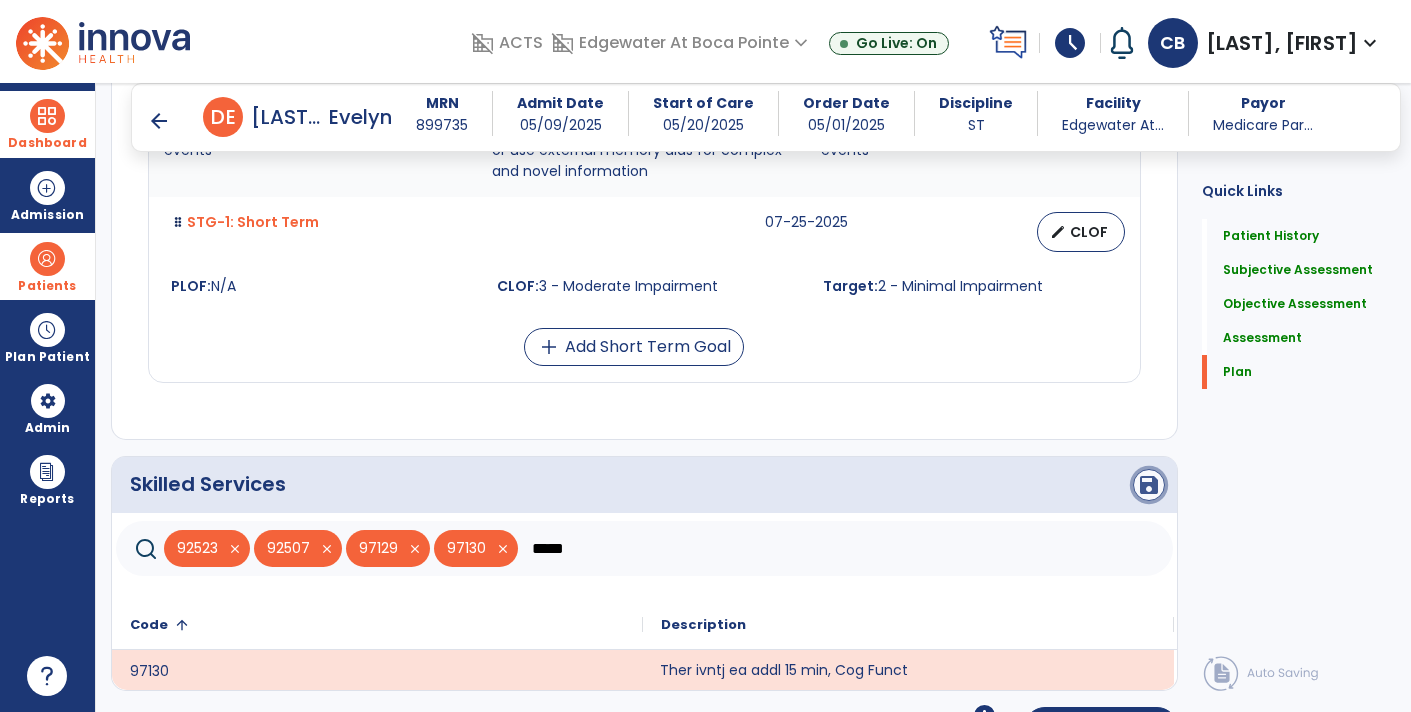 click on "save" 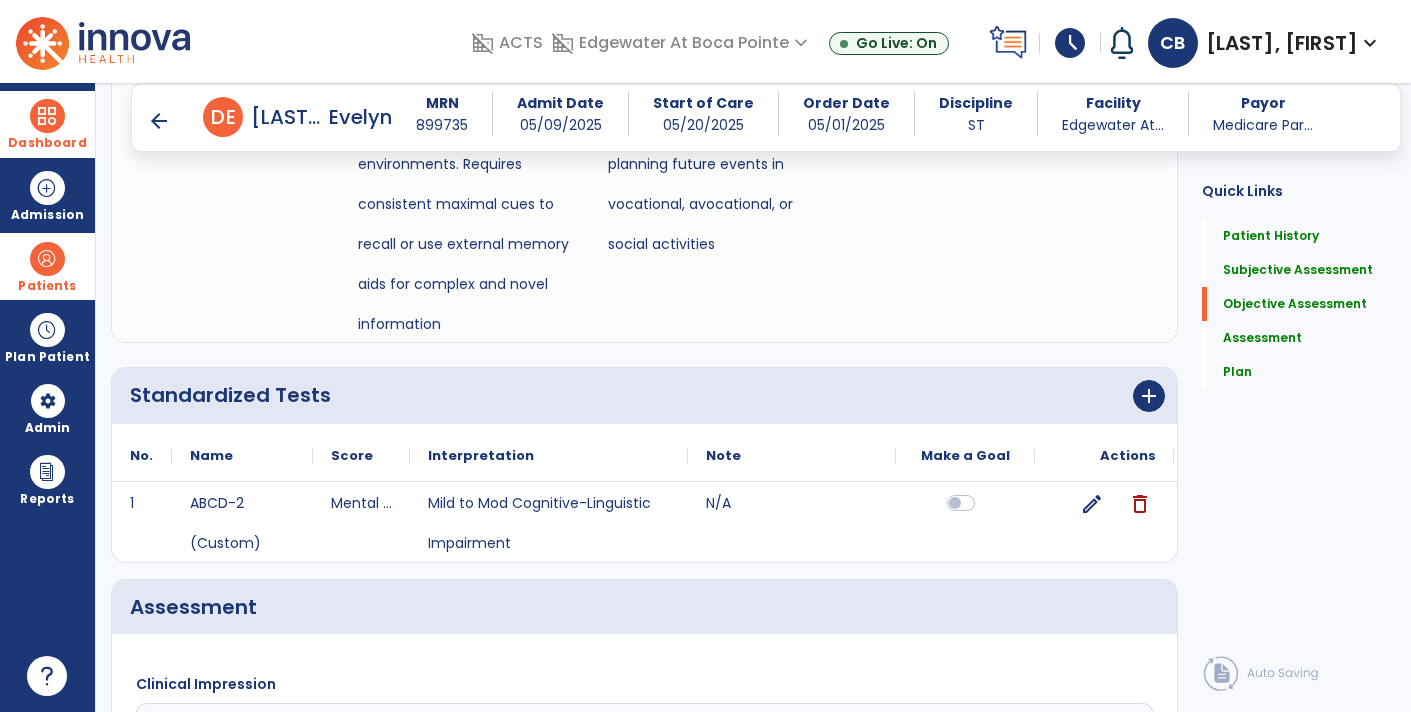 scroll, scrollTop: 1649, scrollLeft: 0, axis: vertical 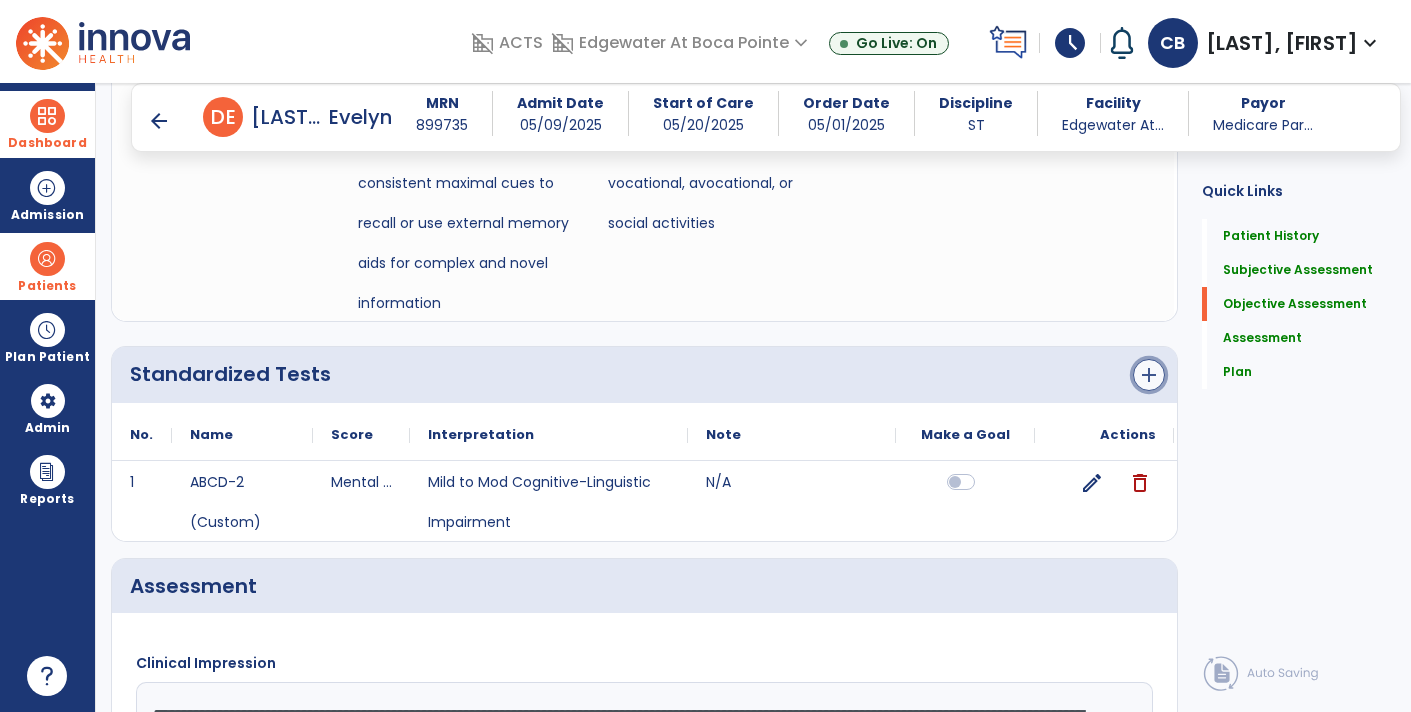 click on "add" 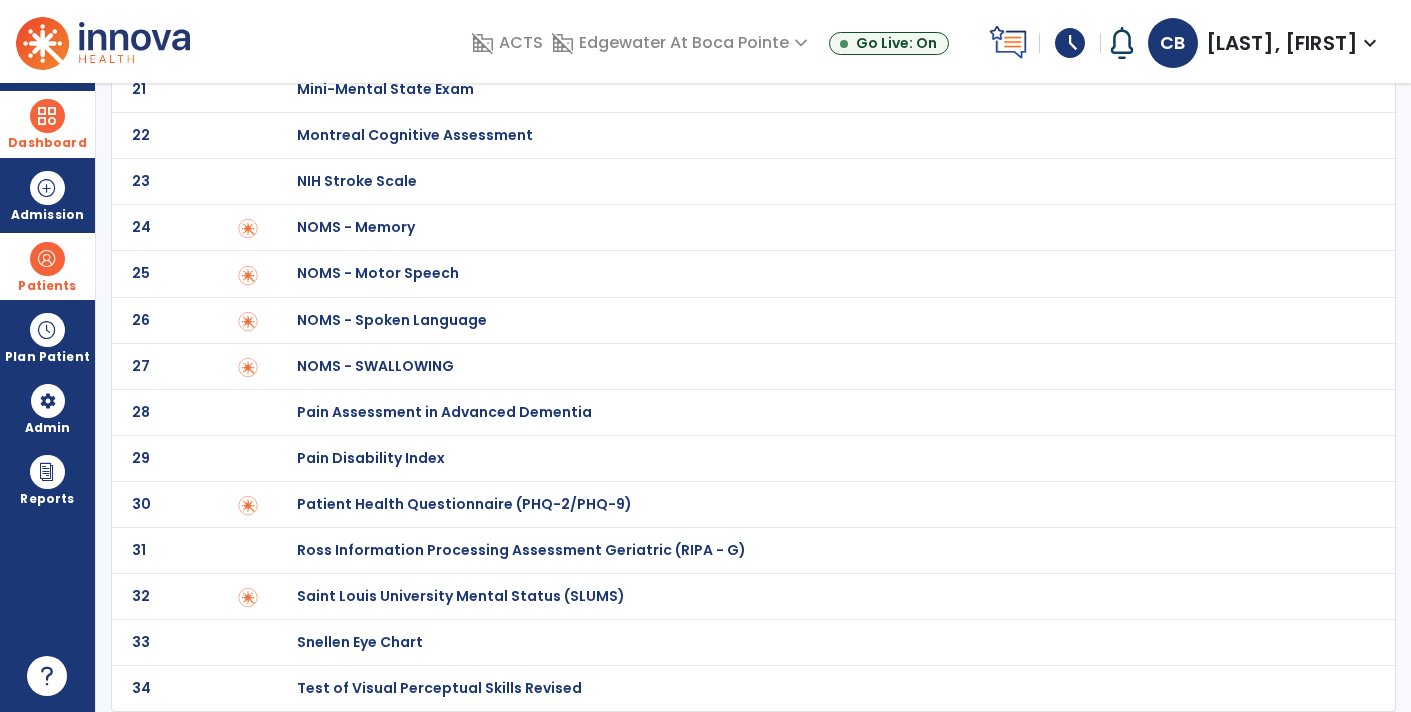 scroll, scrollTop: 0, scrollLeft: 0, axis: both 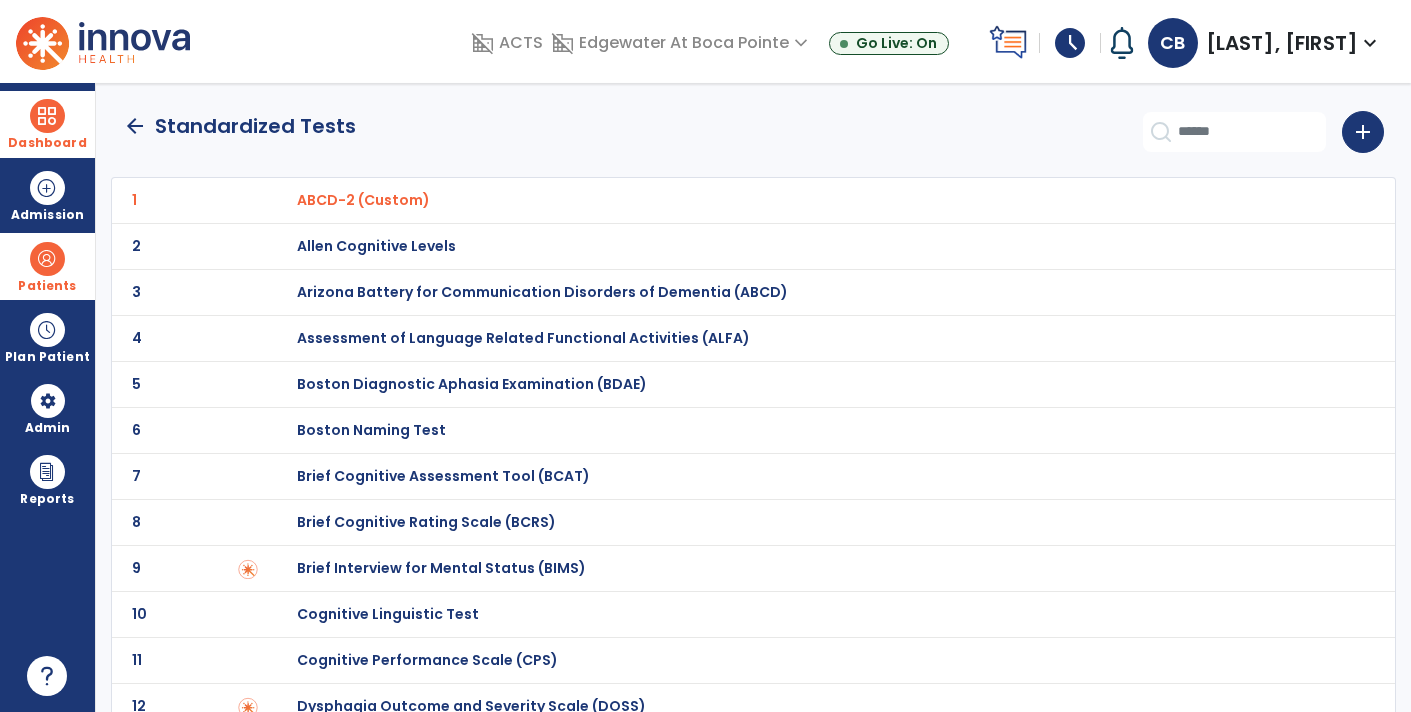 click on "1 [TEST]" 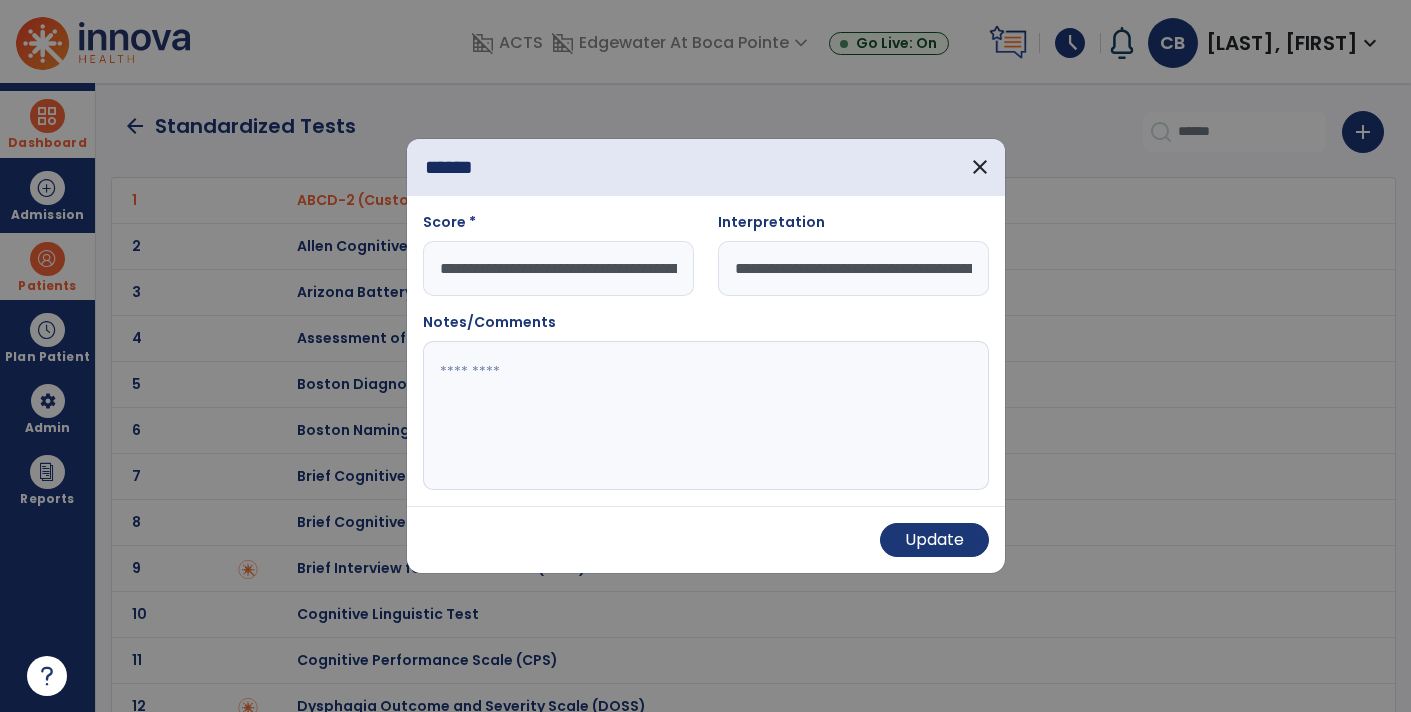 scroll, scrollTop: 0, scrollLeft: 493, axis: horizontal 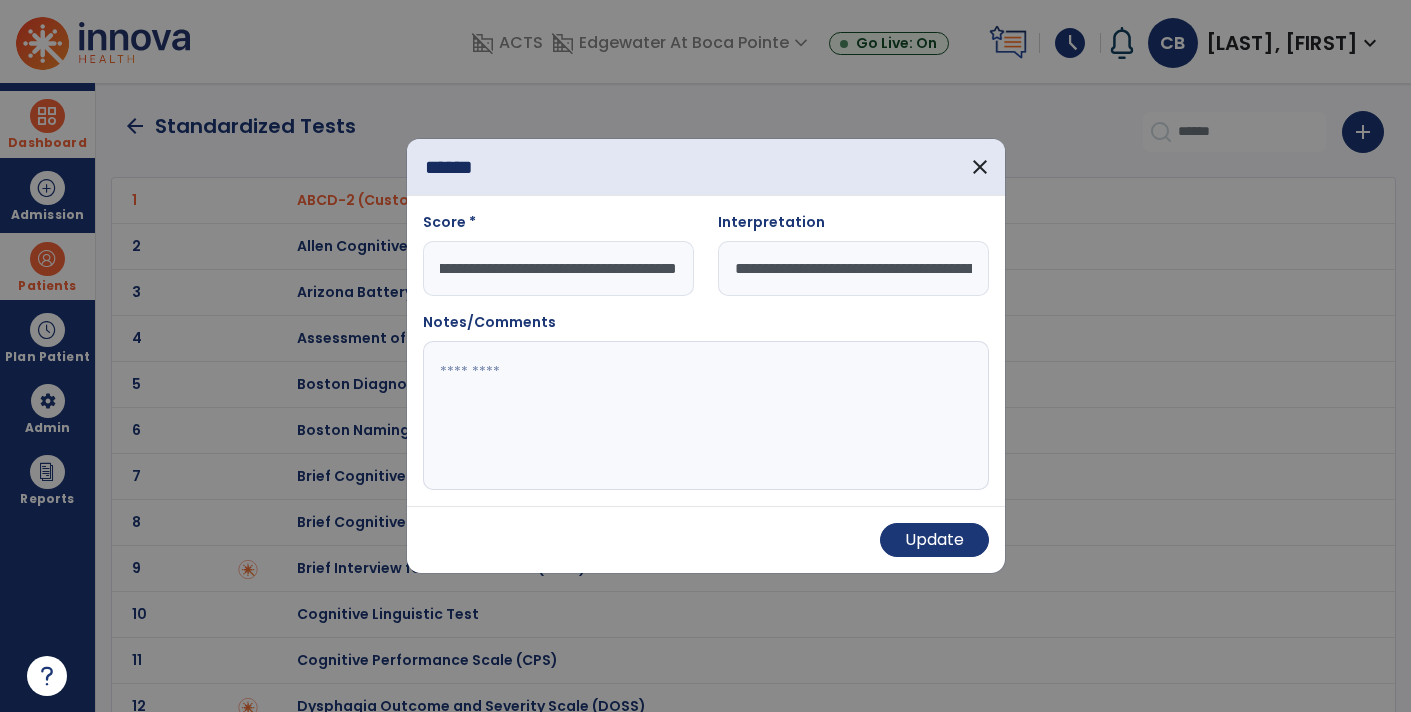 drag, startPoint x: 437, startPoint y: 269, endPoint x: 1007, endPoint y: 294, distance: 570.548 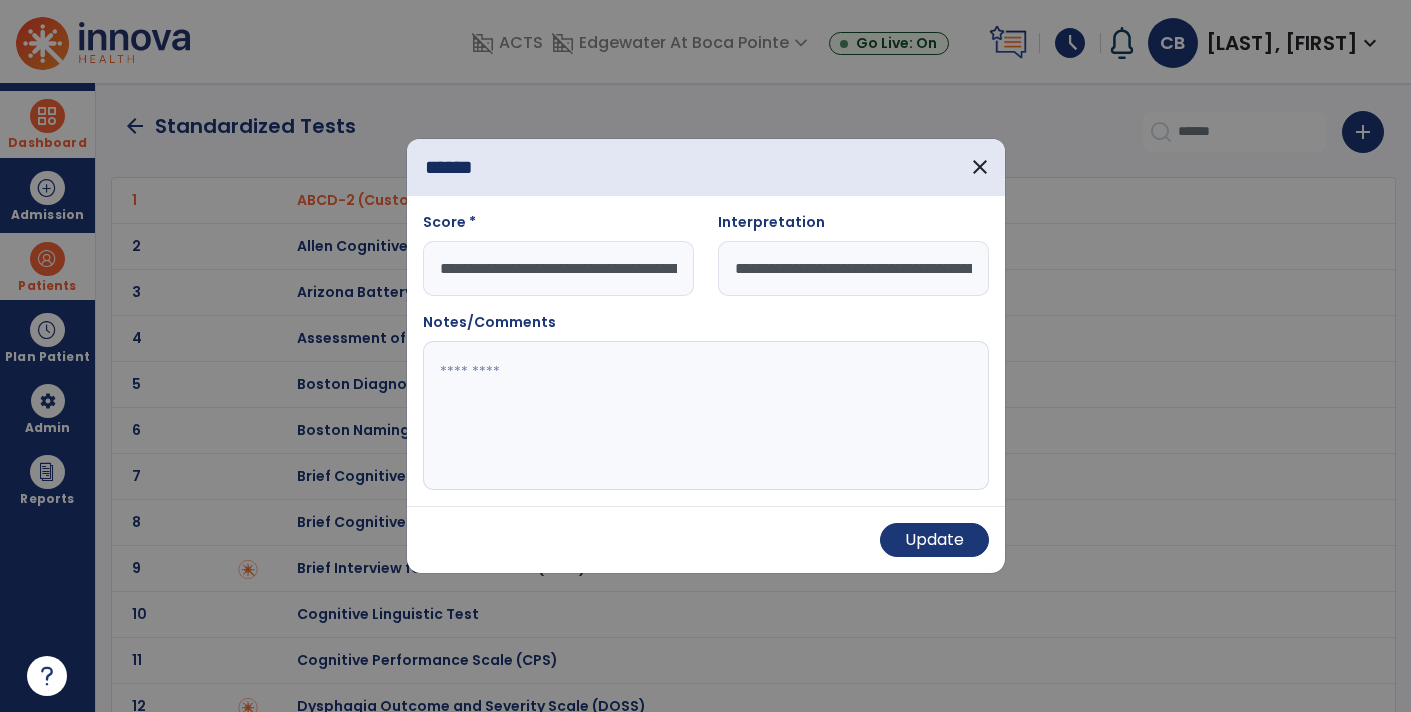 paste on "**********" 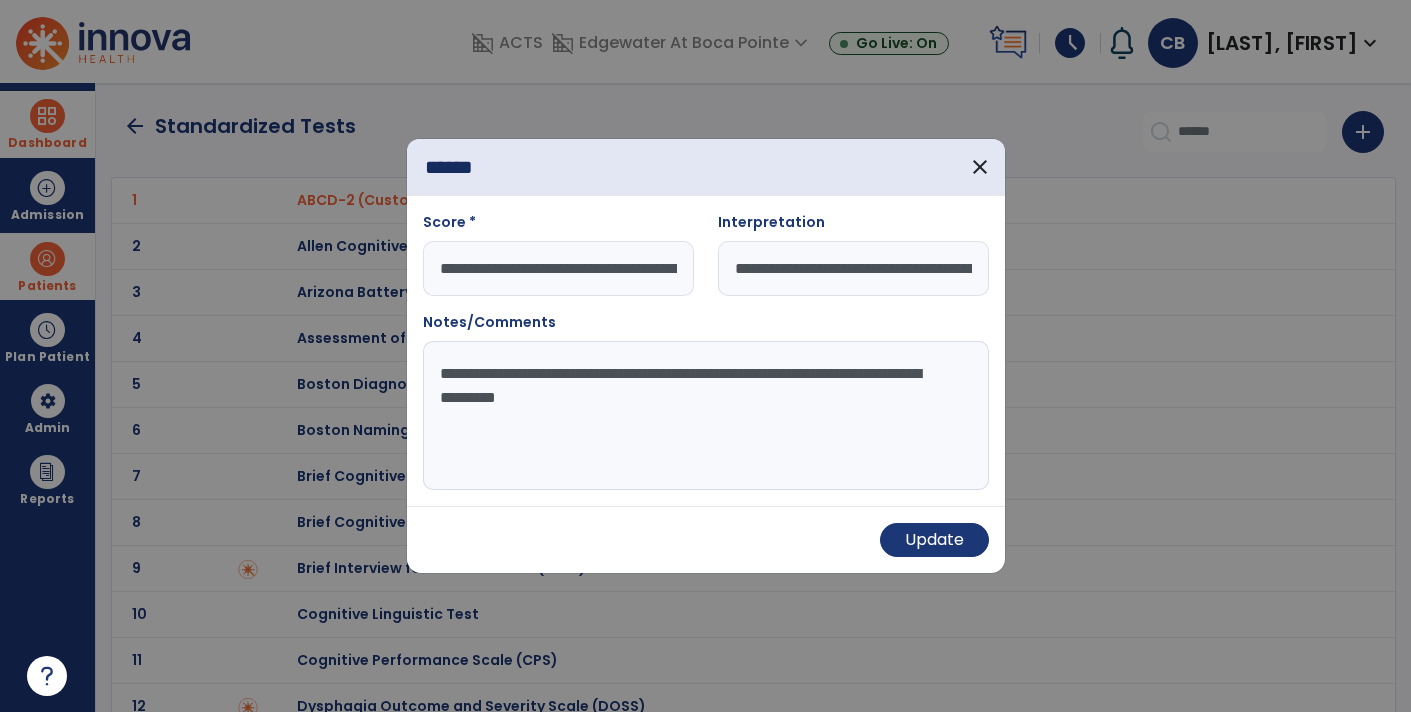 click on "**********" at bounding box center (706, 416) 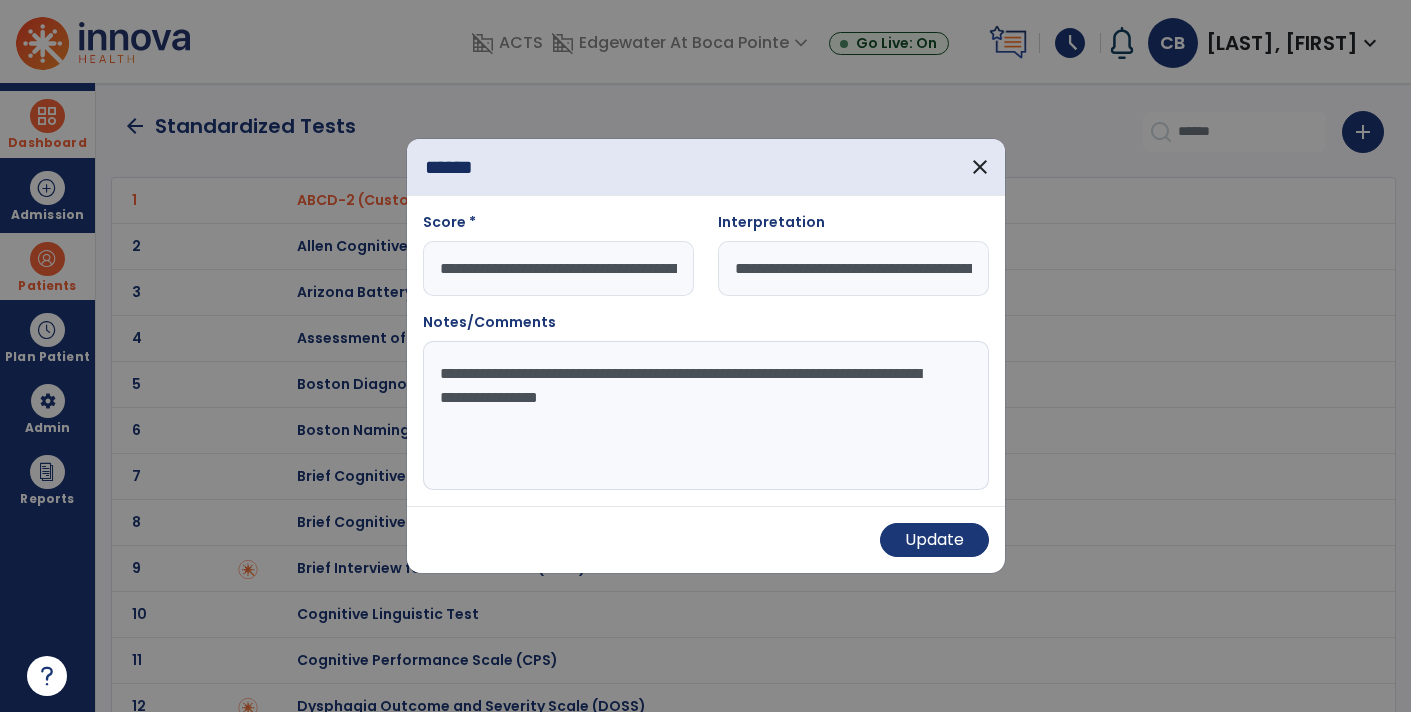 click on "**********" at bounding box center (706, 416) 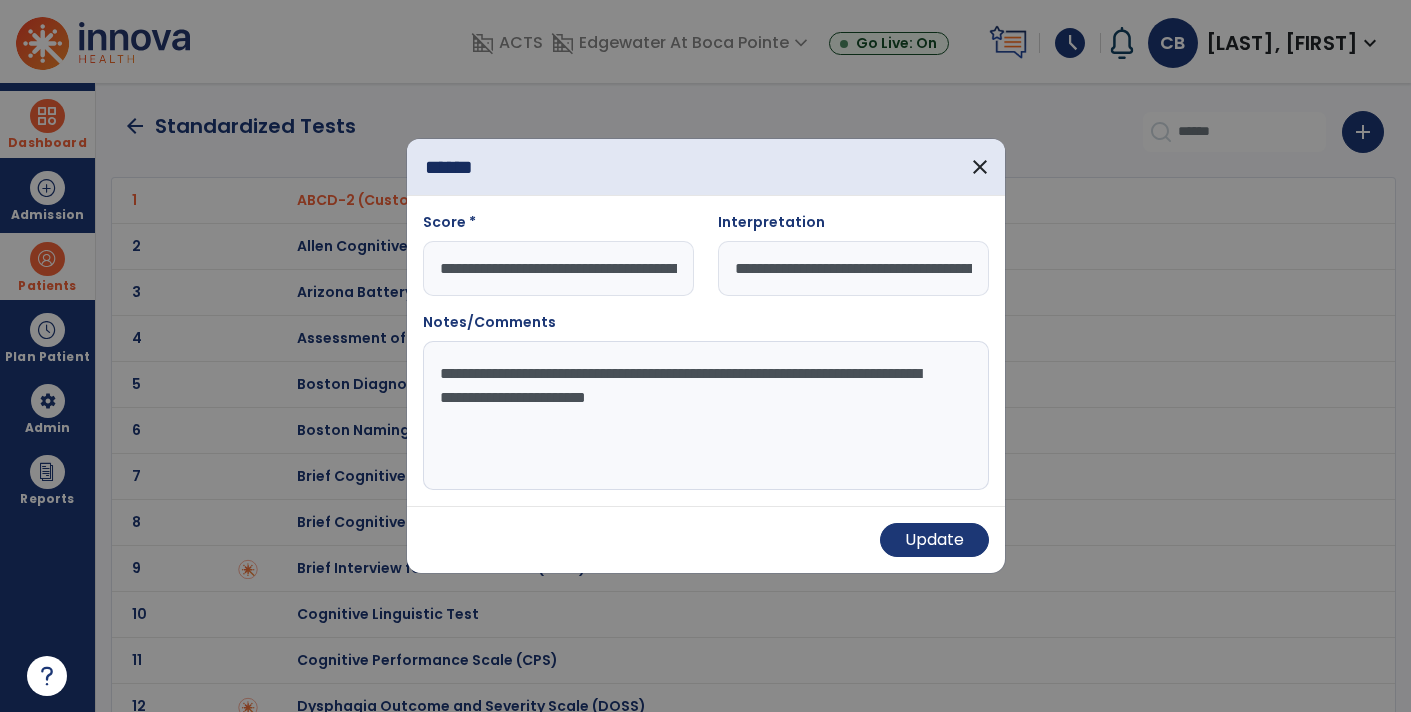 click on "**********" at bounding box center [706, 416] 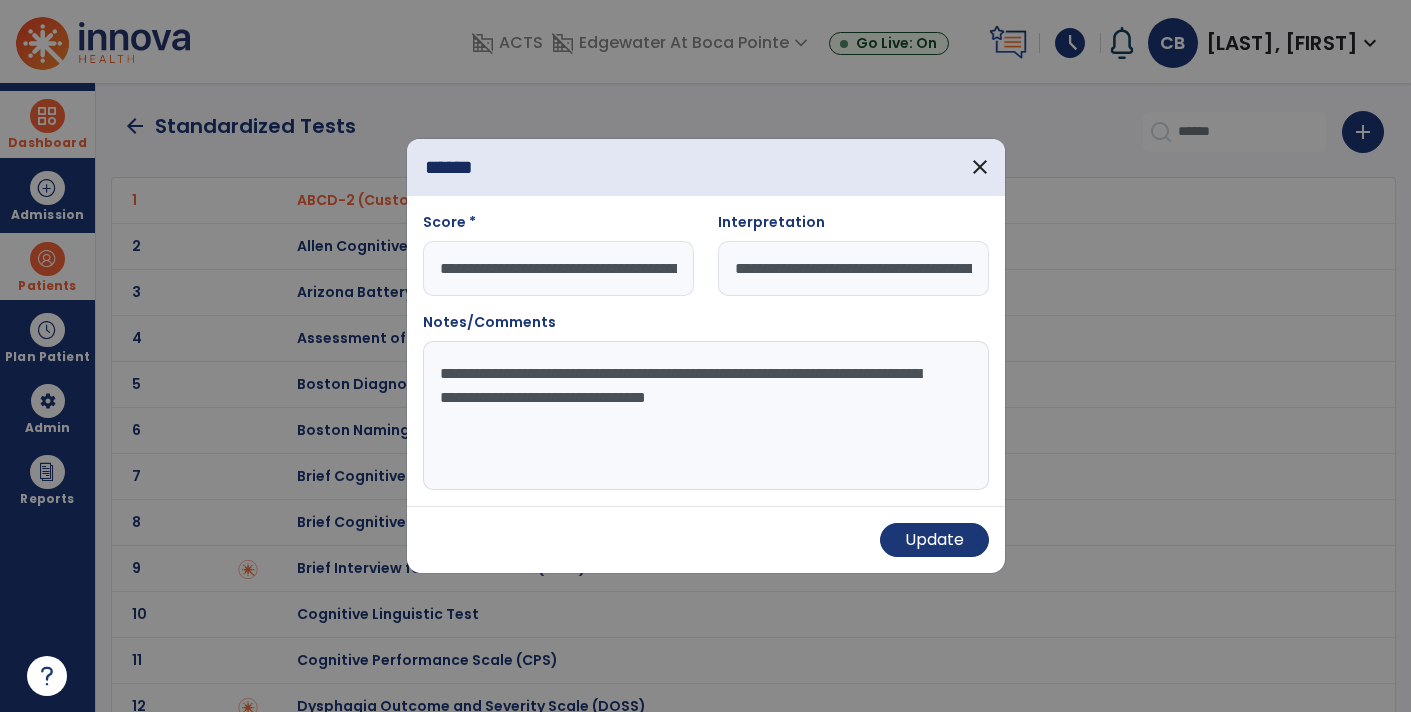 click on "**********" at bounding box center (706, 416) 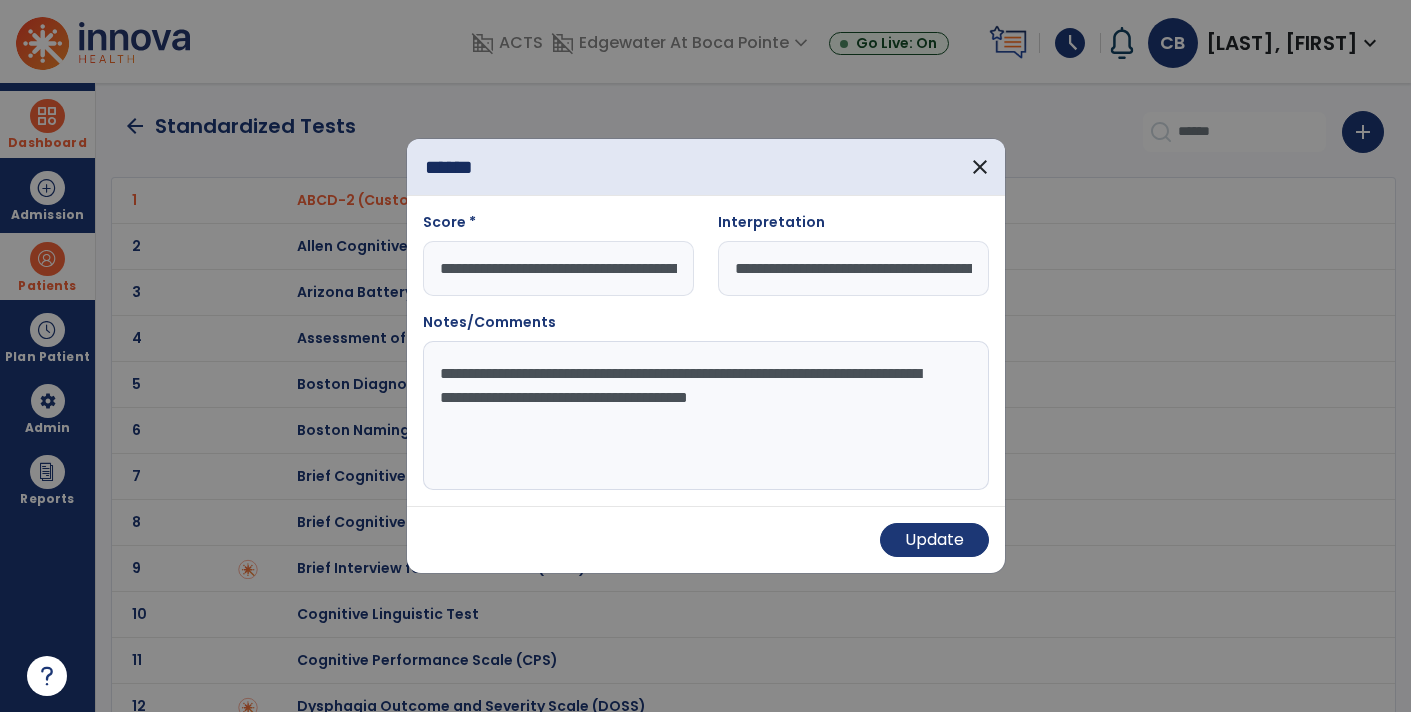 type on "**********" 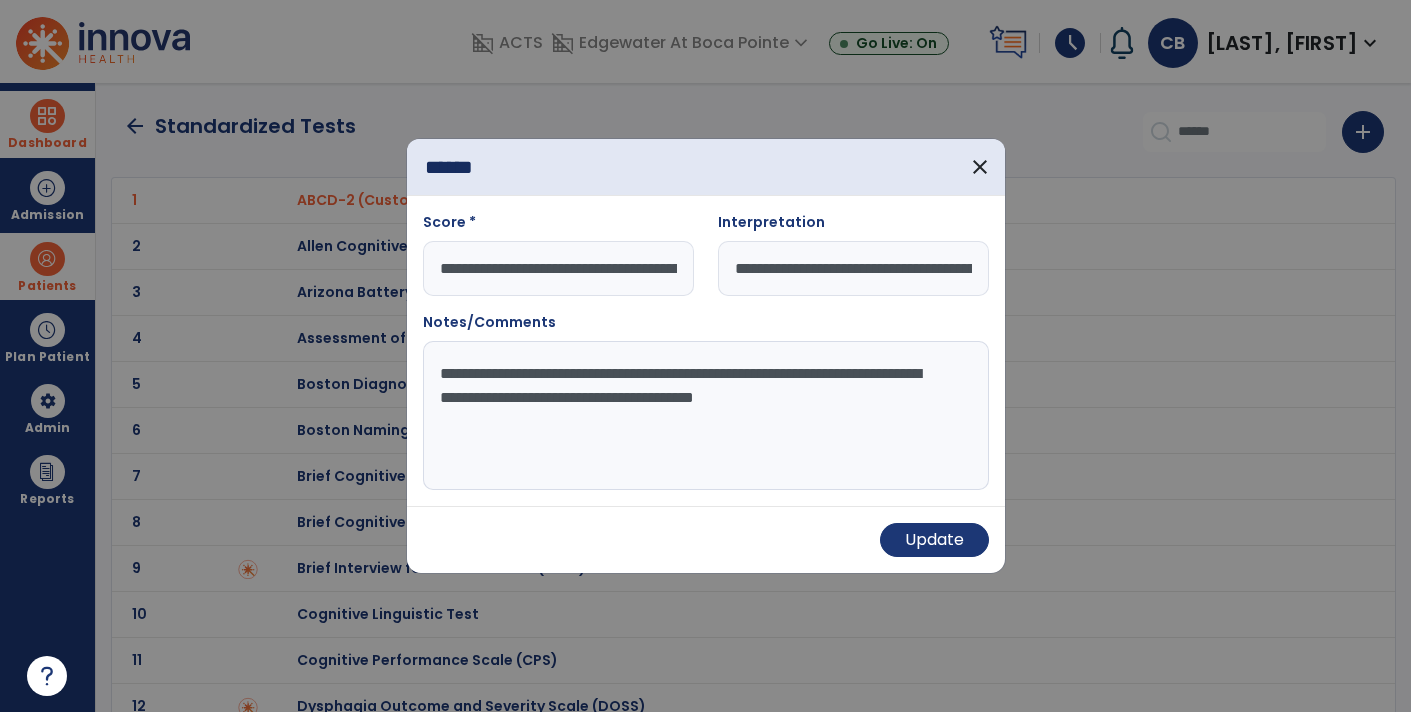 drag, startPoint x: 440, startPoint y: 370, endPoint x: 565, endPoint y: 437, distance: 141.82384 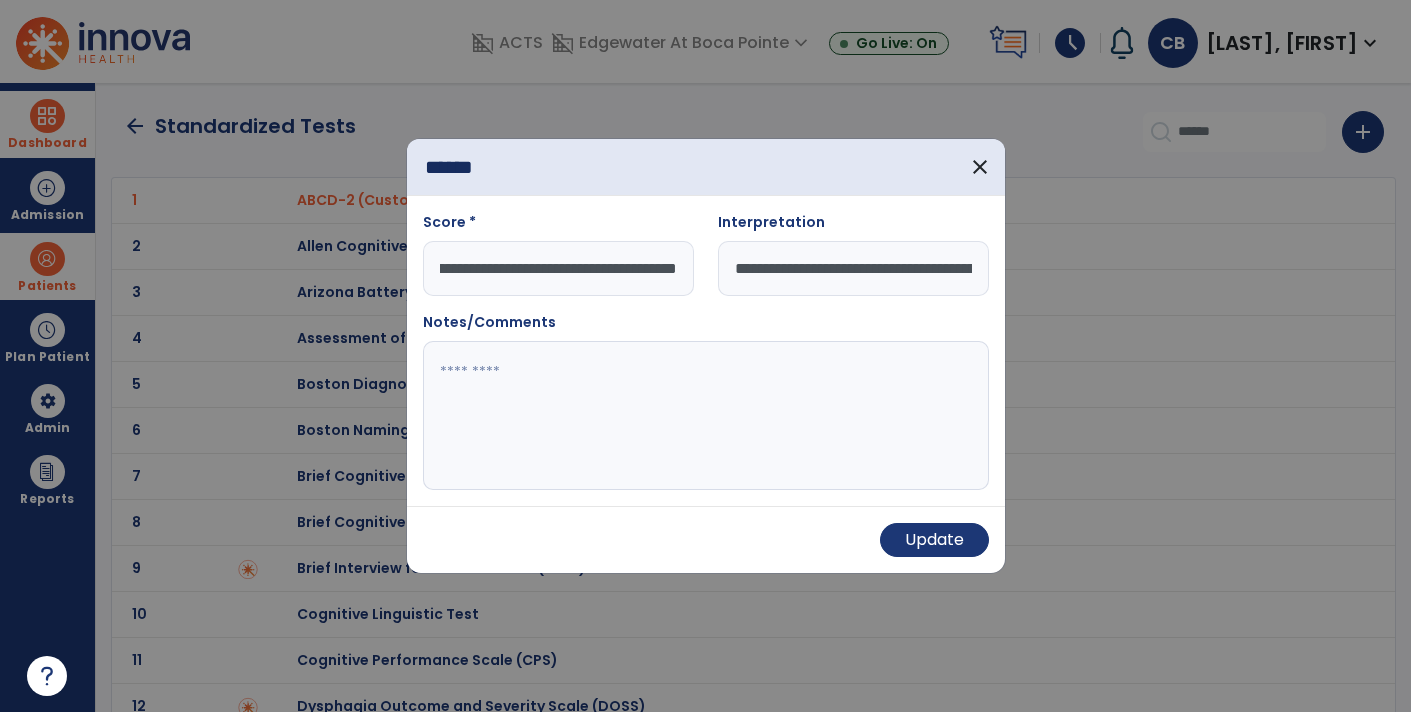 drag, startPoint x: 438, startPoint y: 271, endPoint x: 858, endPoint y: 288, distance: 420.3439 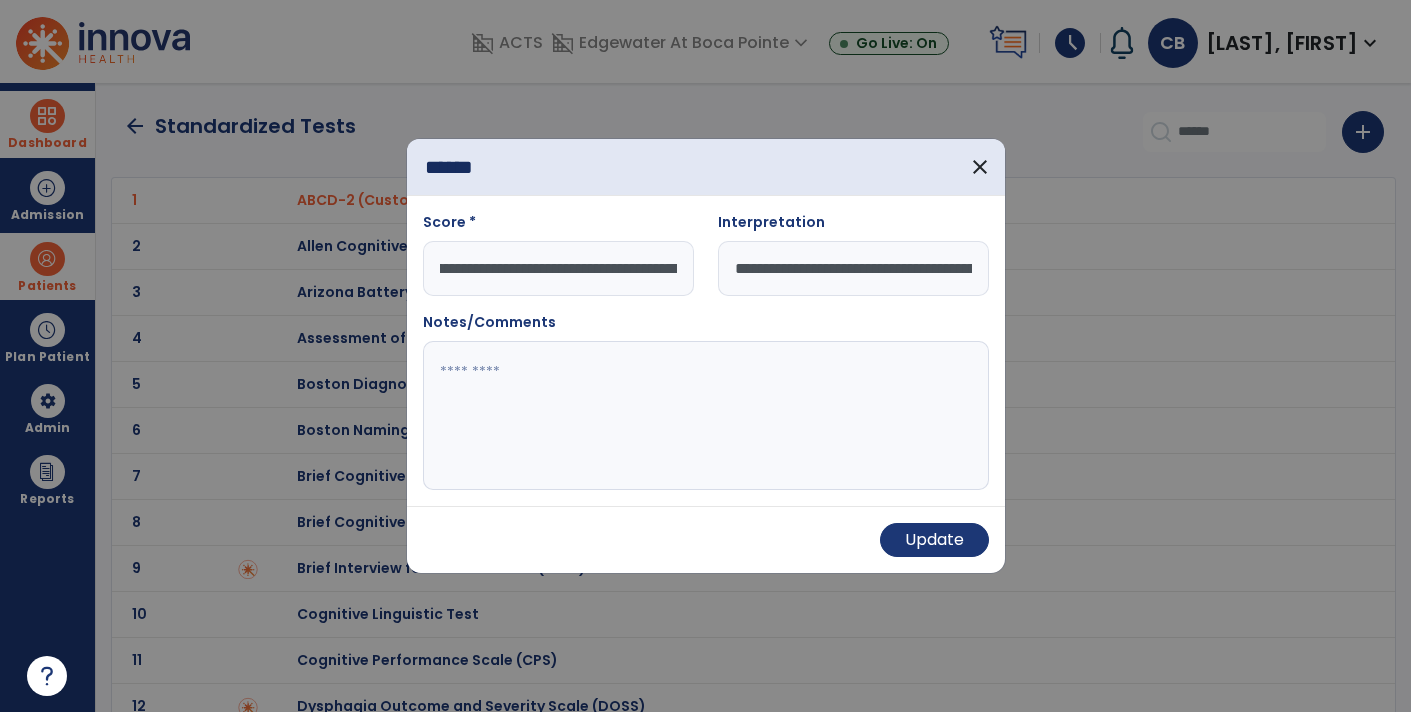 scroll, scrollTop: 0, scrollLeft: 754, axis: horizontal 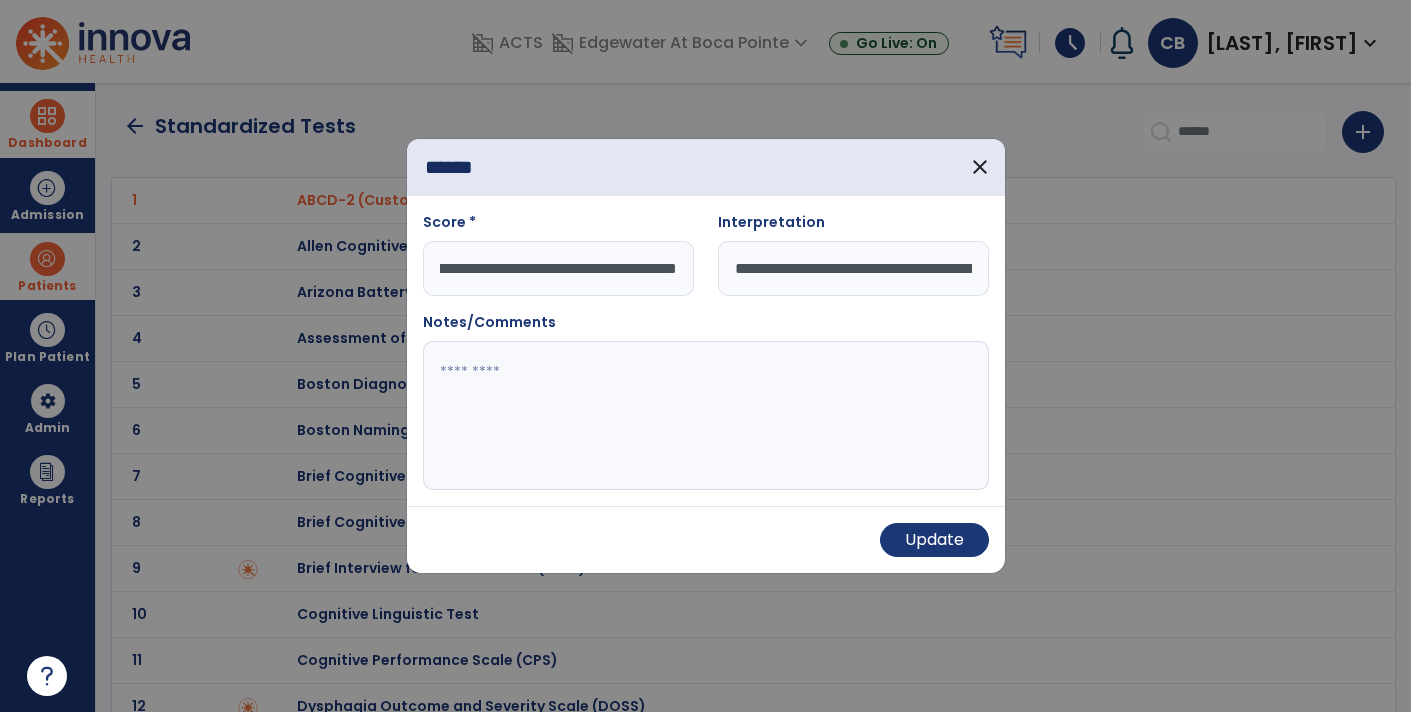 type on "**********" 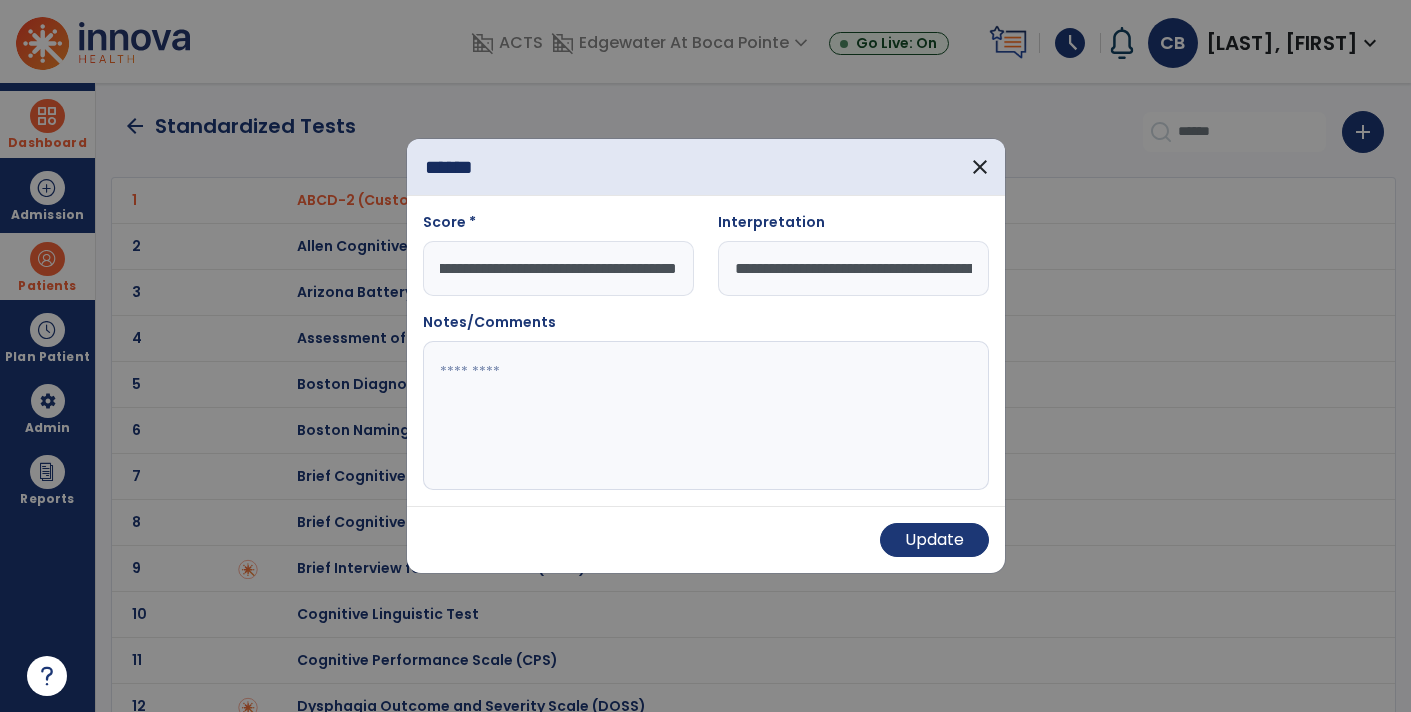 click on "**********" at bounding box center [853, 268] 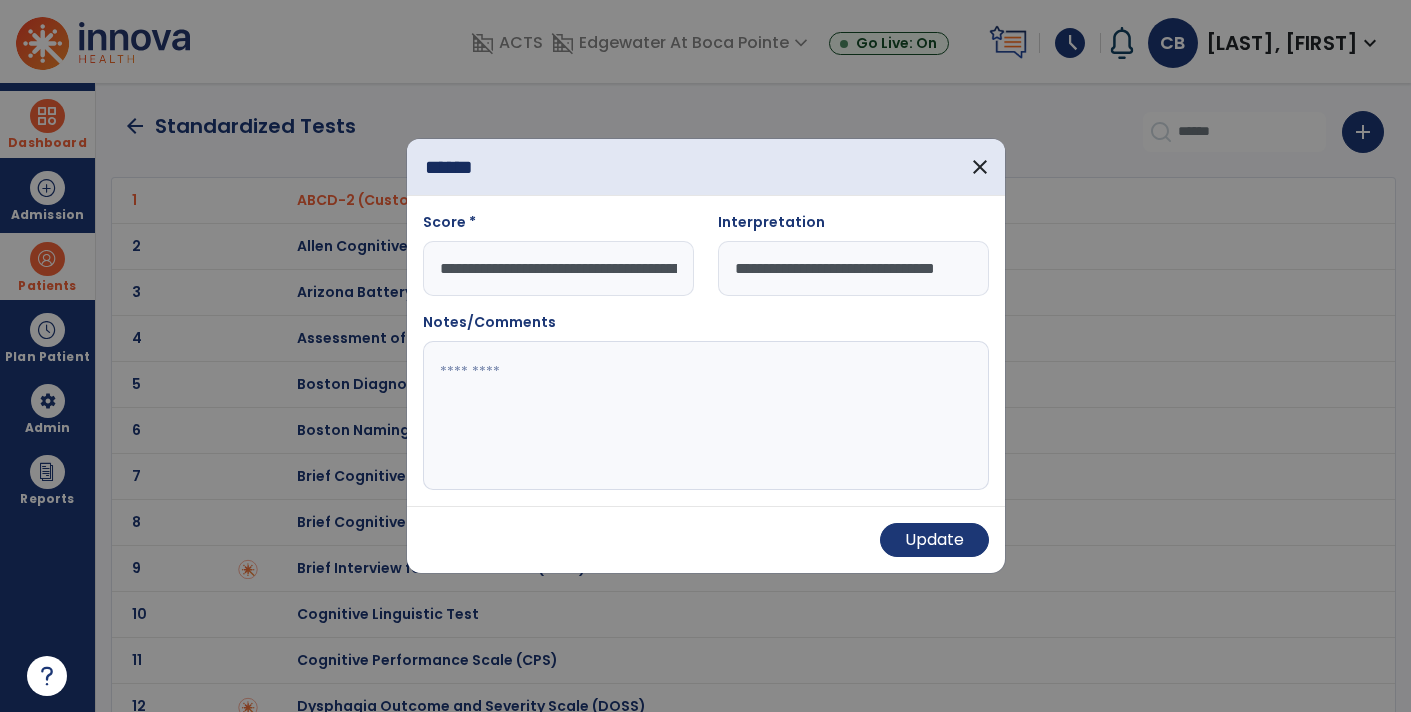type on "**********" 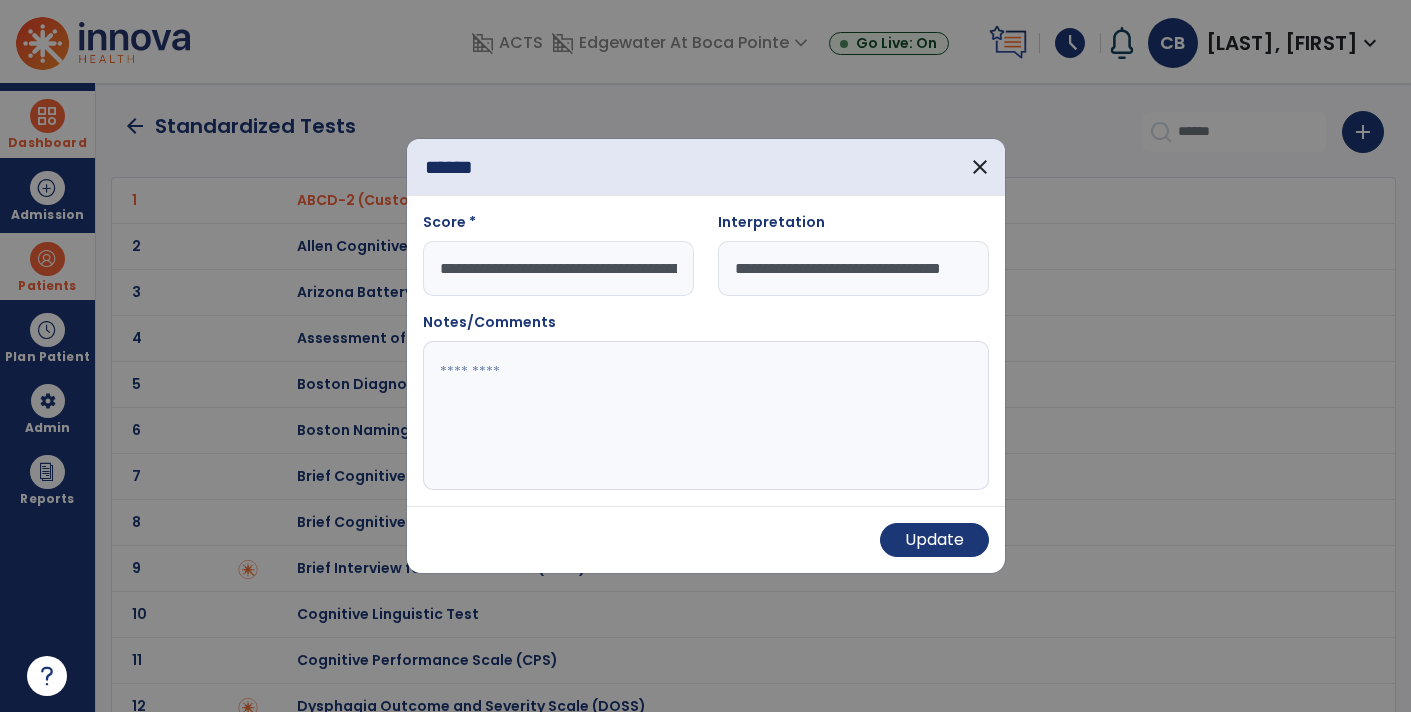 scroll, scrollTop: 0, scrollLeft: 58, axis: horizontal 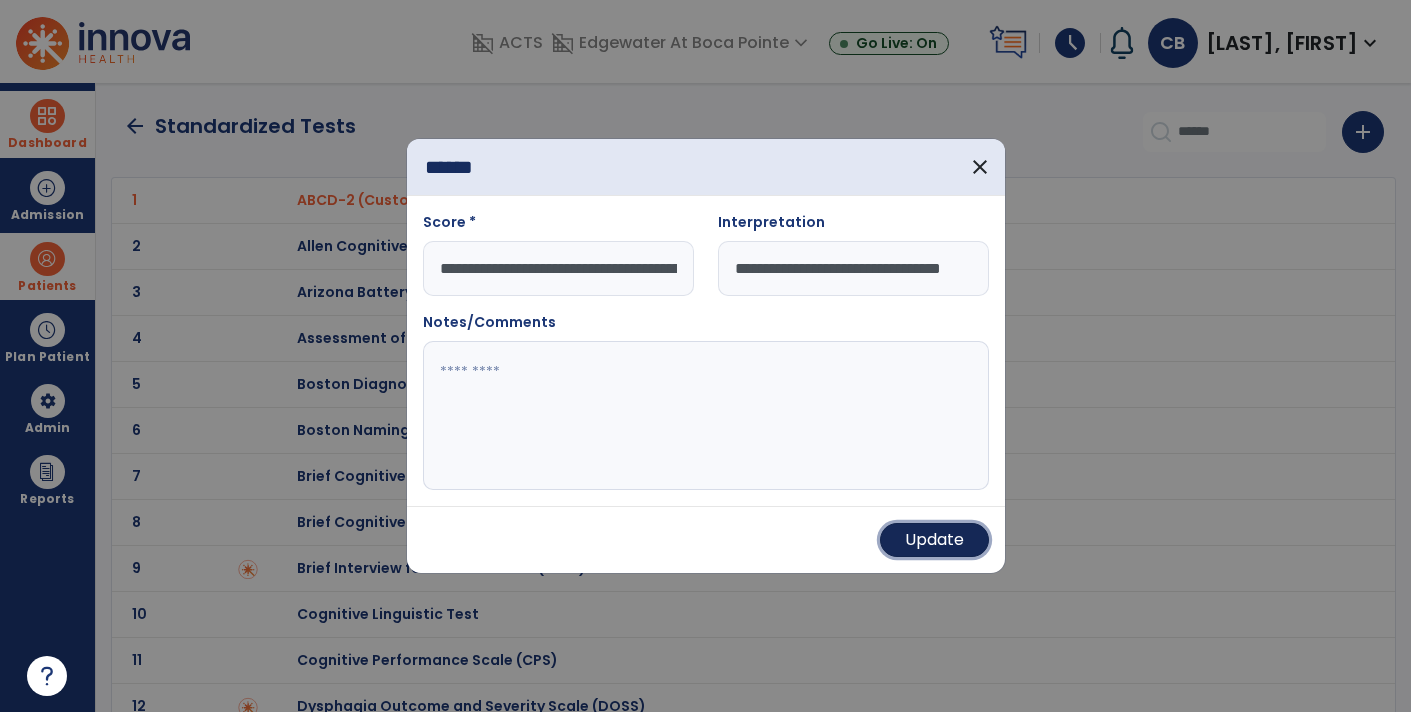 click on "Update" at bounding box center [934, 540] 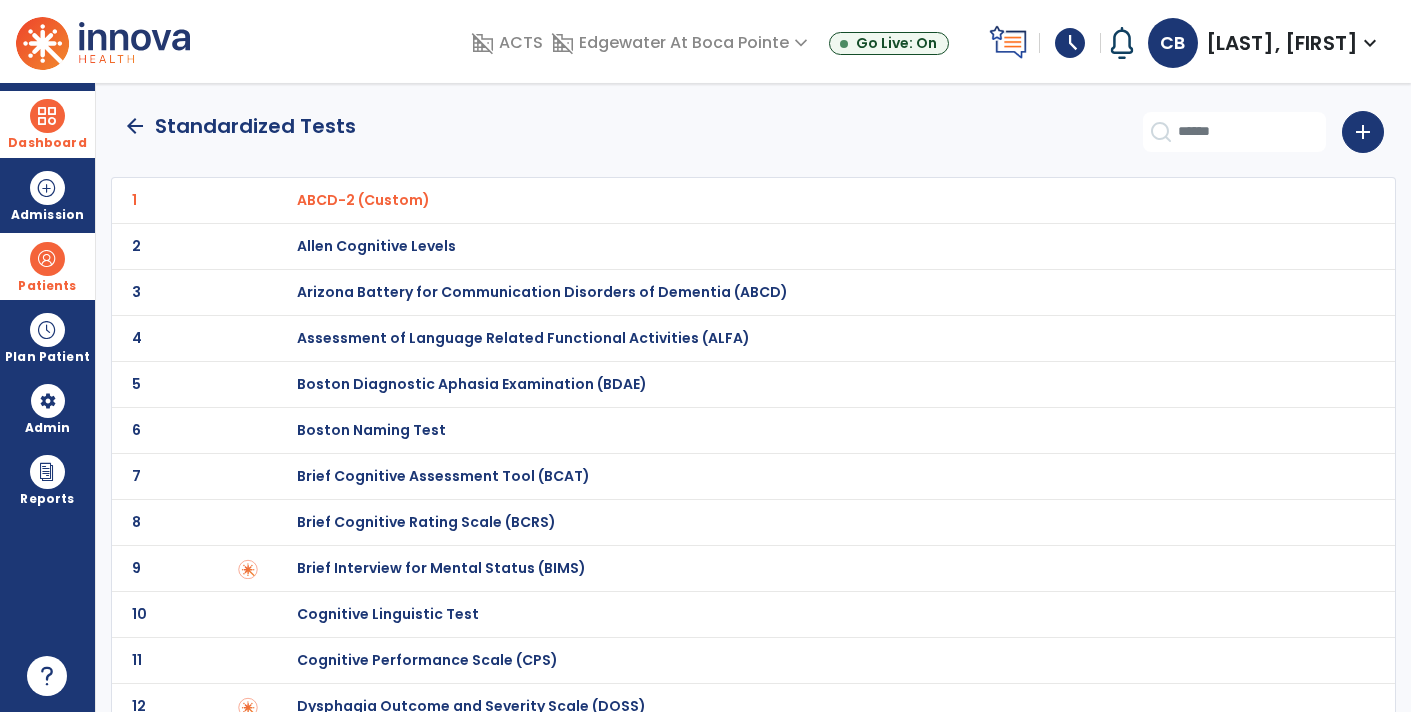 click on "arrow_back" 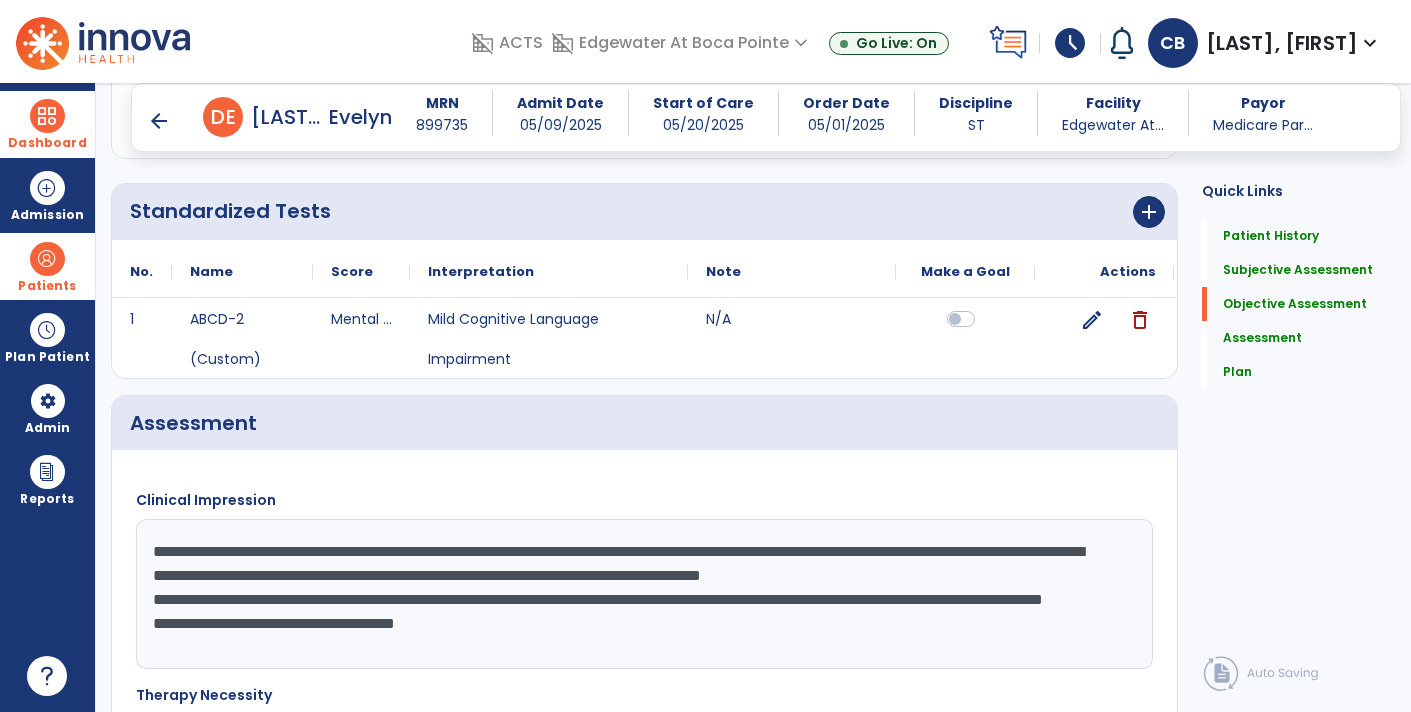scroll, scrollTop: 1818, scrollLeft: 0, axis: vertical 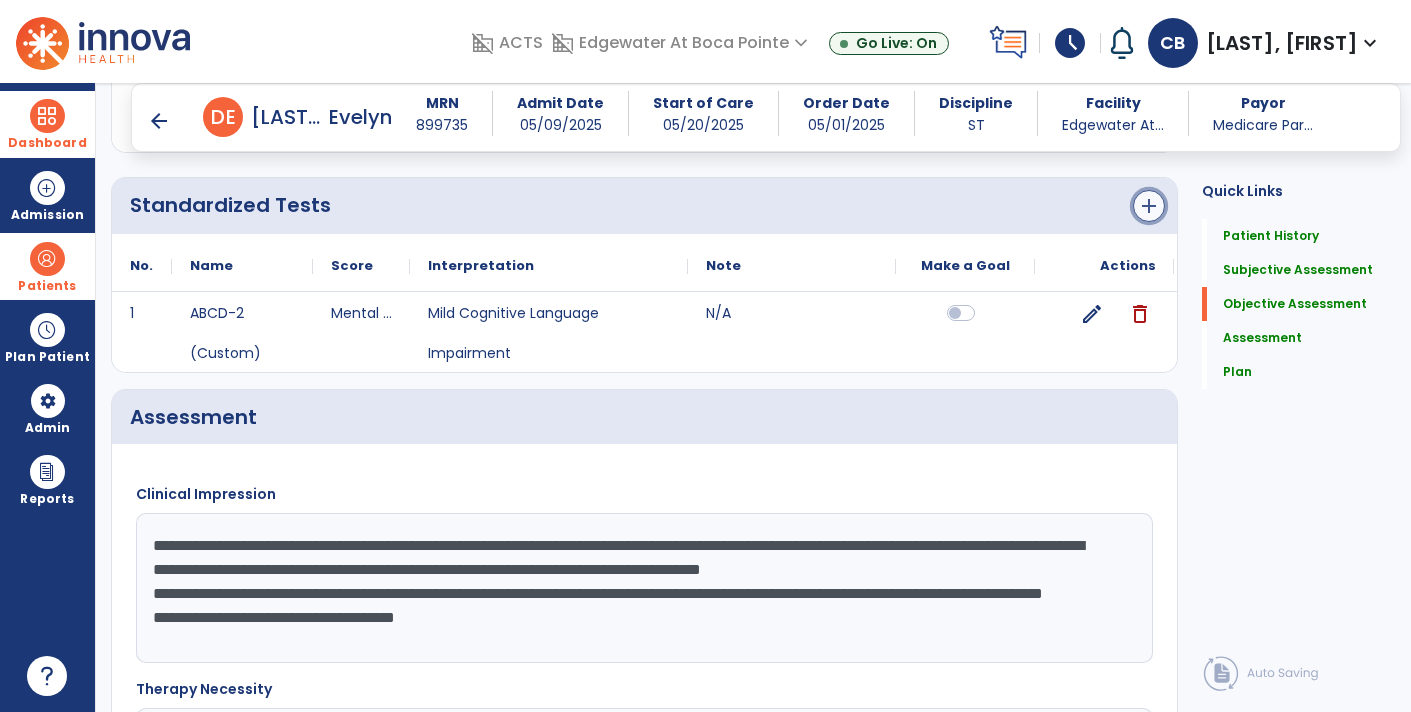 click on "add" 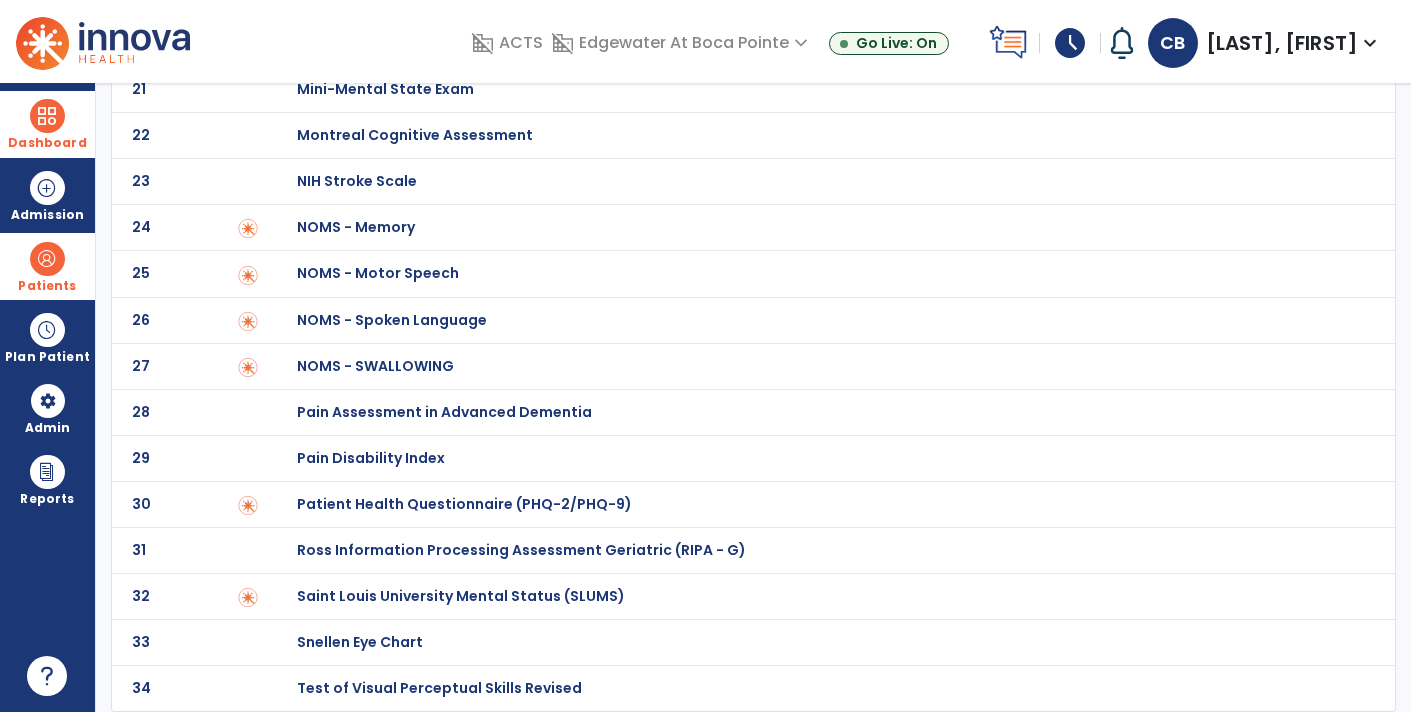 scroll, scrollTop: 0, scrollLeft: 0, axis: both 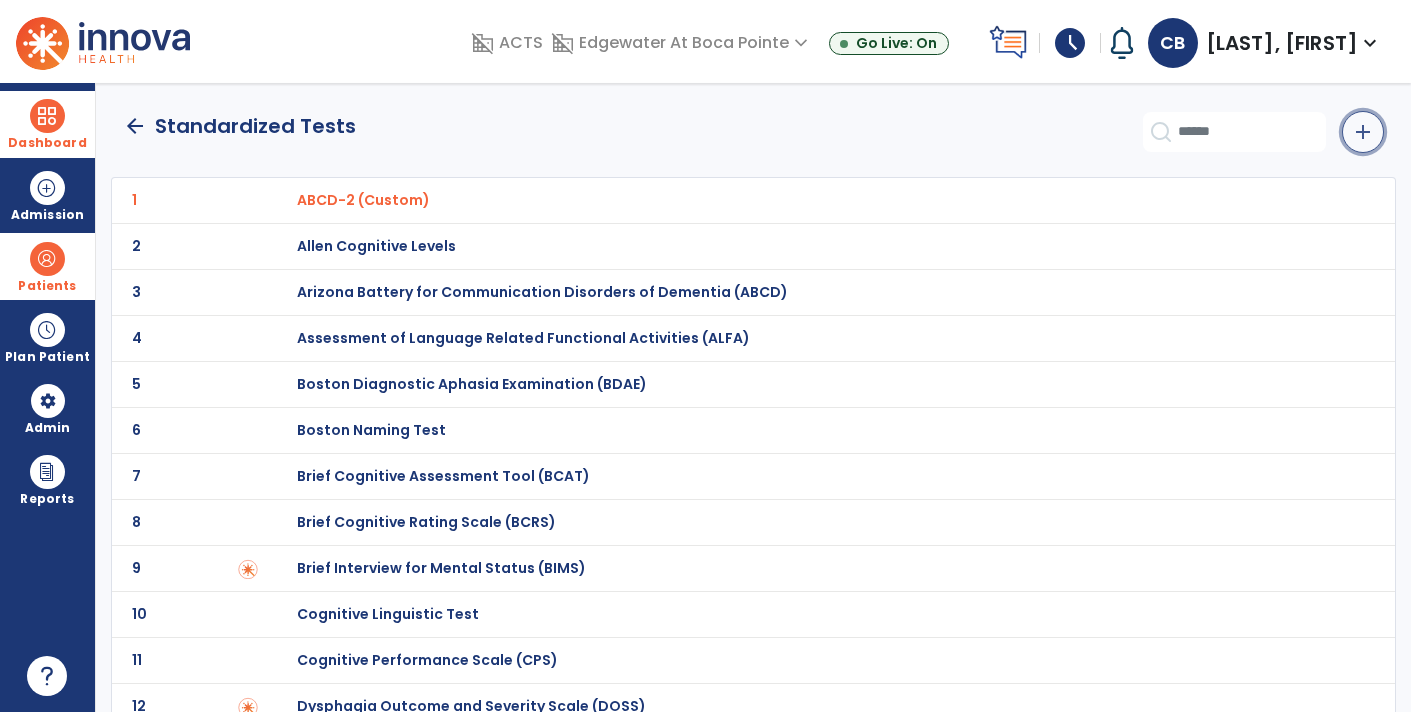click on "add" 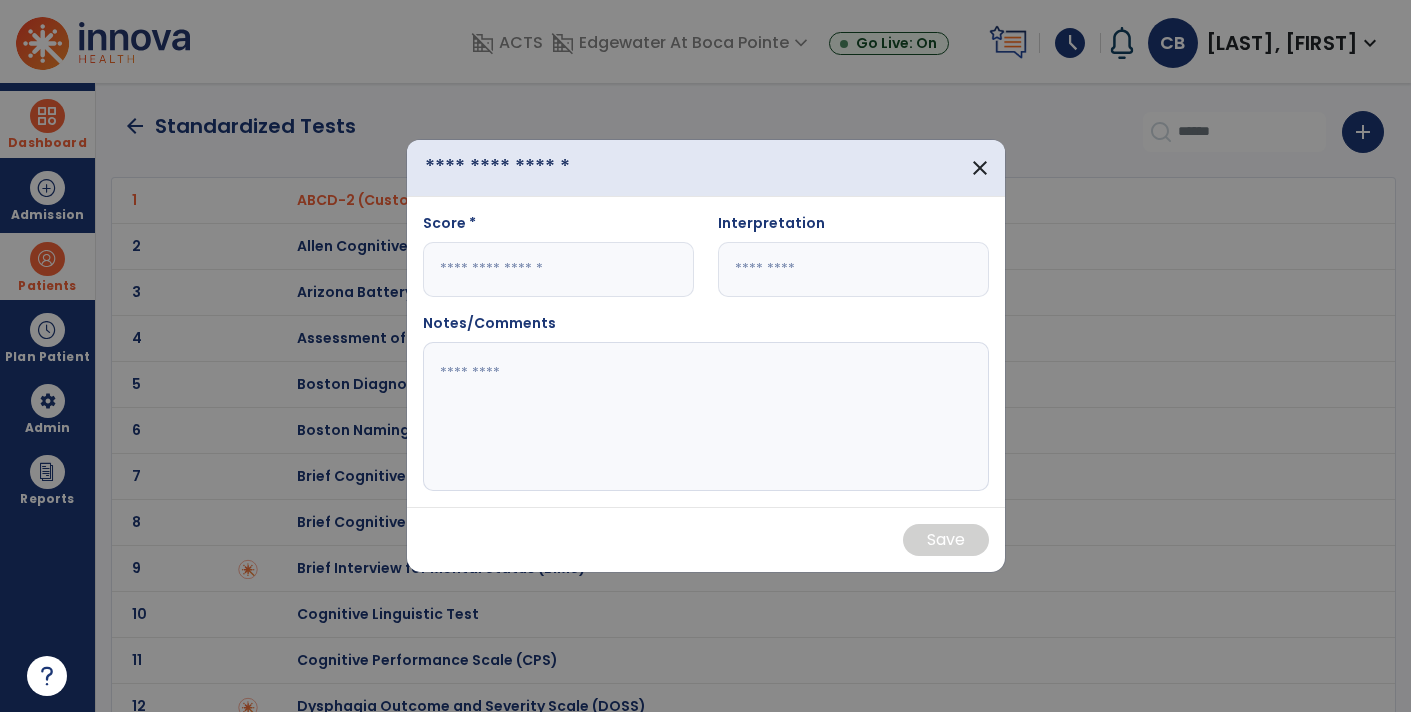 click at bounding box center [529, 168] 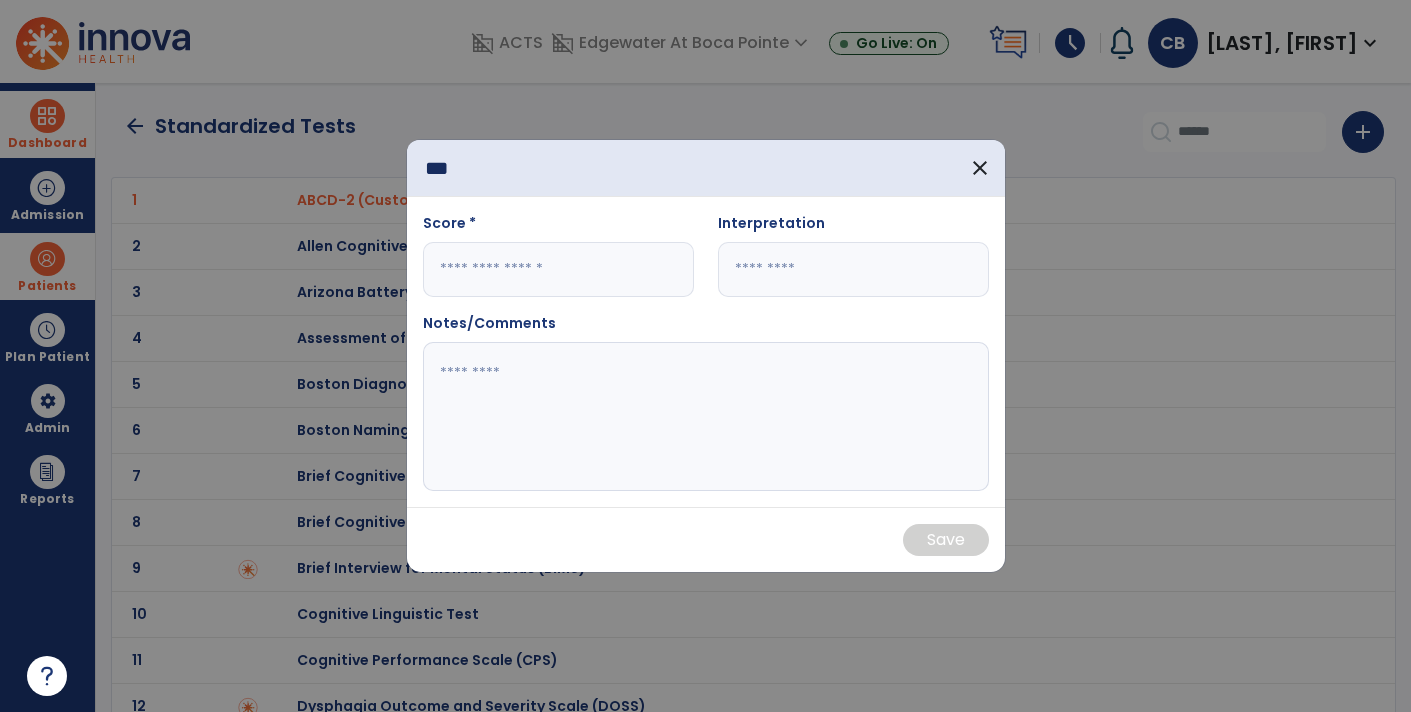 type on "***" 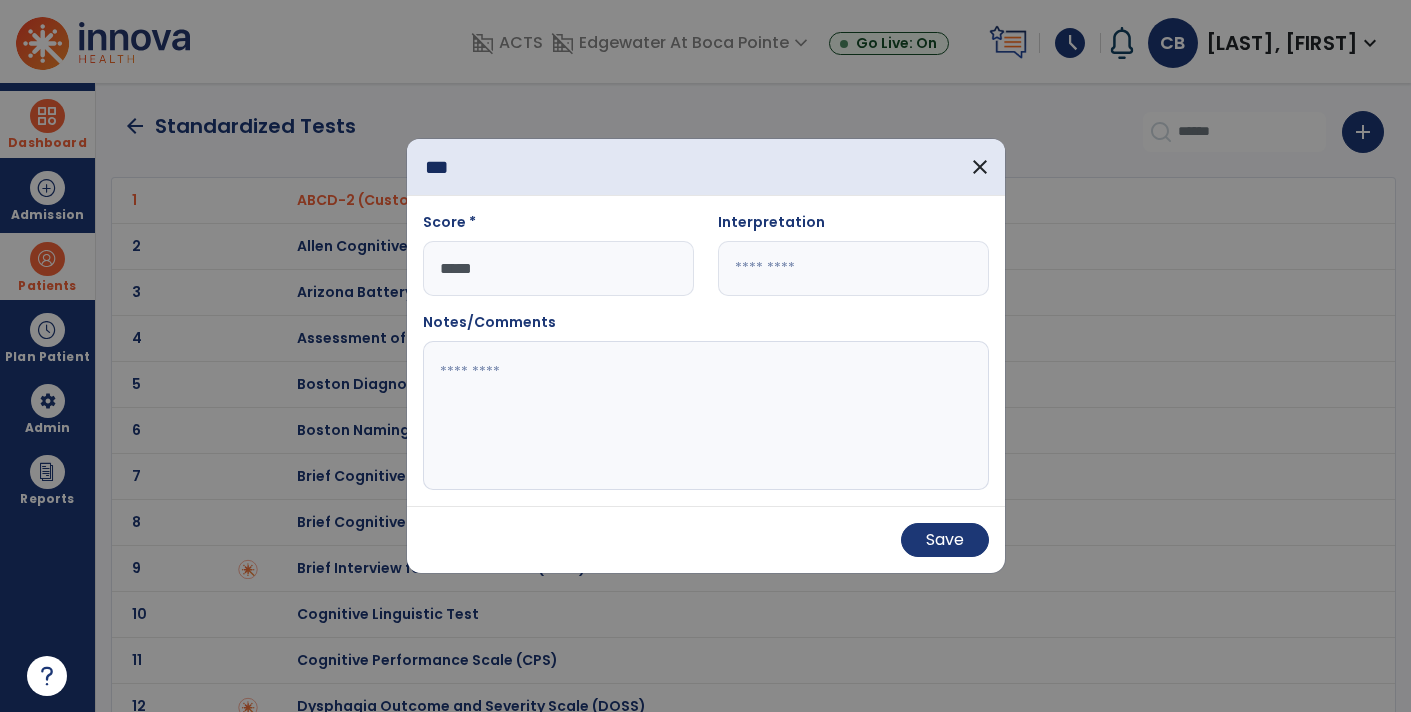 type on "*****" 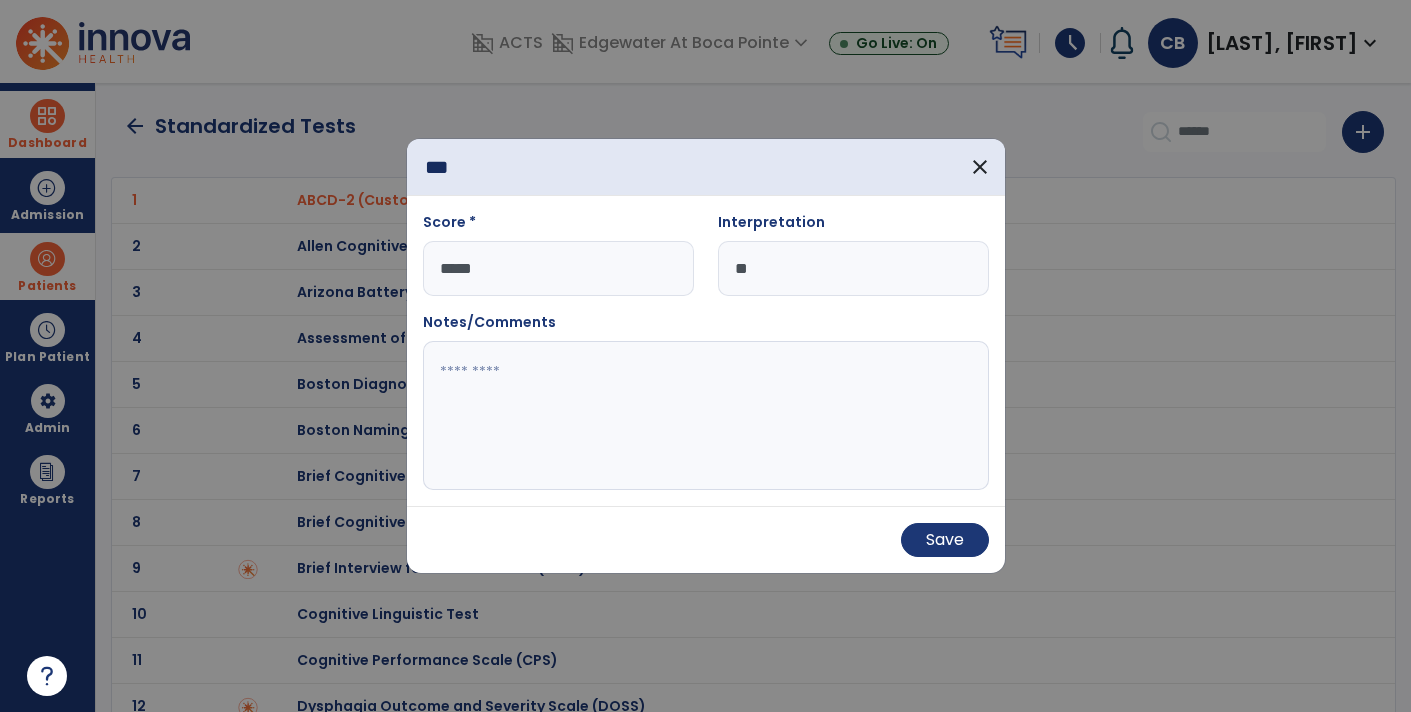 type on "*" 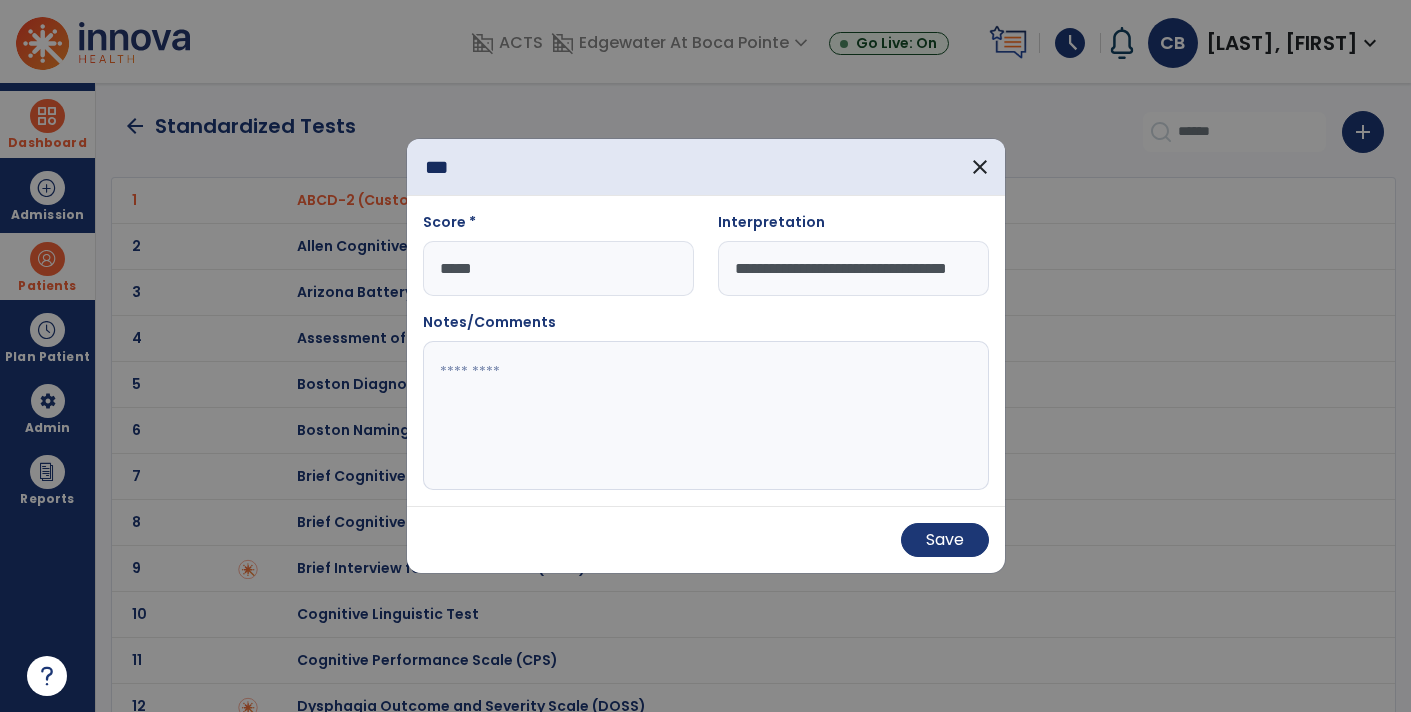 scroll, scrollTop: 0, scrollLeft: 40, axis: horizontal 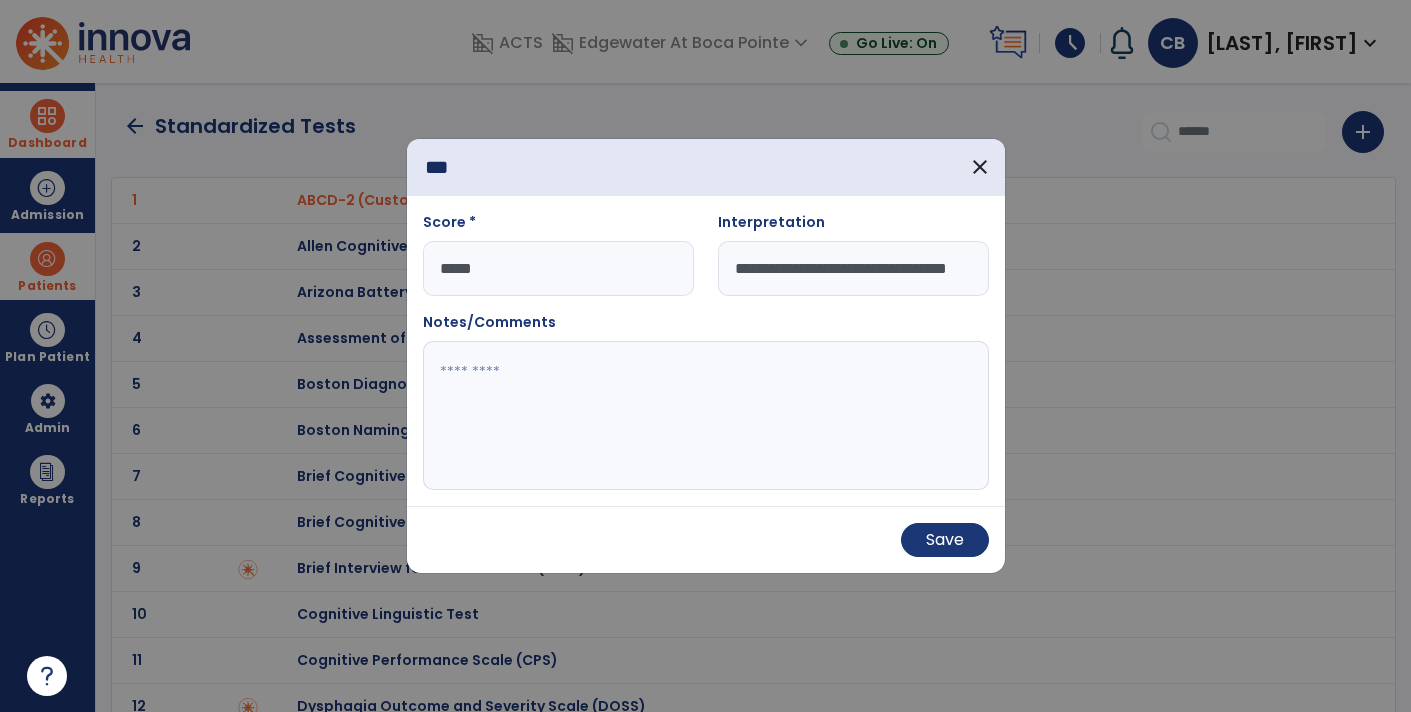click on "**********" at bounding box center [853, 268] 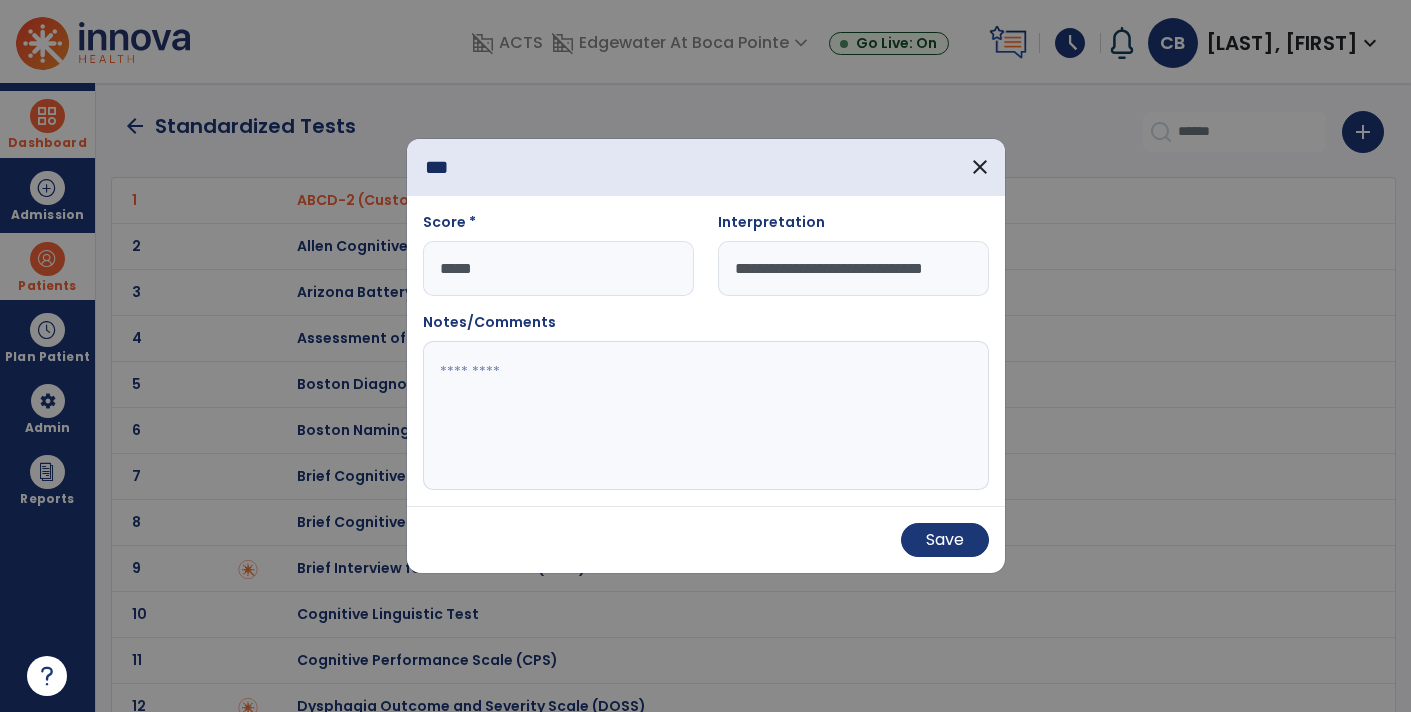 scroll, scrollTop: 0, scrollLeft: 10, axis: horizontal 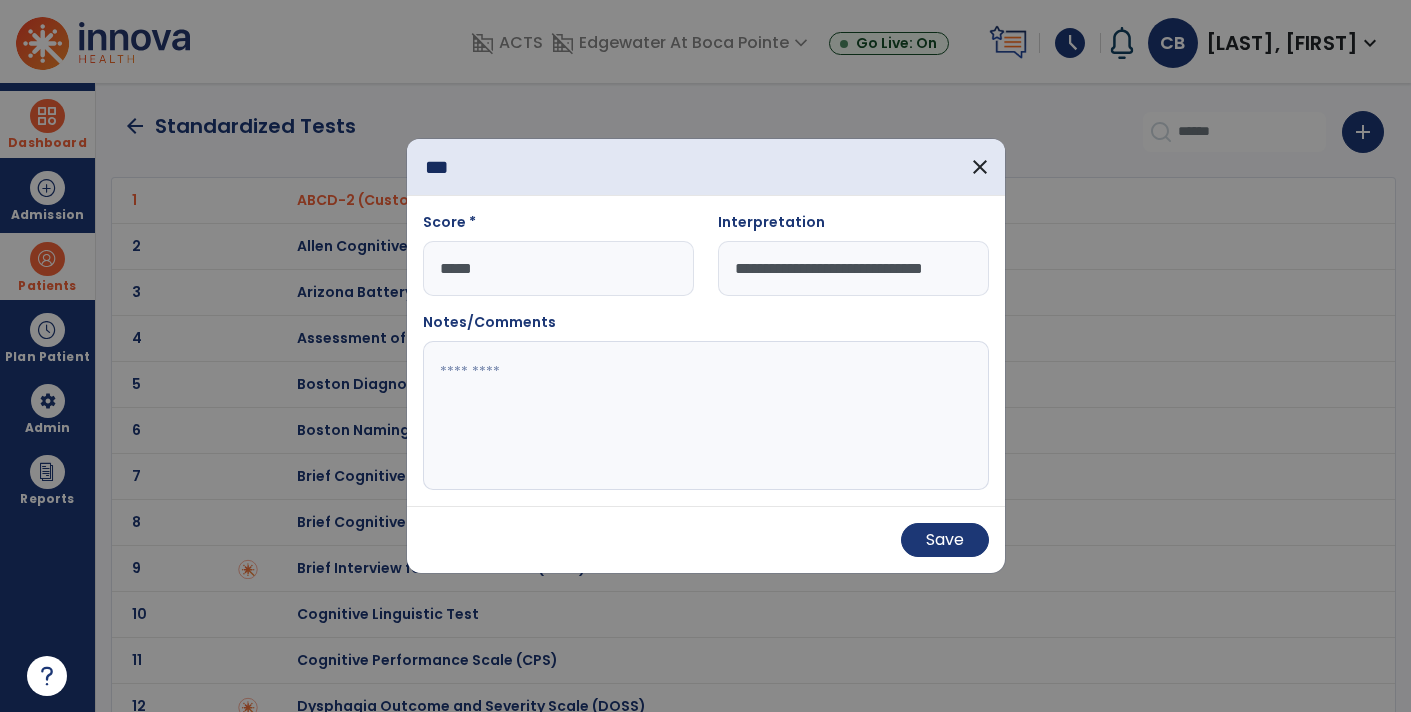 type on "**********" 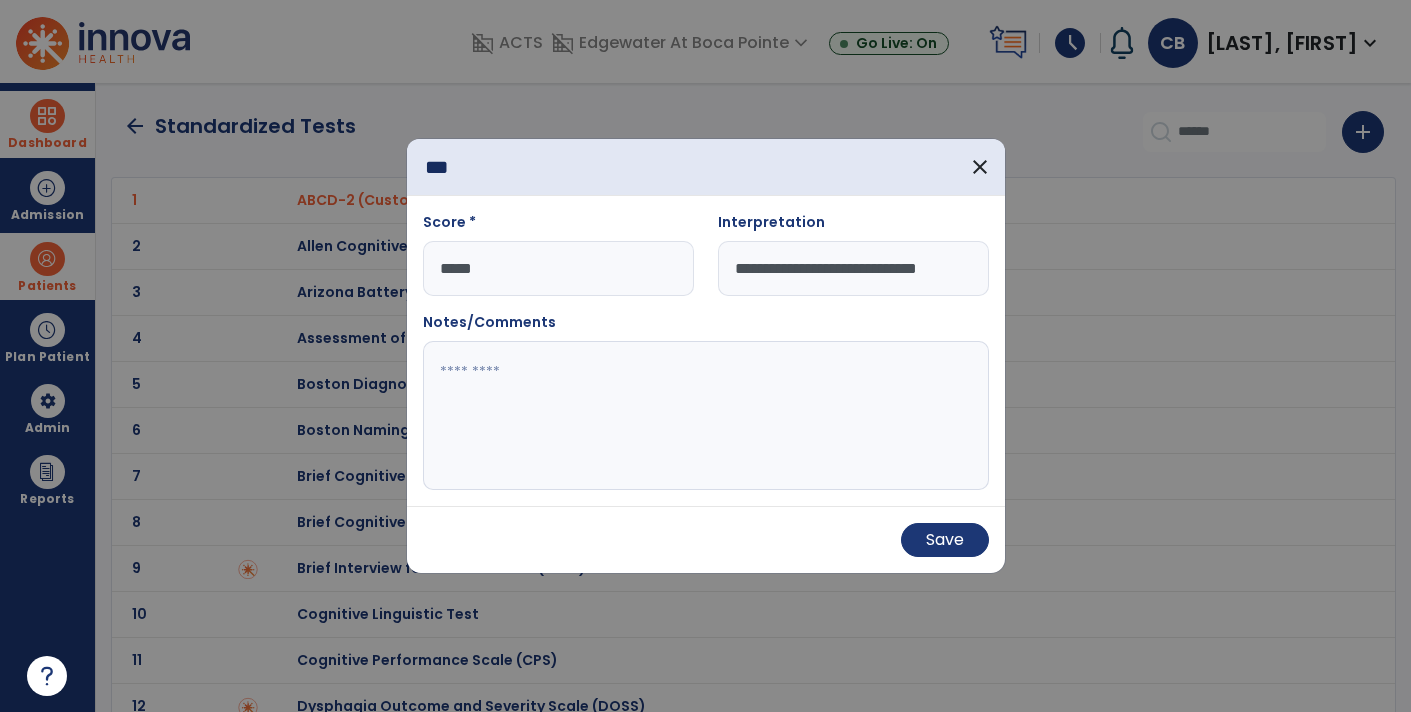 scroll, scrollTop: 0, scrollLeft: 0, axis: both 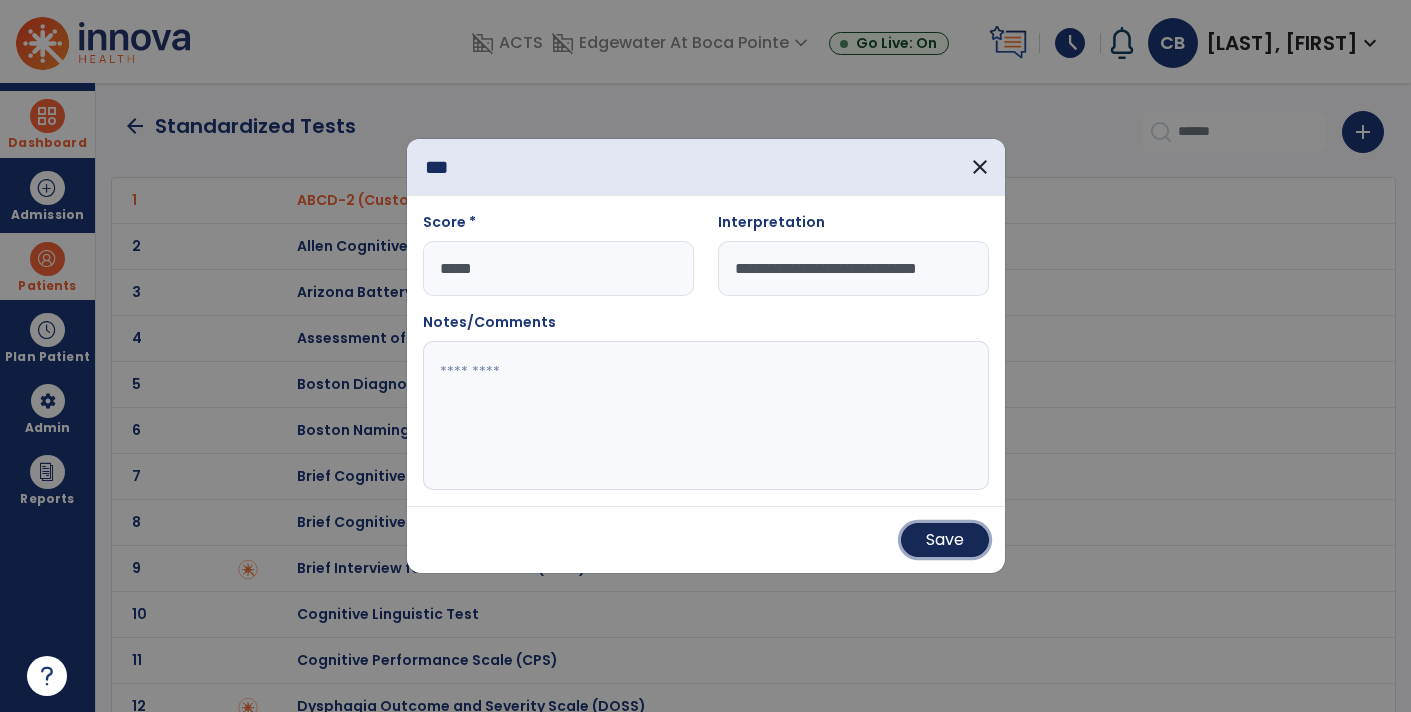 click on "Save" at bounding box center [945, 540] 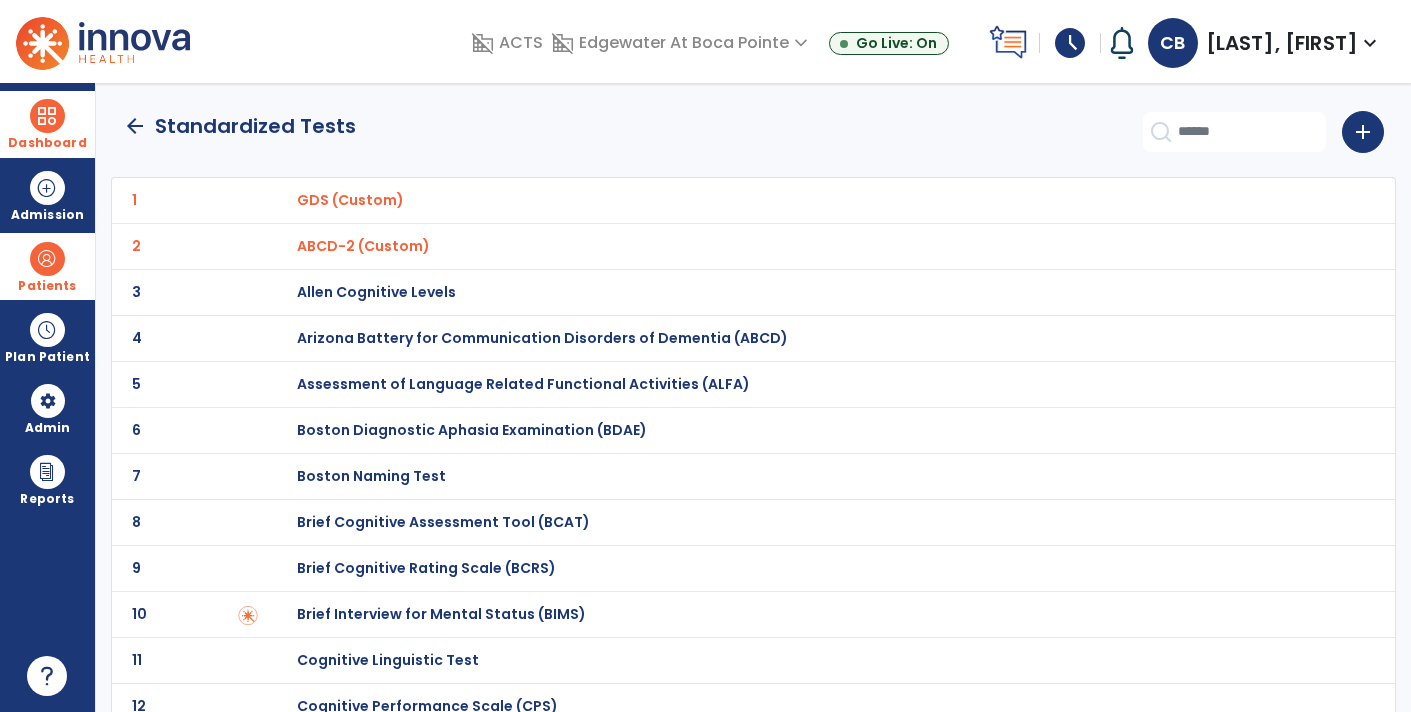 click on "arrow_back" 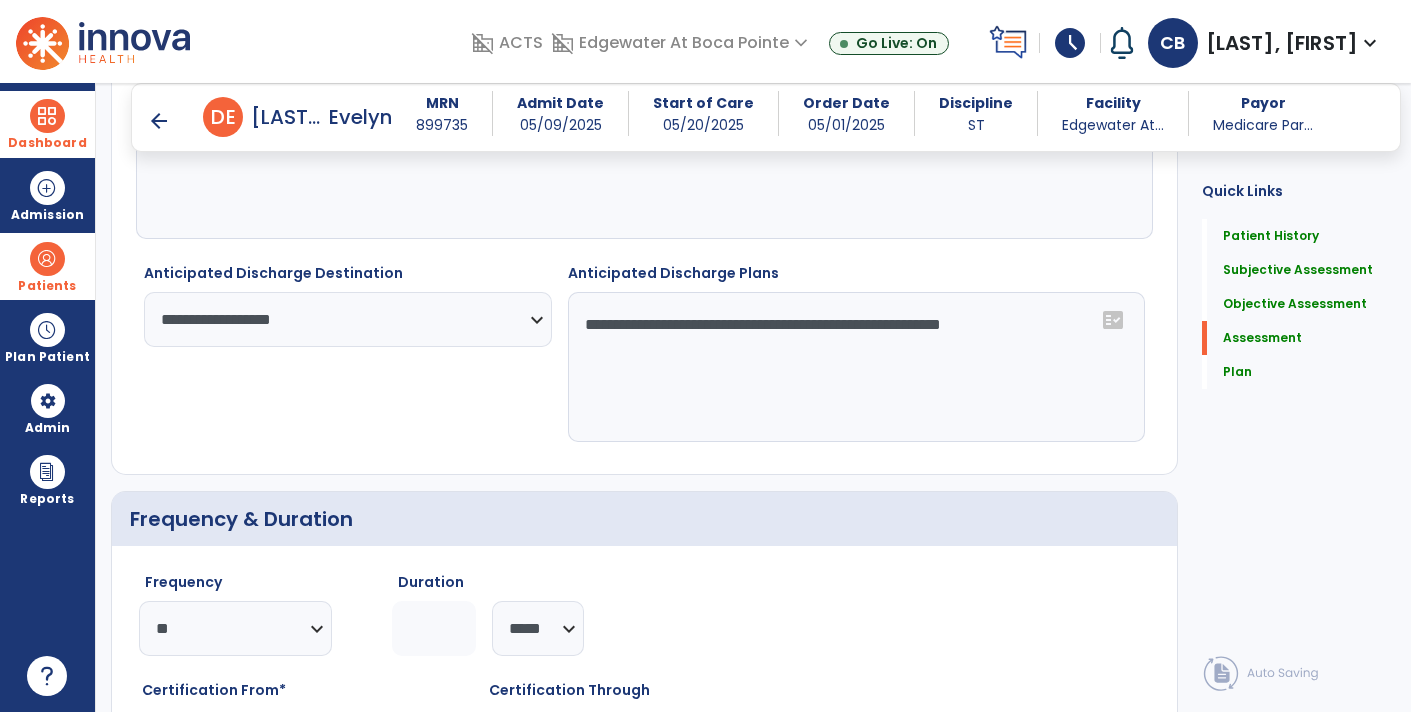 scroll, scrollTop: 3065, scrollLeft: 0, axis: vertical 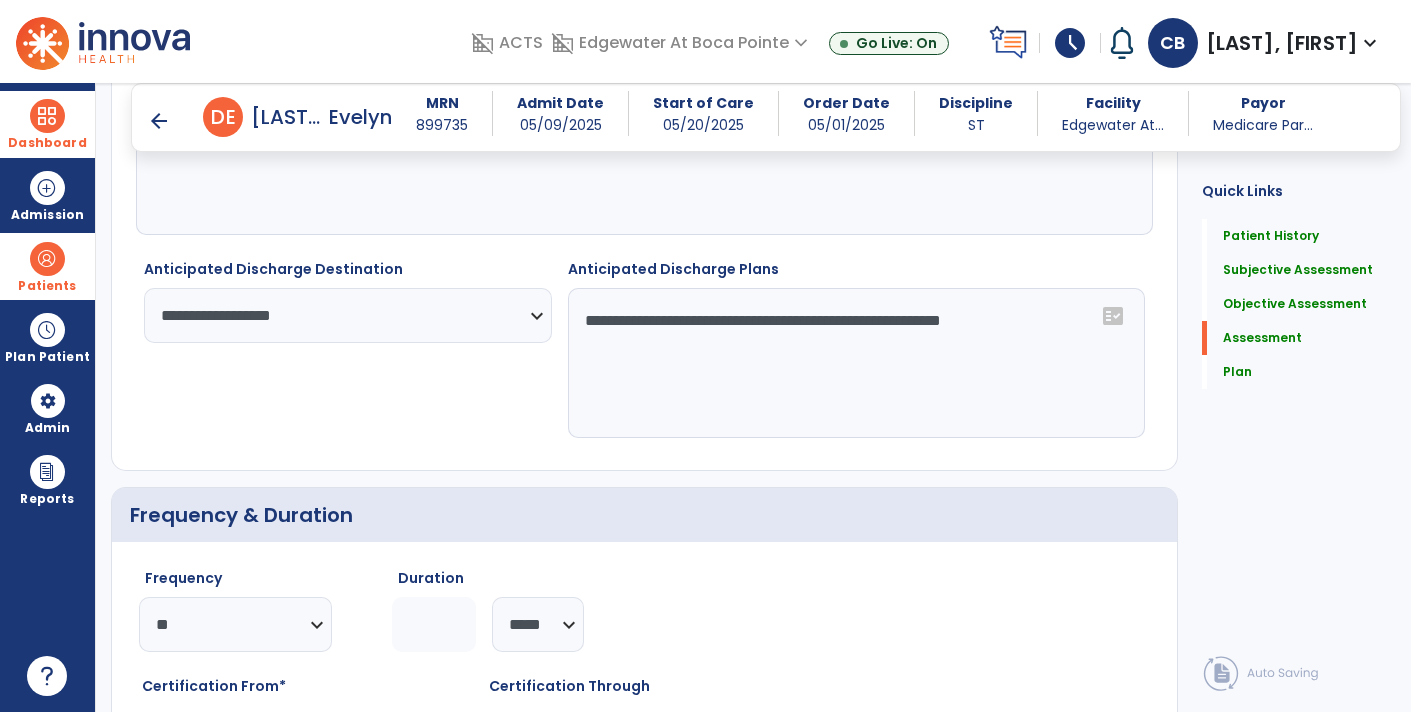 click on "arrow_back" at bounding box center (159, 121) 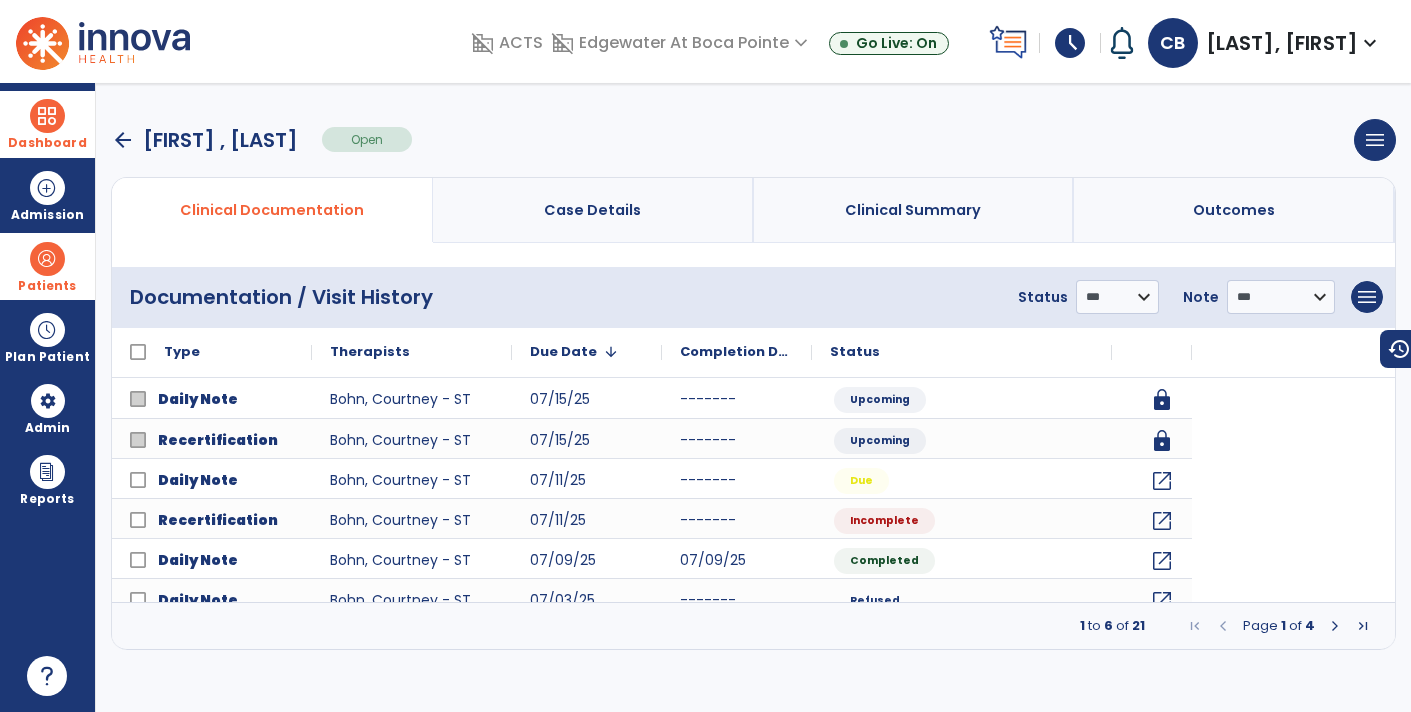 scroll, scrollTop: 0, scrollLeft: 0, axis: both 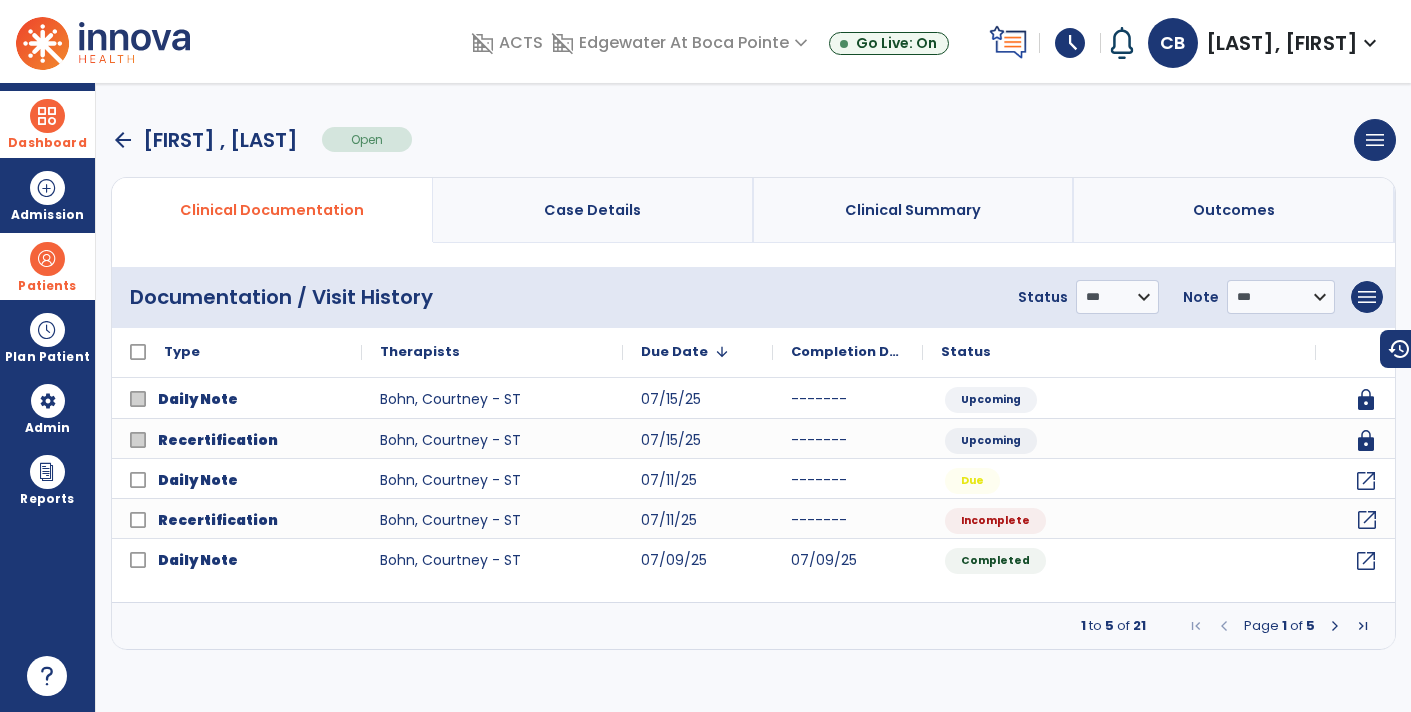 click on "open_in_new" 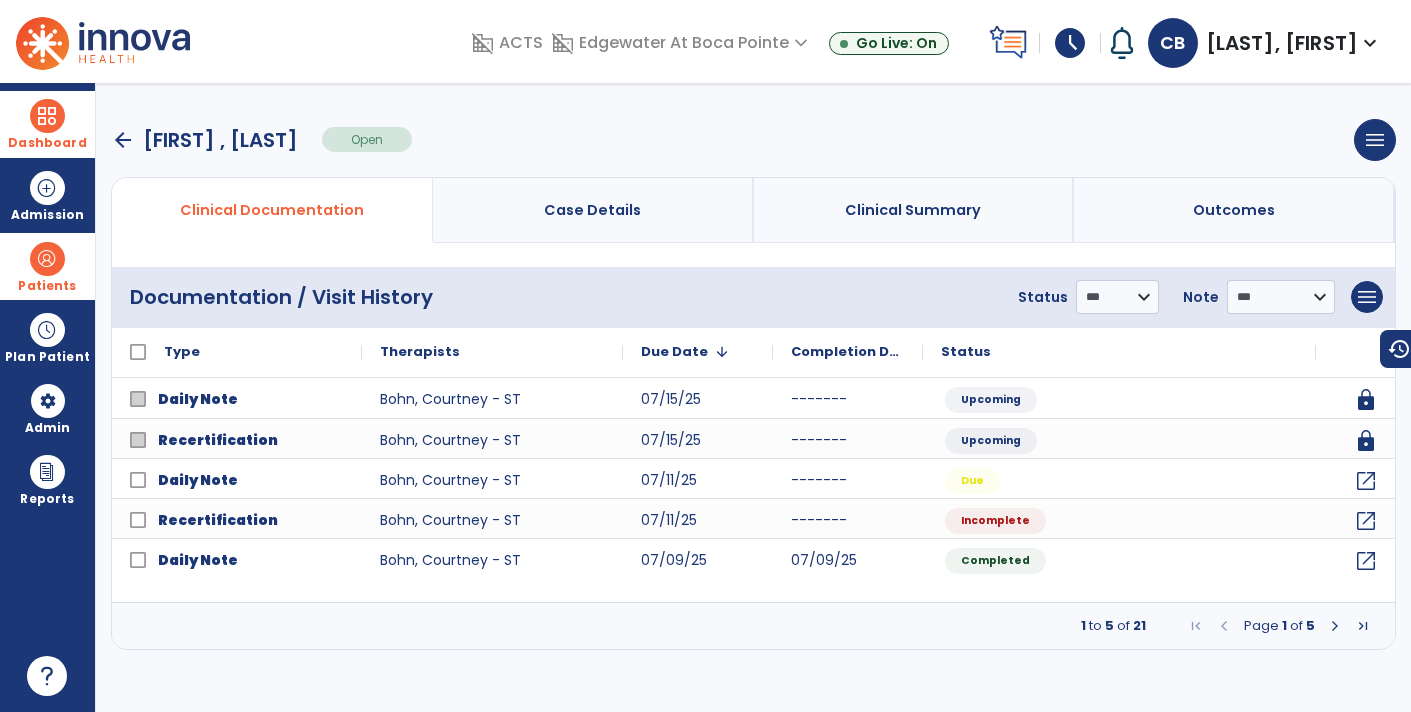select on "**********" 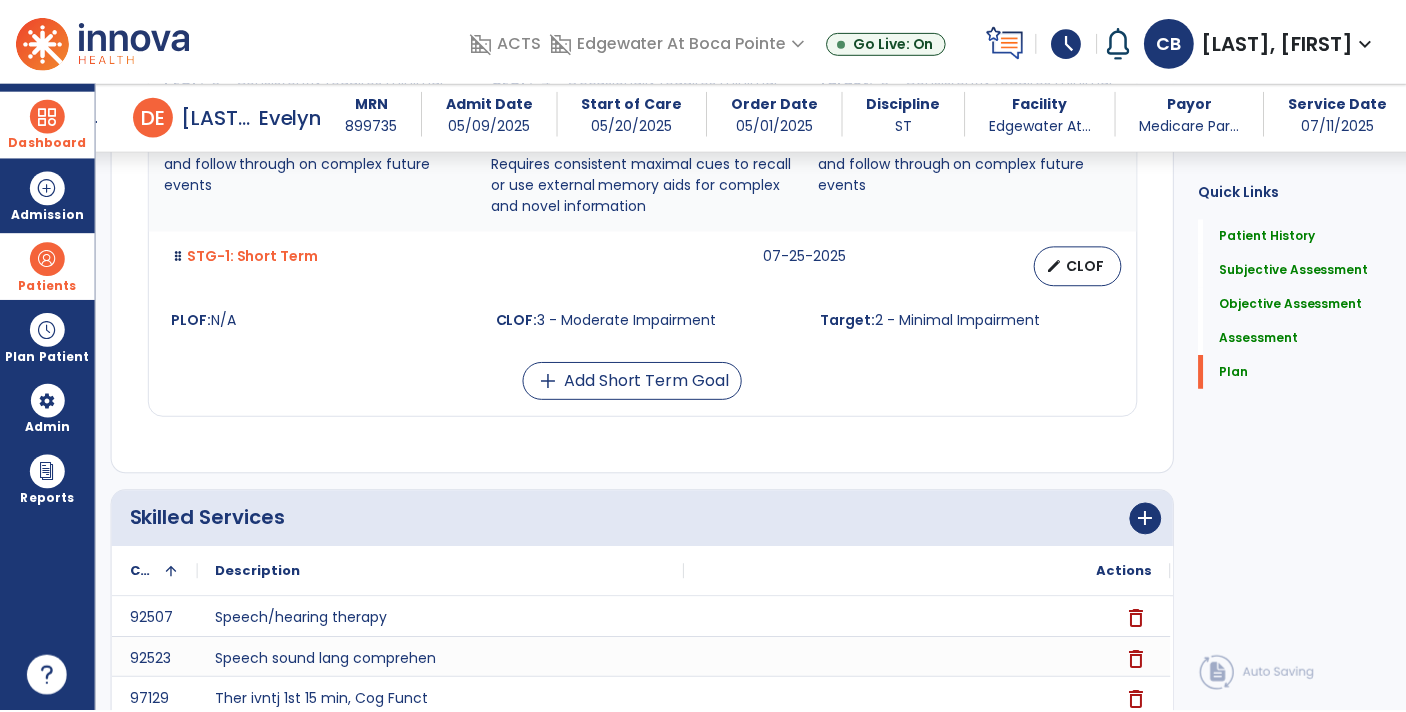 scroll, scrollTop: 4636, scrollLeft: 0, axis: vertical 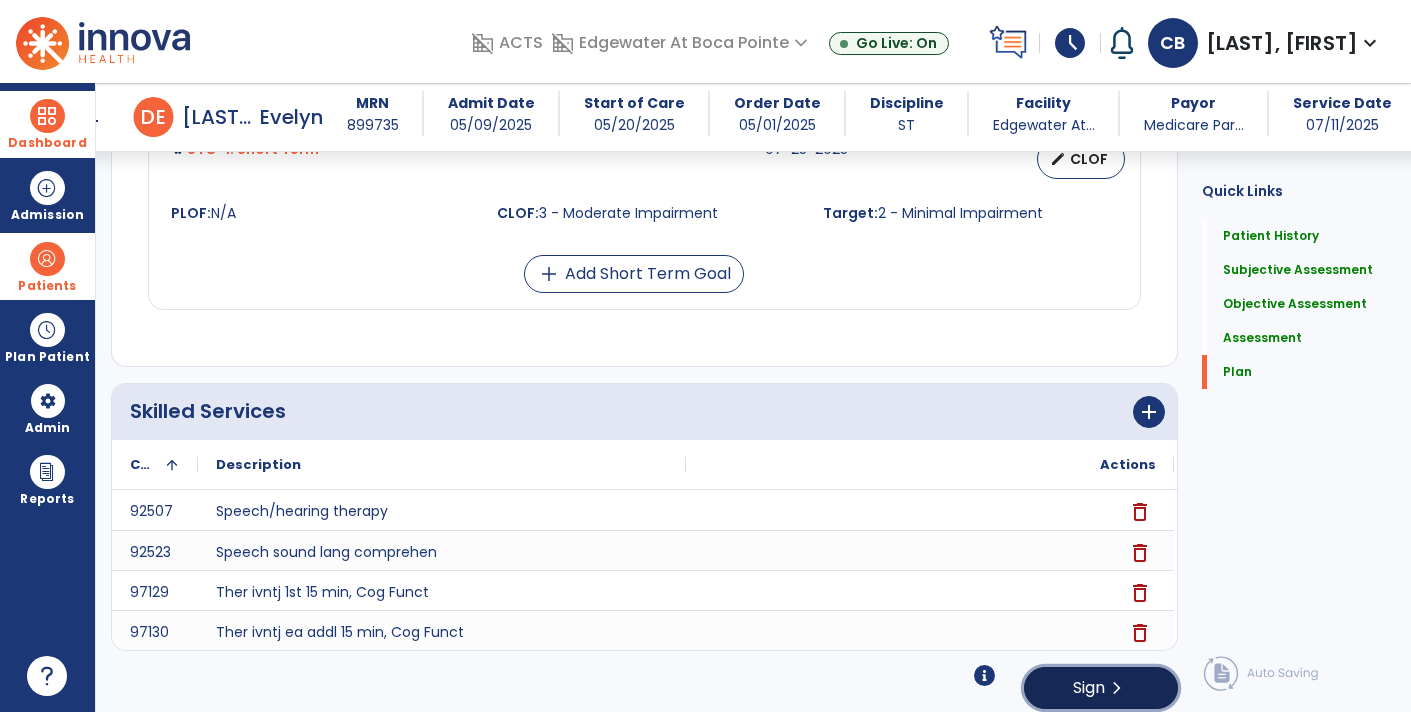 click on "chevron_right" 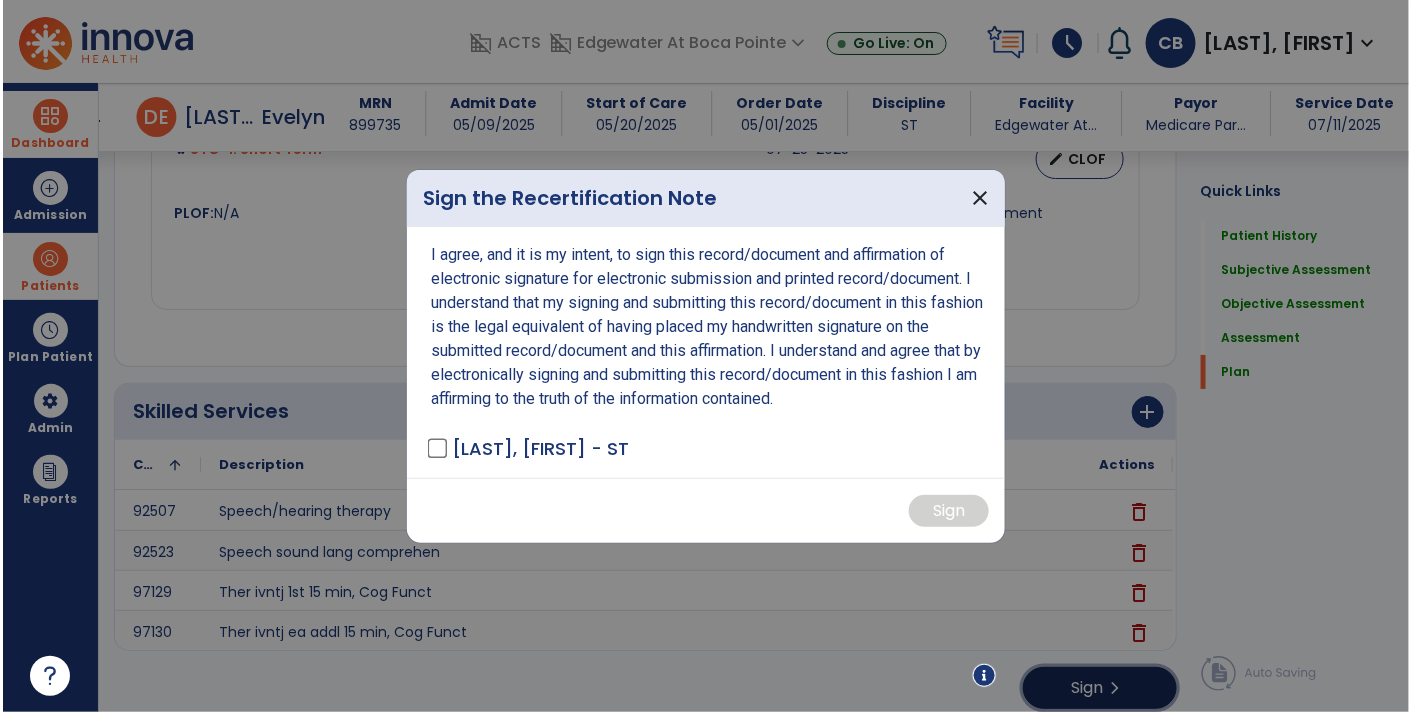 scroll, scrollTop: 4636, scrollLeft: 0, axis: vertical 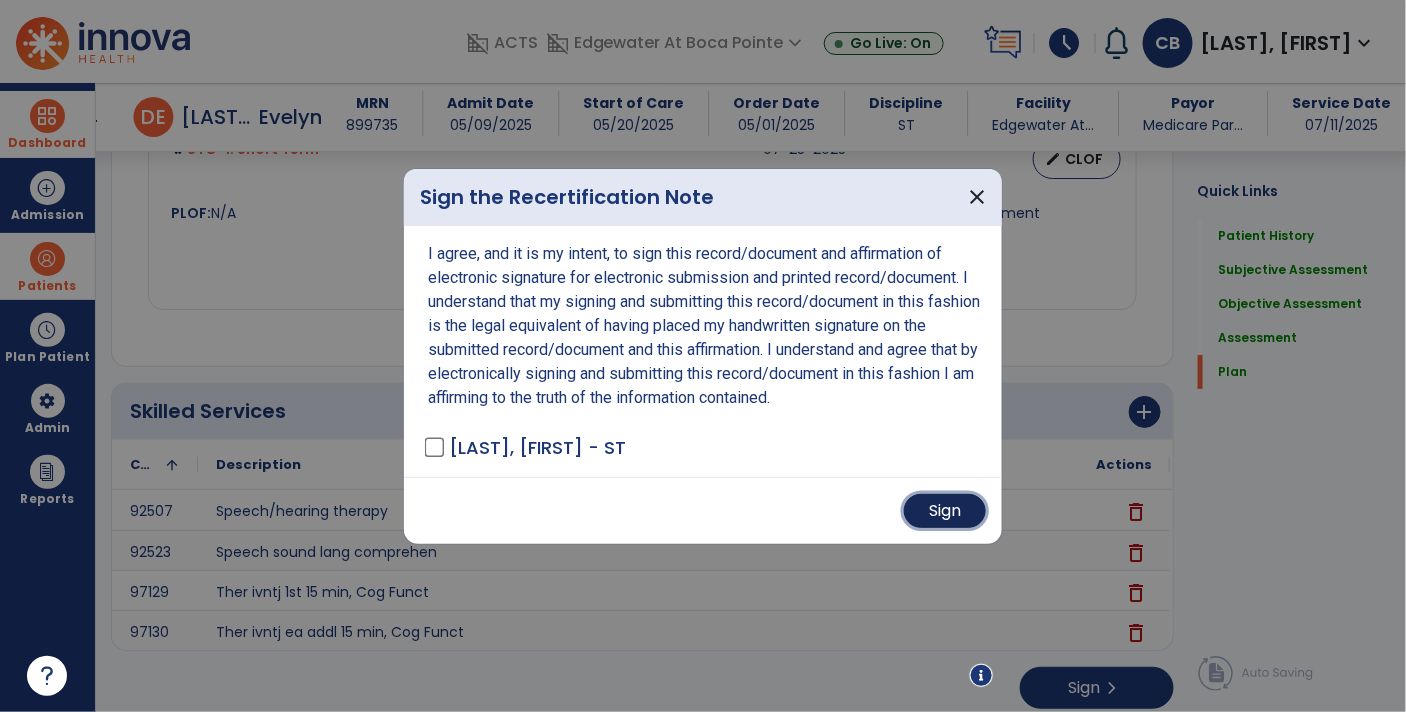 click on "Sign" at bounding box center (945, 511) 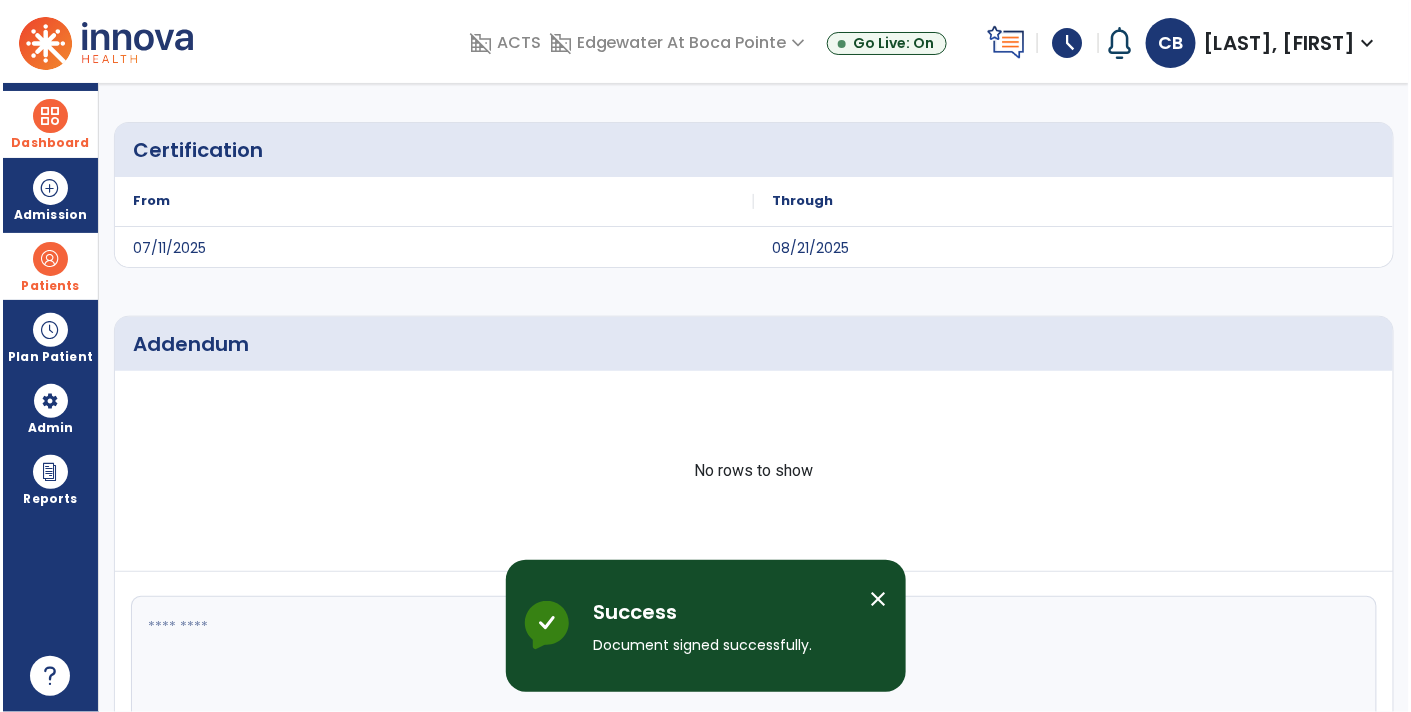 scroll, scrollTop: 0, scrollLeft: 0, axis: both 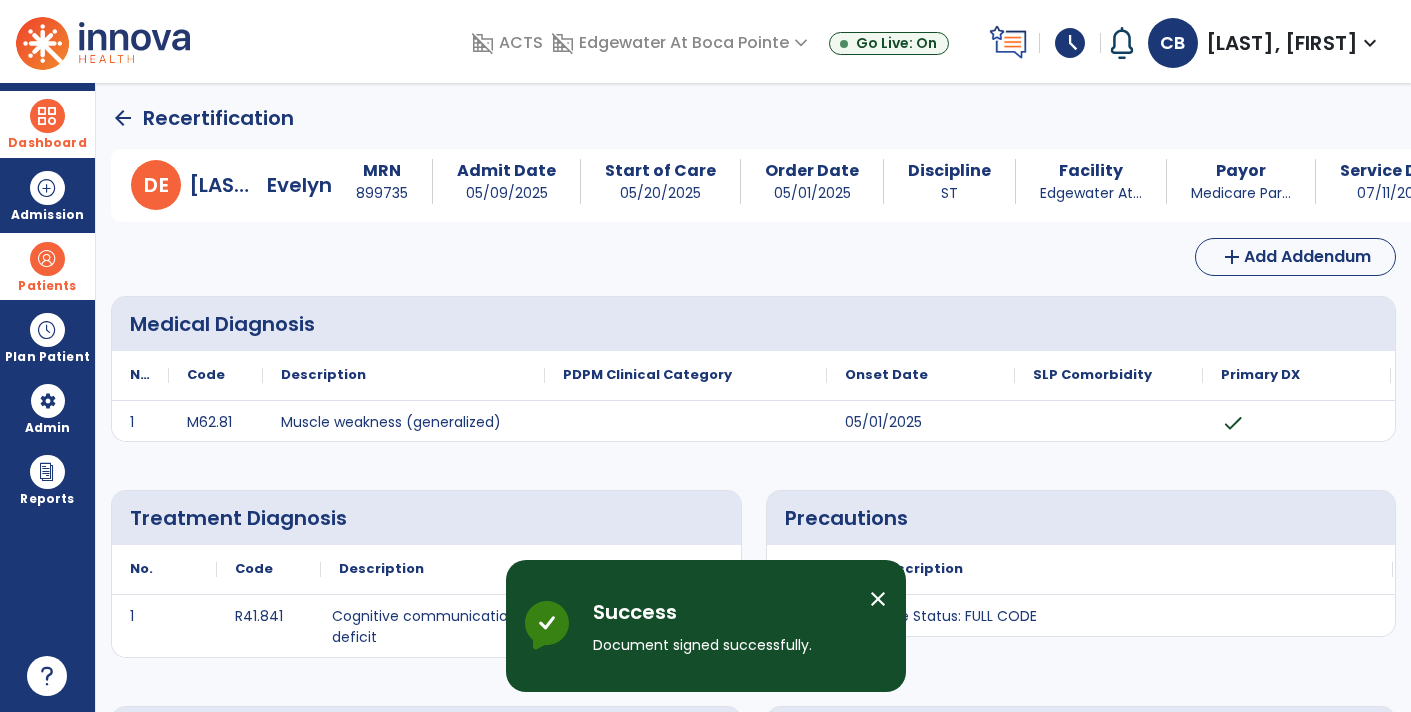 click on "Dashboard" at bounding box center (47, 143) 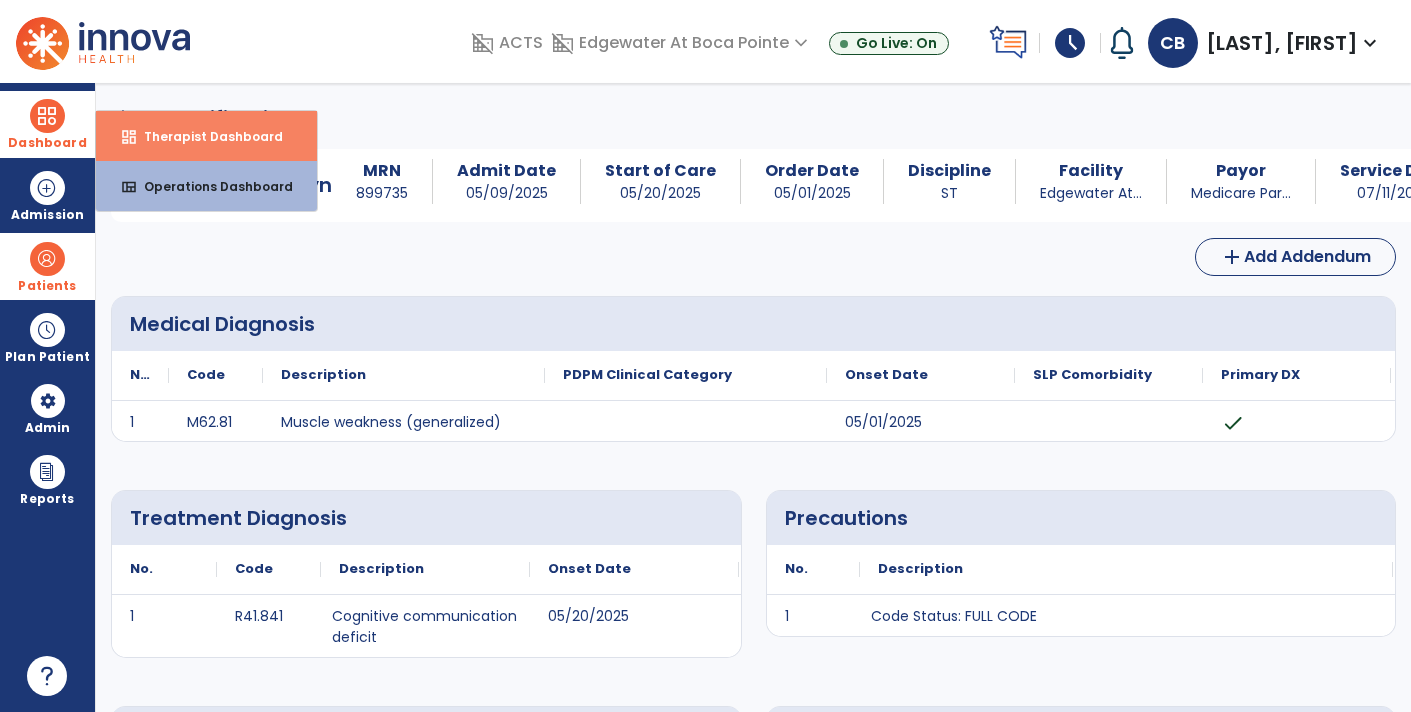 click on "dashboard  Therapist Dashboard" at bounding box center [206, 136] 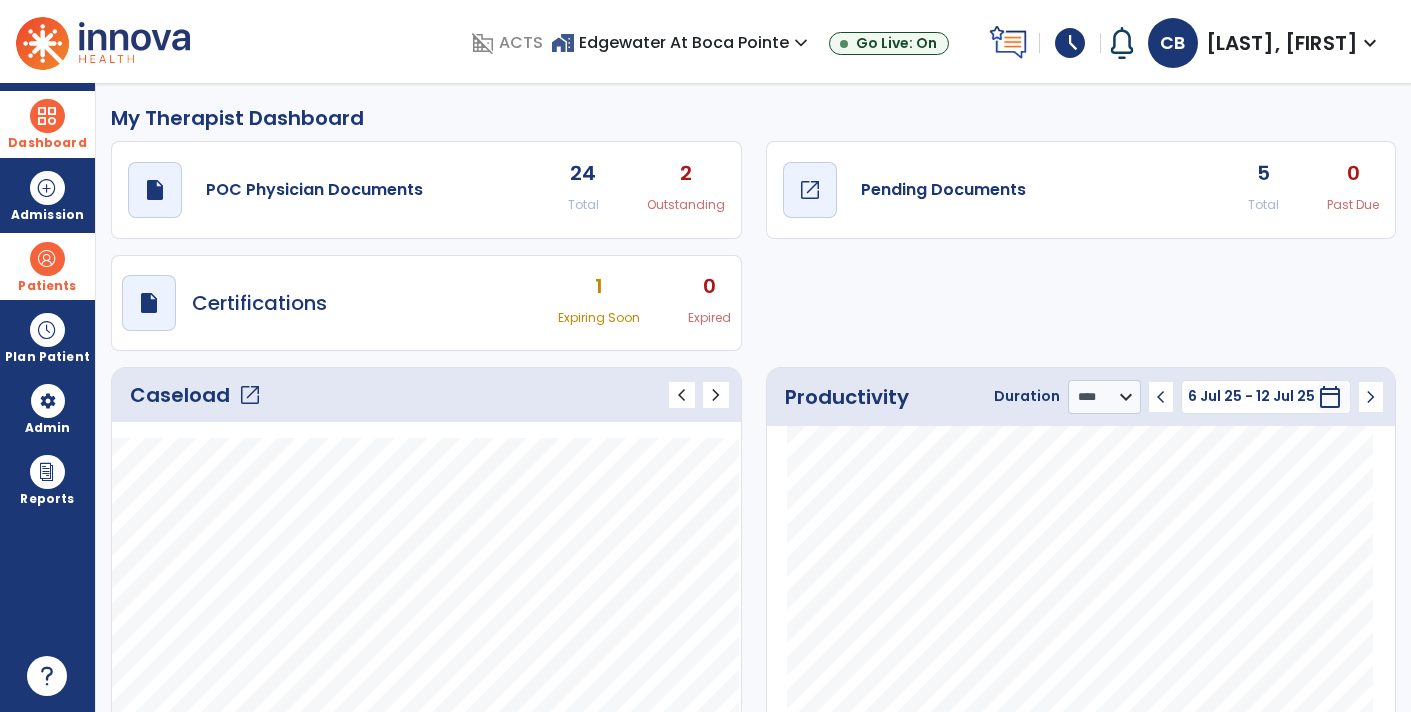 click on "Pending Documents" 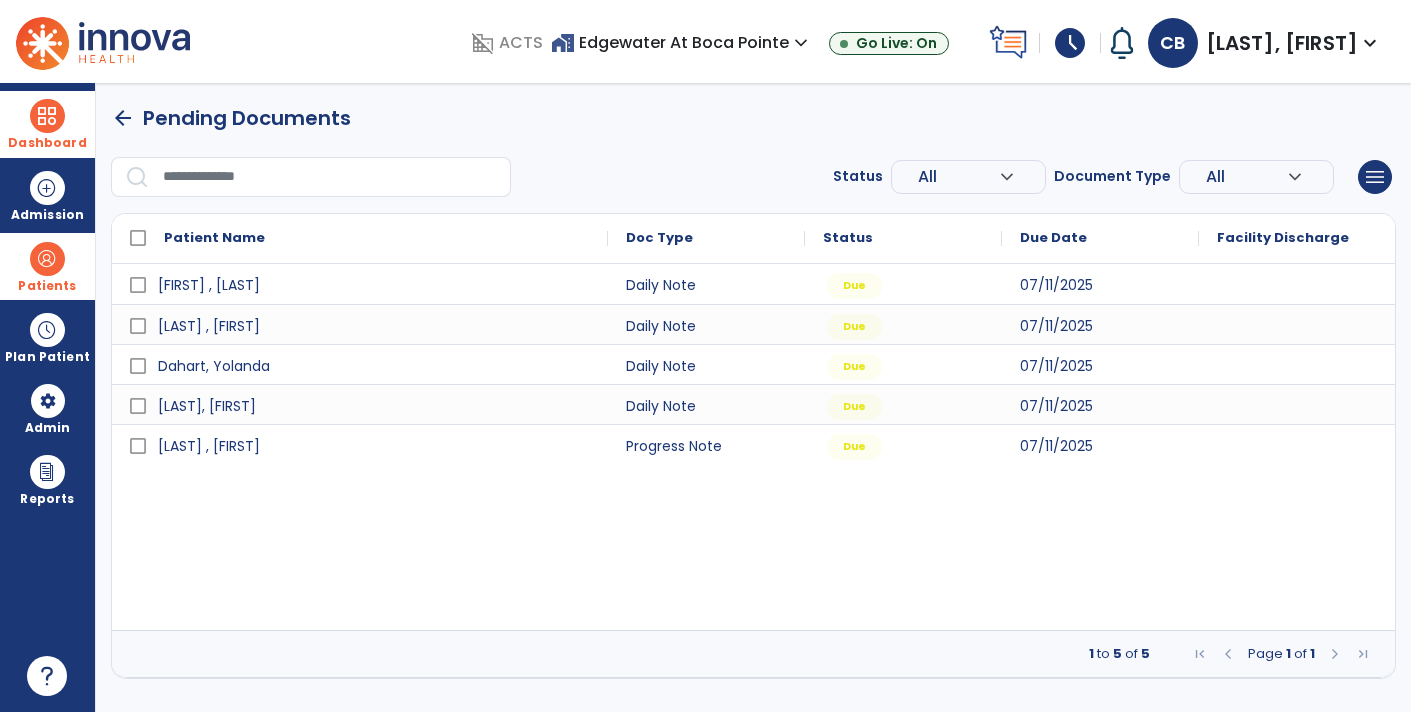 click at bounding box center [1297, 444] 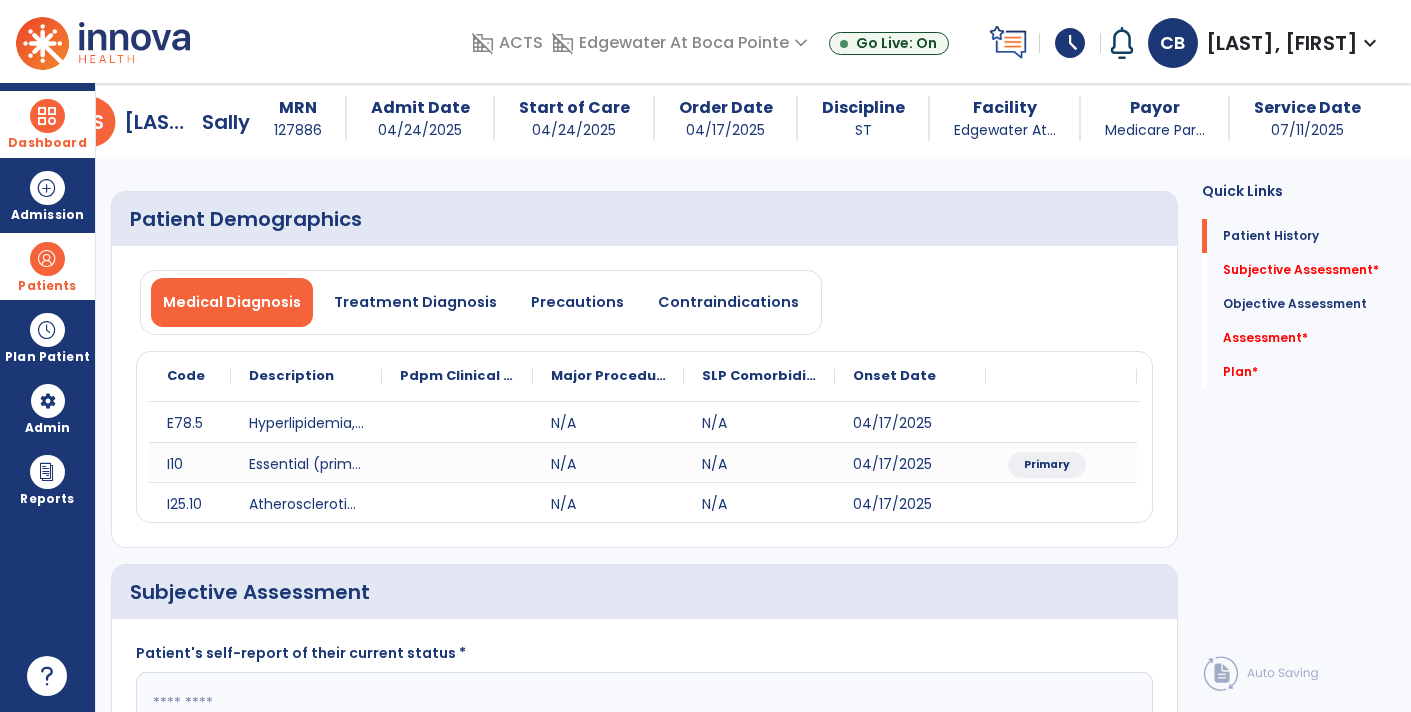 scroll, scrollTop: 0, scrollLeft: 0, axis: both 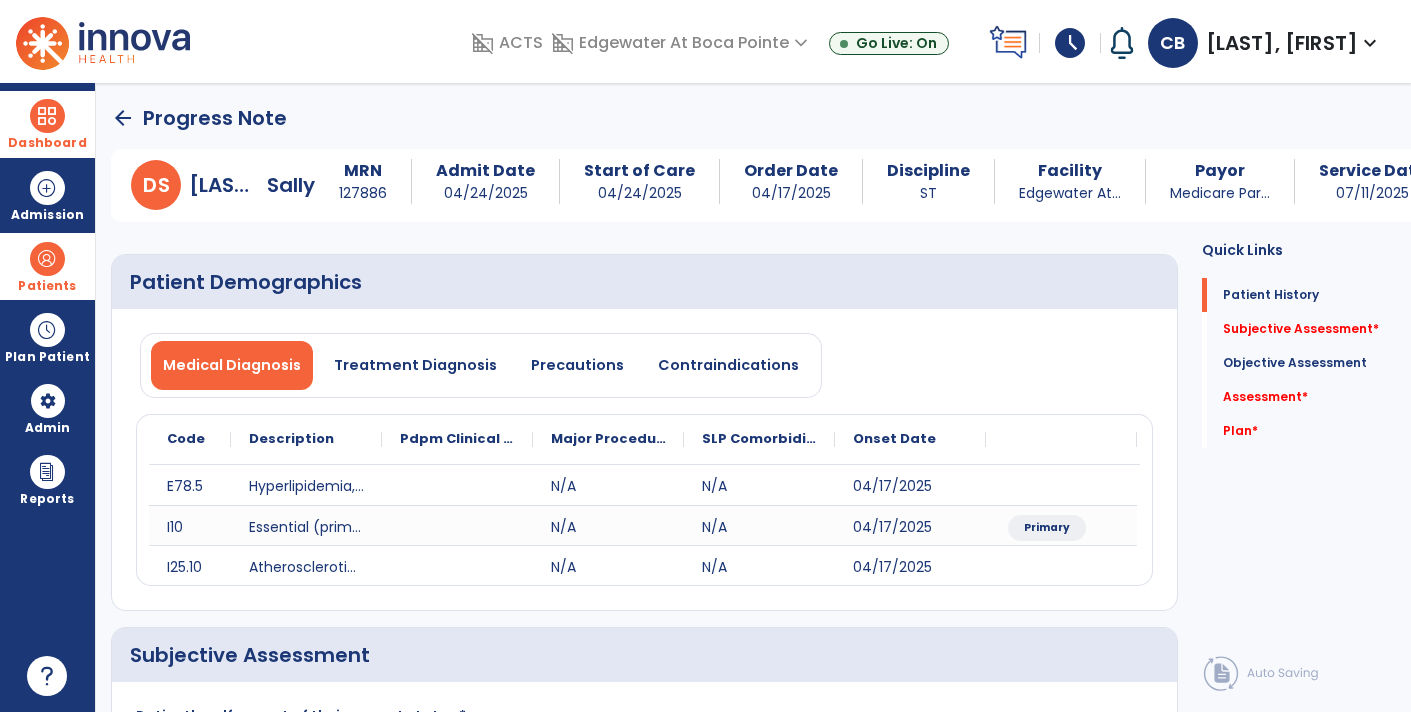 click on "arrow_back" 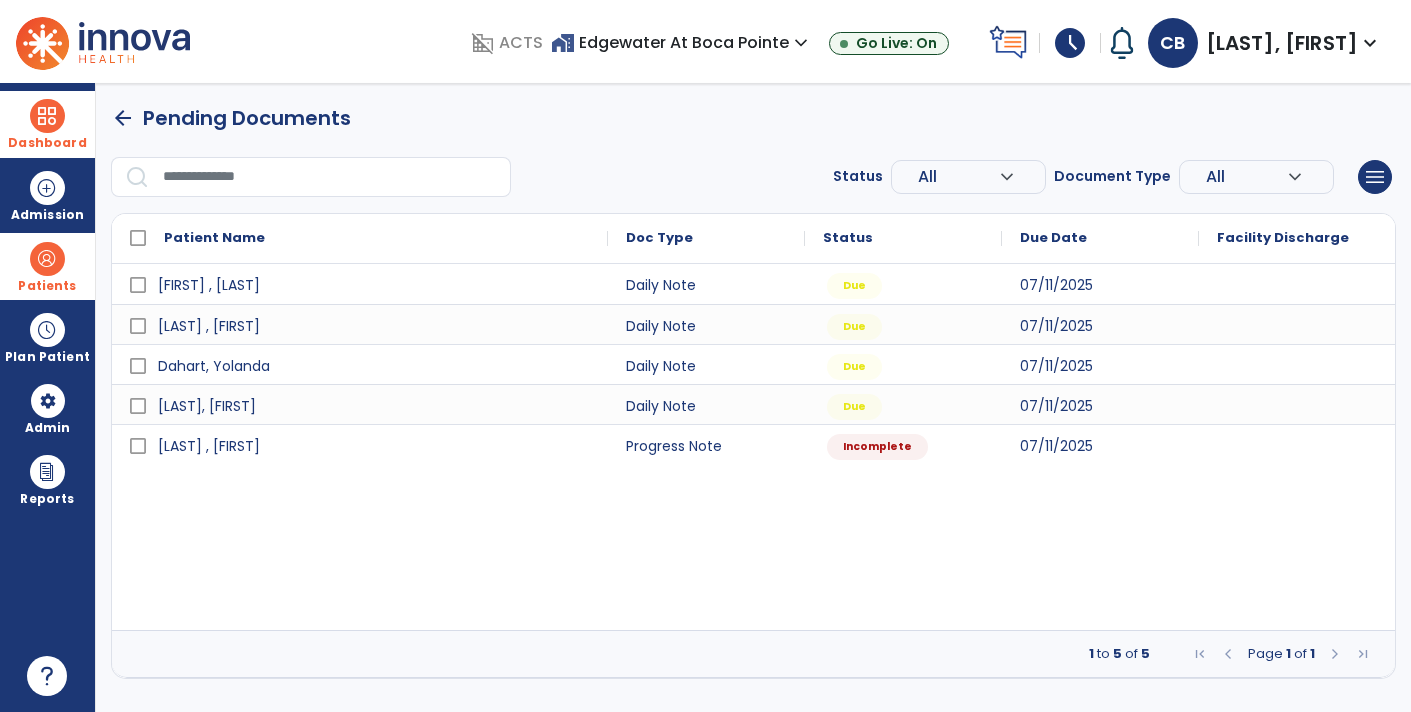click at bounding box center [1297, 284] 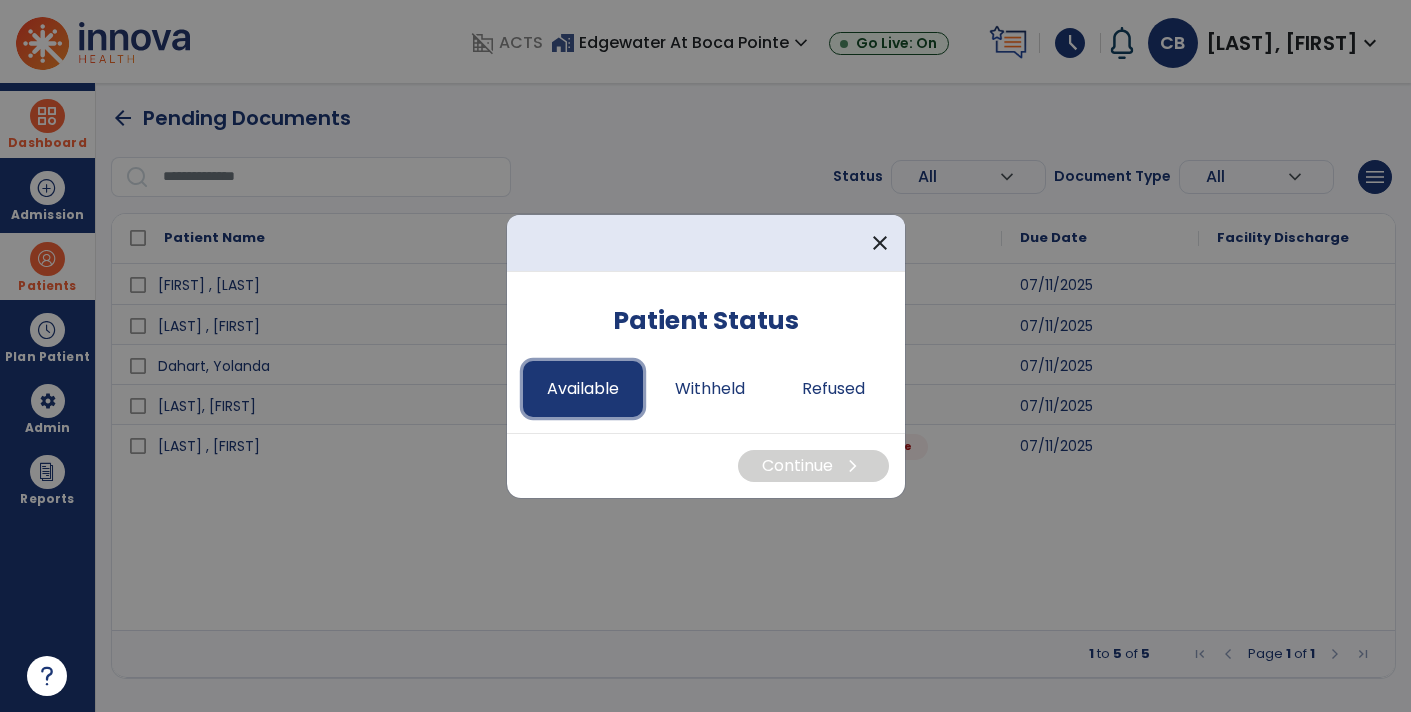 click on "Available" at bounding box center [583, 389] 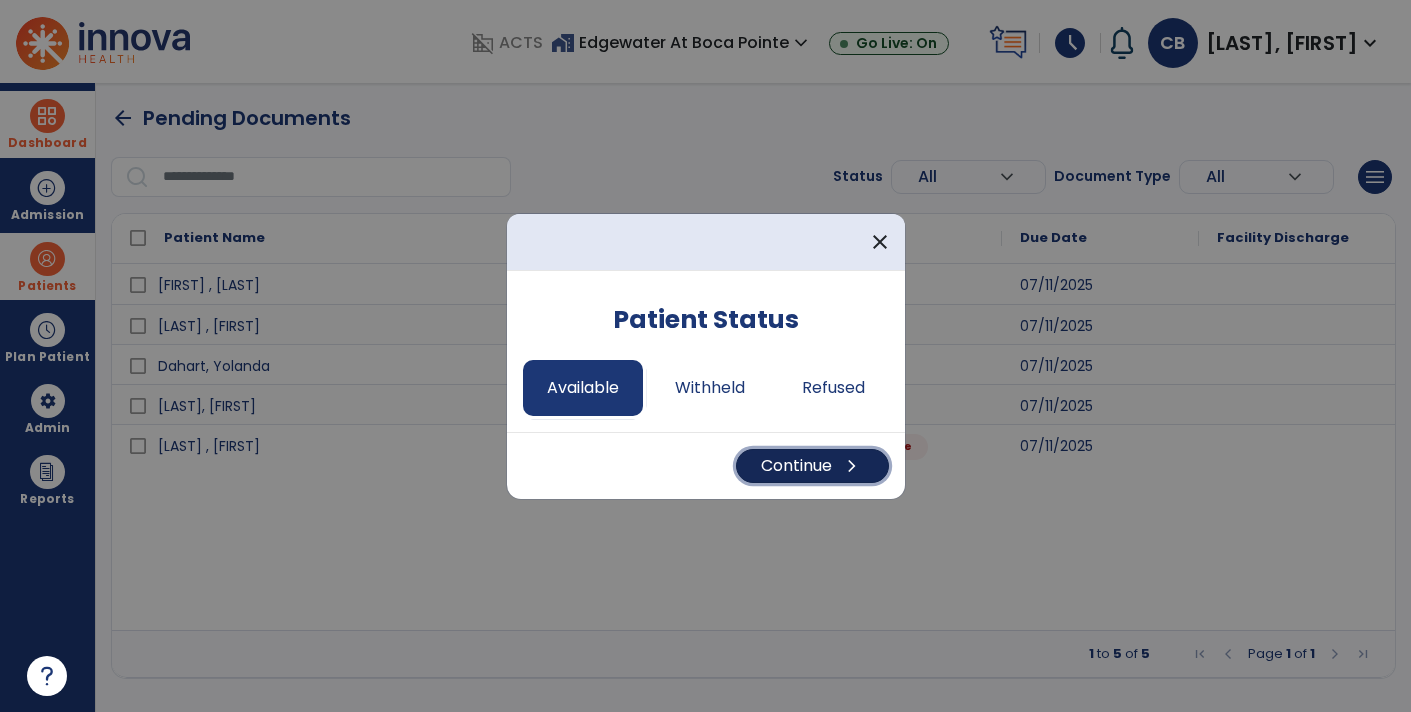 click on "Continue   chevron_right" at bounding box center [812, 466] 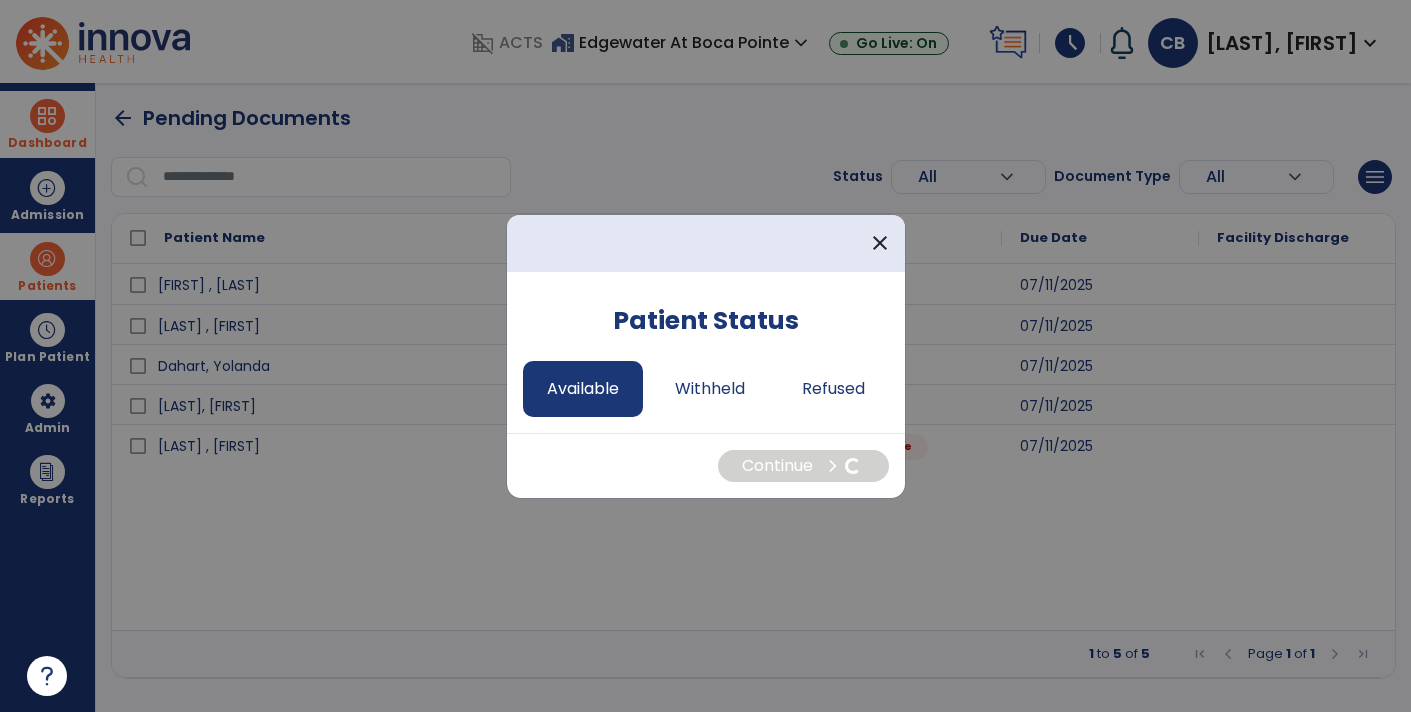 select on "*" 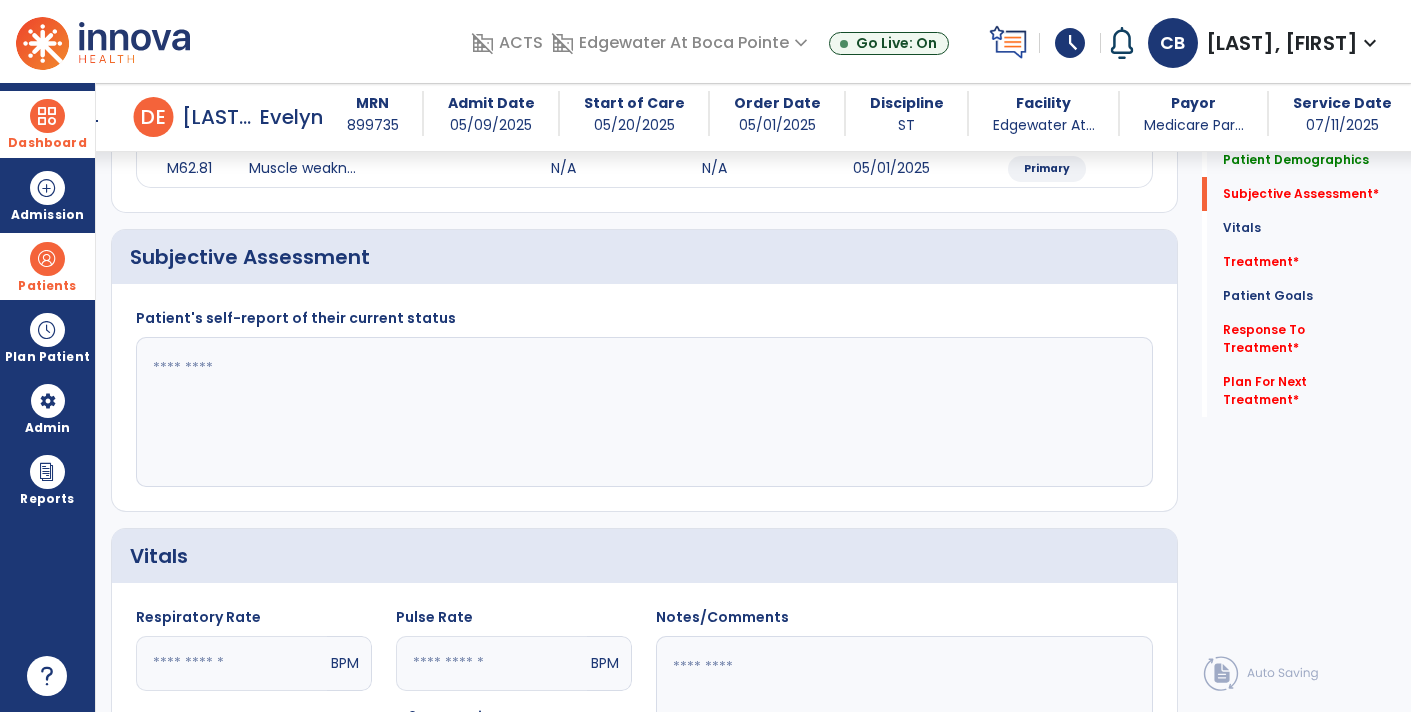 scroll, scrollTop: 301, scrollLeft: 0, axis: vertical 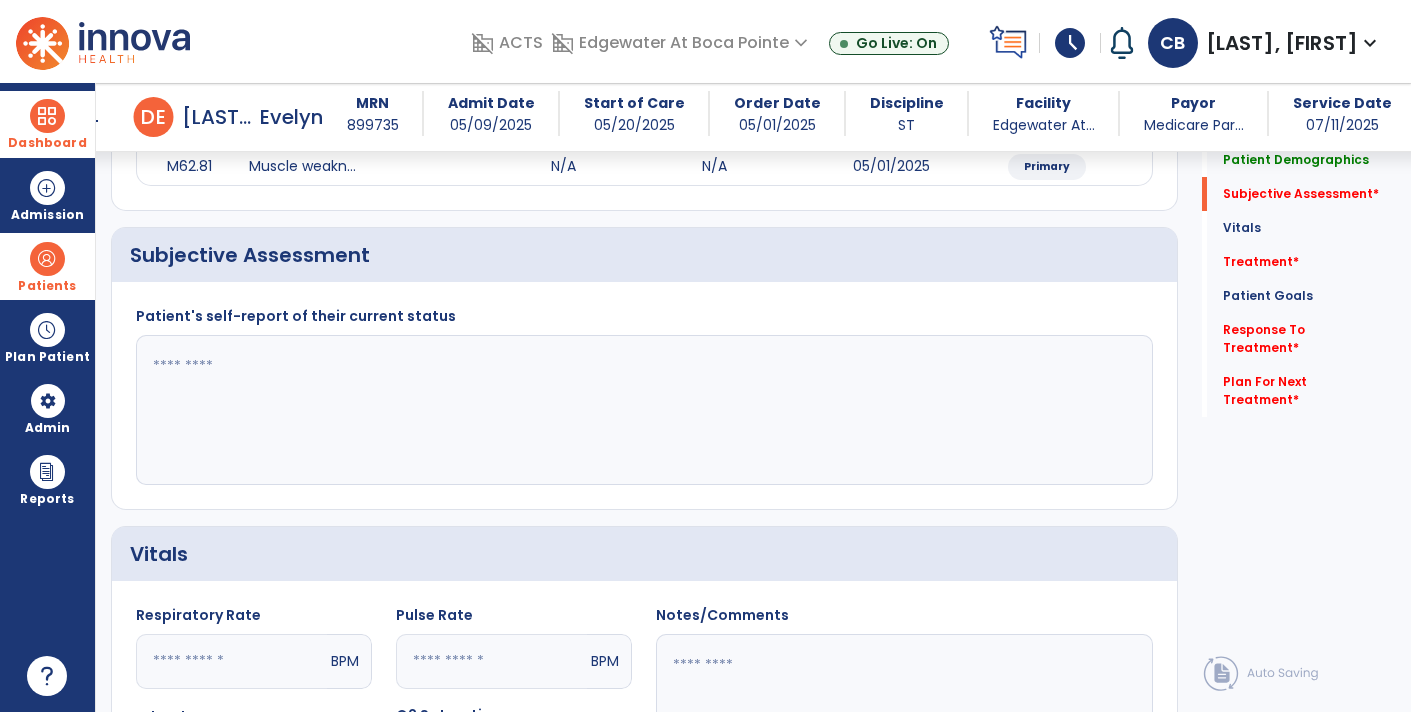 click 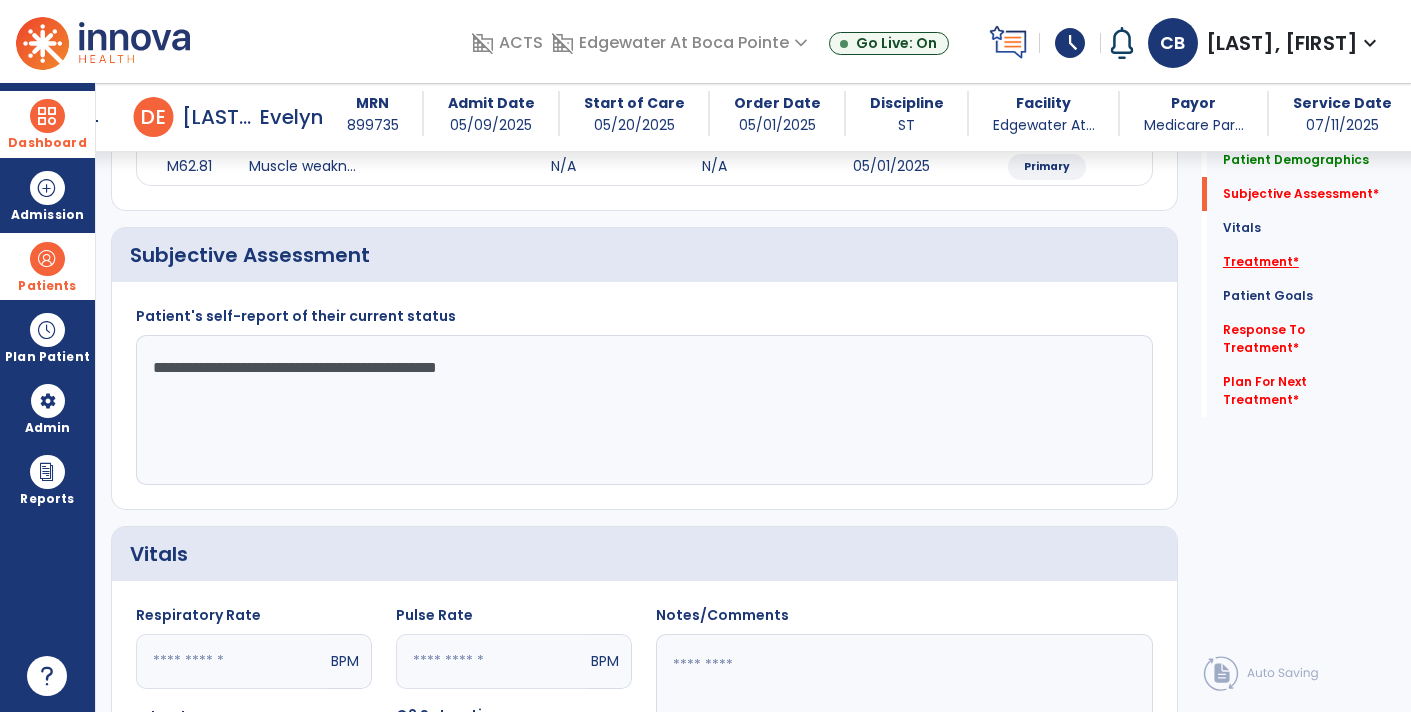type on "**********" 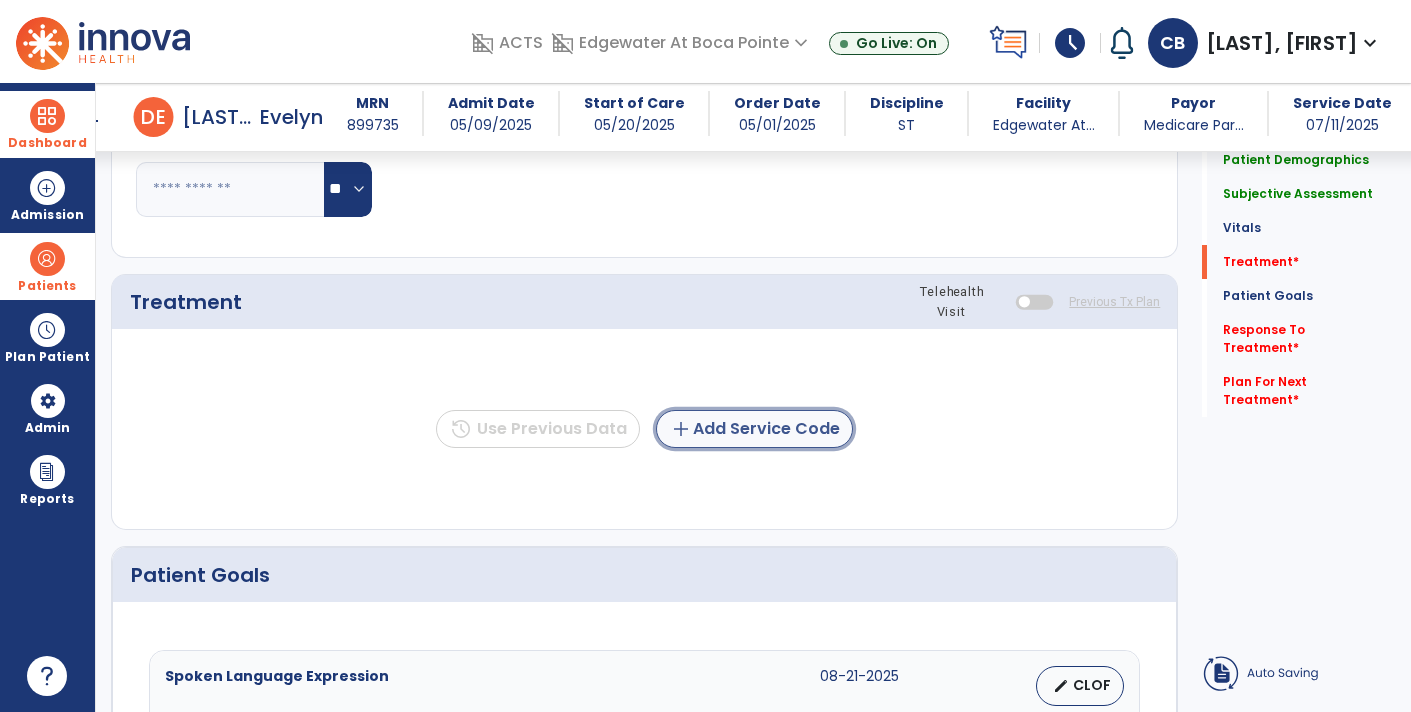 click on "add  Add Service Code" 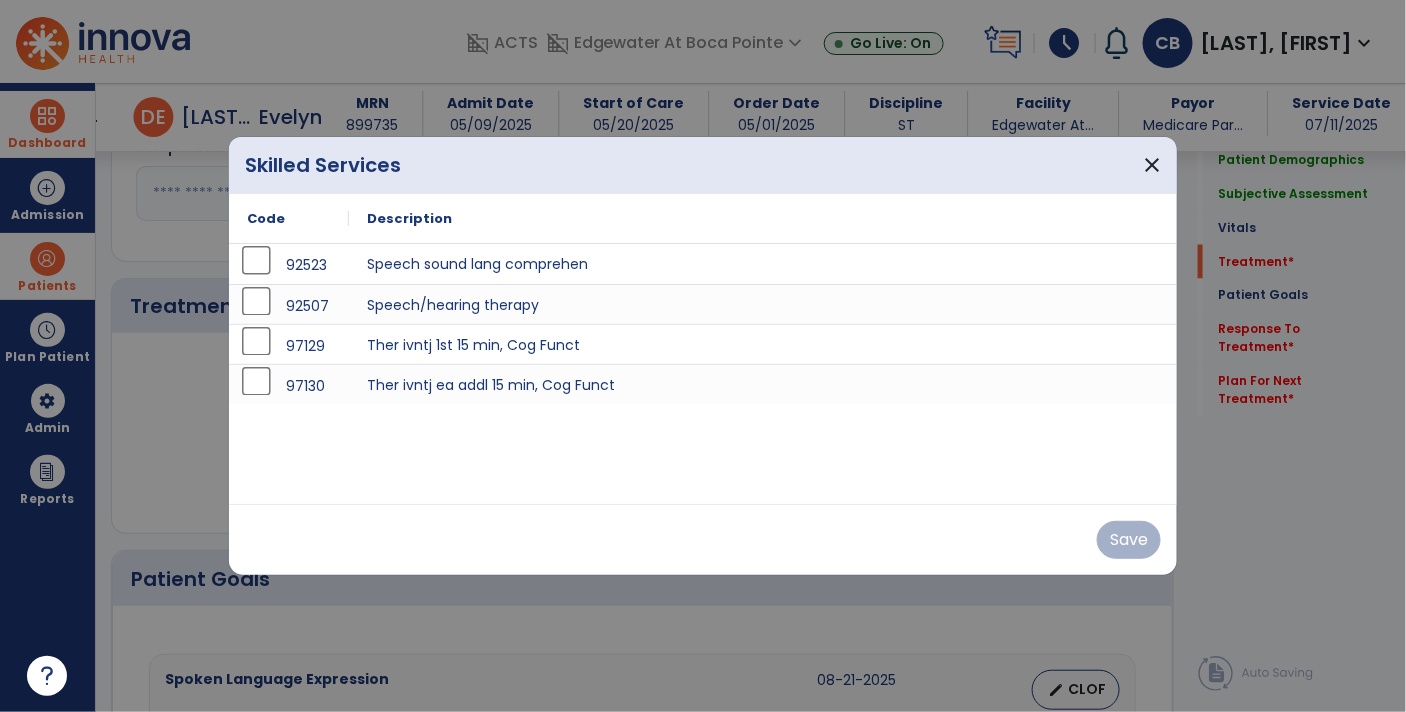 scroll, scrollTop: 975, scrollLeft: 0, axis: vertical 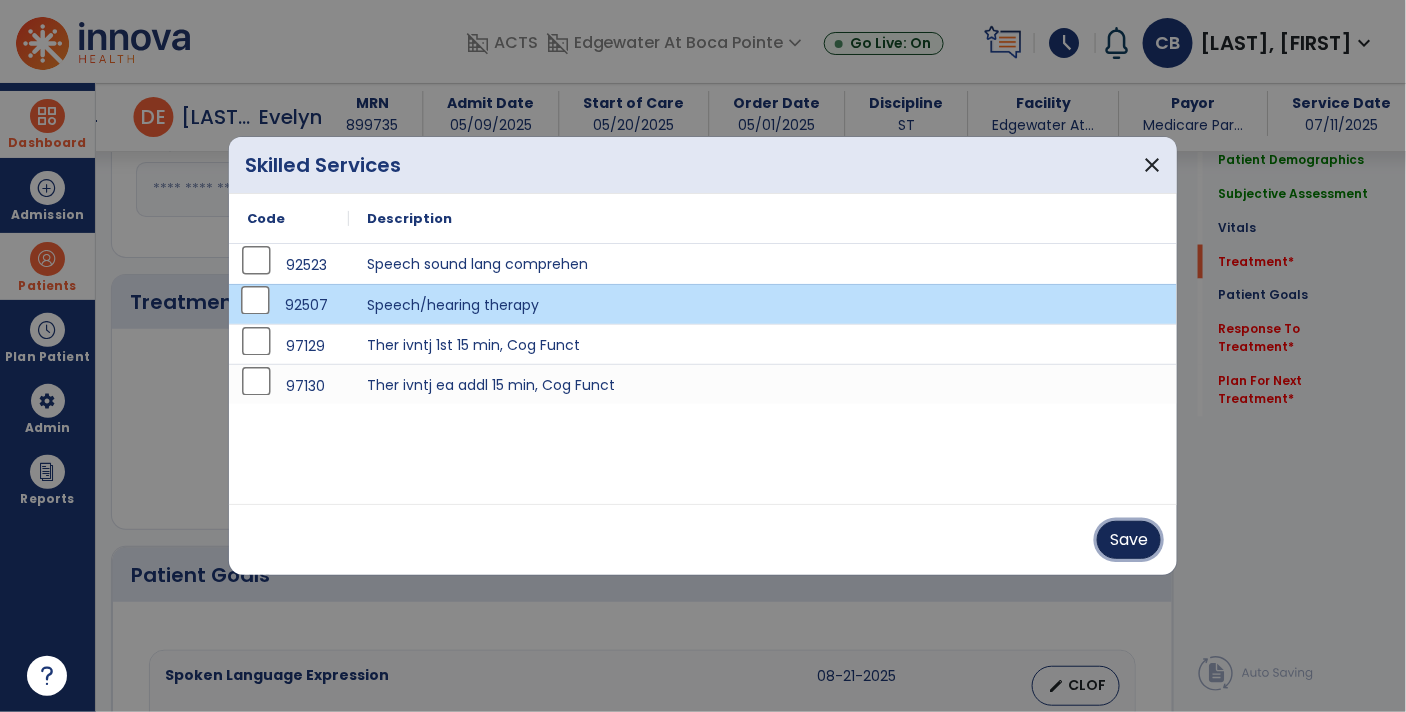 click on "Save" at bounding box center (1129, 540) 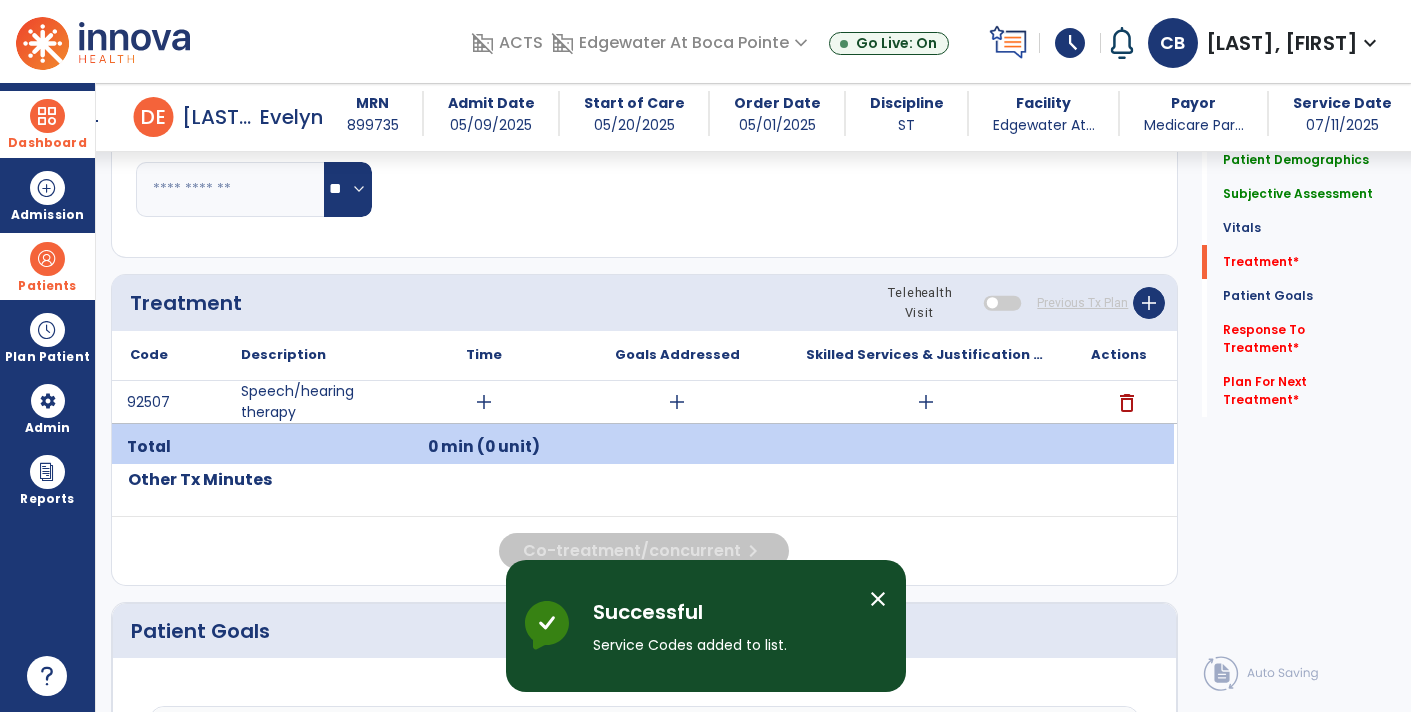 click on "add" at bounding box center [677, 402] 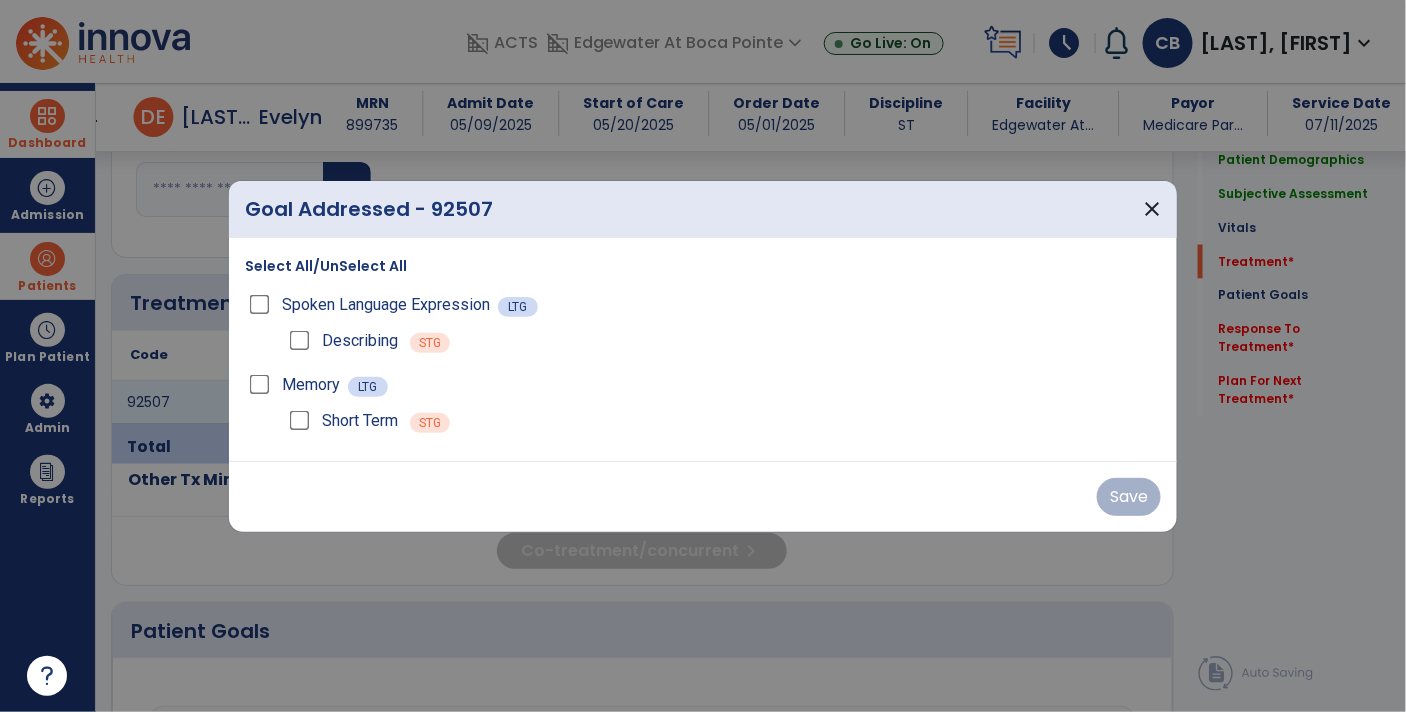 scroll, scrollTop: 975, scrollLeft: 0, axis: vertical 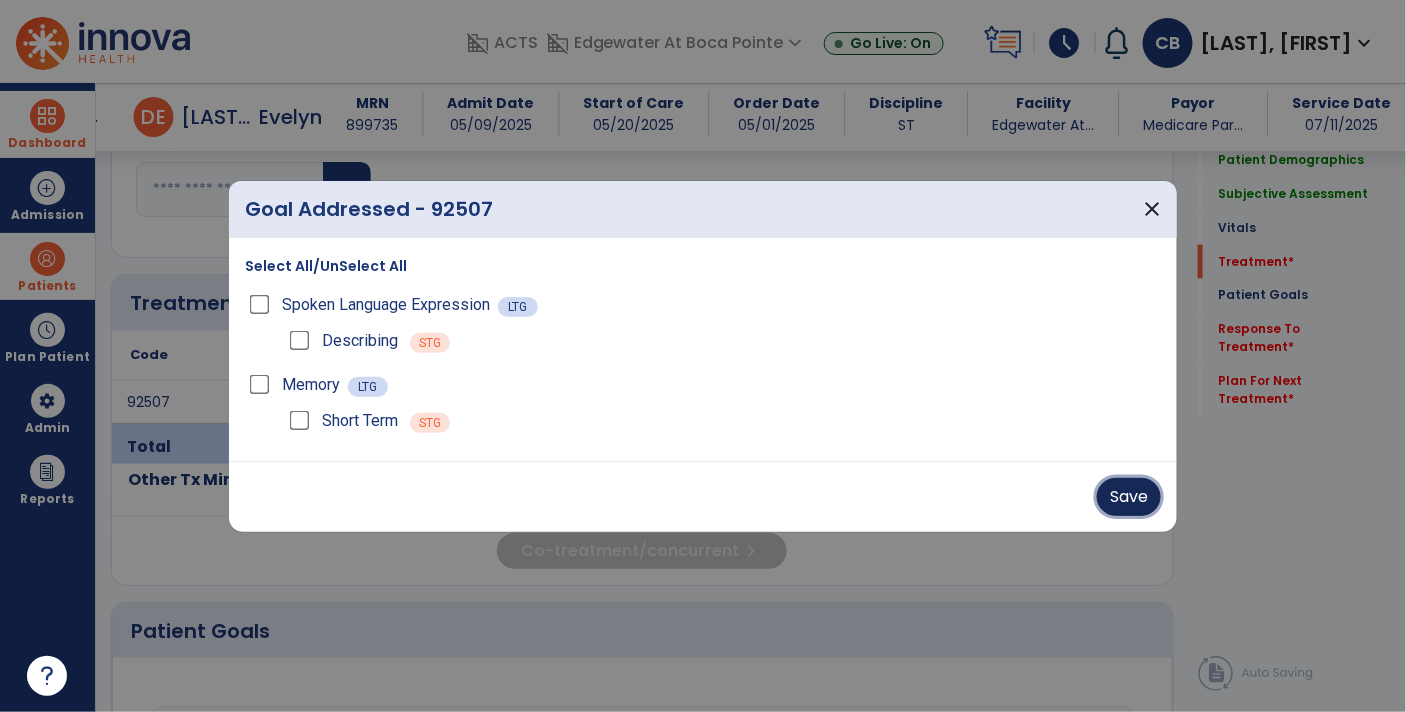 click on "Save" at bounding box center (1129, 497) 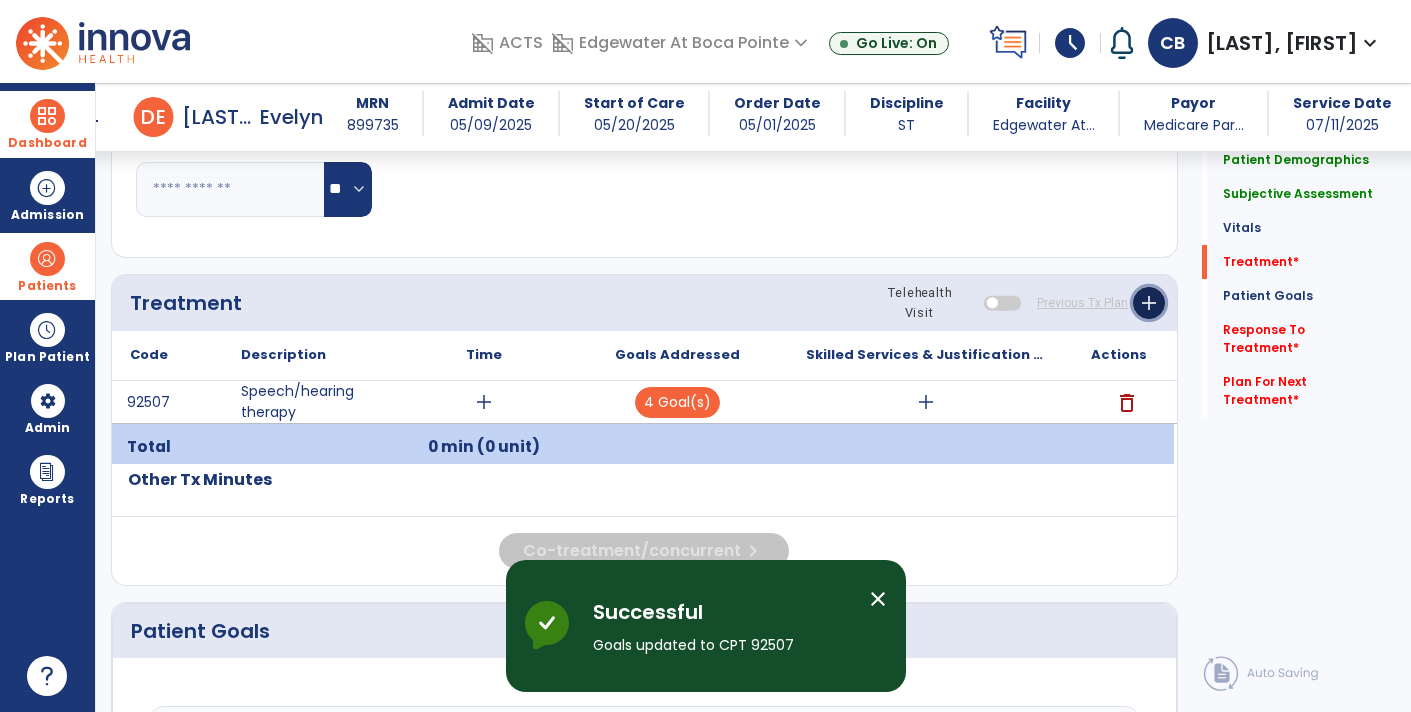 click on "add" 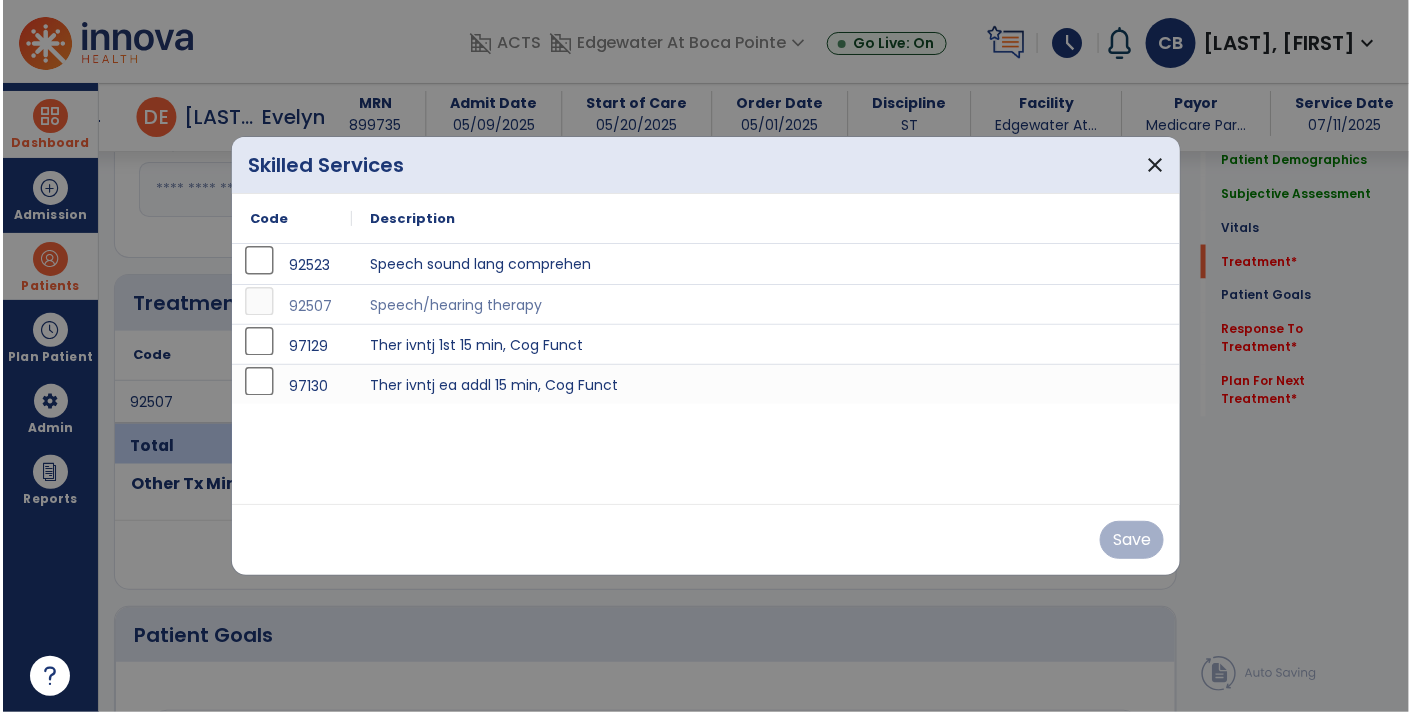 scroll, scrollTop: 975, scrollLeft: 0, axis: vertical 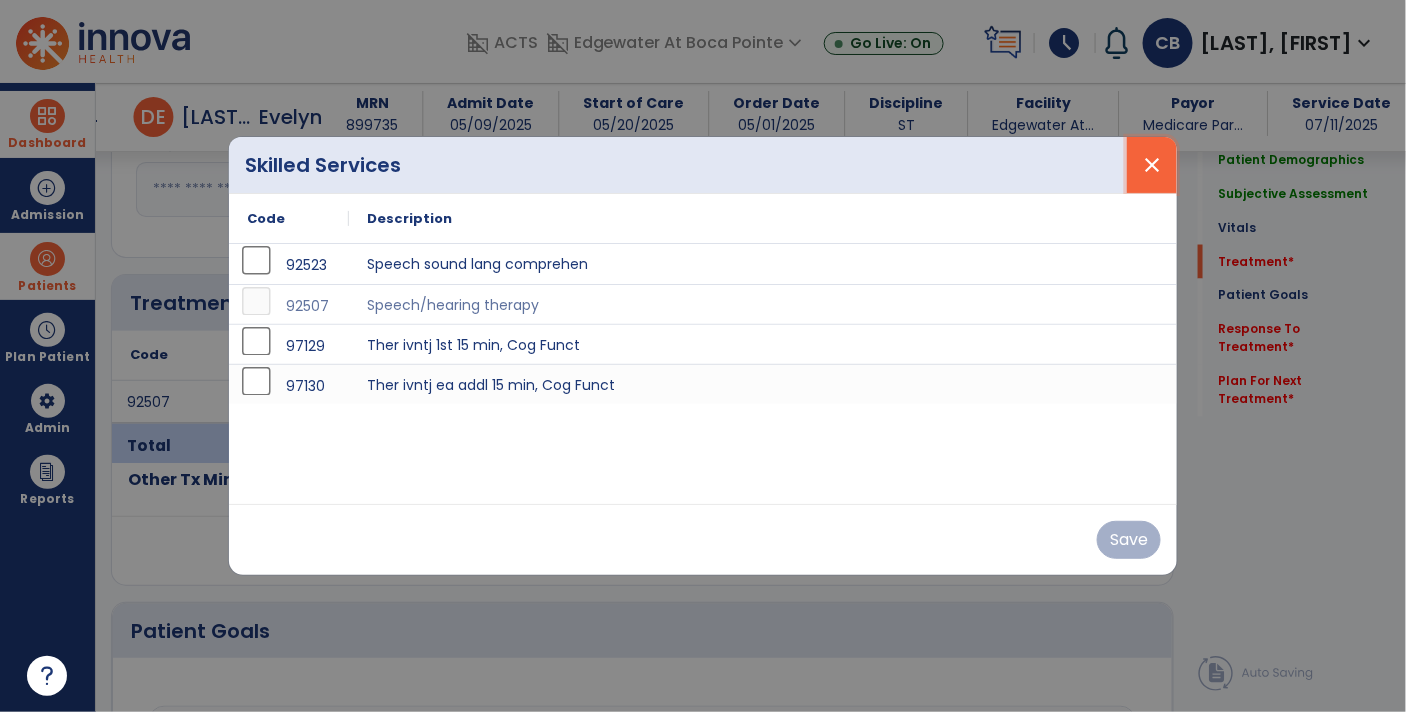 click on "close" at bounding box center [1152, 165] 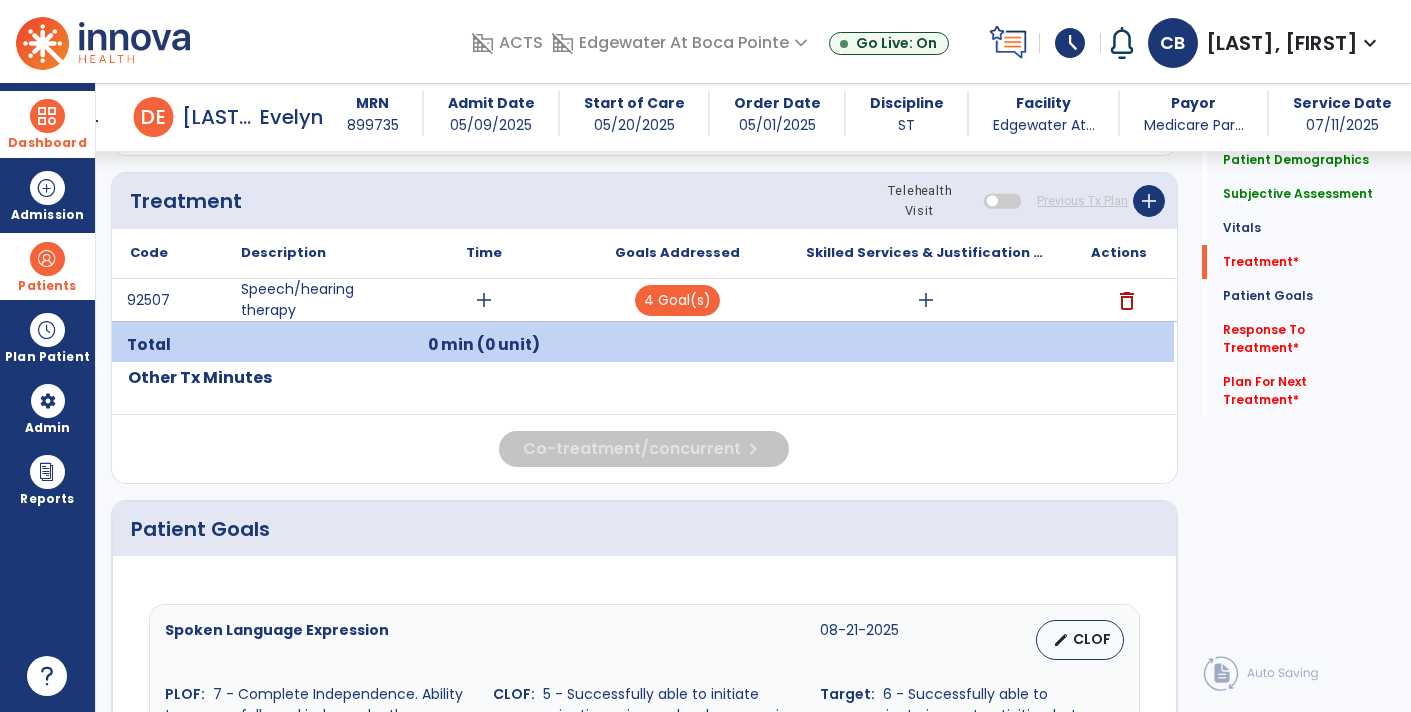 scroll, scrollTop: 1078, scrollLeft: 0, axis: vertical 